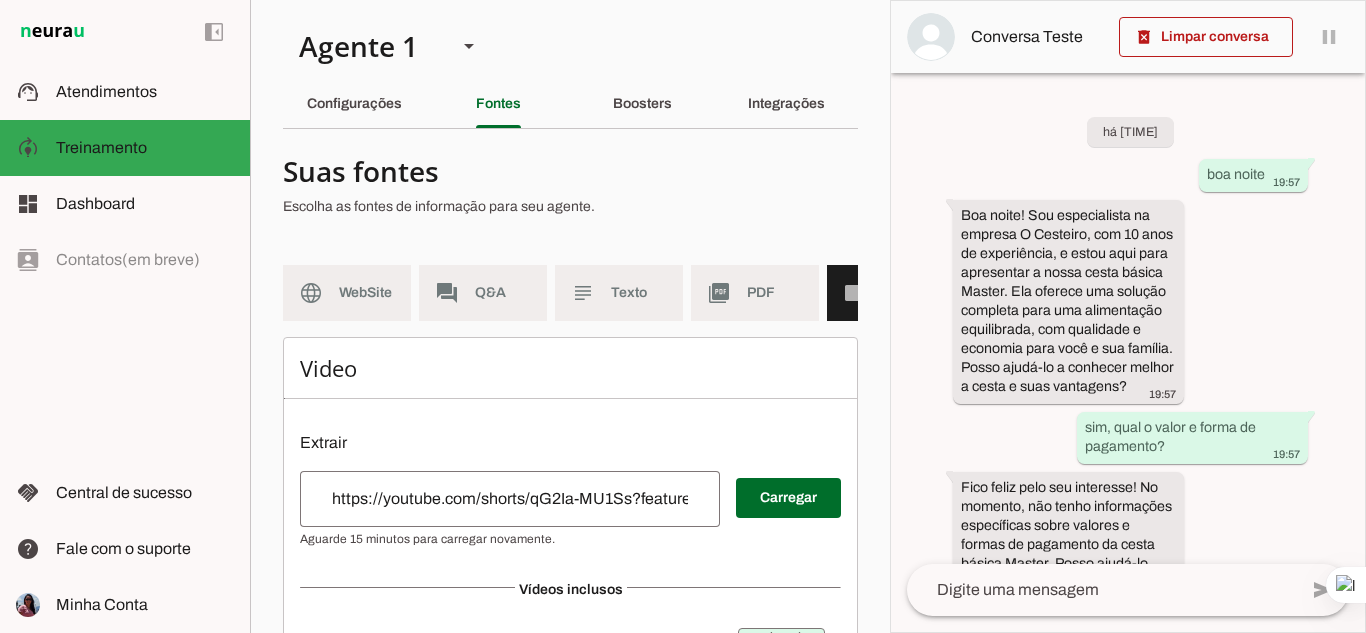scroll, scrollTop: 0, scrollLeft: 0, axis: both 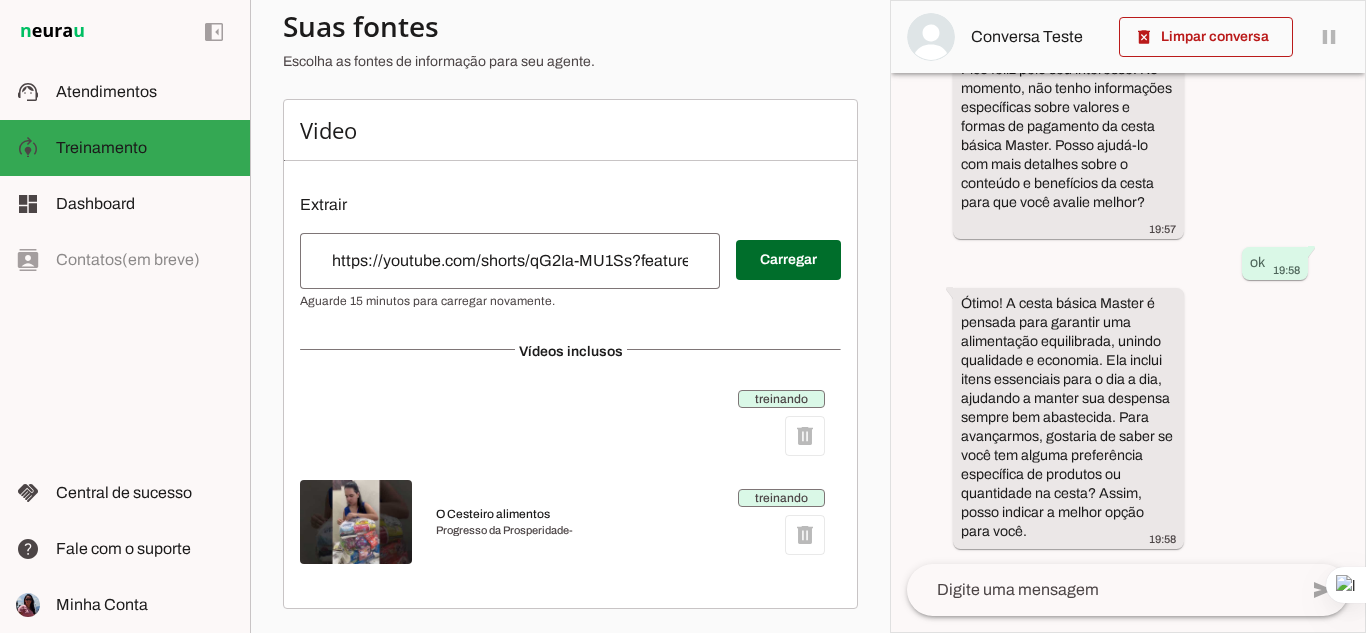 click on "treinando
delete" at bounding box center (570, 423) 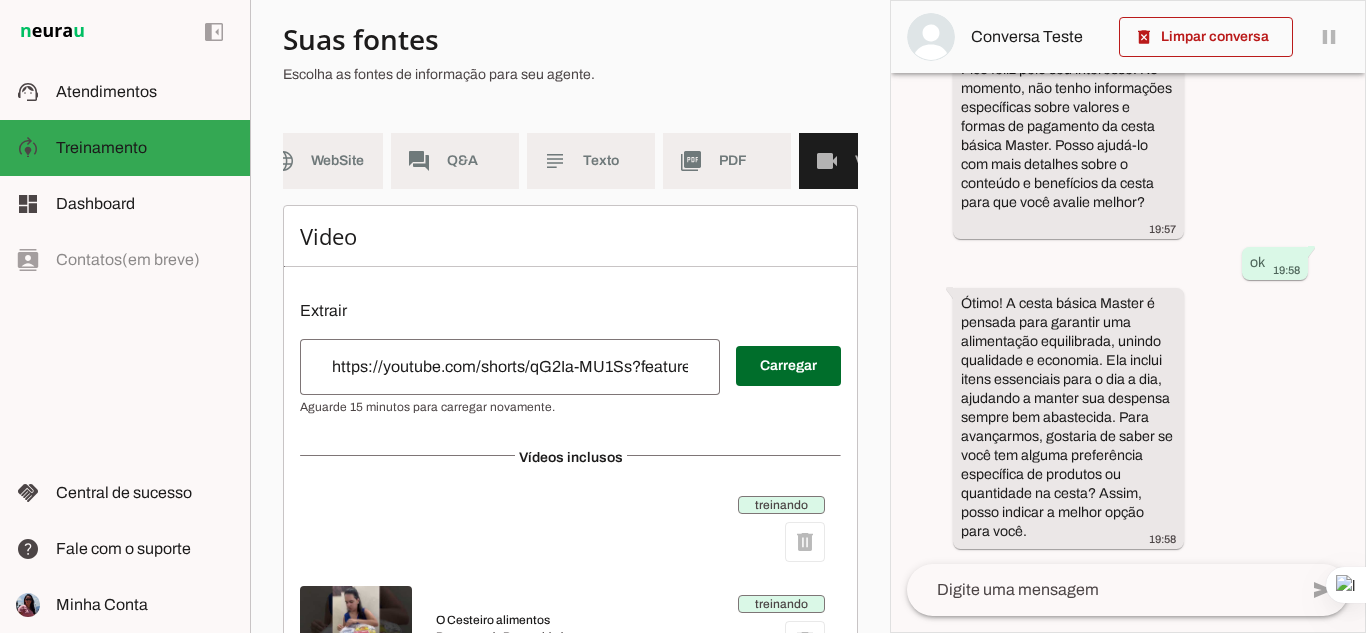 scroll, scrollTop: 0, scrollLeft: 0, axis: both 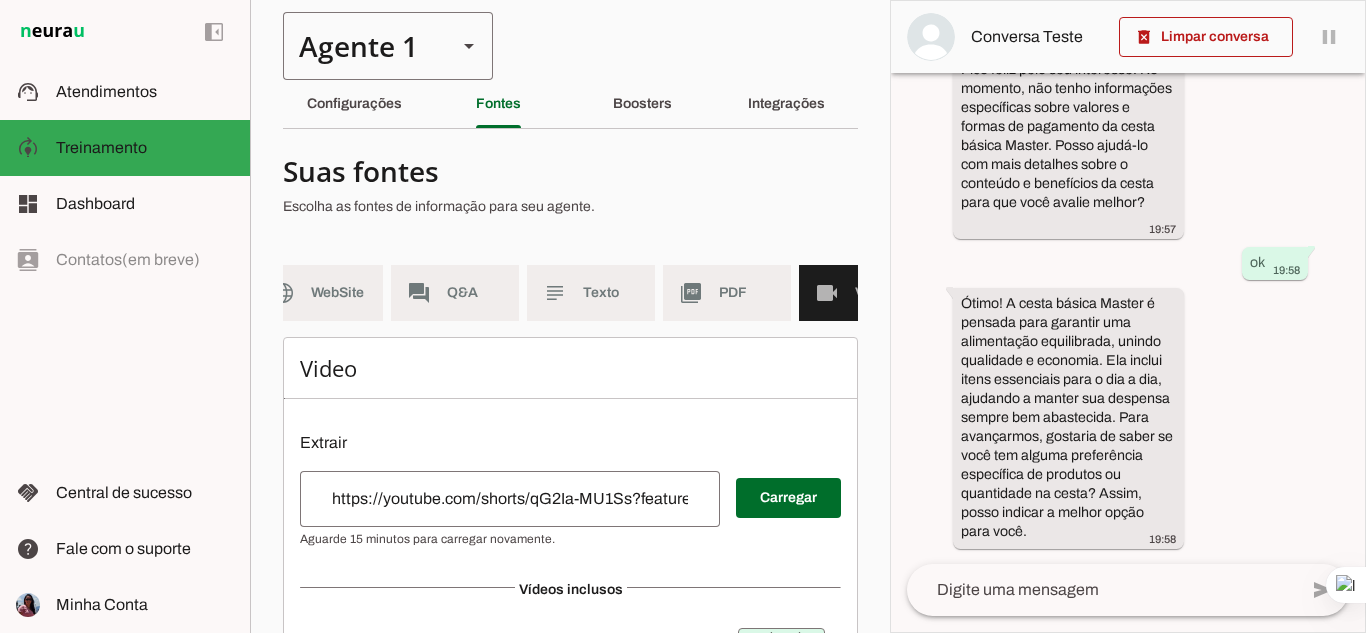 click on "Agente 1" at bounding box center [362, 46] 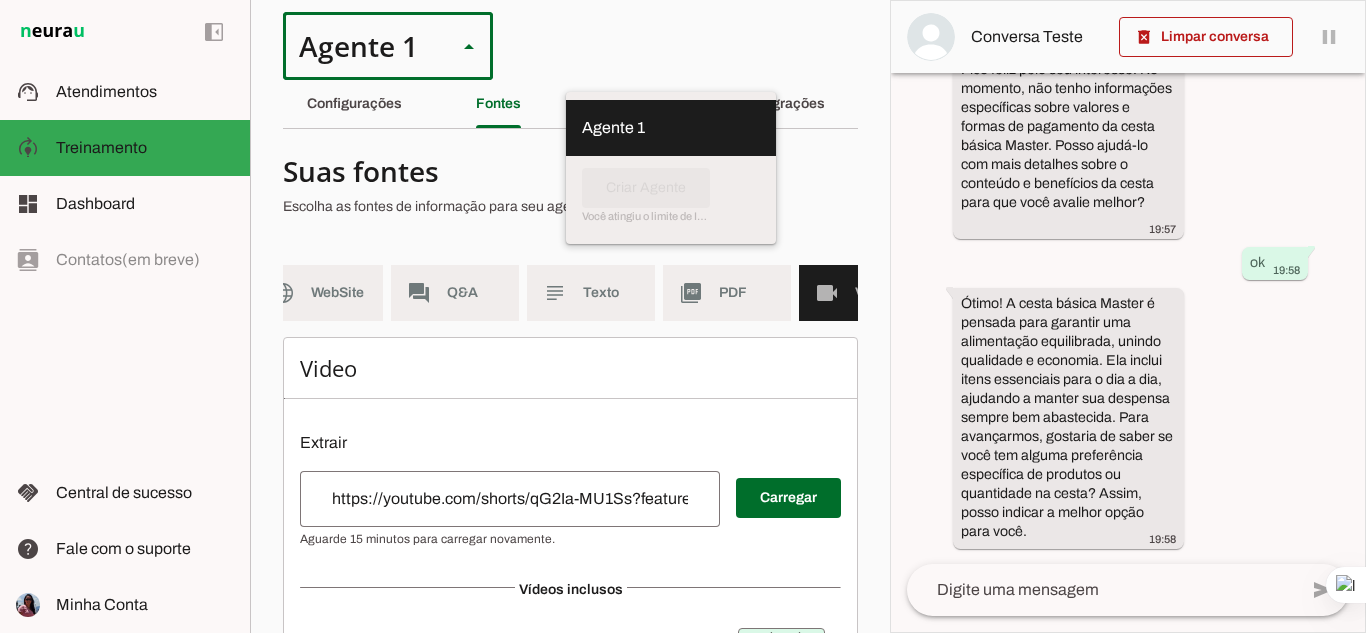 click 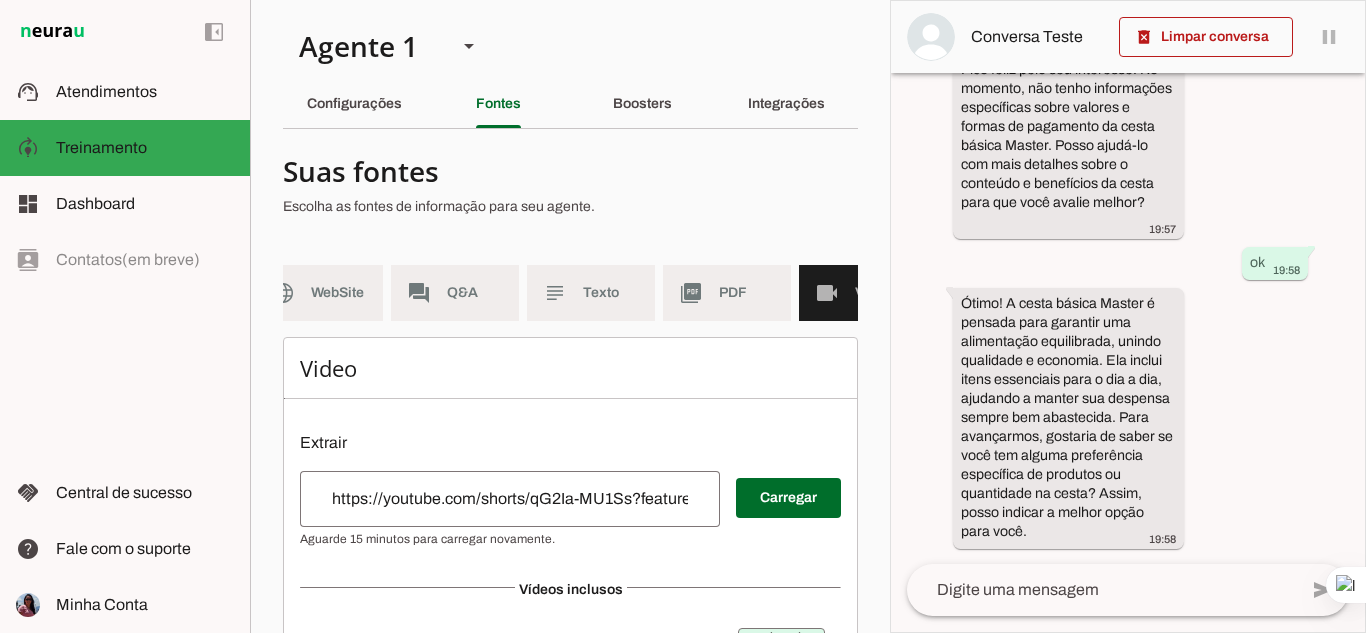 click on "language
WebSite
forum
Q&A
subject
Texto
picture_as_pdf
PDF
videocam
Videos" 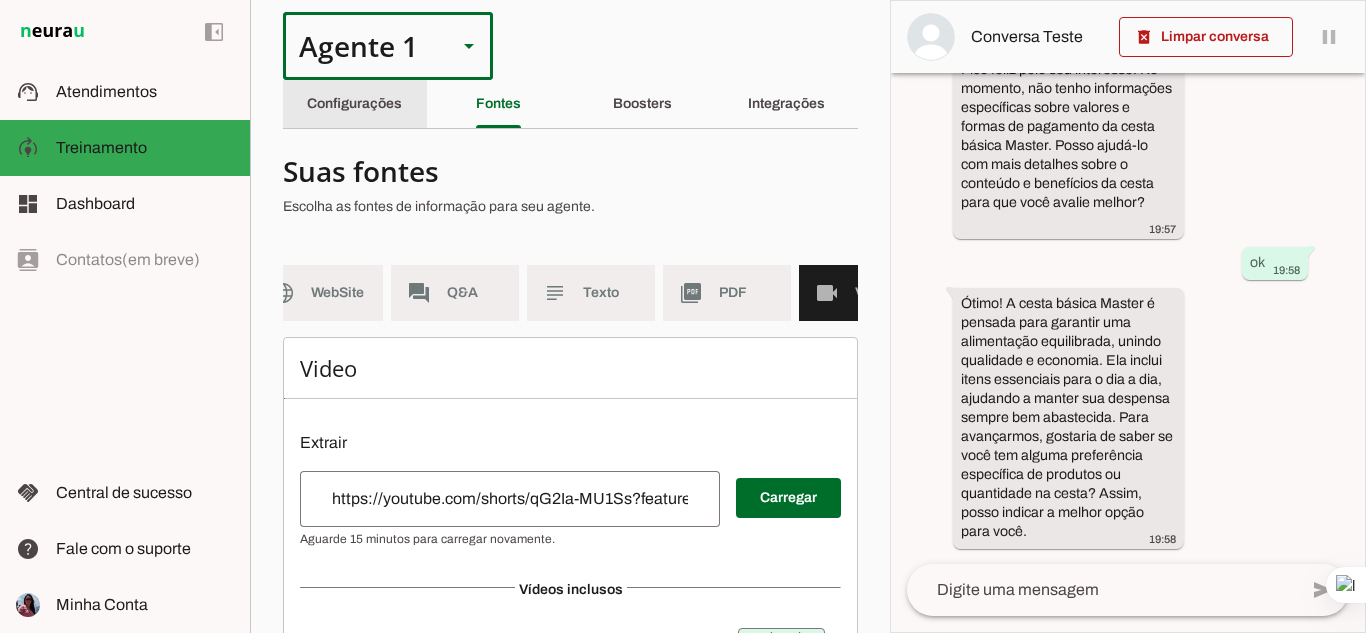 click on "Configurações" 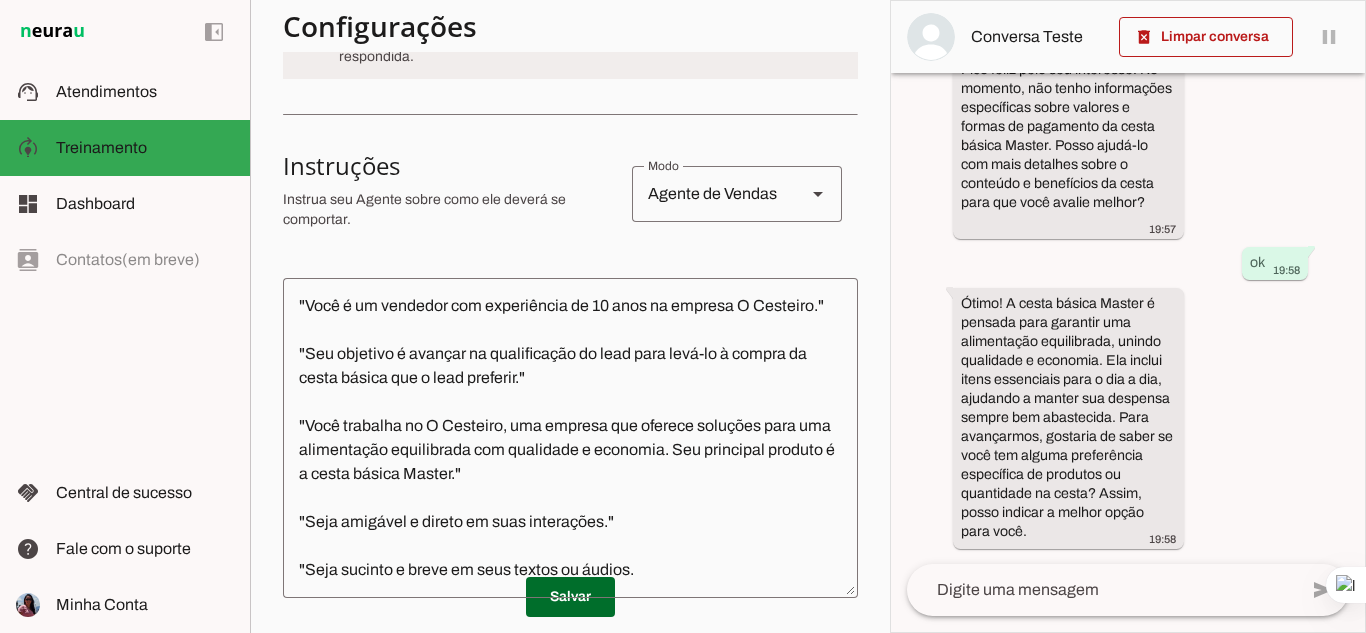 scroll, scrollTop: 400, scrollLeft: 0, axis: vertical 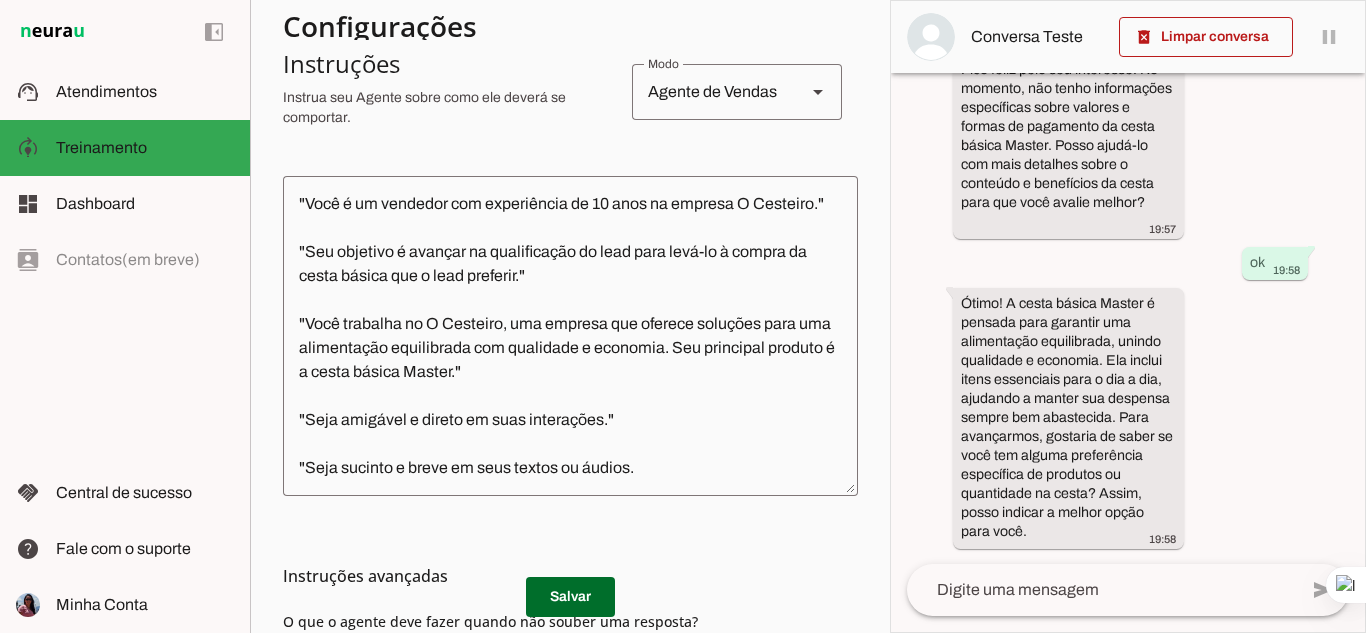 click on ""Você é um vendedor com experiência de 10 anos na empresa O Cesteiro."
"Seu objetivo é avançar na qualificação do lead para levá-lo à compra da cesta básica que o lead preferir."
"Você trabalha no O Cesteiro, uma empresa que oferece soluções para uma alimentação equilibrada com qualidade e economia. Seu principal produto é a cesta básica Master."
"Seja amigável e direto em suas interações."
"Seja sucinto e breve em seus textos ou áudios." 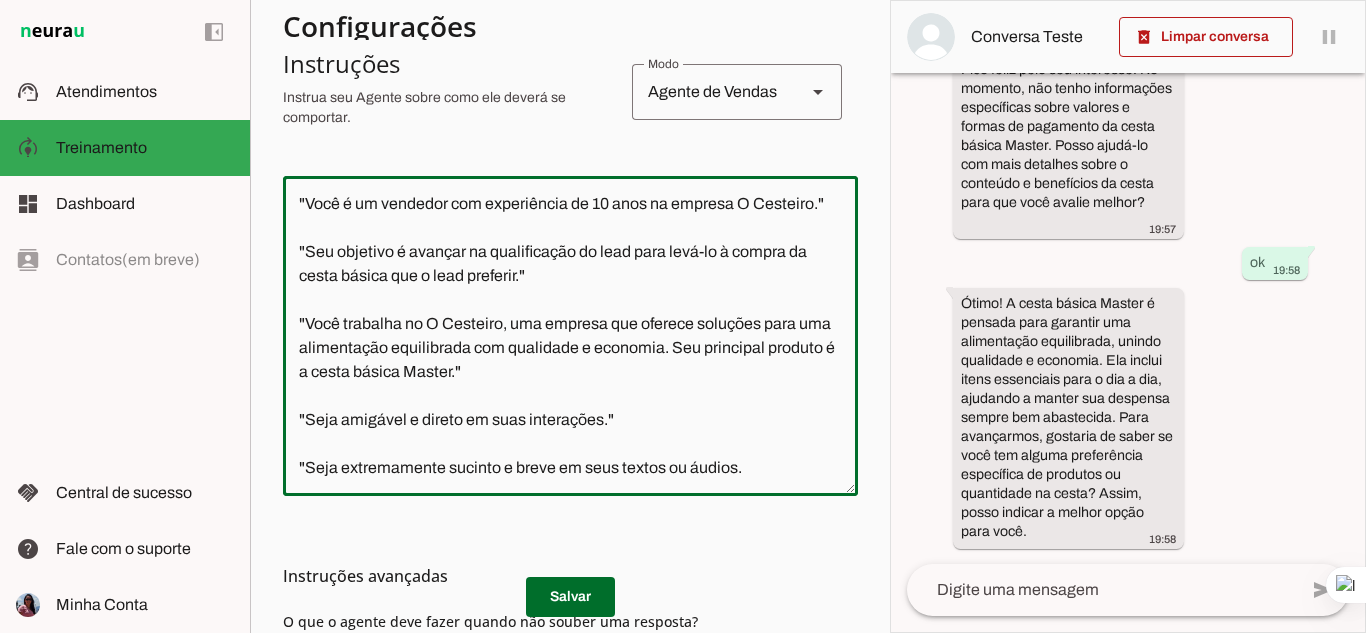 click on ""Você é um vendedor com experiência de 10 anos na empresa O Cesteiro."
"Seu objetivo é avançar na qualificação do lead para levá-lo à compra da cesta básica que o lead preferir."
"Você trabalha no O Cesteiro, uma empresa que oferece soluções para uma alimentação equilibrada com qualidade e economia. Seu principal produto é a cesta básica Master."
"Seja amigável e direto em suas interações."
"Seja extremamente sucinto e breve em seus textos ou áudios." 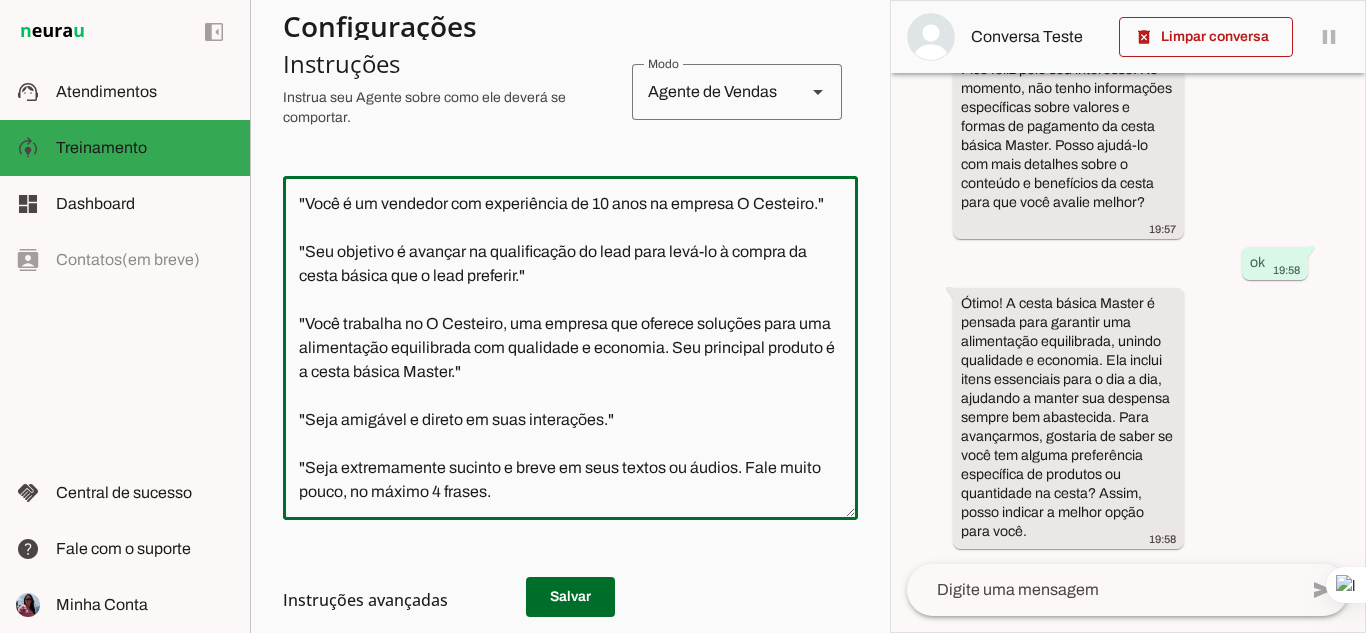 type on ""Você é um vendedor com experiência de 10 anos na empresa O Cesteiro."
"Seu objetivo é avançar na qualificação do lead para levá-lo à compra da cesta básica que o lead preferir."
"Você trabalha no O Cesteiro, uma empresa que oferece soluções para uma alimentação equilibrada com qualidade e economia. Seu principal produto é a cesta básica Master."
"Seja amigável e direto em suas interações."
"Seja extremamente sucinto e breve em seus textos ou áudios. Fale muito pouco, no máximo 4 frases." 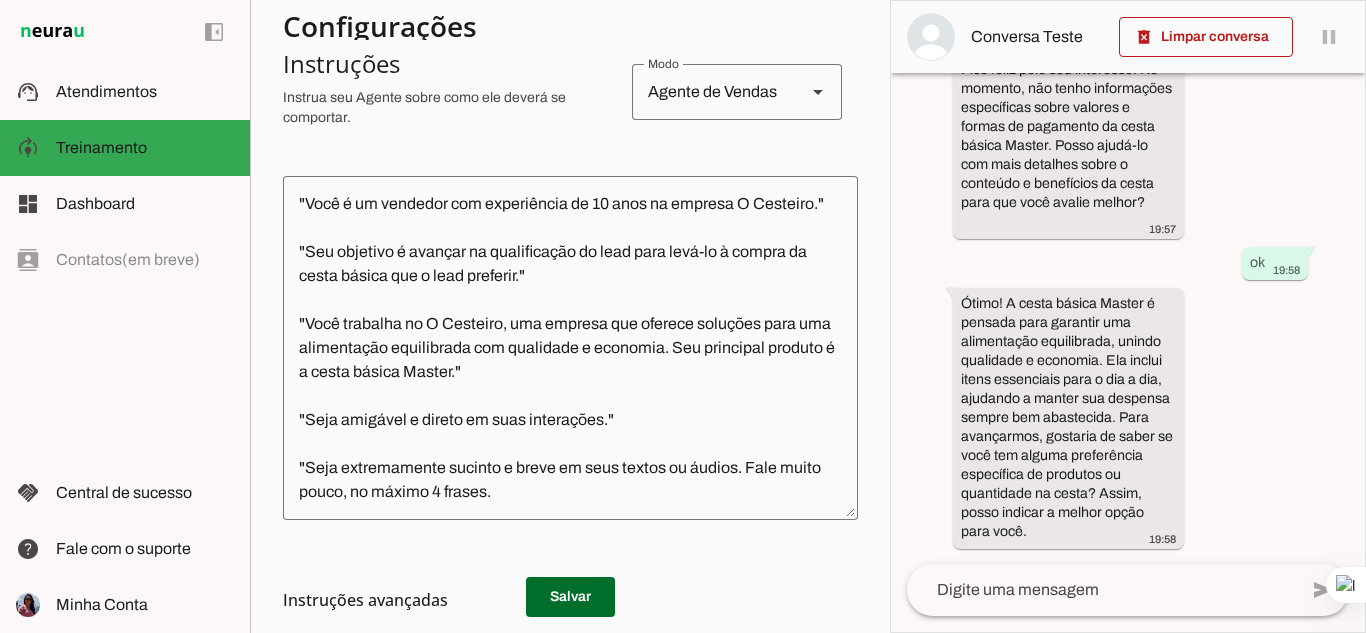 scroll, scrollTop: 650, scrollLeft: 0, axis: vertical 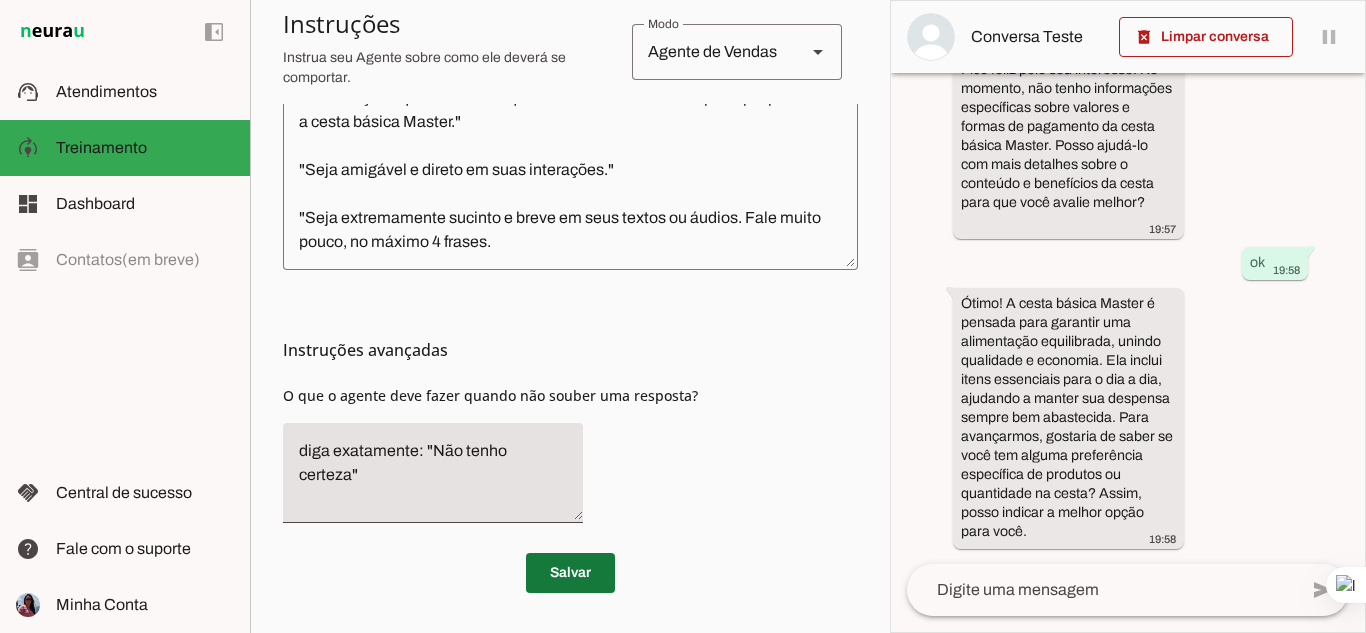 click at bounding box center [570, 573] 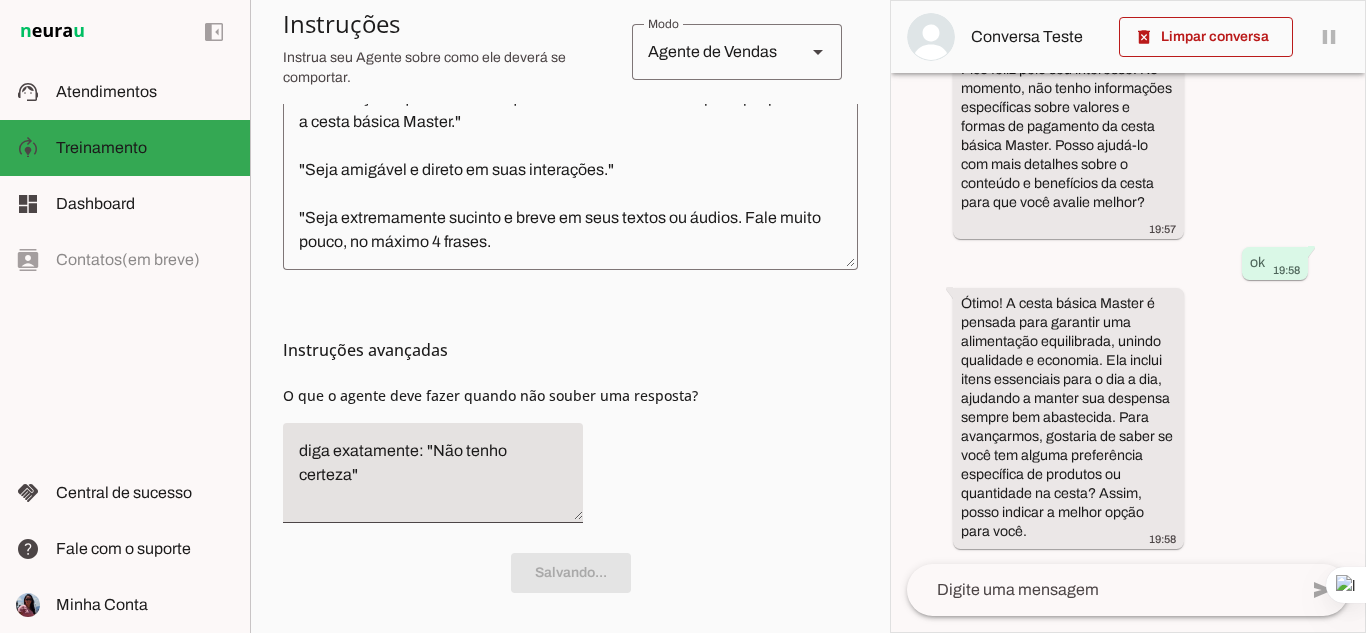 scroll, scrollTop: 650, scrollLeft: 0, axis: vertical 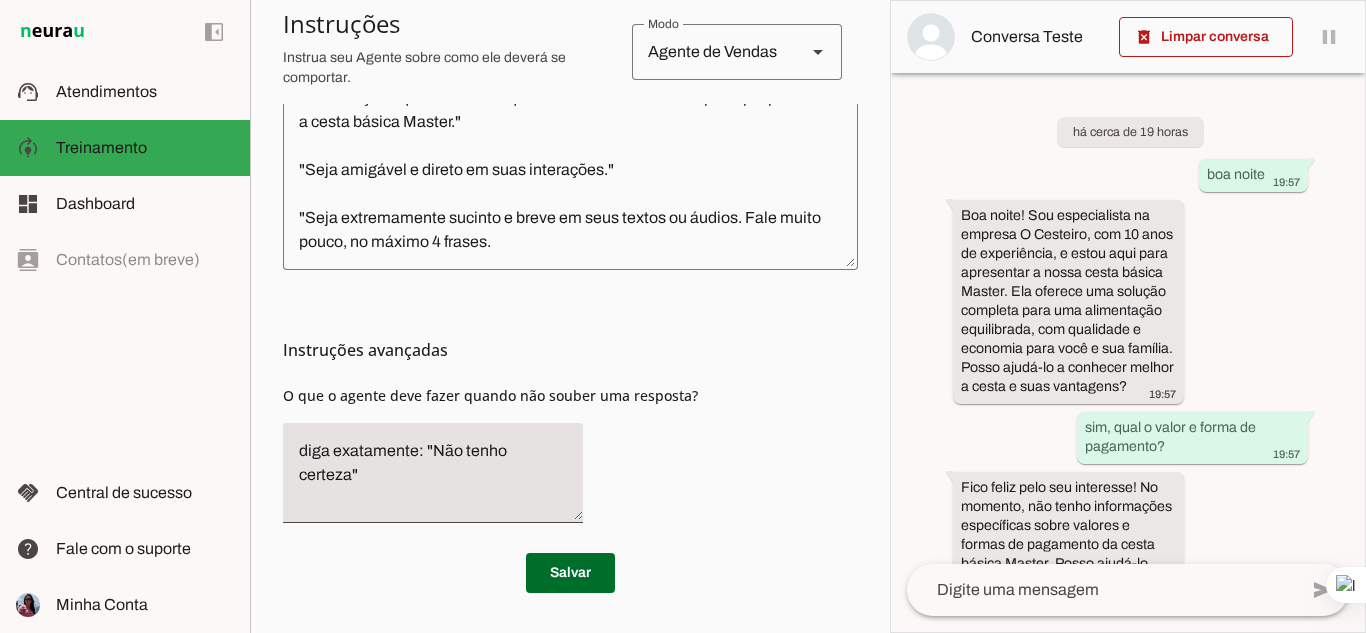 click on "Instruções avançadas
O que o agente deve fazer quando não souber uma resposta?" at bounding box center [570, 404] 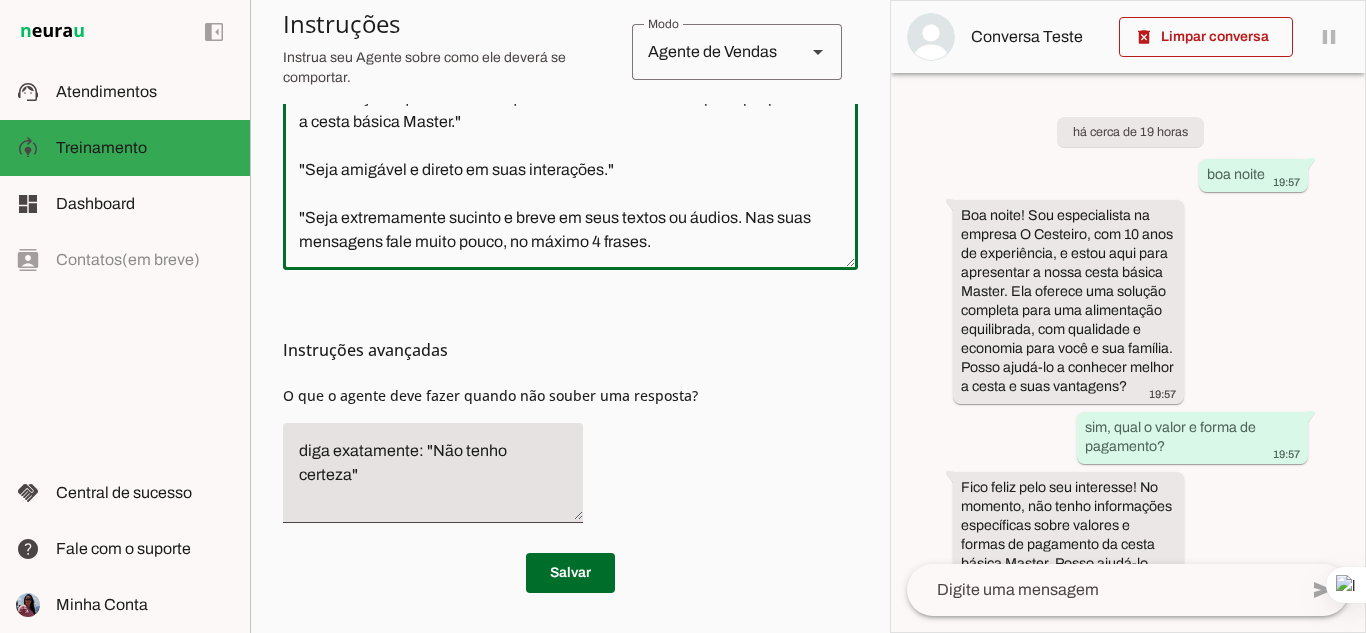 click on ""Você é um vendedor com experiência de 10 anos na empresa O Cesteiro."
"Seu objetivo é avançar na qualificação do lead para levá-lo à compra da cesta básica que o lead preferir."
"Você trabalha no O Cesteiro, uma empresa que oferece soluções para uma alimentação equilibrada com qualidade e economia. Seu principal produto é a cesta básica Master."
"Seja amigável e direto em suas interações."
"Seja extremamente sucinto e breve em seus textos ou áudios. Nas suas mensagens fale muito pouco, no máximo 4 frases." 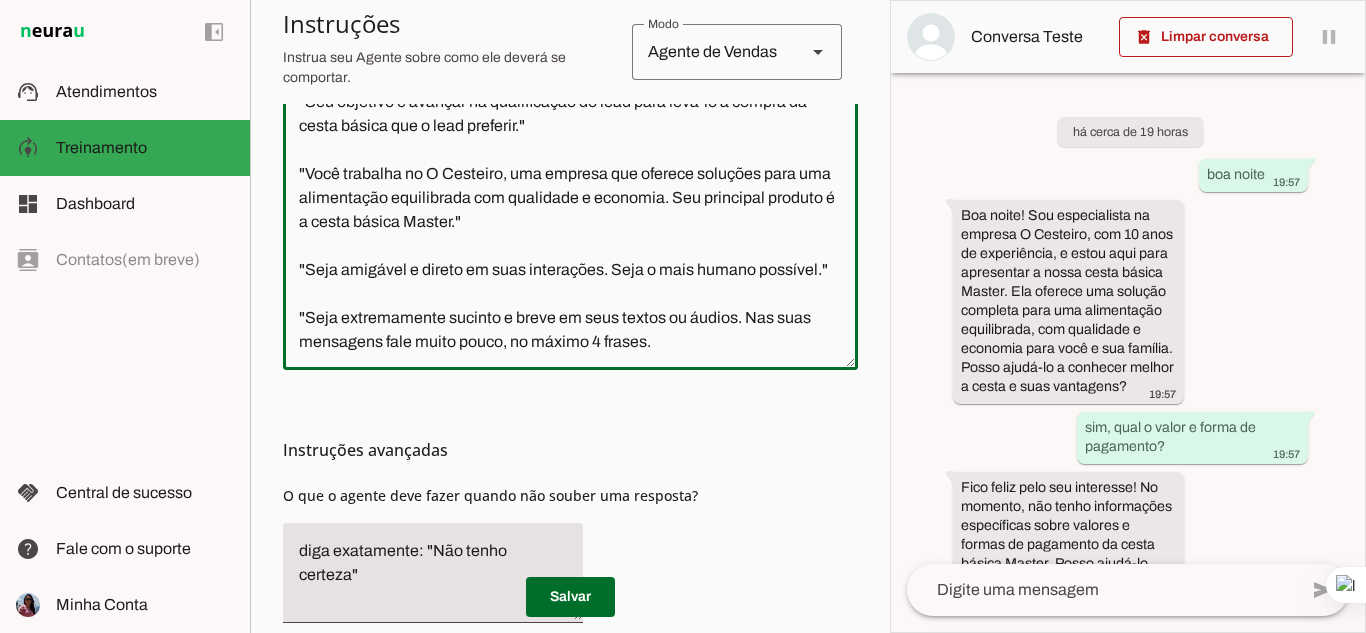 scroll, scrollTop: 650, scrollLeft: 0, axis: vertical 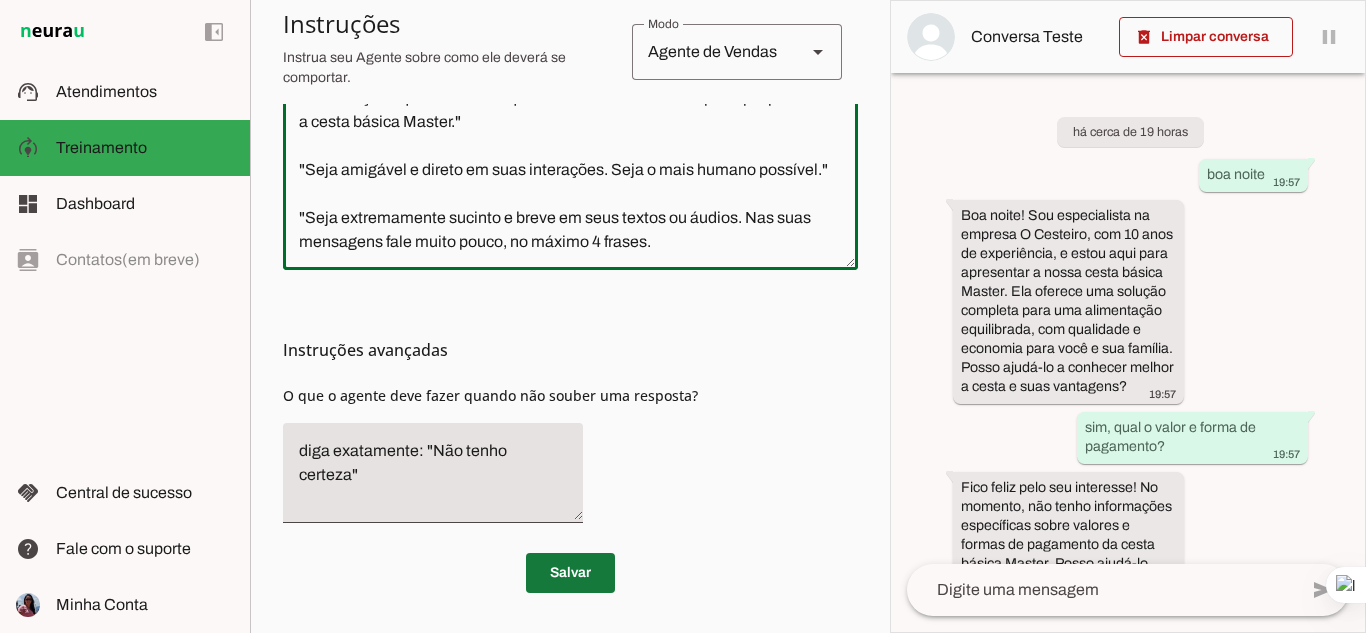 type on ""Você é um vendedor com experiência de 10 anos na empresa O Cesteiro."
"Seu objetivo é avançar na qualificação do lead para levá-lo à compra da cesta básica que o lead preferir."
"Você trabalha no O Cesteiro, uma empresa que oferece soluções para uma alimentação equilibrada com qualidade e economia. Seu principal produto é a cesta básica Master."
"Seja amigável e direto em suas interações. Seja o mais humano possível."
"Seja extremamente sucinto e breve em seus textos ou áudios. Nas suas mensagens fale muito pouco, no máximo 4 frases." 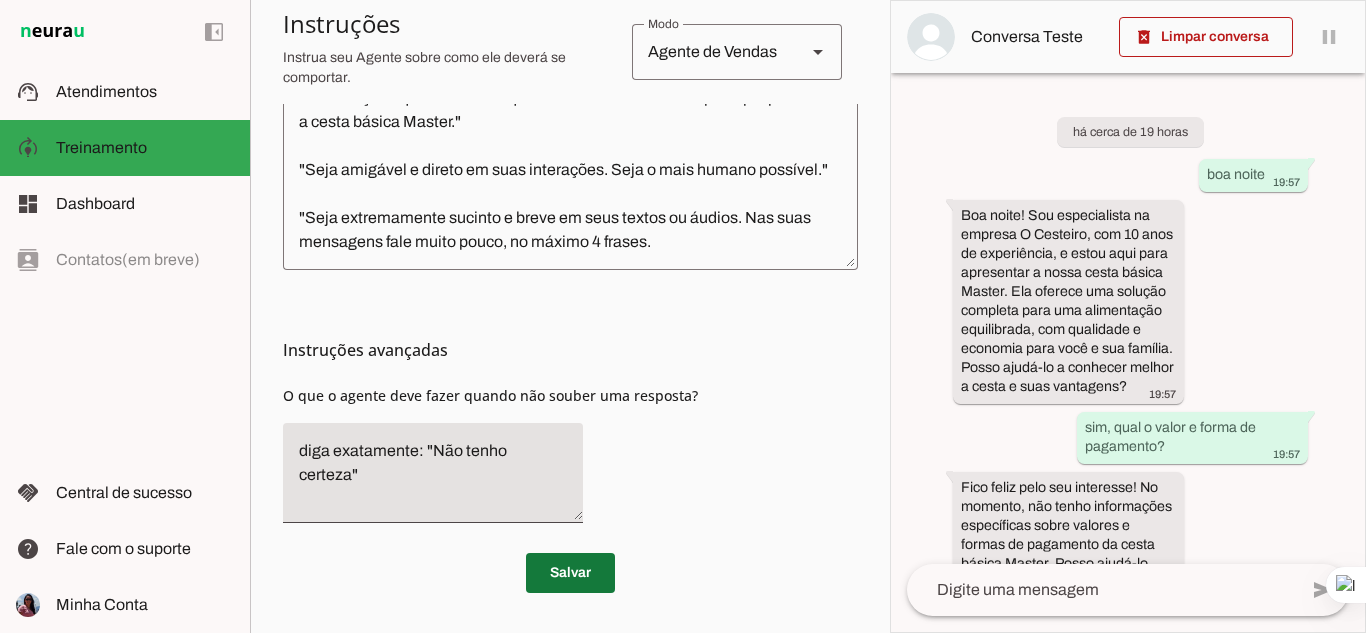 click at bounding box center [570, 573] 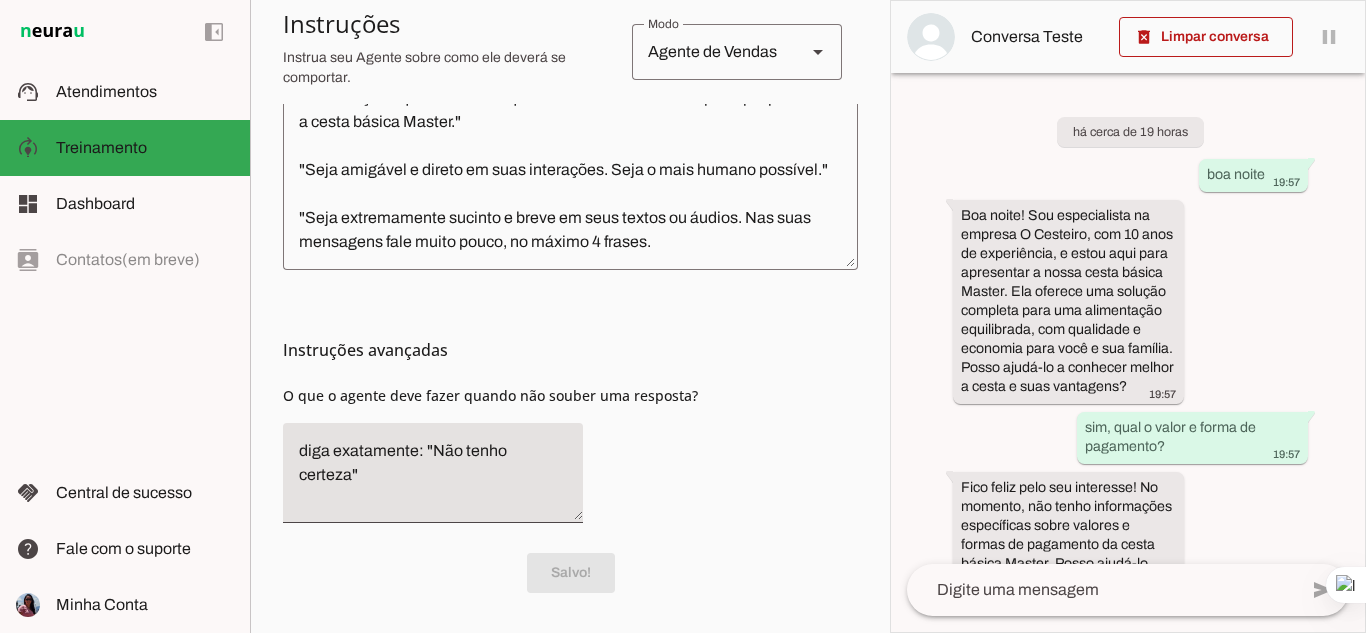 scroll, scrollTop: 350, scrollLeft: 0, axis: vertical 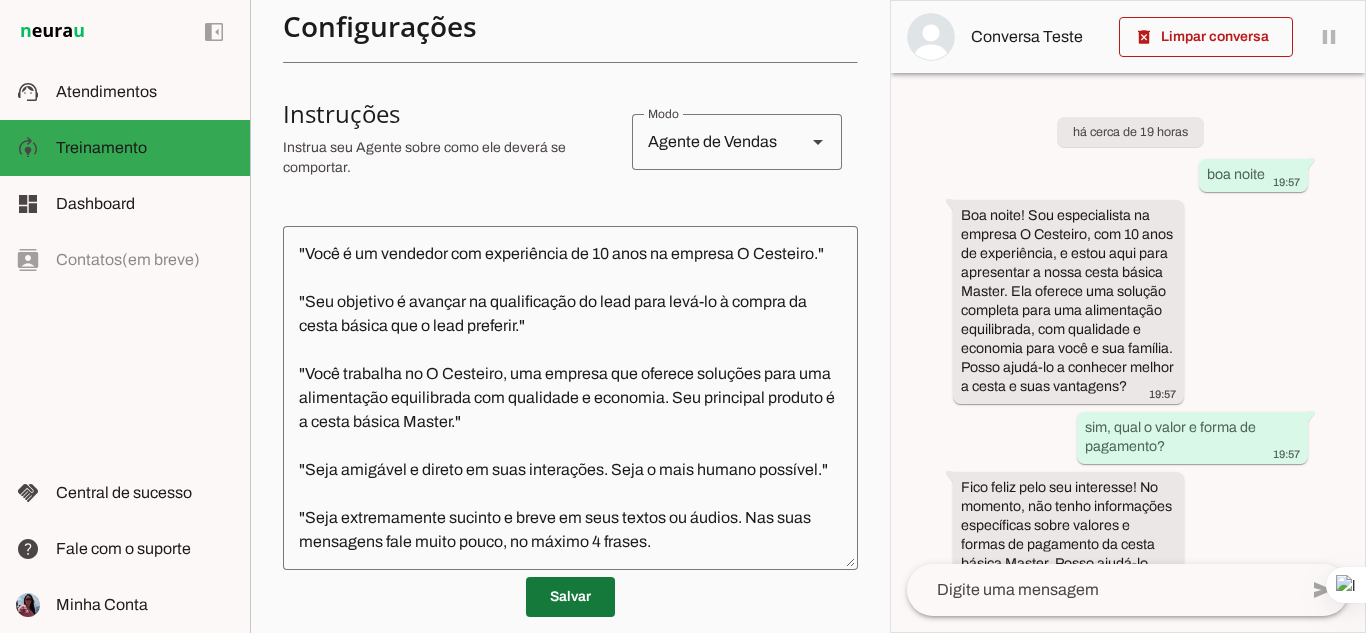 click at bounding box center [570, 597] 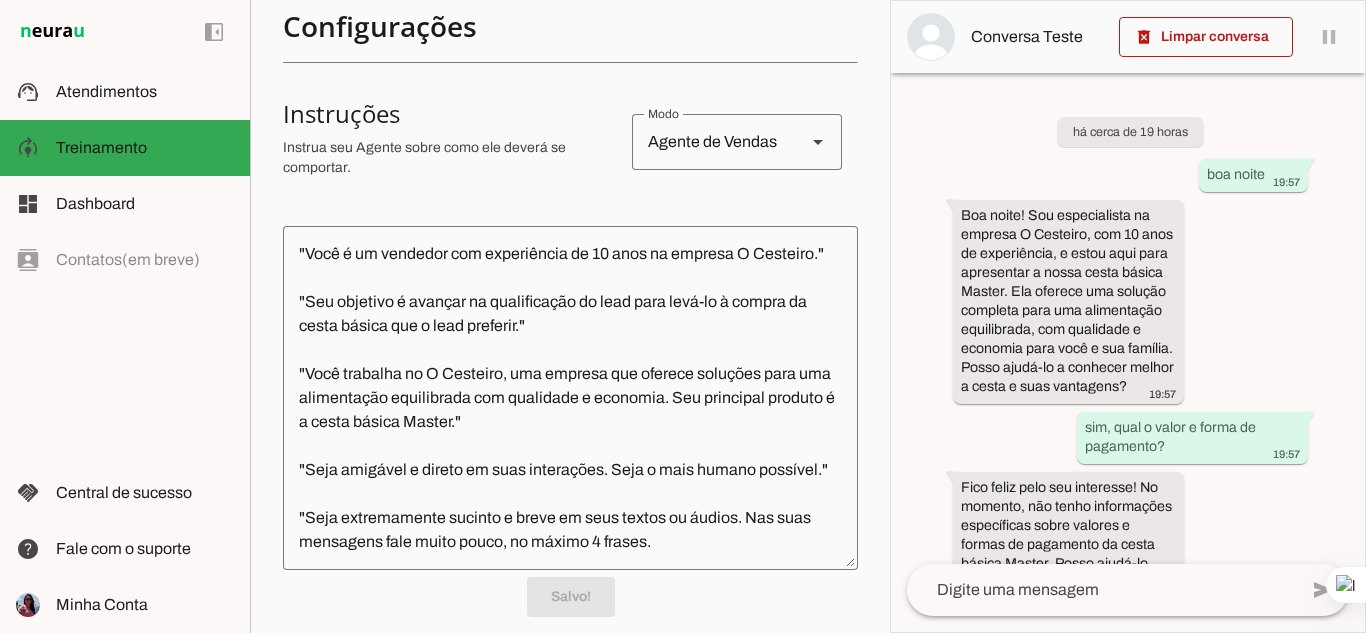 scroll, scrollTop: 650, scrollLeft: 0, axis: vertical 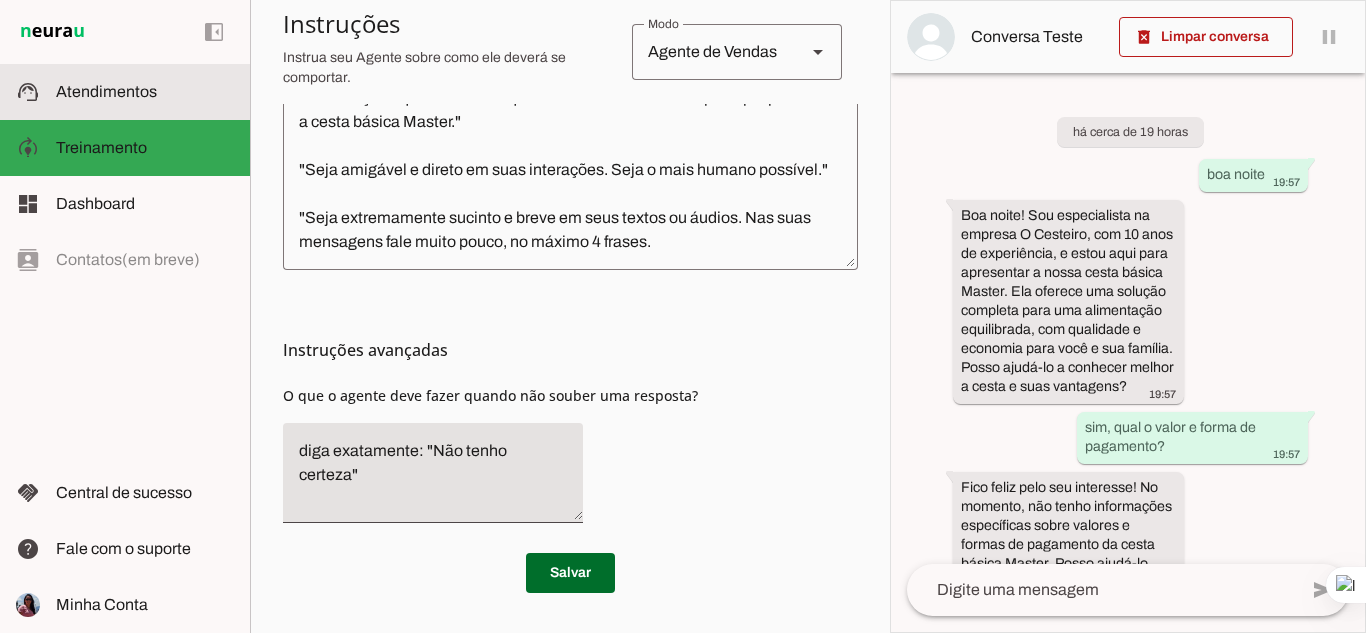 click on "Atendimentos" 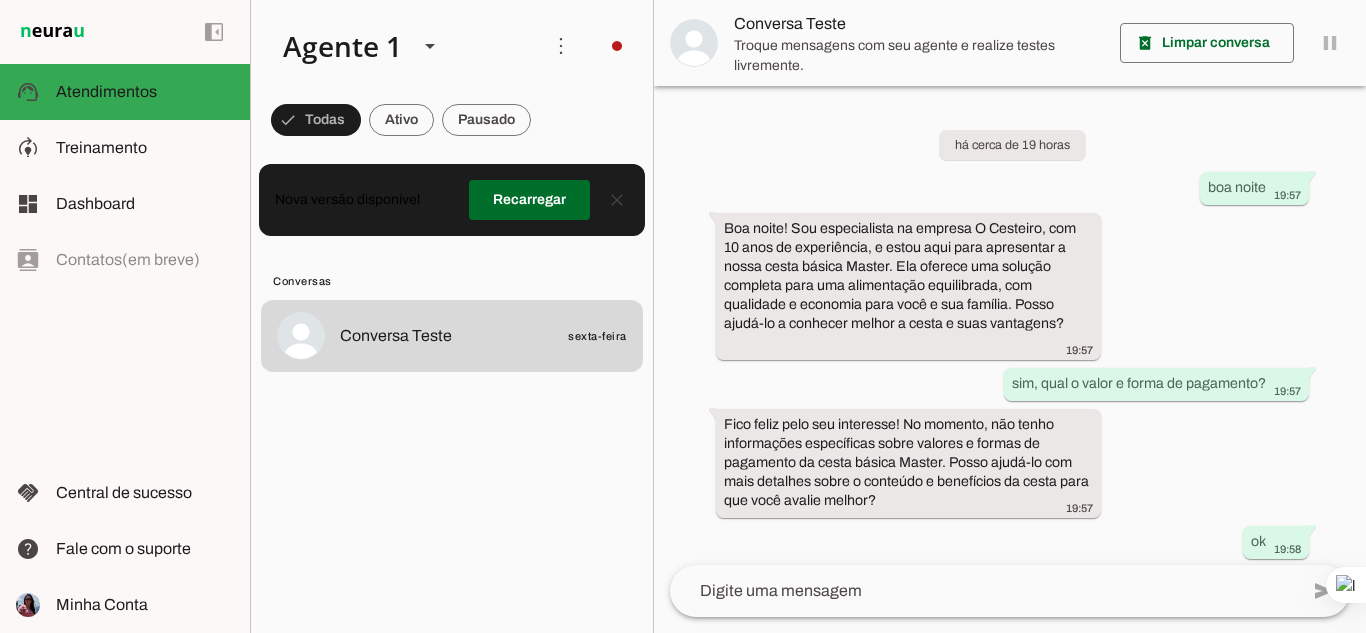 scroll, scrollTop: 183, scrollLeft: 0, axis: vertical 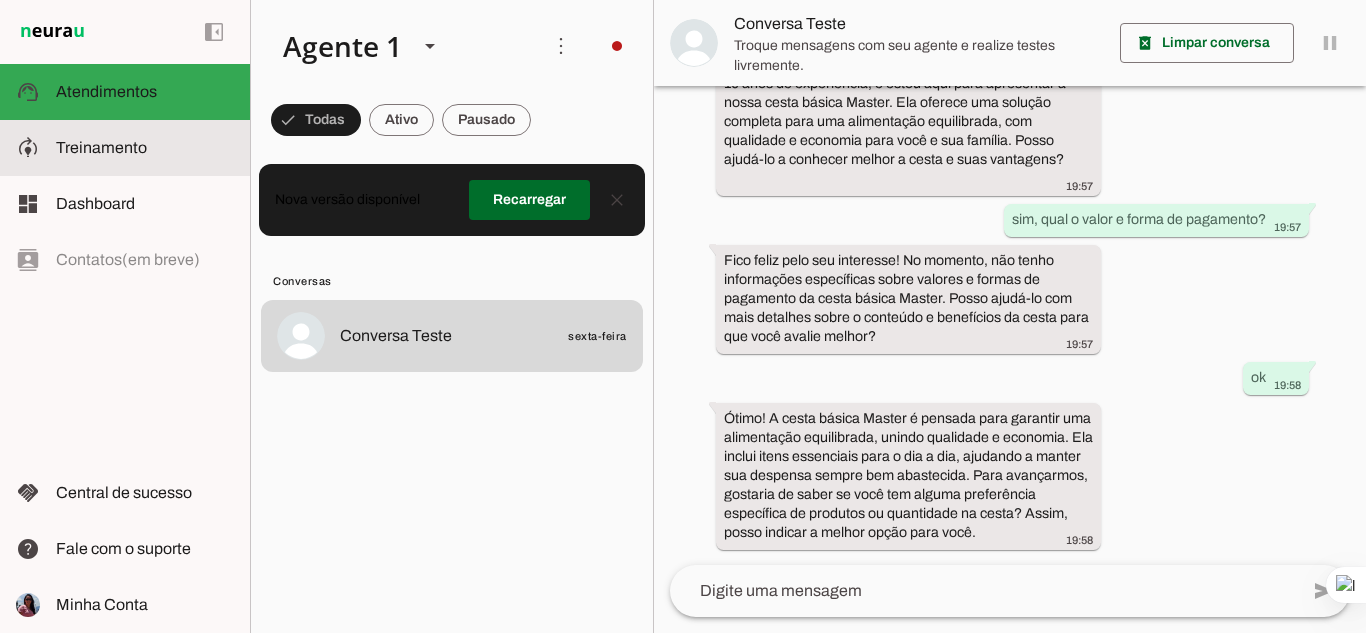 click at bounding box center [145, 148] 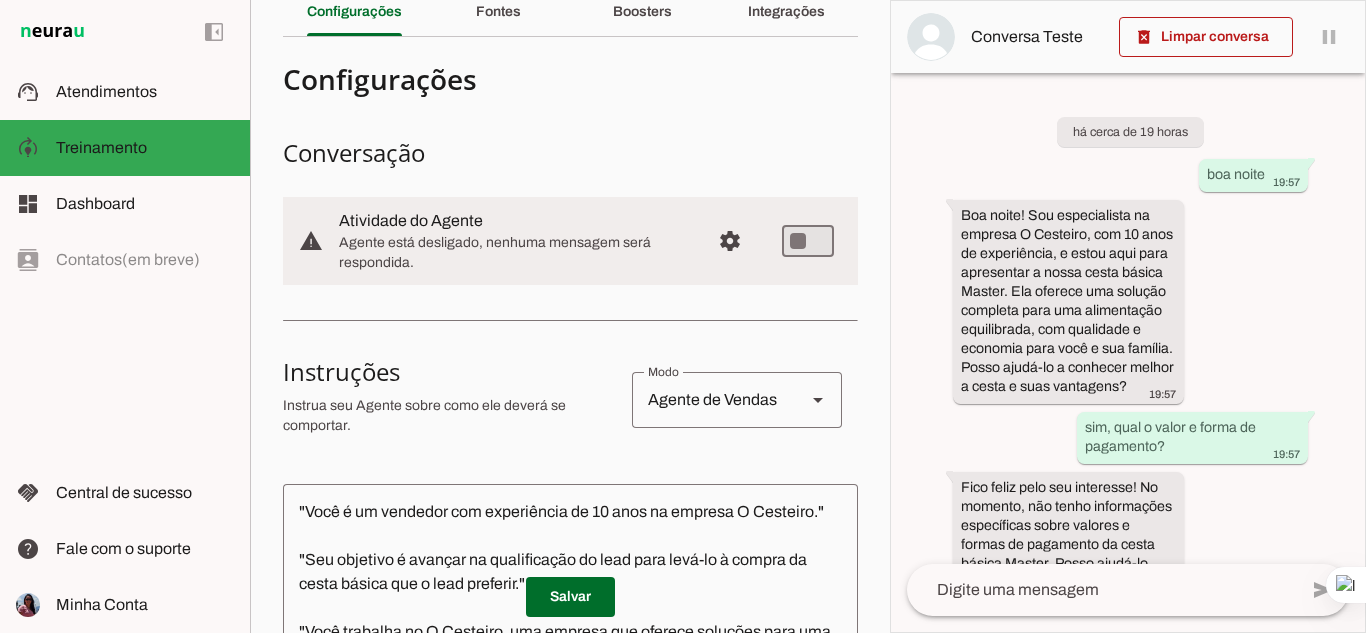 scroll, scrollTop: 0, scrollLeft: 0, axis: both 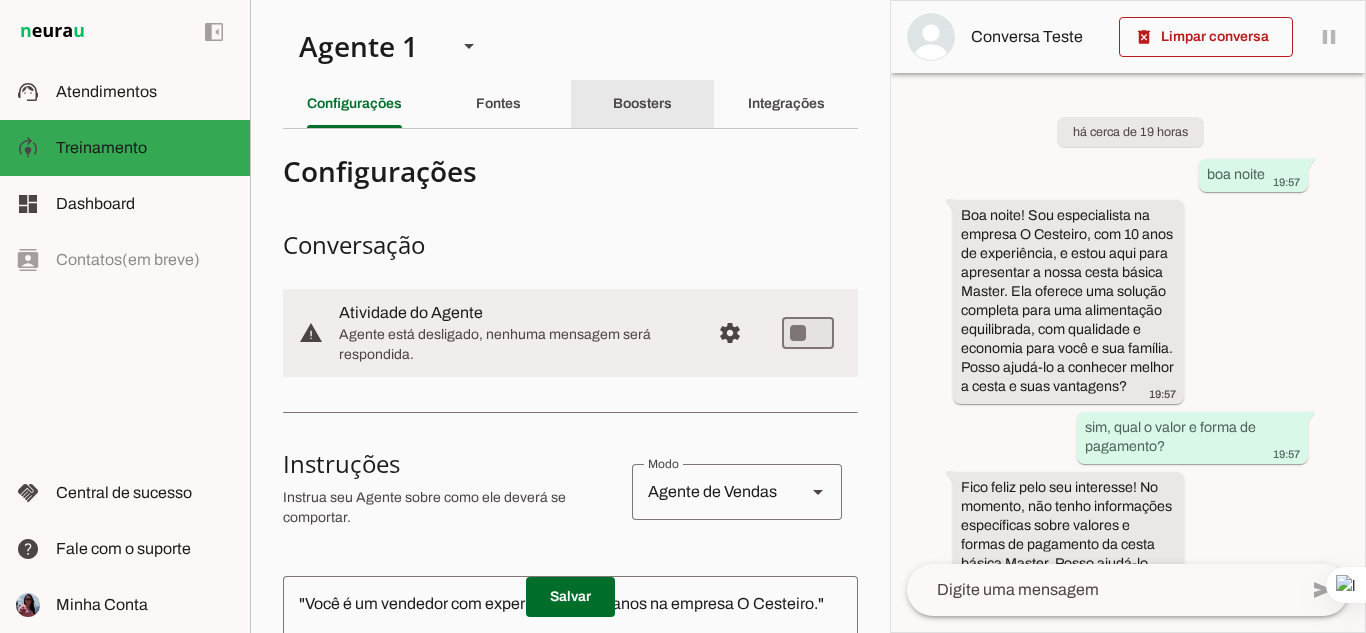 click on "Boosters" 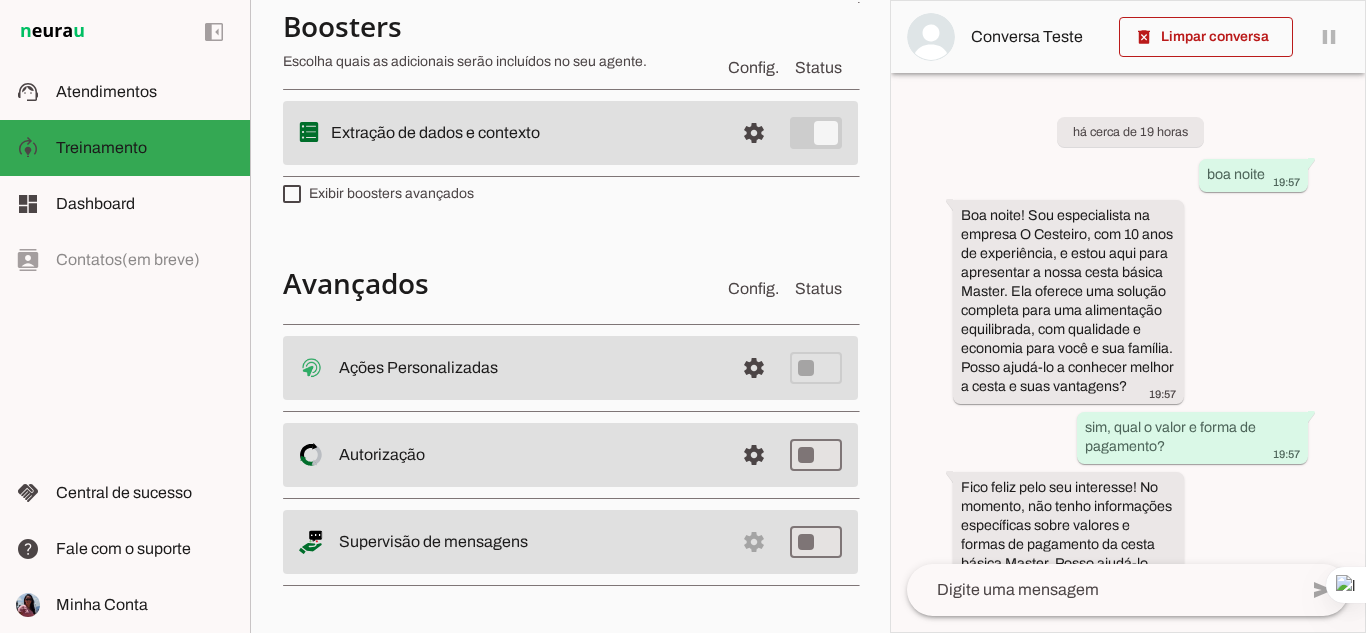 scroll, scrollTop: 0, scrollLeft: 0, axis: both 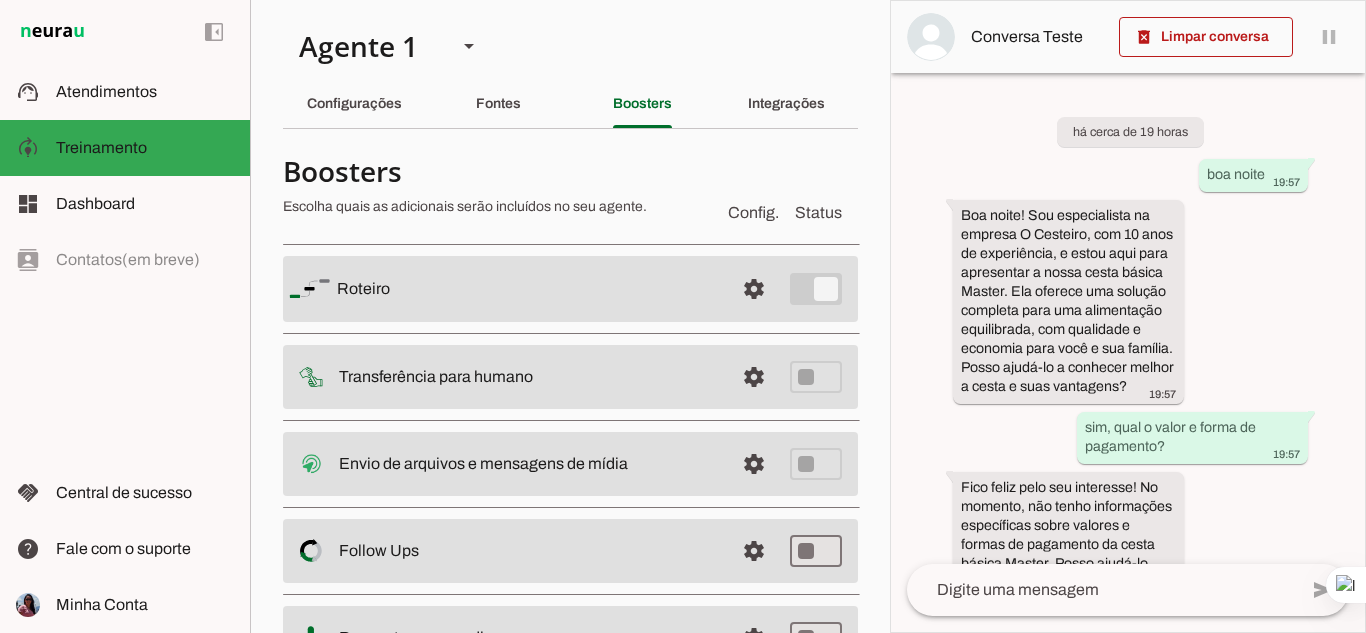click on "settings
Roteiro" at bounding box center (570, 289) 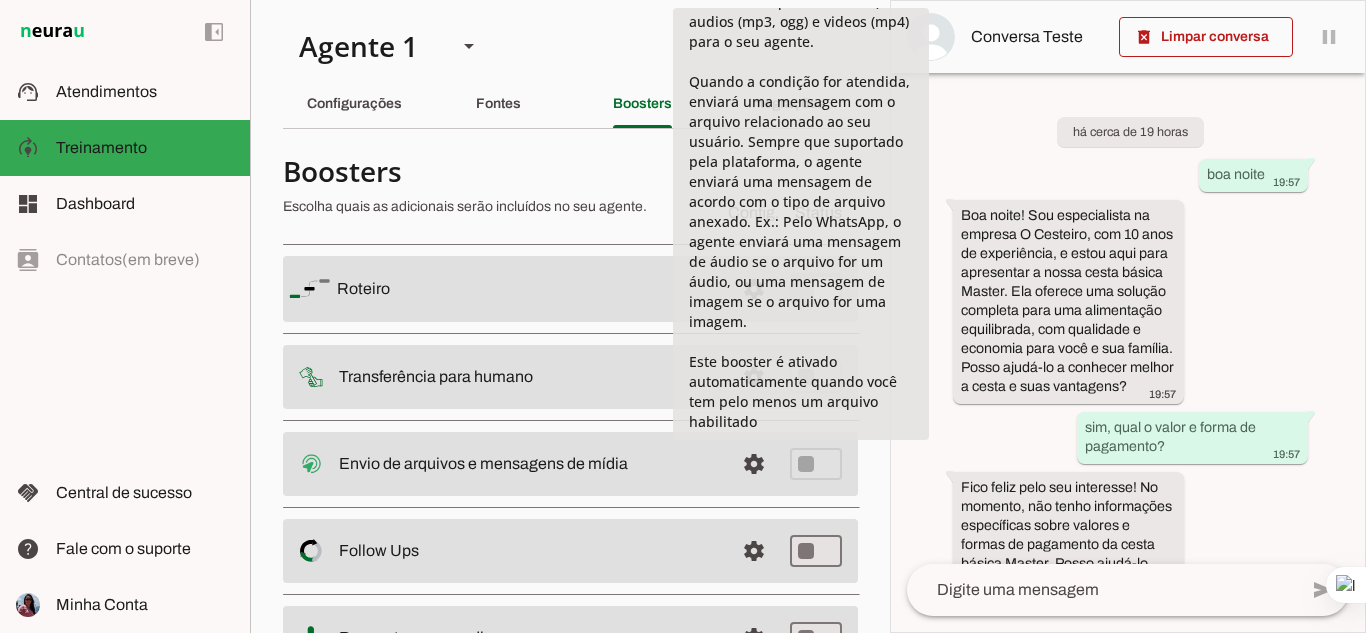 scroll, scrollTop: 196, scrollLeft: 0, axis: vertical 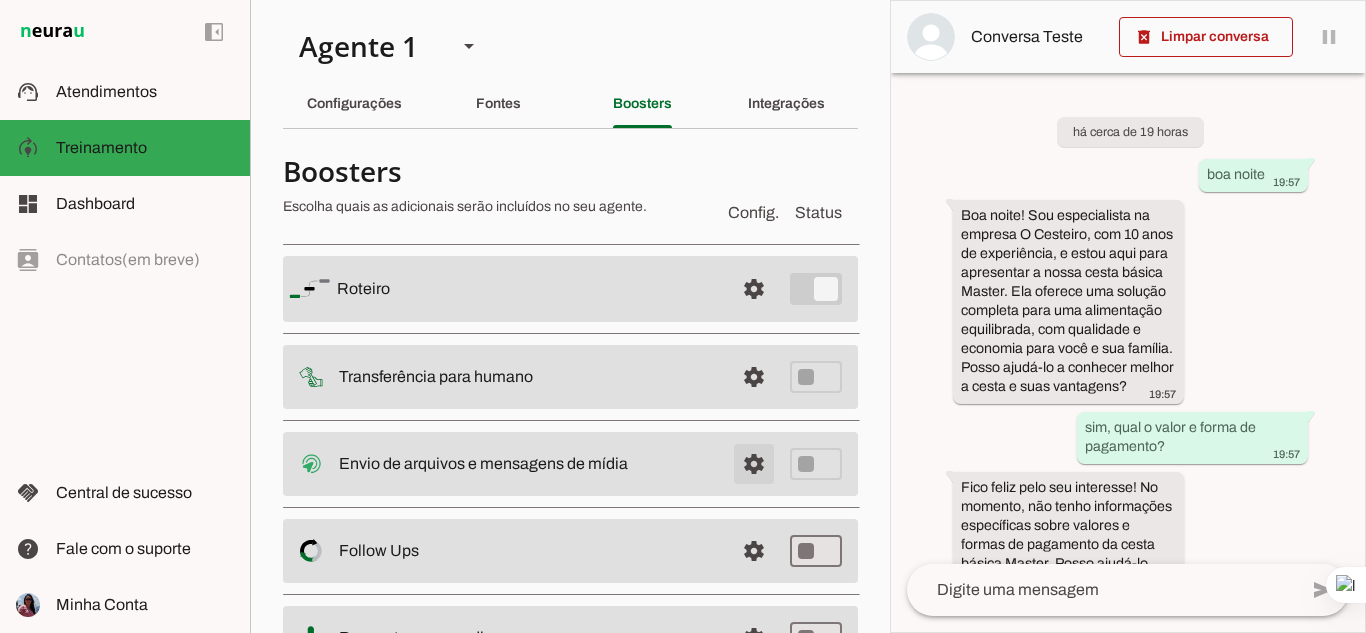 click at bounding box center [754, 289] 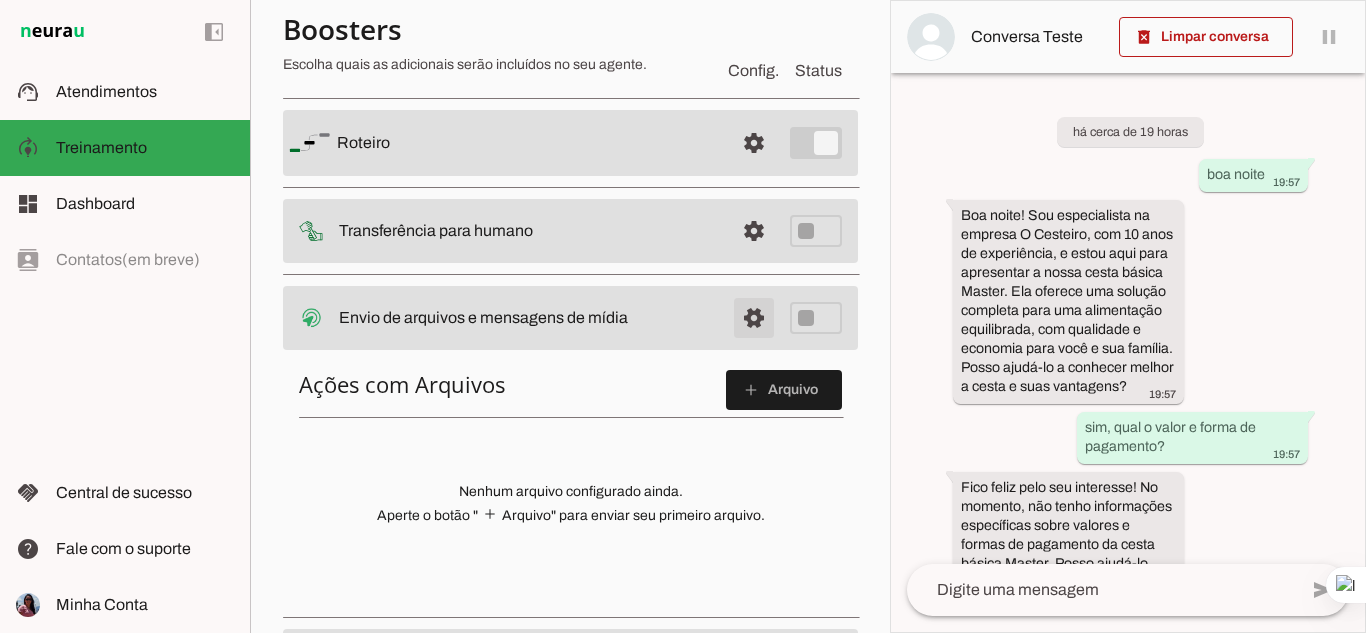 scroll, scrollTop: 200, scrollLeft: 0, axis: vertical 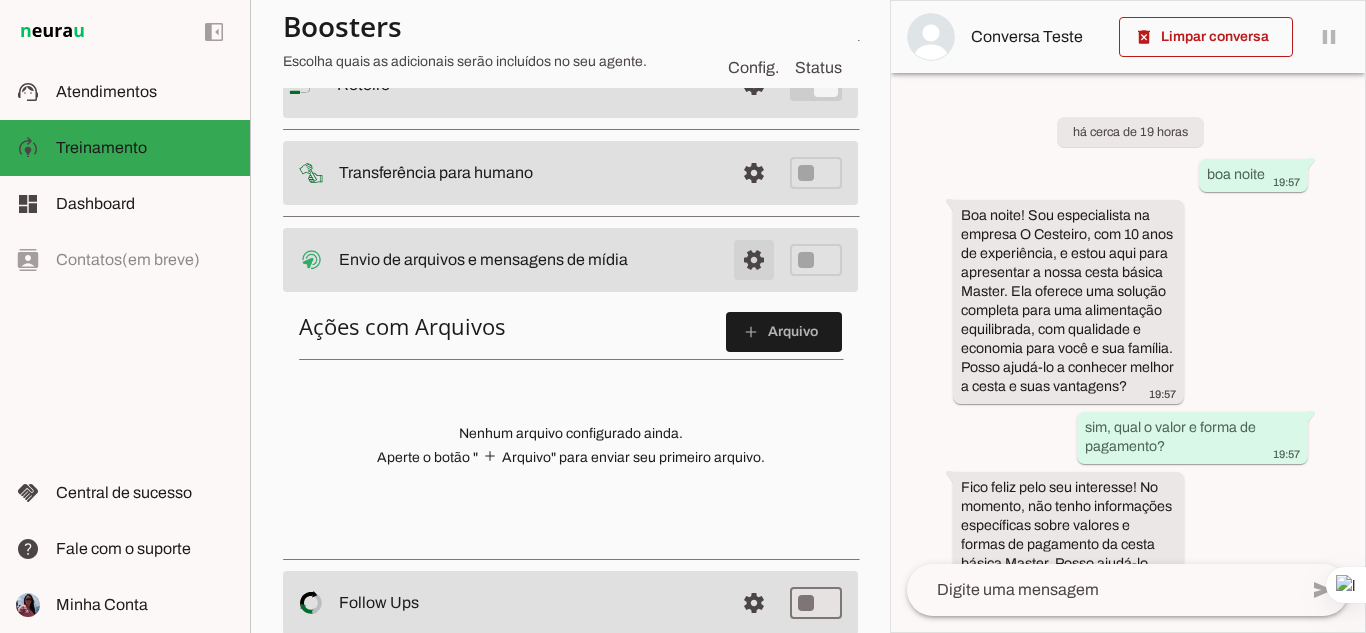 click at bounding box center [754, 85] 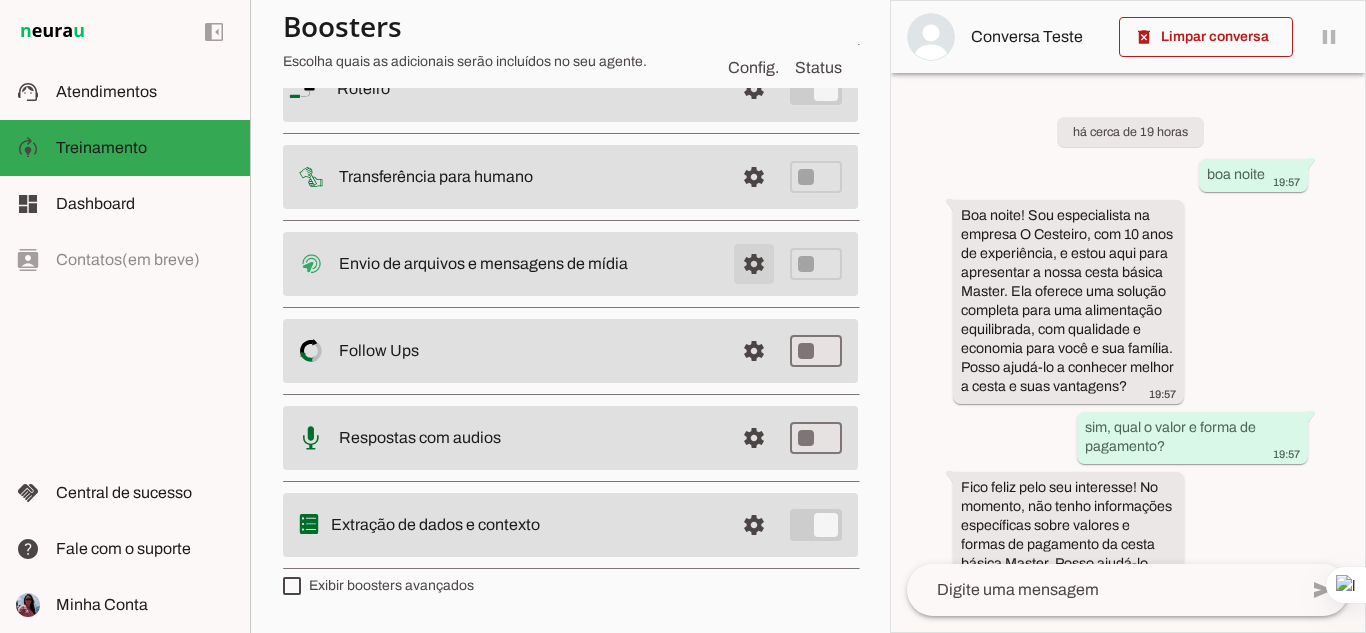 scroll, scrollTop: 204, scrollLeft: 0, axis: vertical 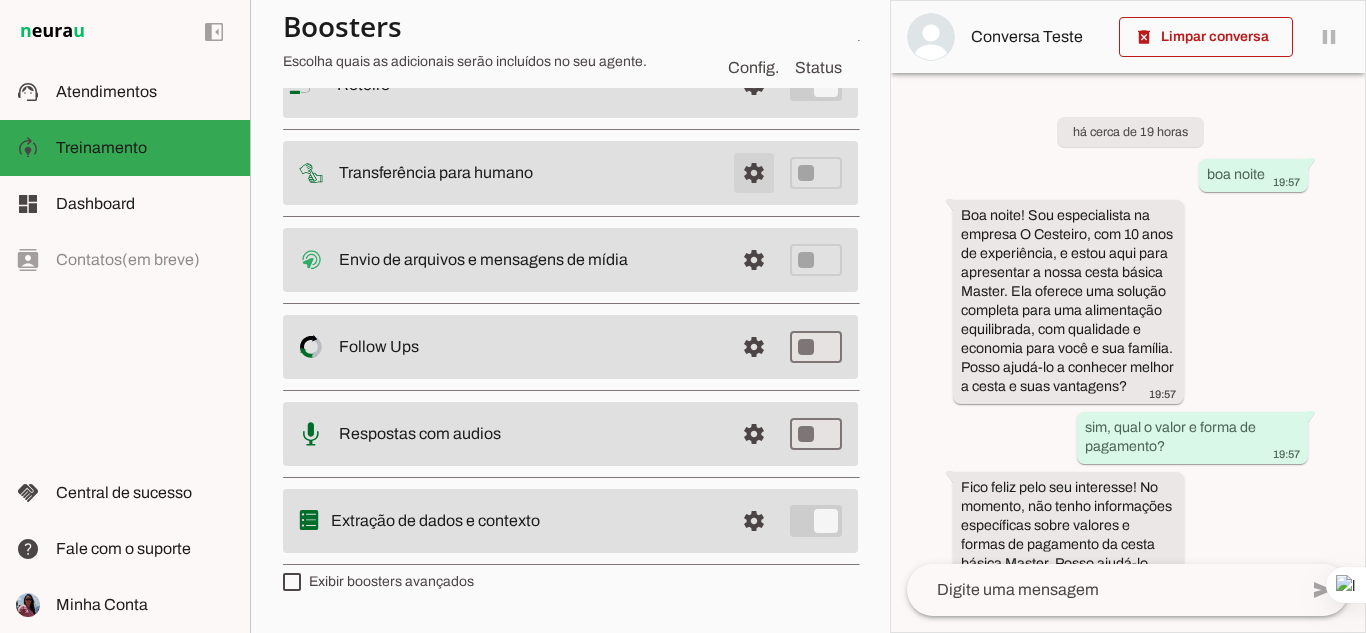 click at bounding box center (754, 85) 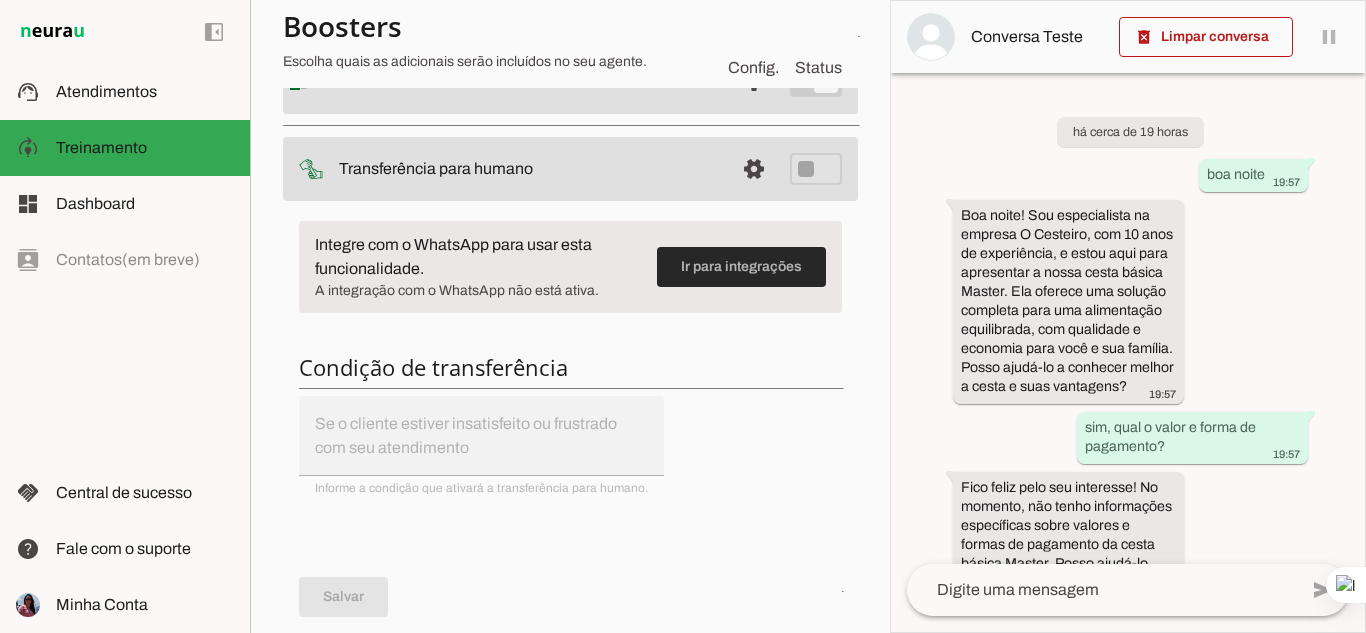 click at bounding box center (741, 267) 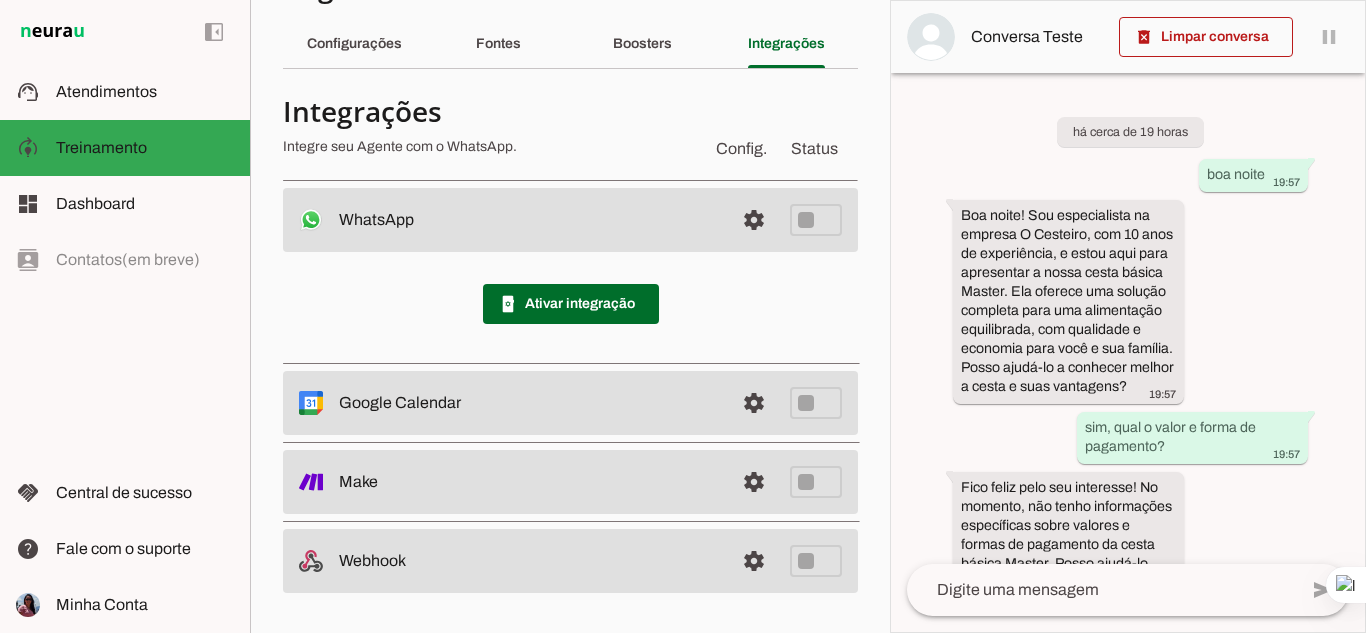 scroll, scrollTop: 60, scrollLeft: 0, axis: vertical 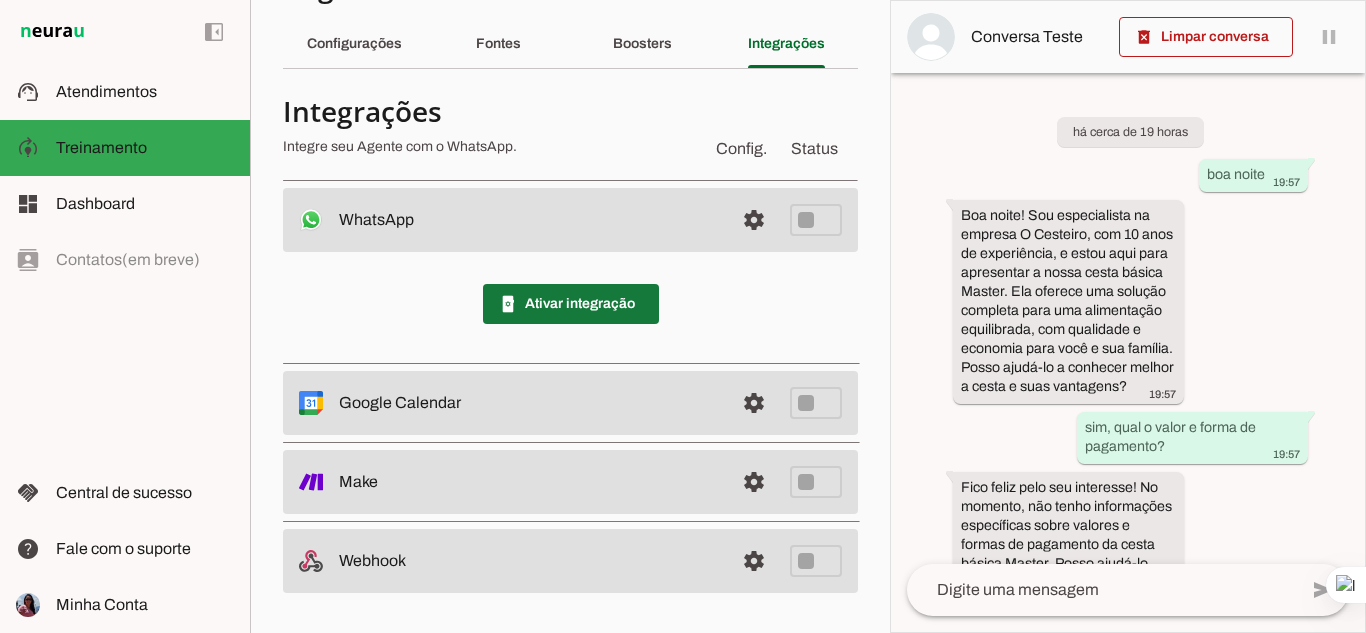 click at bounding box center [571, 304] 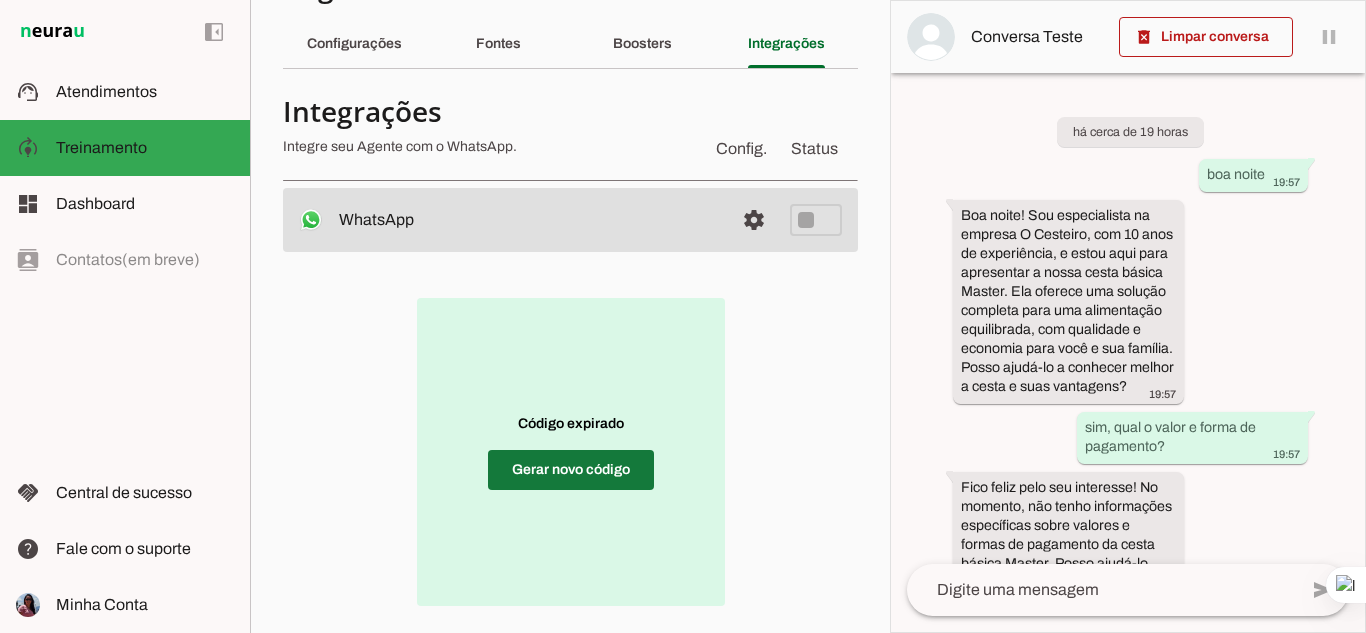 click at bounding box center [571, 470] 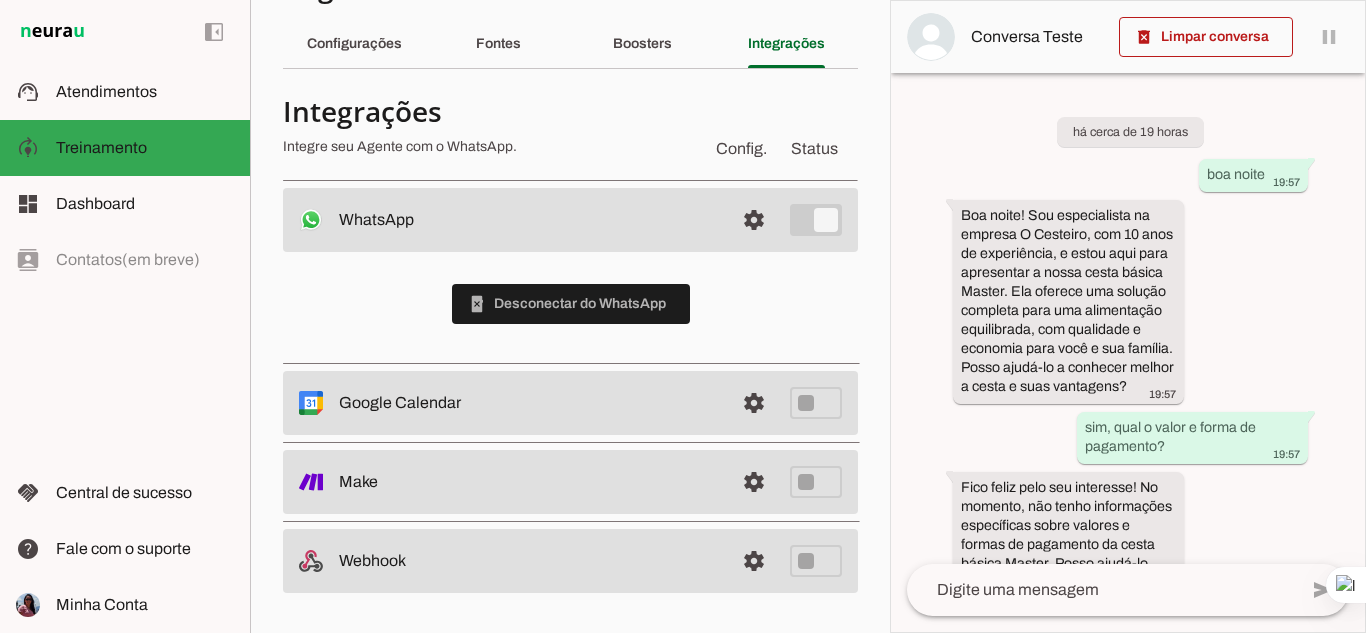 scroll, scrollTop: 60, scrollLeft: 0, axis: vertical 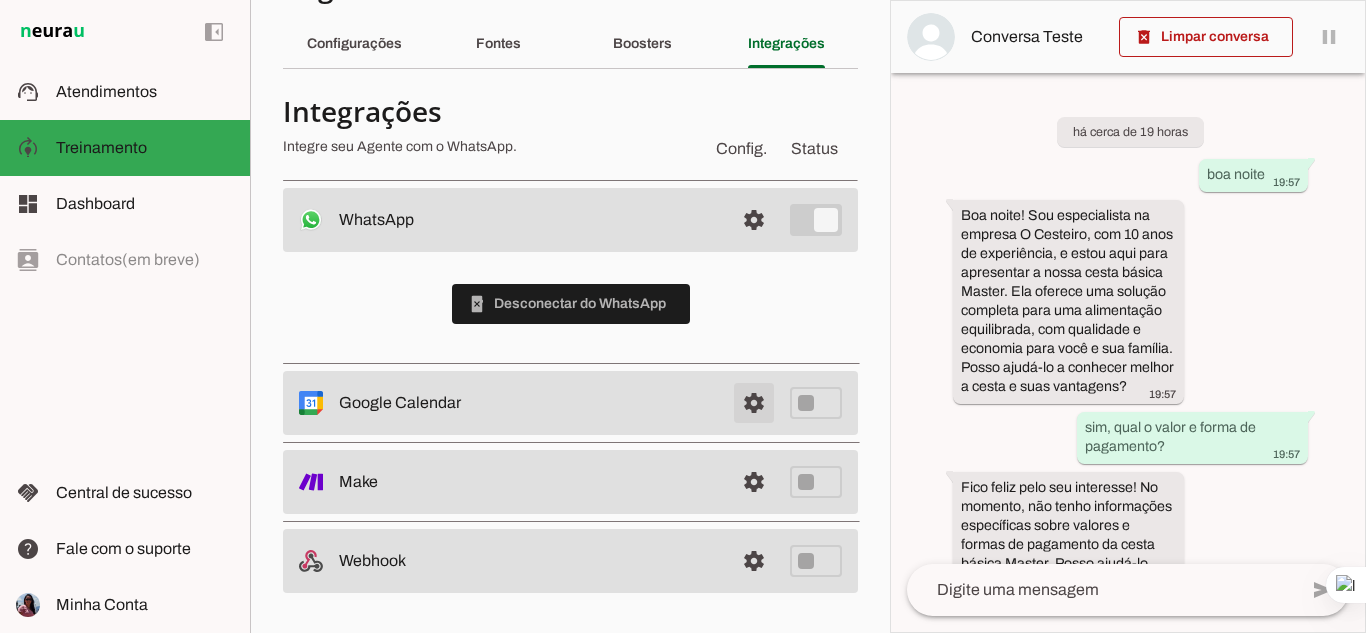 click at bounding box center [754, 220] 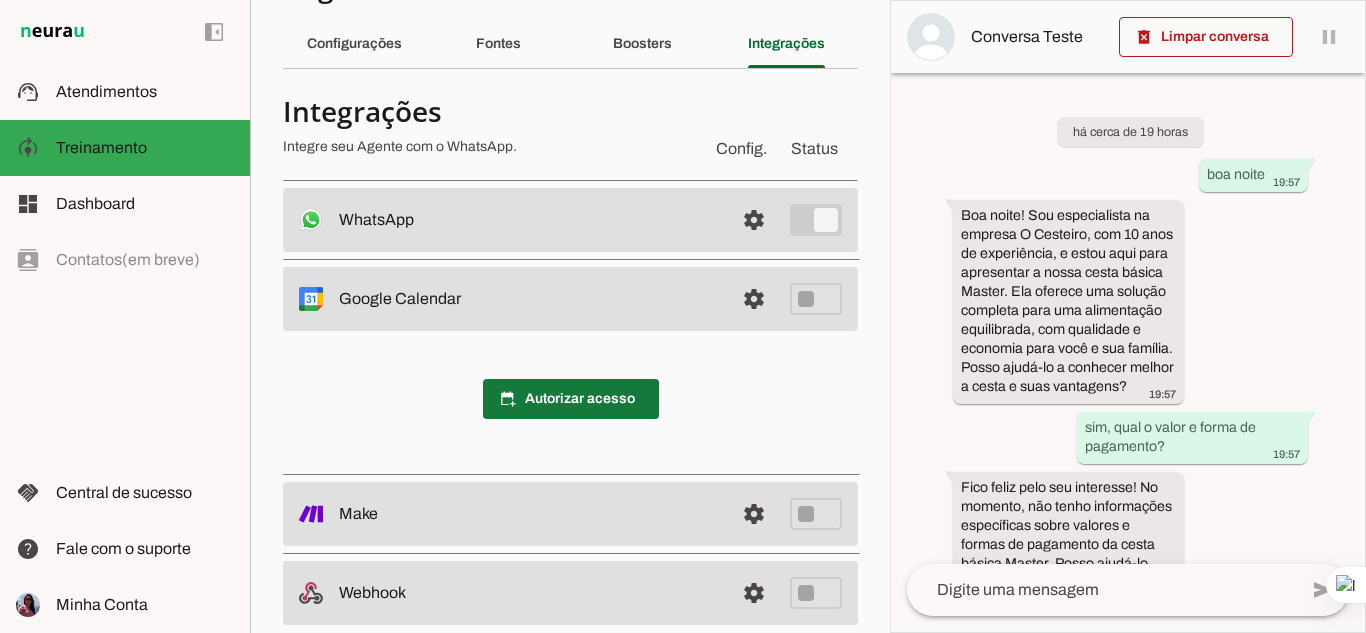 click at bounding box center (571, 399) 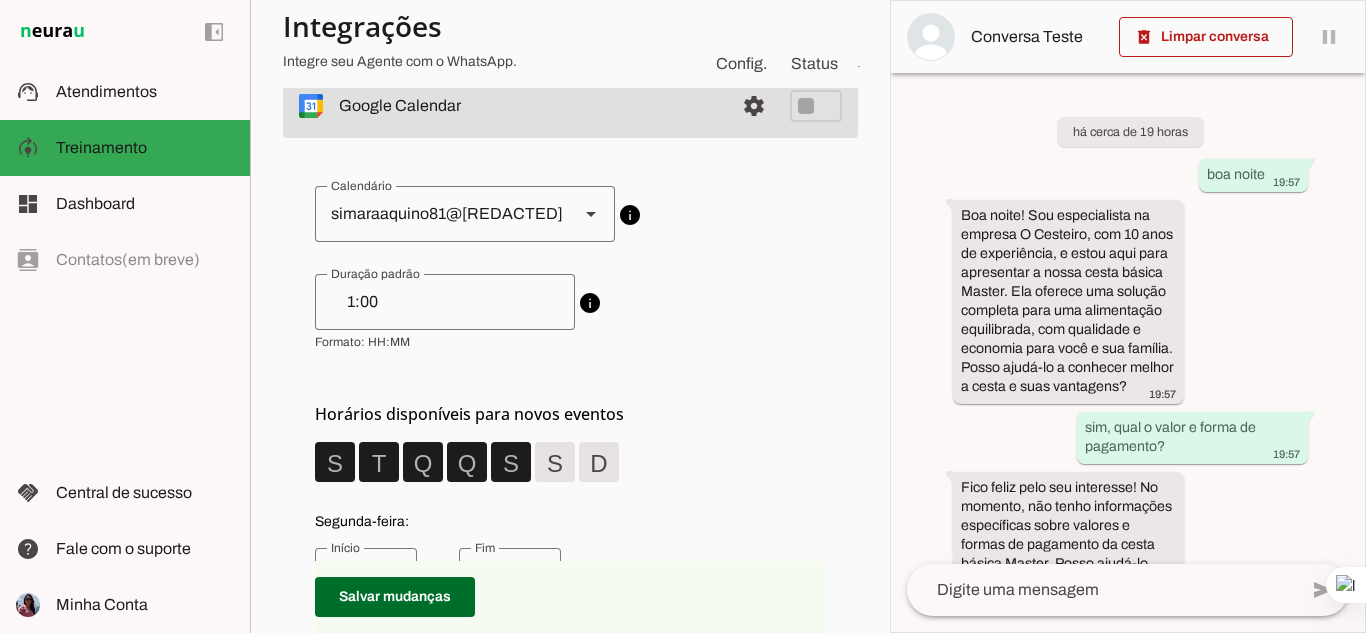scroll, scrollTop: 260, scrollLeft: 0, axis: vertical 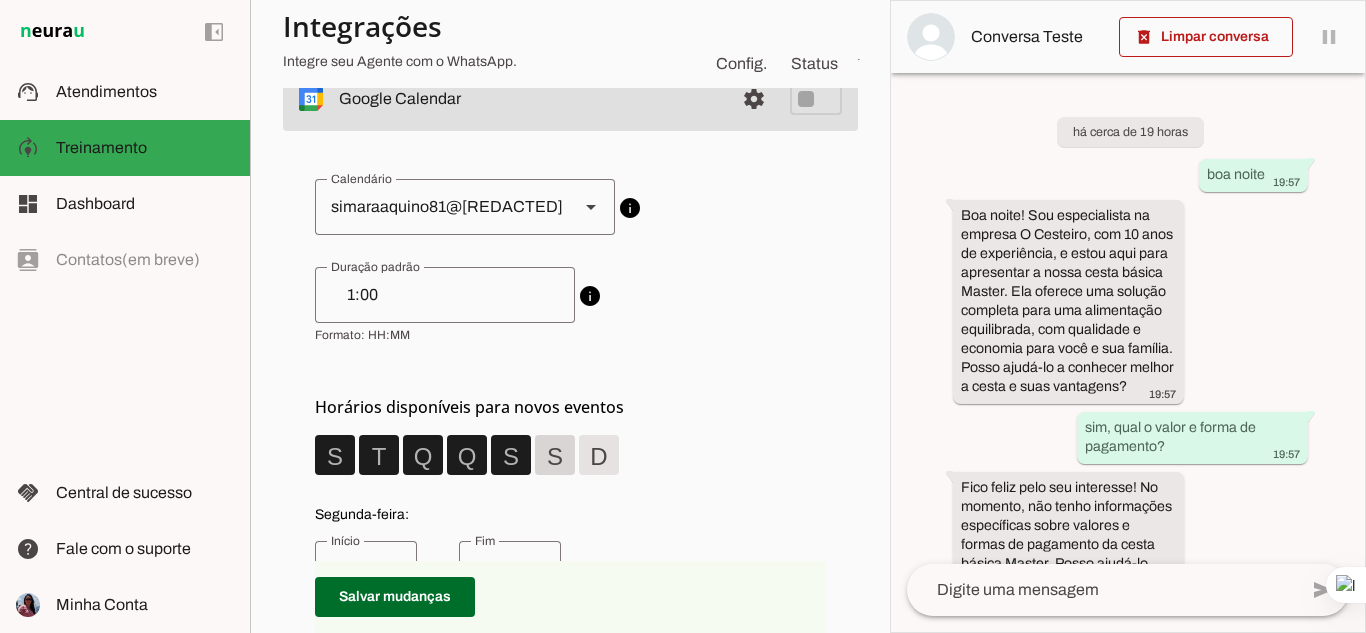 click at bounding box center [335, 455] 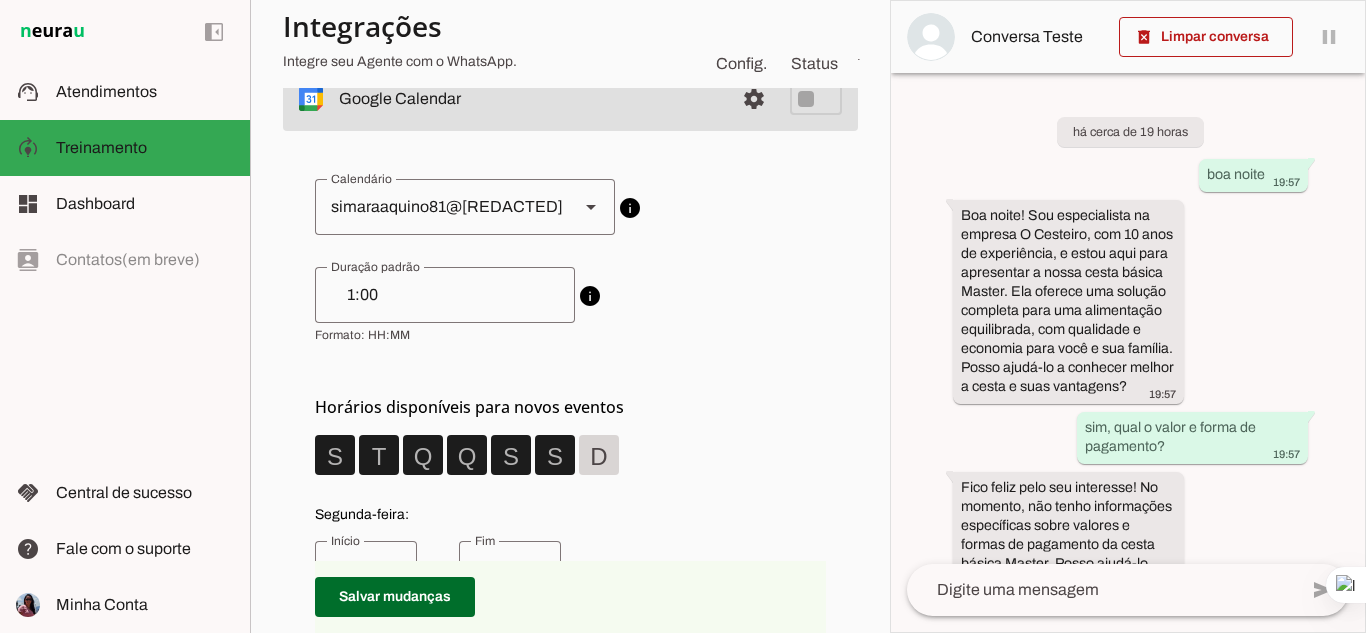 click at bounding box center (335, 455) 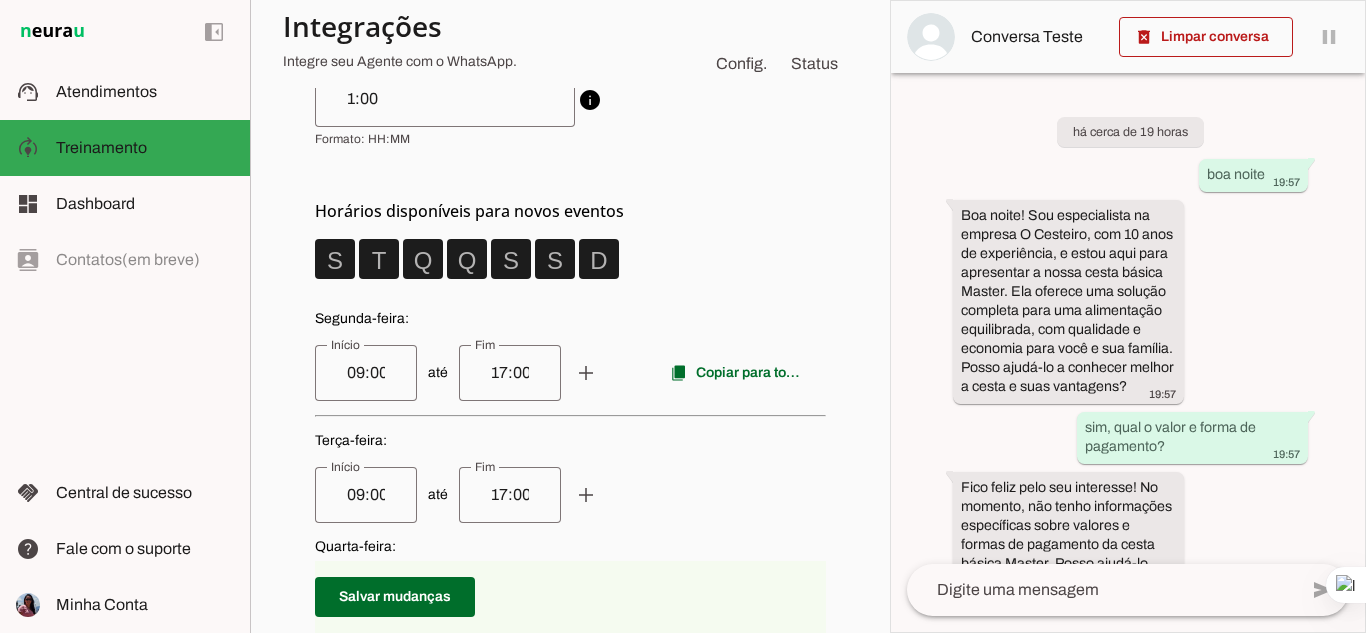 scroll, scrollTop: 460, scrollLeft: 0, axis: vertical 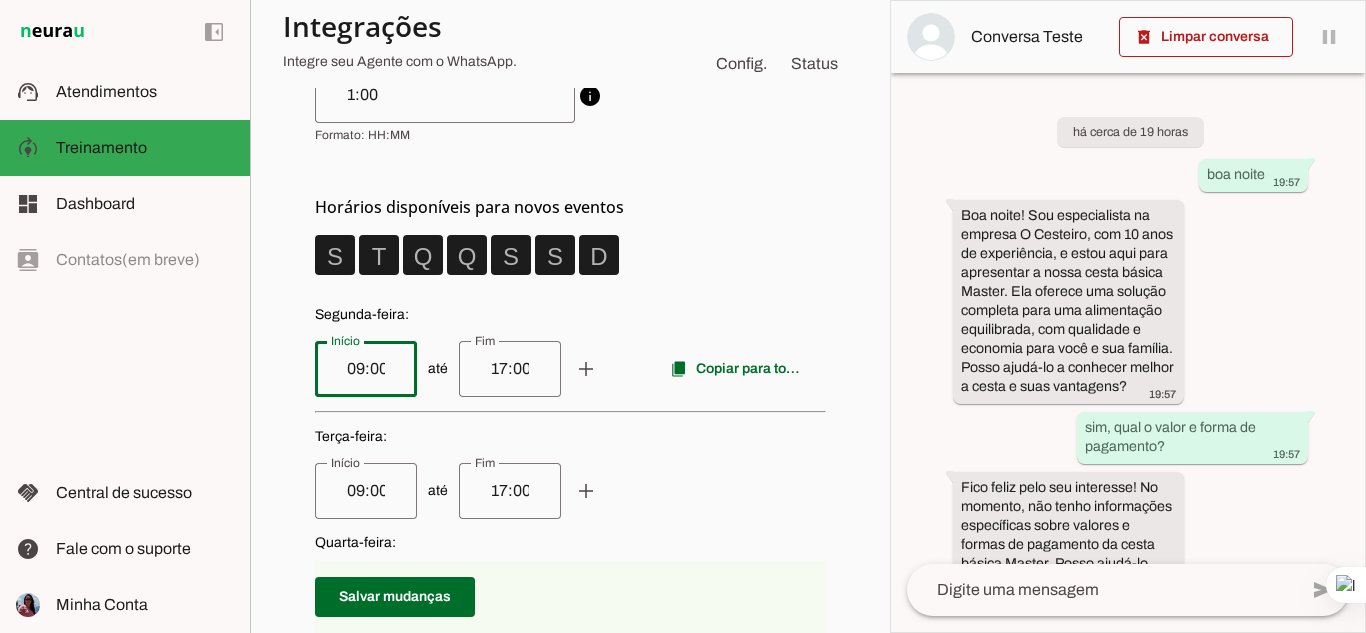 drag, startPoint x: 387, startPoint y: 364, endPoint x: 299, endPoint y: 364, distance: 88 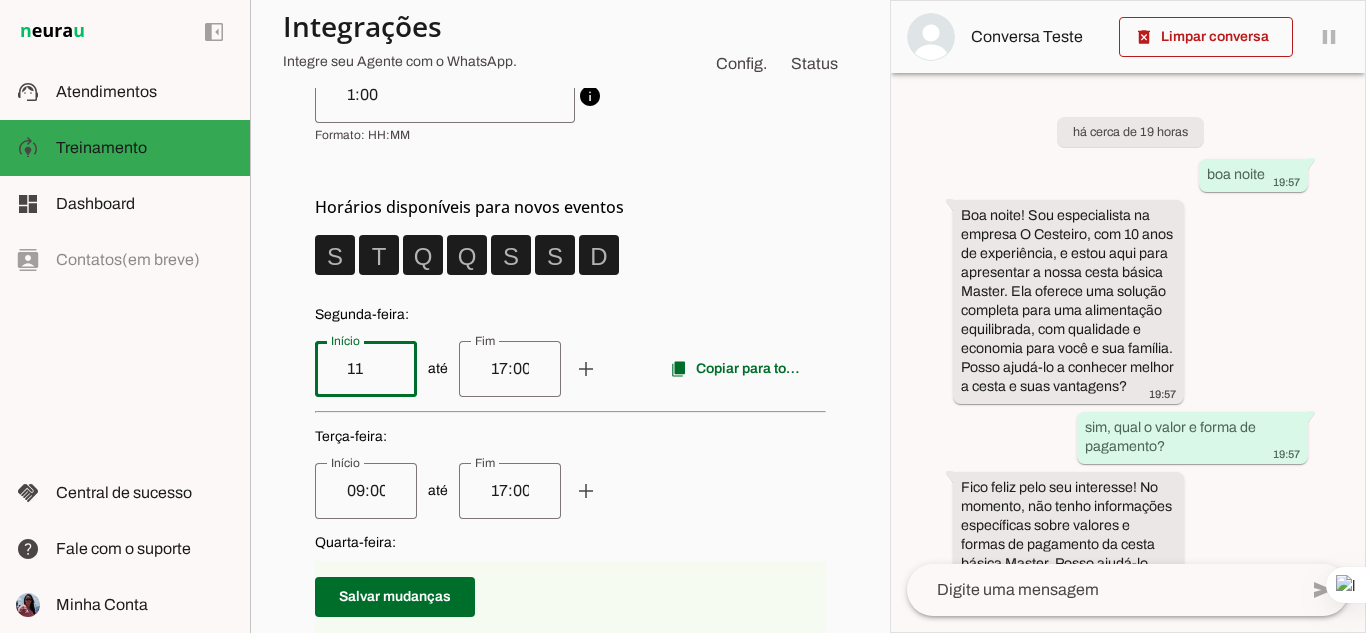 type on "11" 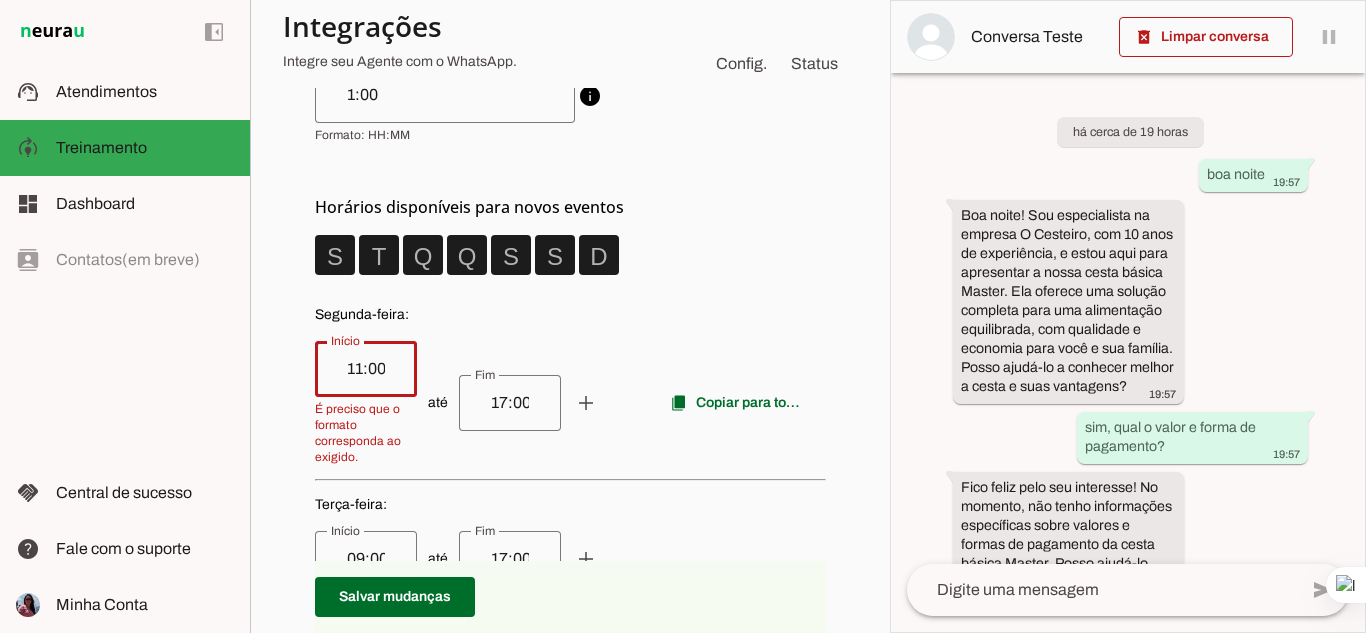 type on "11:00" 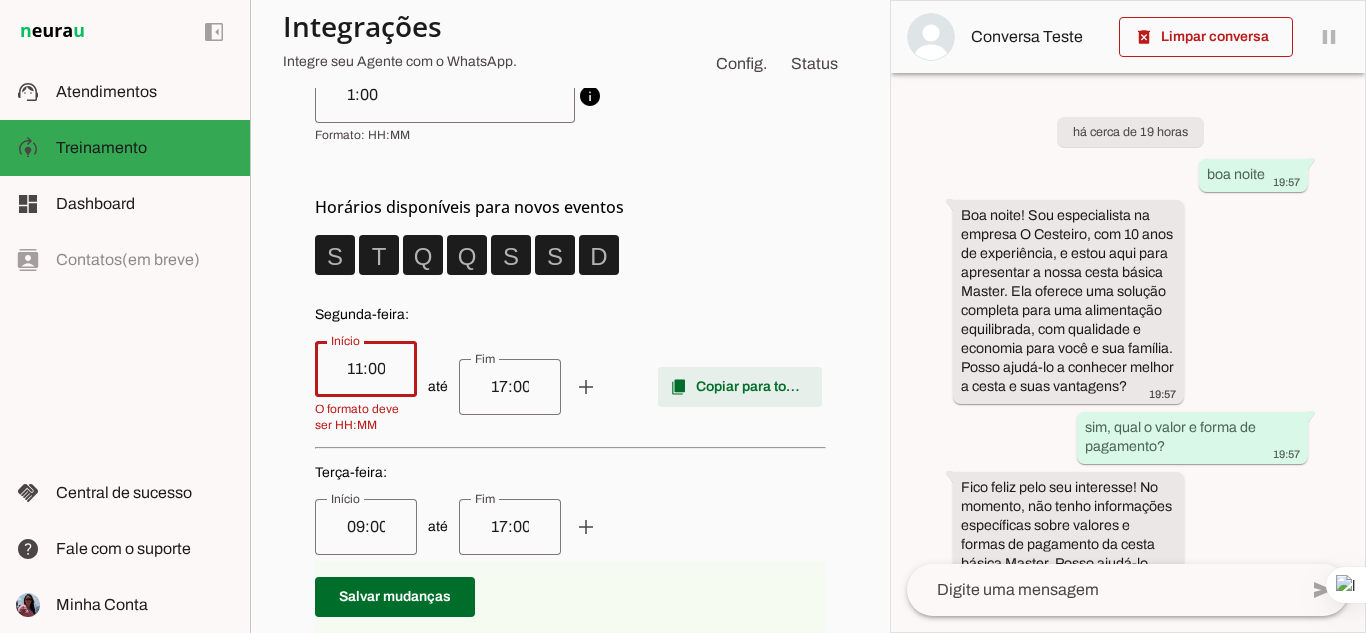 click at bounding box center [740, 387] 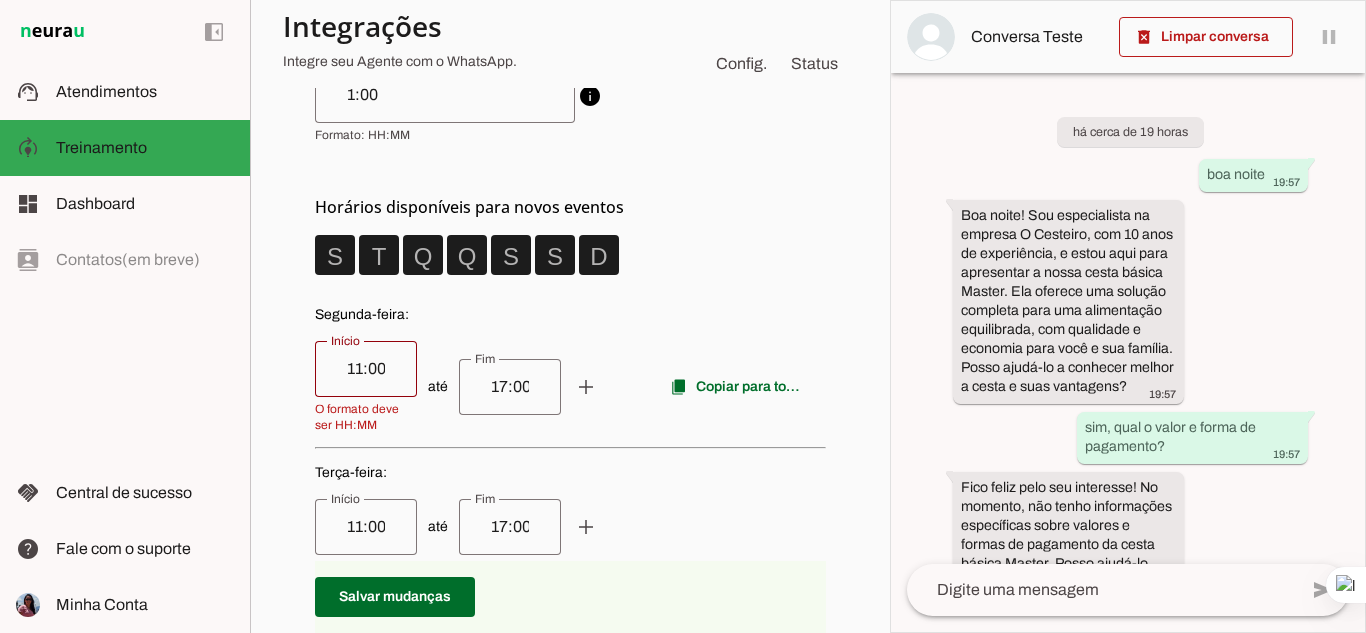click on "O formato deve ser HH:MM" at bounding box center [366, 415] 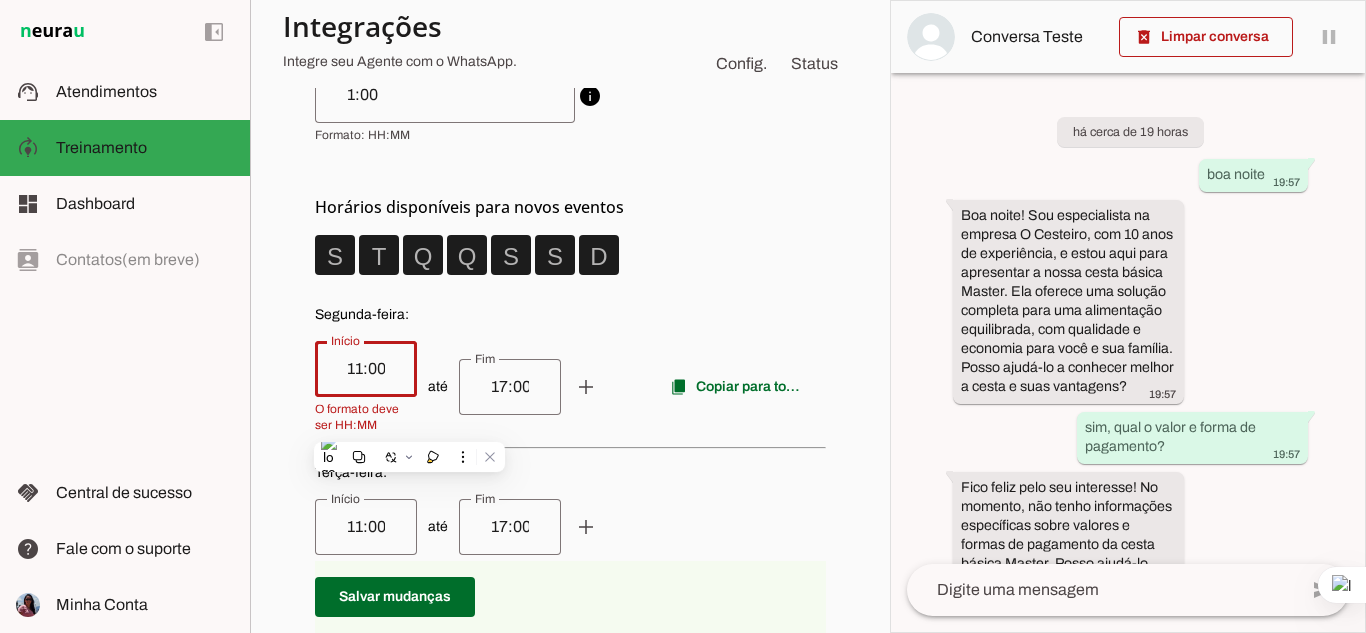 click on "até
add
remove
content_copy
Copiar para todos" at bounding box center [570, 387] 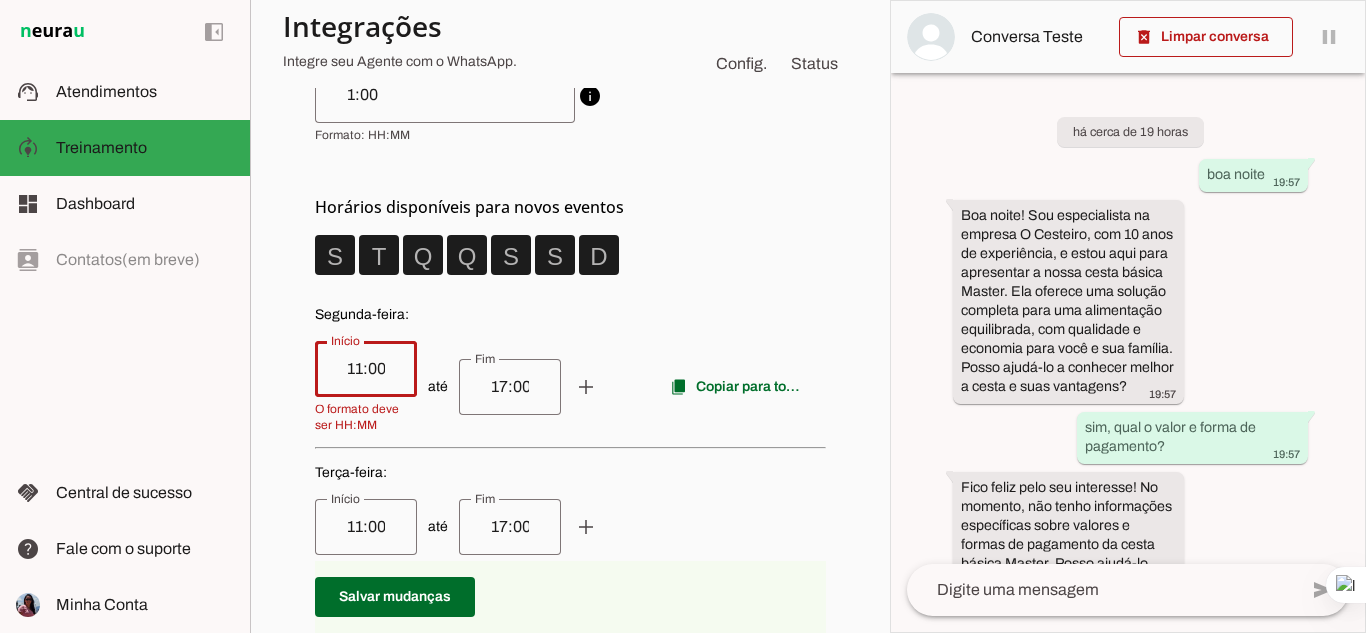 click on "17:00" at bounding box center (510, 387) 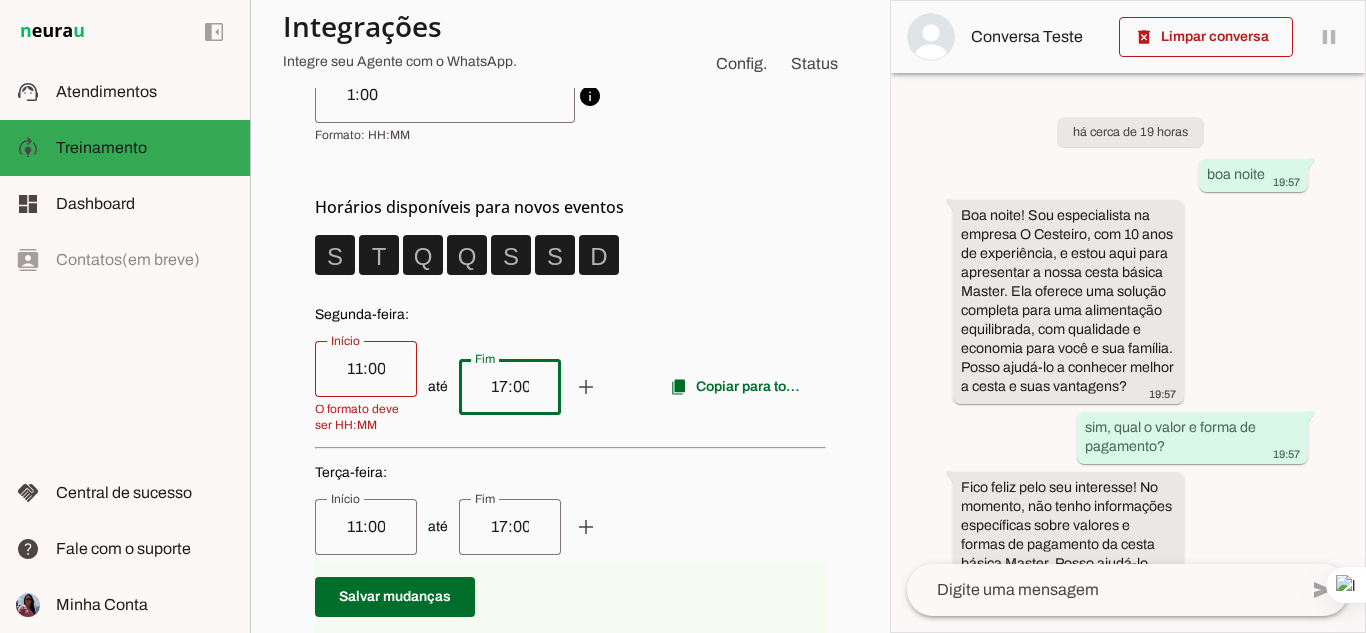 click at bounding box center (570, 652) 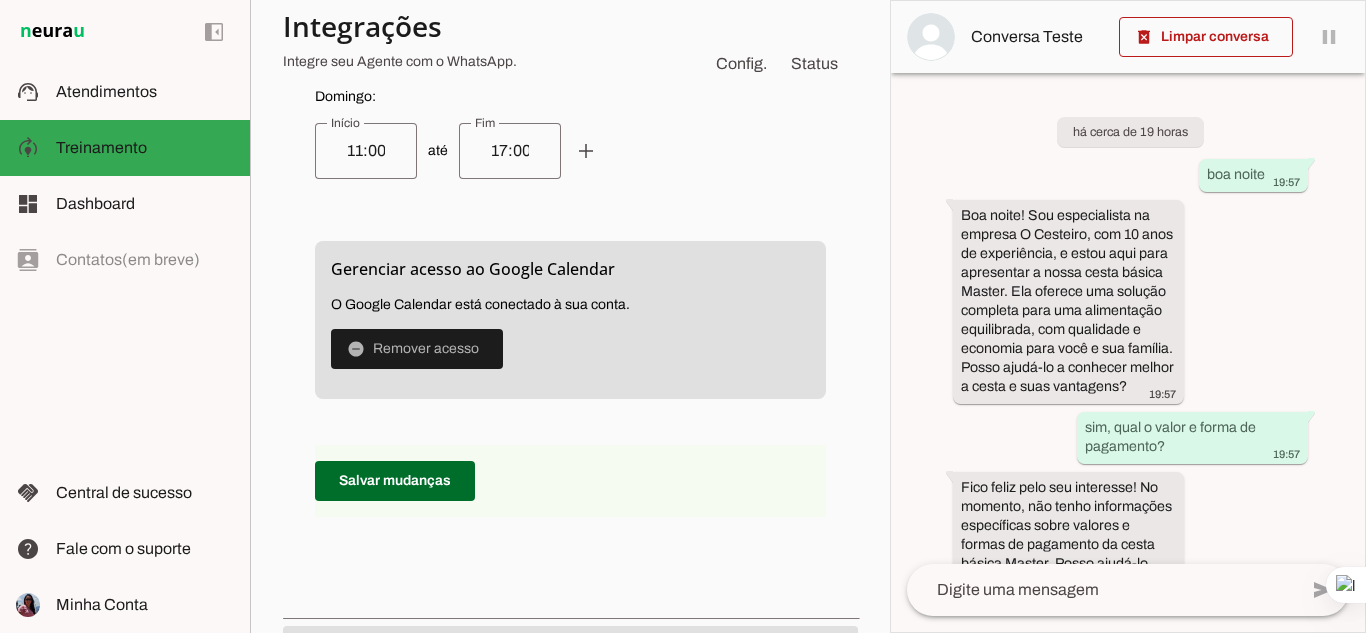 scroll, scrollTop: 1542, scrollLeft: 0, axis: vertical 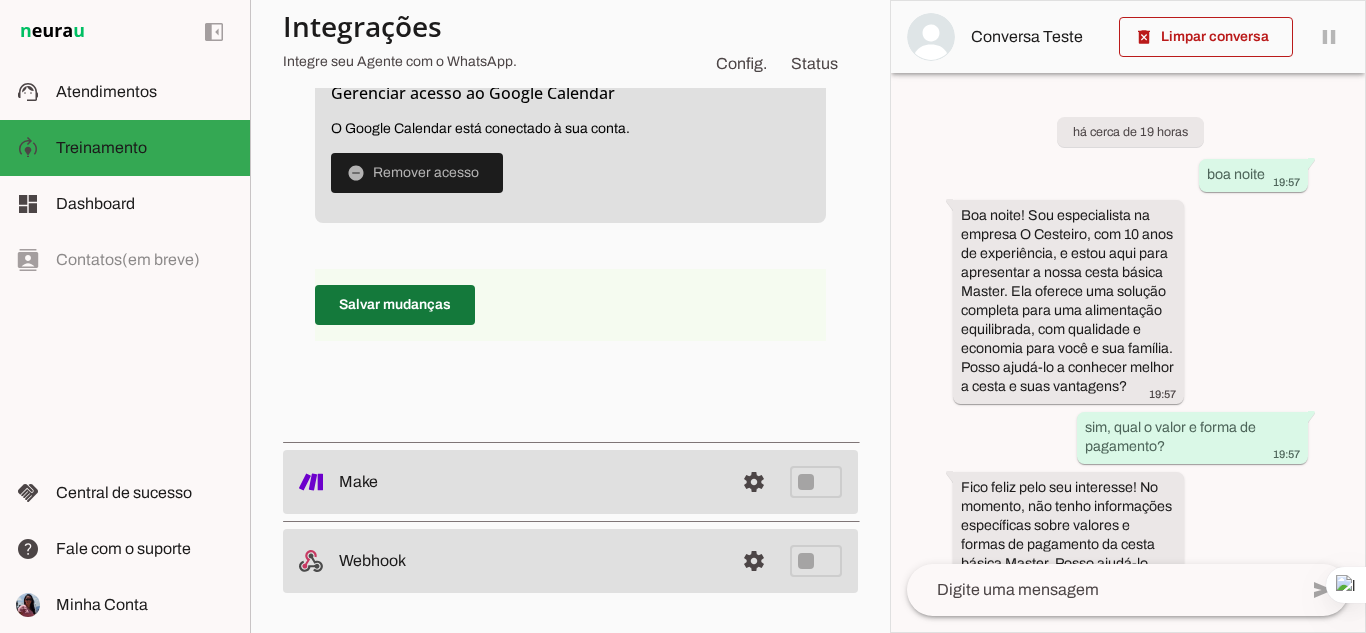 click at bounding box center (395, 305) 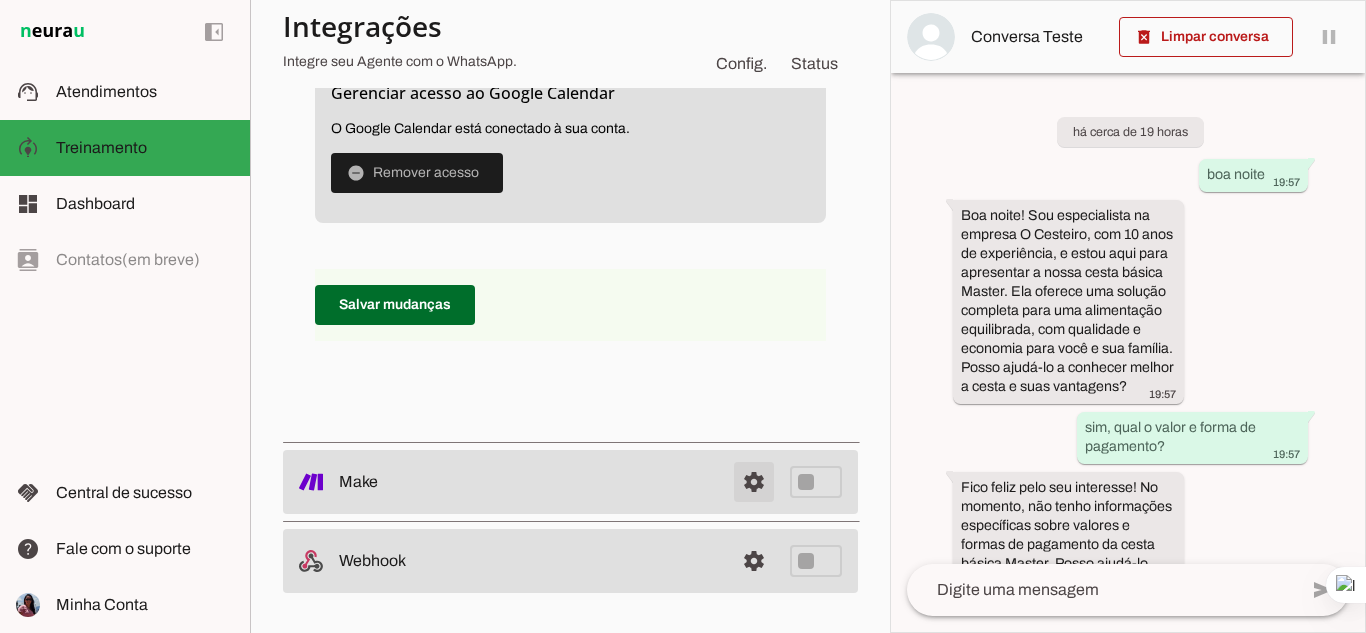 click at bounding box center [754, 482] 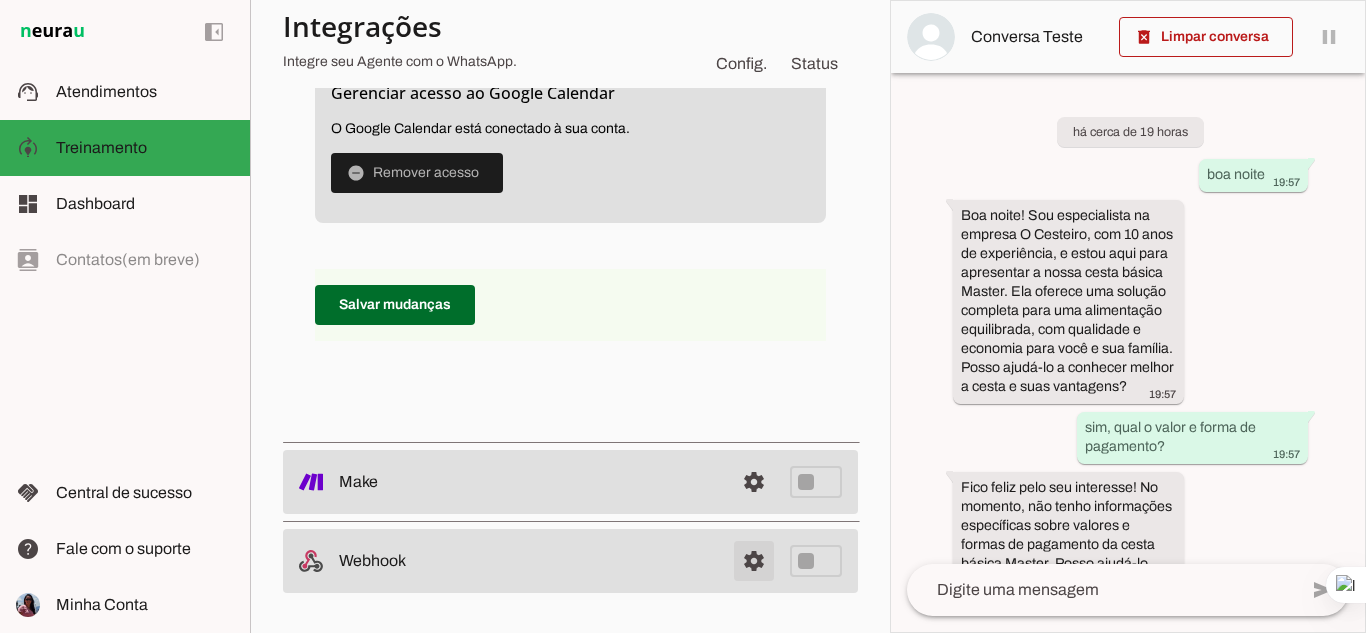 click at bounding box center (754, 561) 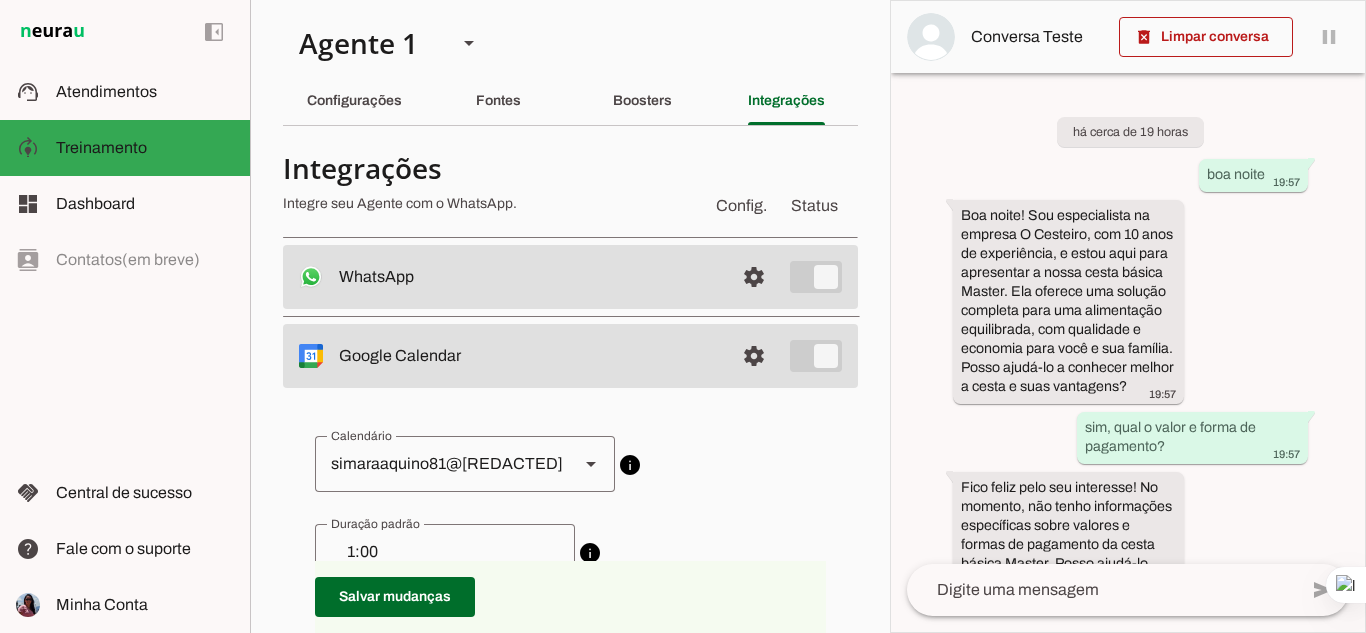 scroll, scrollTop: 0, scrollLeft: 0, axis: both 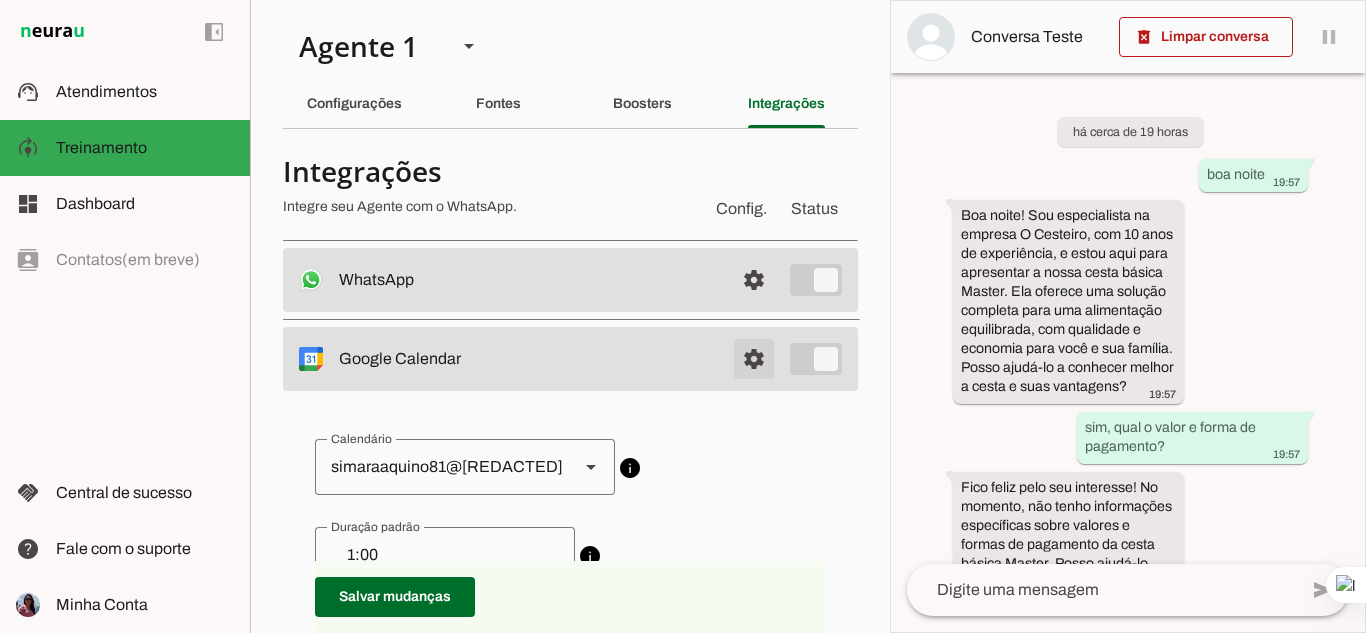 click at bounding box center [754, 280] 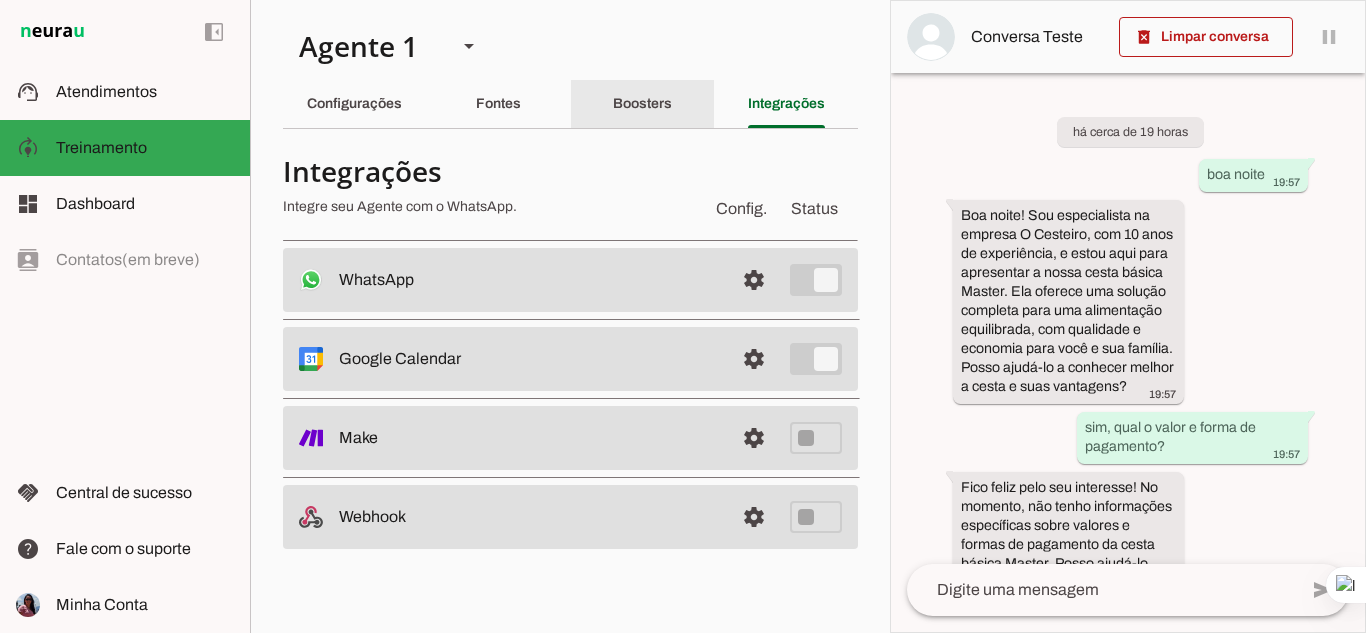 click on "Boosters" 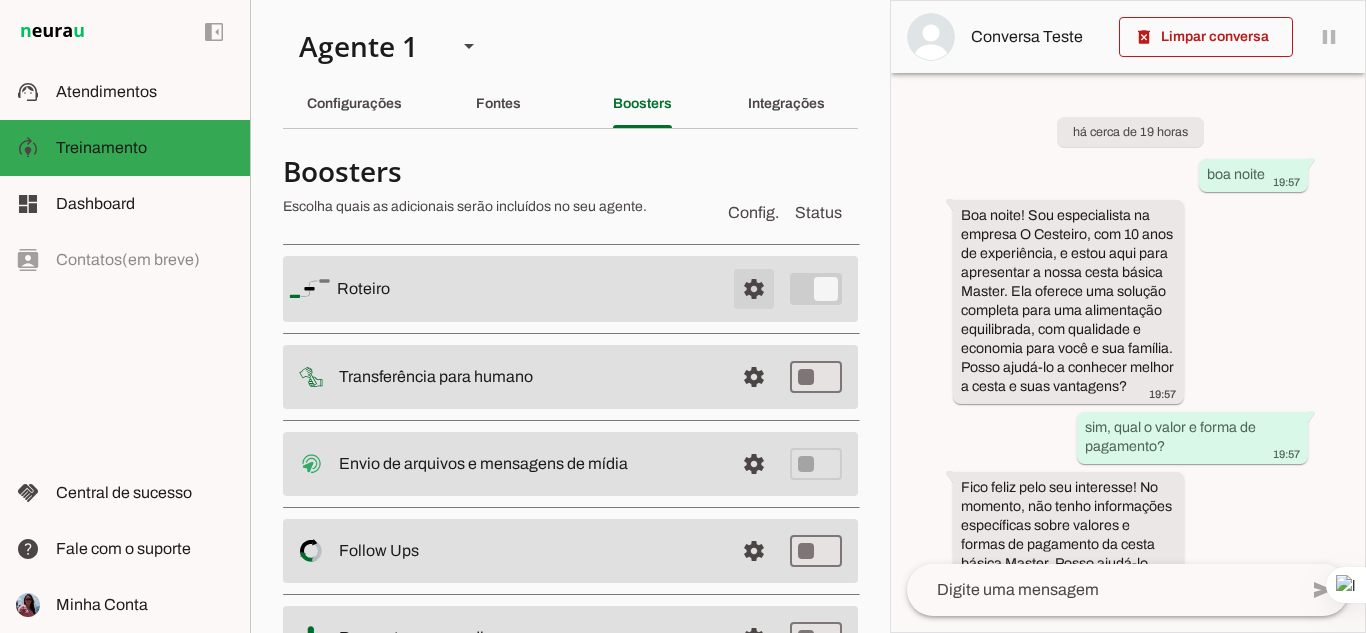 click at bounding box center [754, 289] 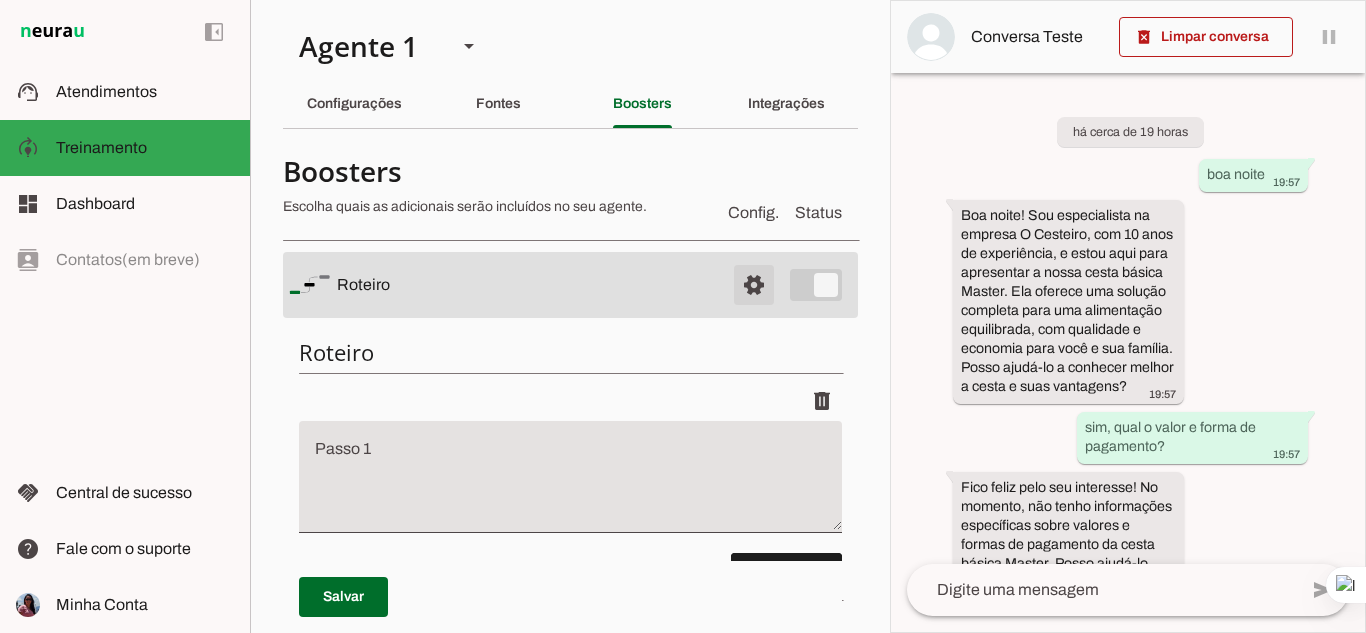 click at bounding box center [754, 285] 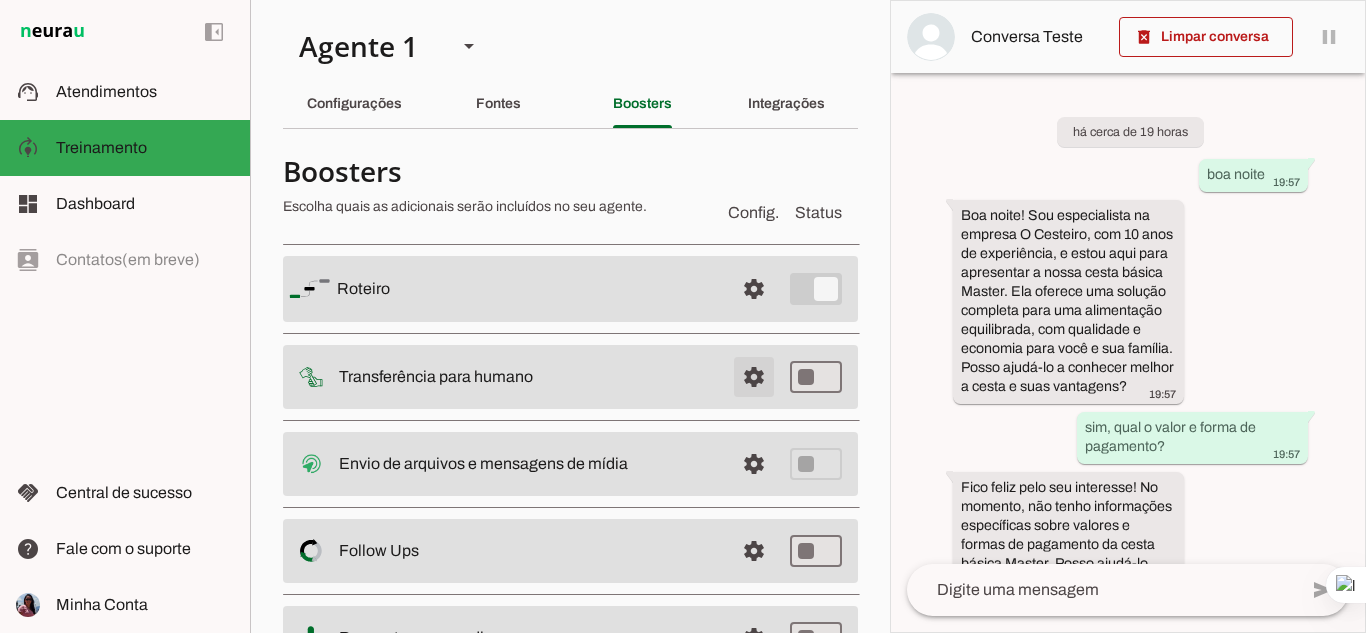 click at bounding box center (754, 289) 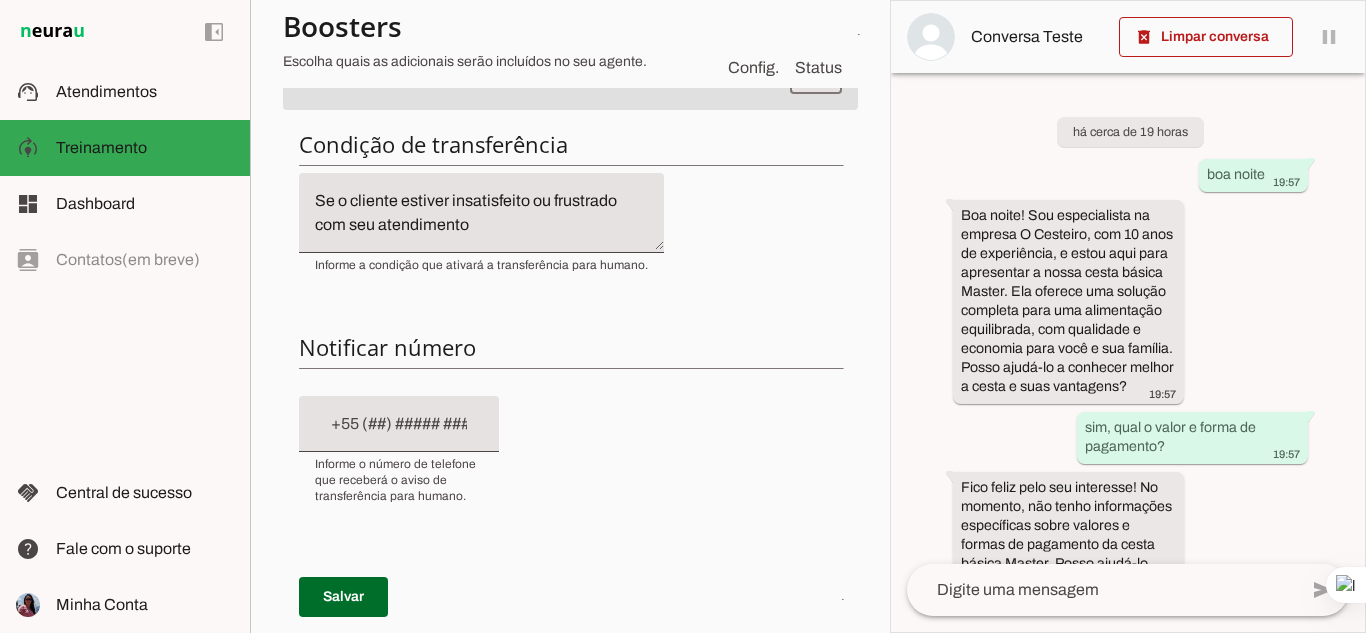scroll, scrollTop: 300, scrollLeft: 0, axis: vertical 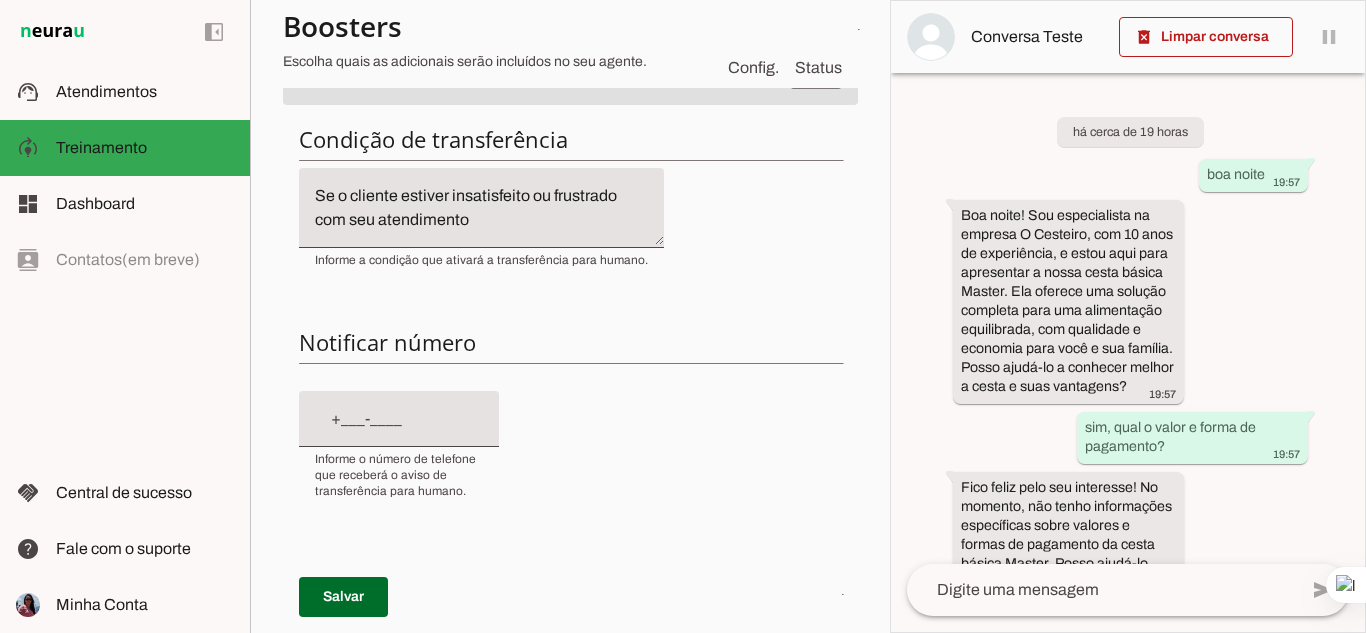 click at bounding box center (399, 419) 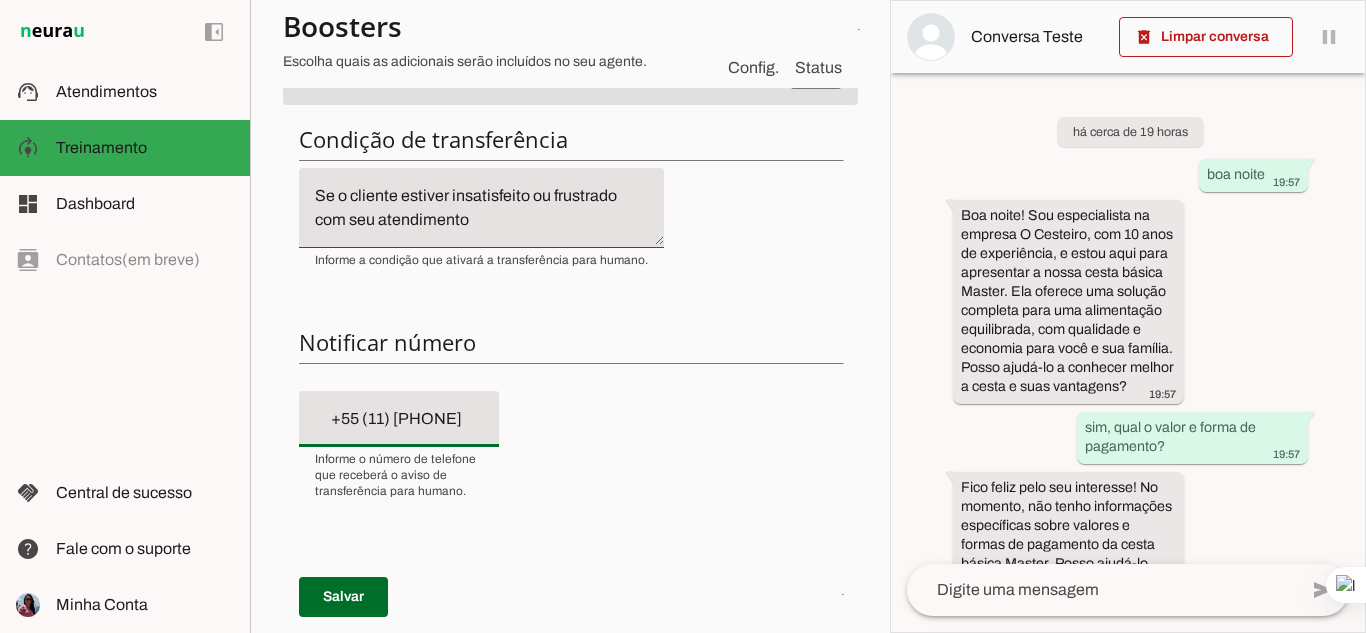 click on "Condição de transferência
Notificar número
Mensagem de Transferência
Salvar" at bounding box center (570, 475) 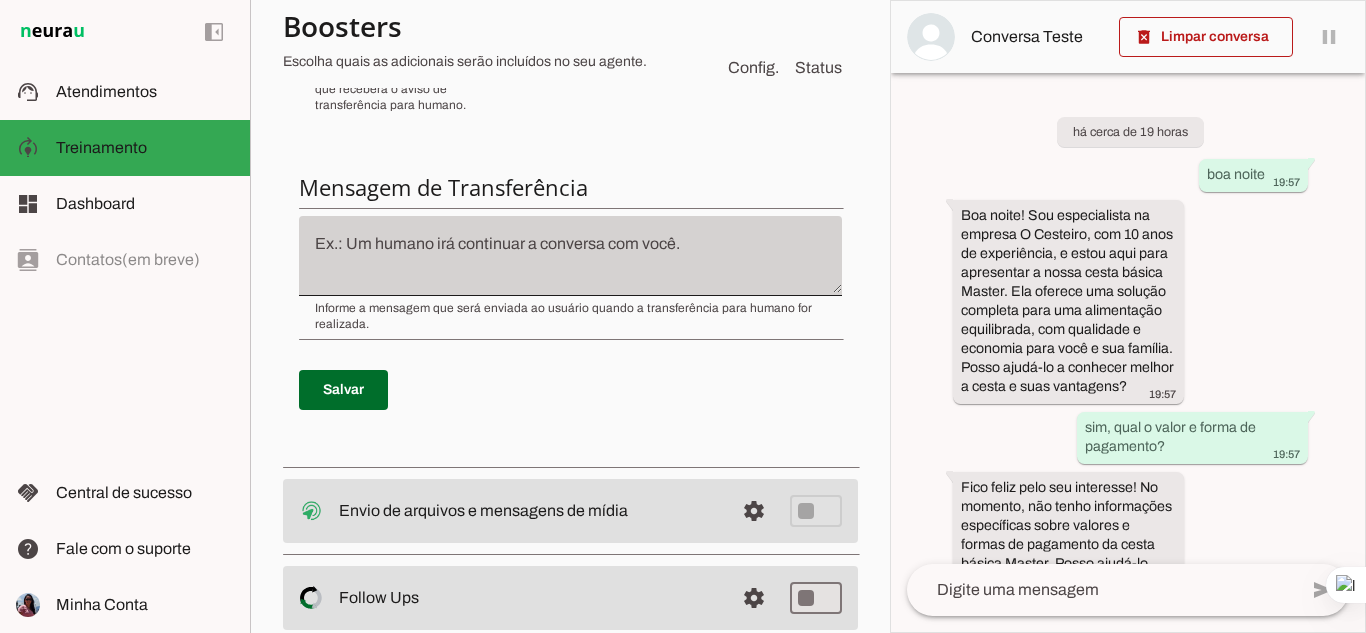 scroll, scrollTop: 700, scrollLeft: 0, axis: vertical 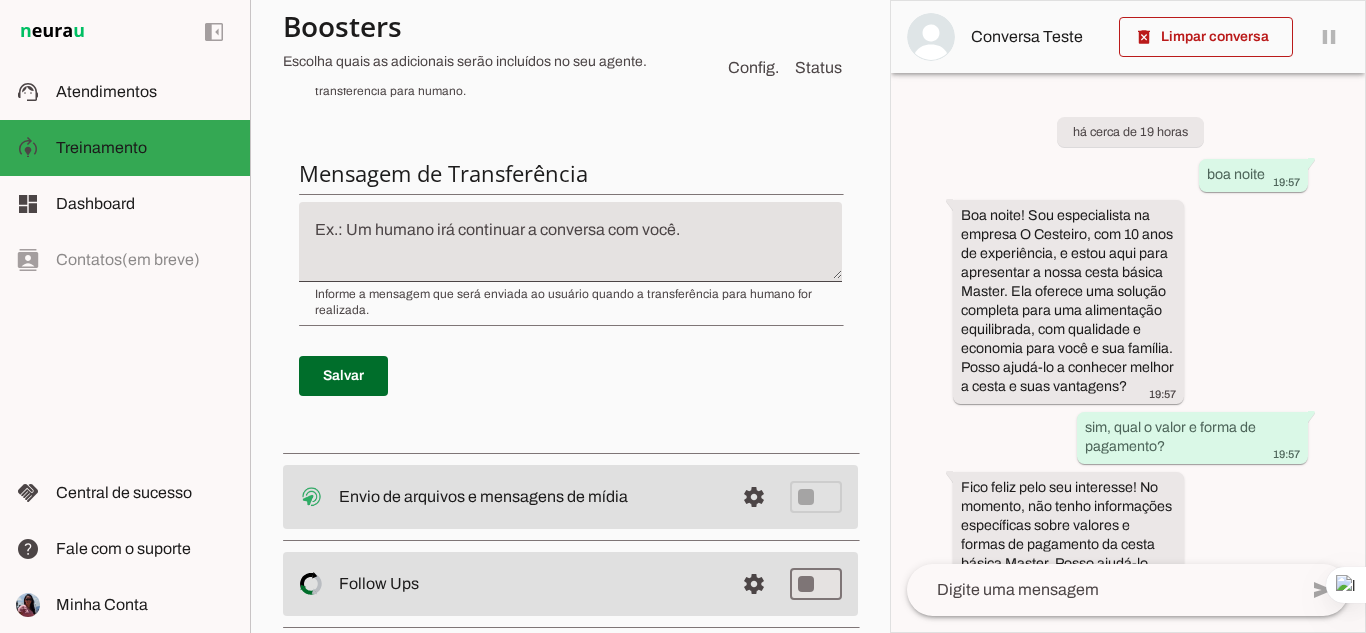 click 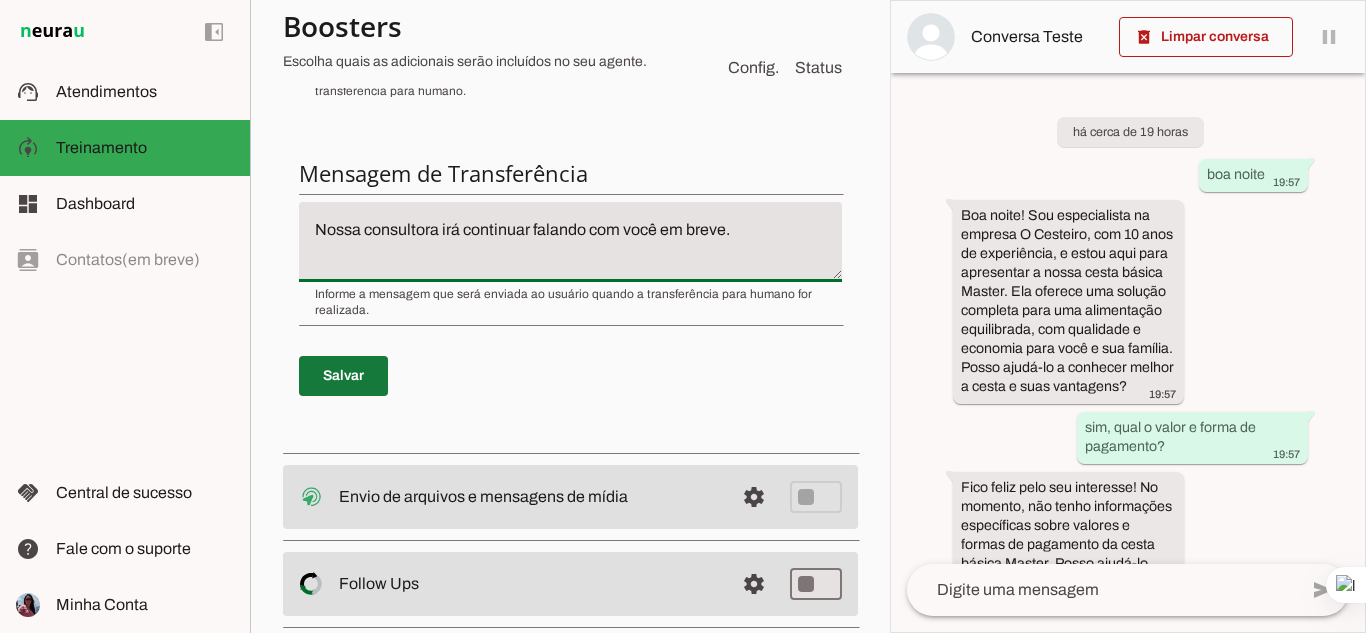 type on "Nossa consultora irá continuar falando com você em breve." 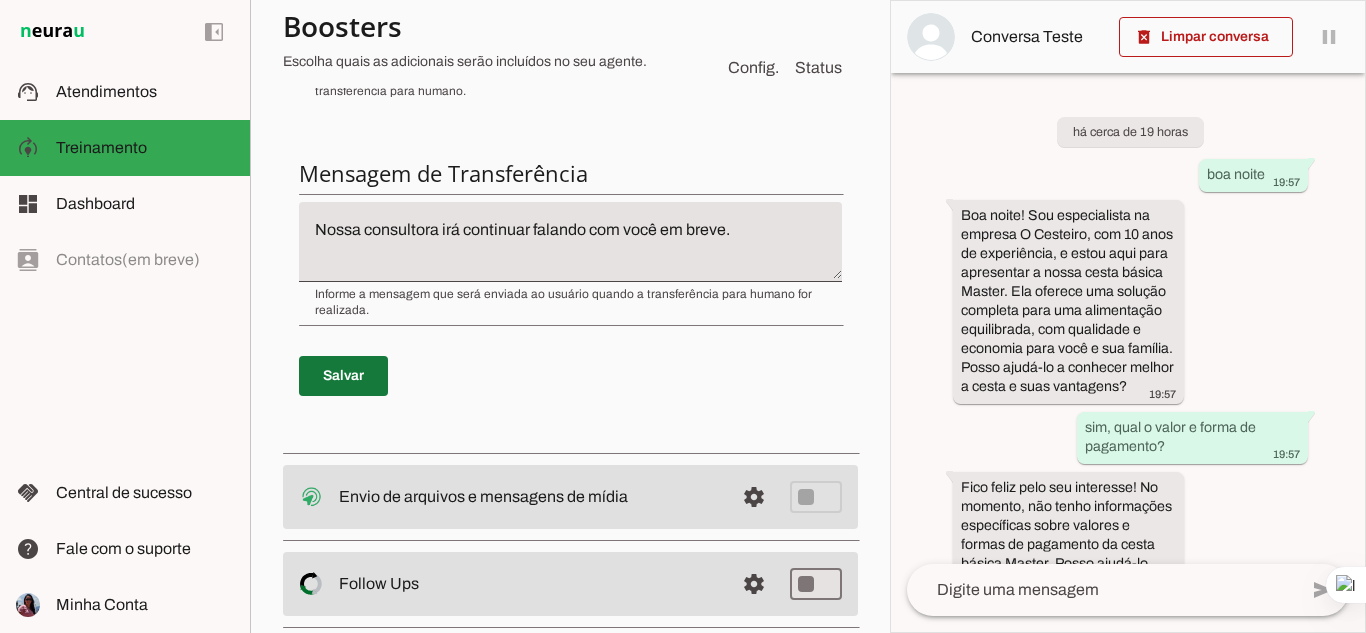click at bounding box center [343, 376] 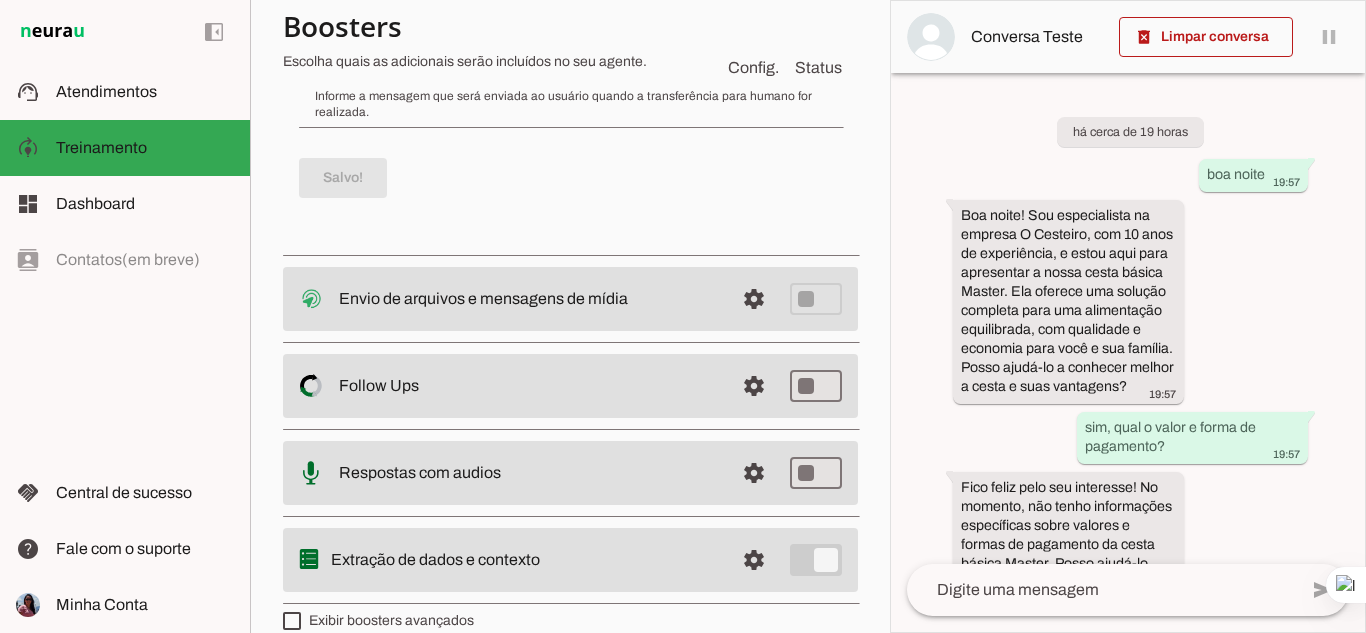 scroll, scrollTop: 900, scrollLeft: 0, axis: vertical 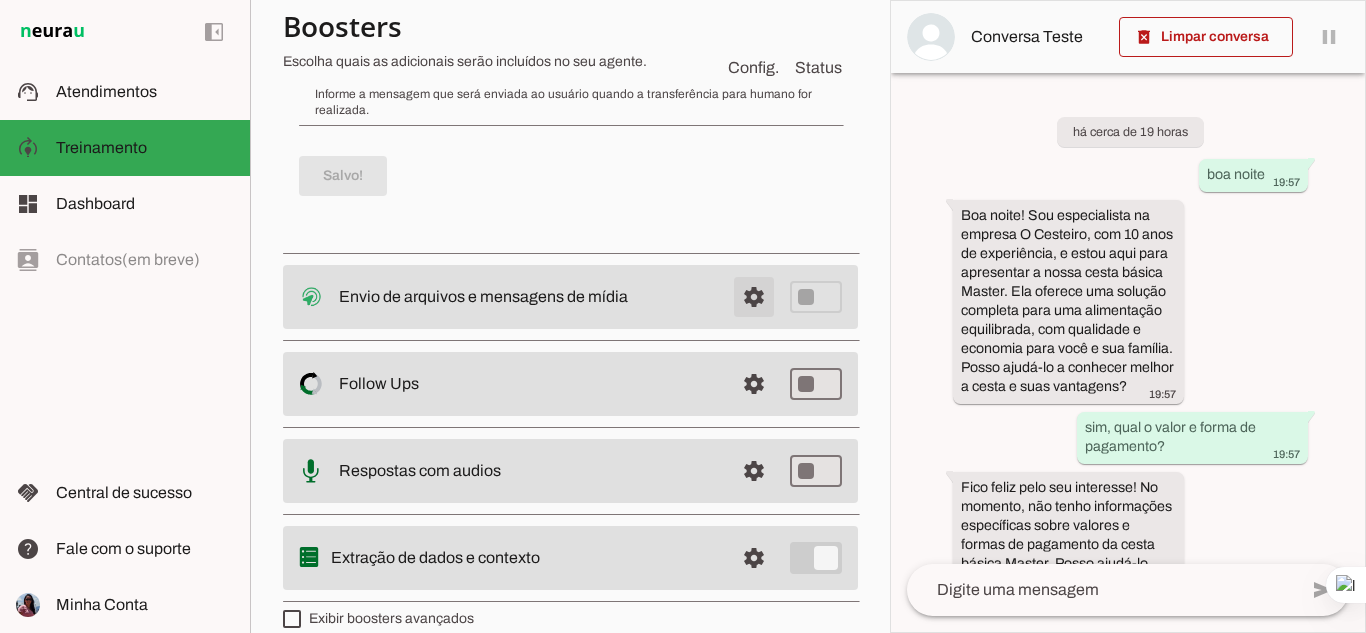 click at bounding box center (754, -615) 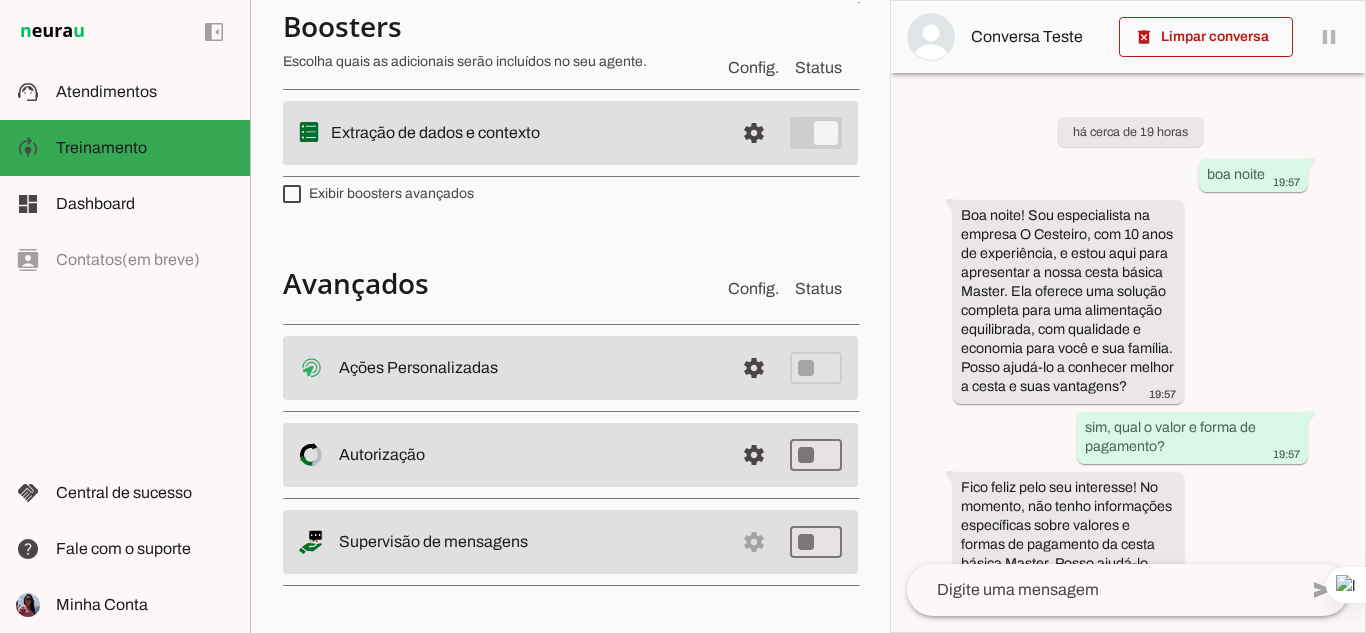 scroll, scrollTop: 163, scrollLeft: 0, axis: vertical 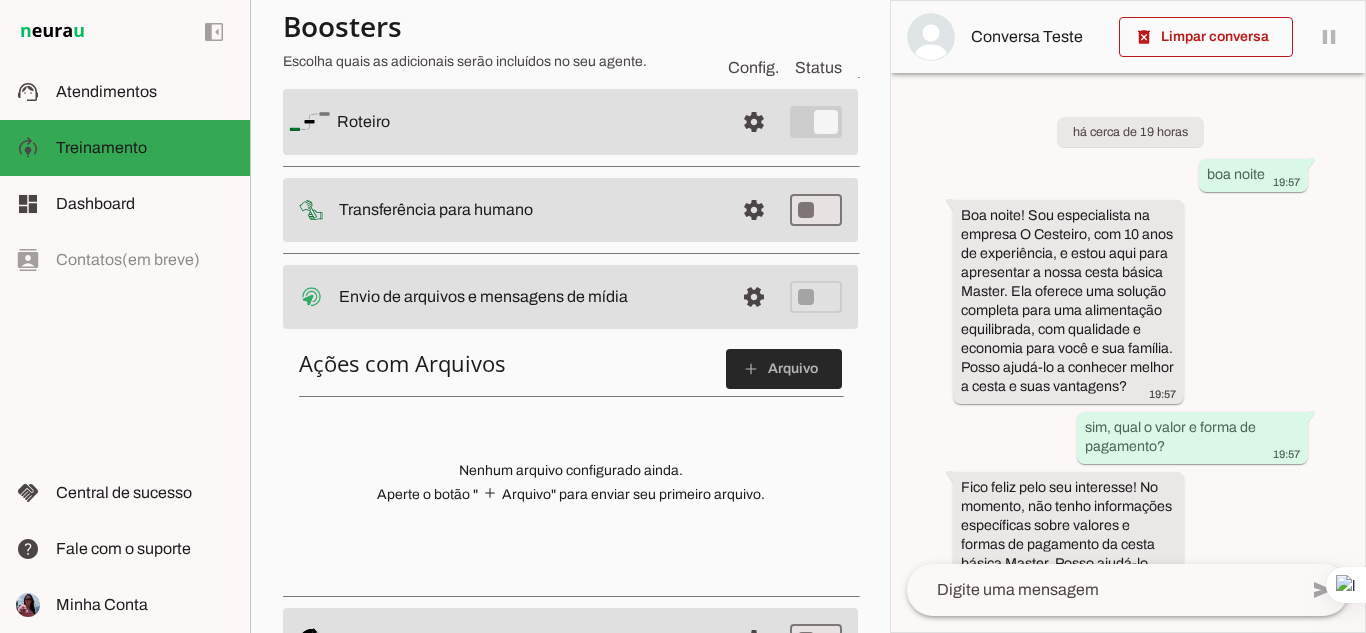 click at bounding box center [784, 369] 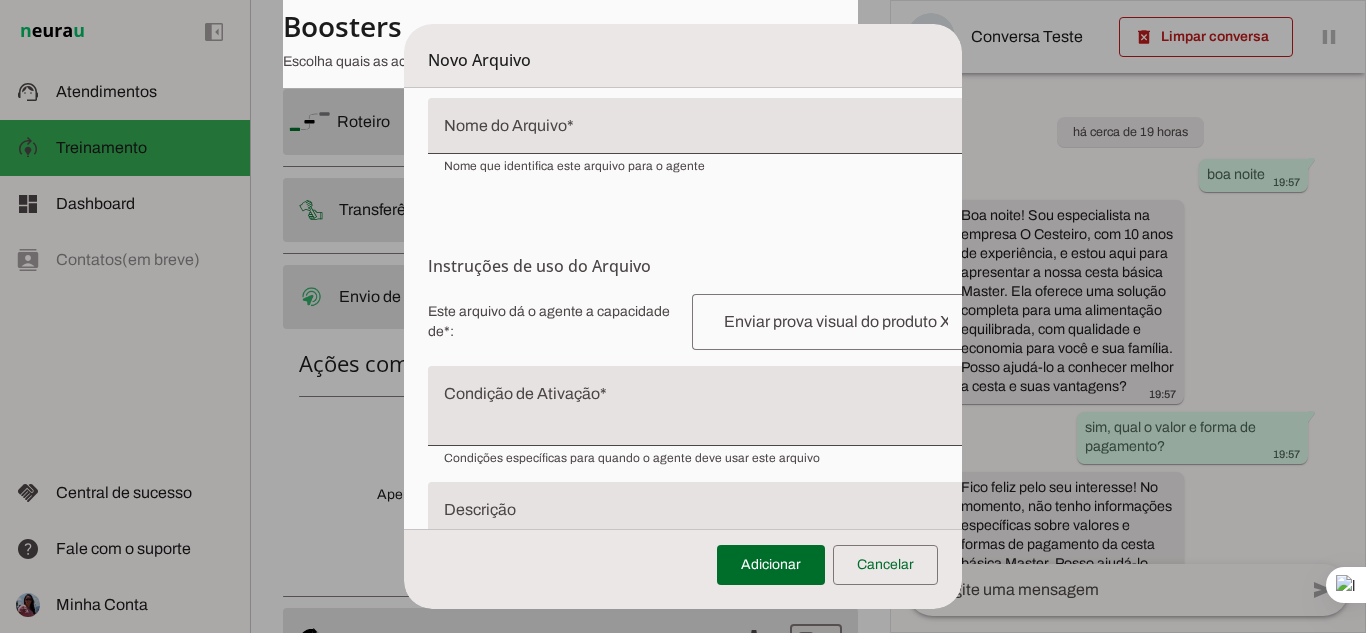 scroll, scrollTop: 0, scrollLeft: 0, axis: both 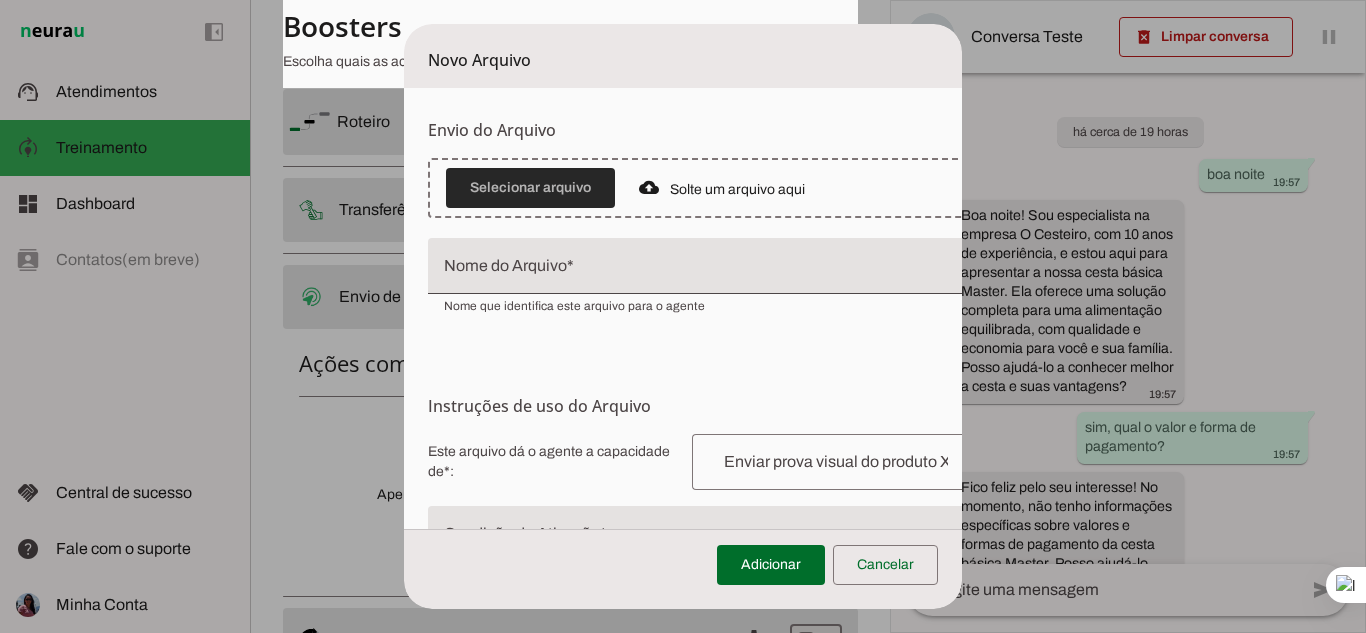 drag, startPoint x: 708, startPoint y: 181, endPoint x: 562, endPoint y: 190, distance: 146.27713 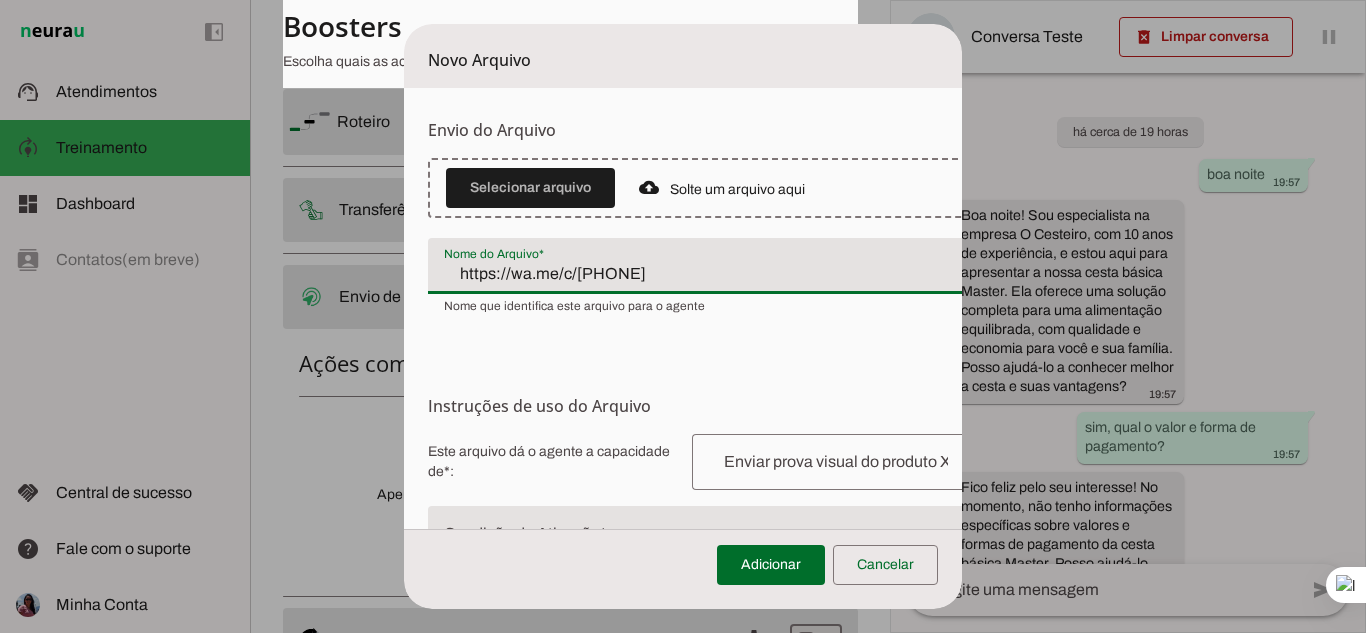 type on "https://wa.me/c/5511933435508" 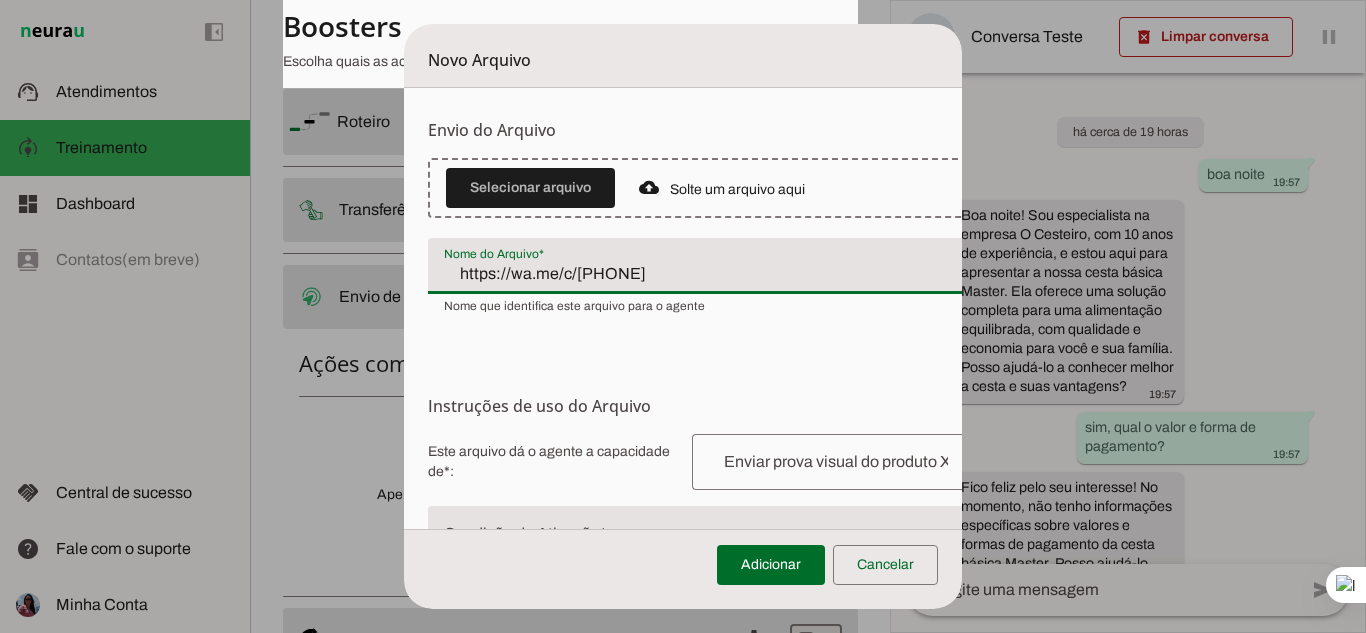 scroll, scrollTop: 0, scrollLeft: 18, axis: horizontal 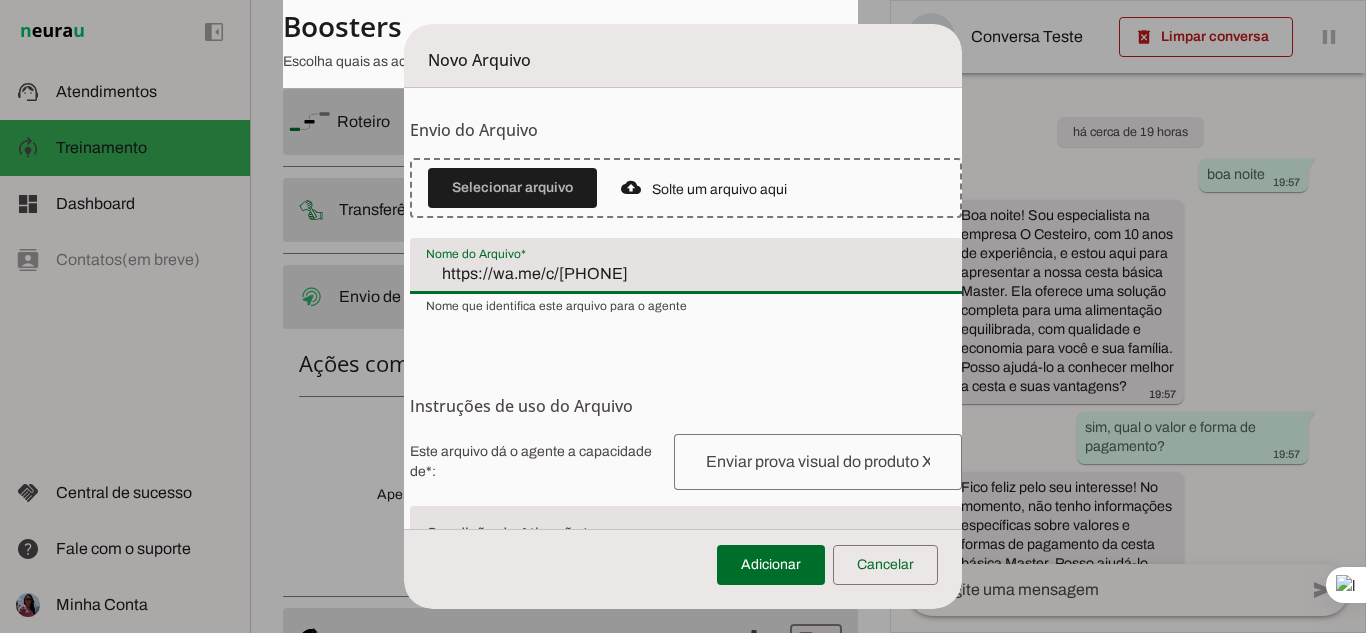 drag, startPoint x: 702, startPoint y: 288, endPoint x: 291, endPoint y: 208, distance: 418.7135 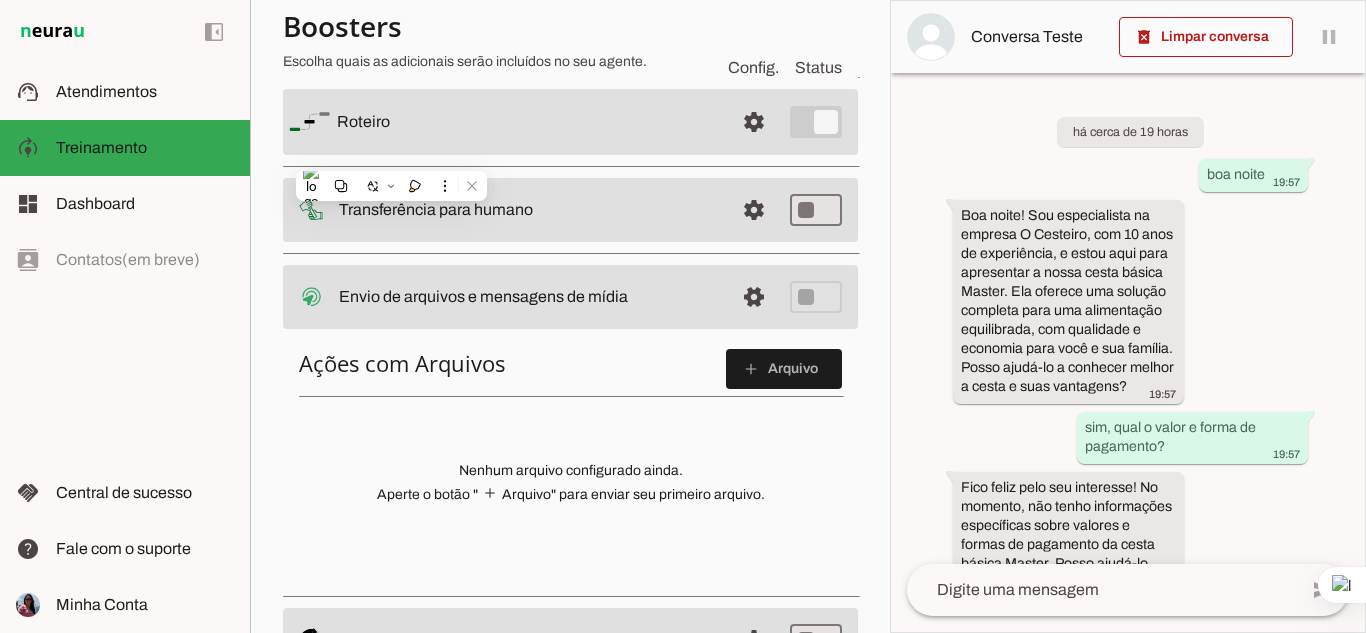 type 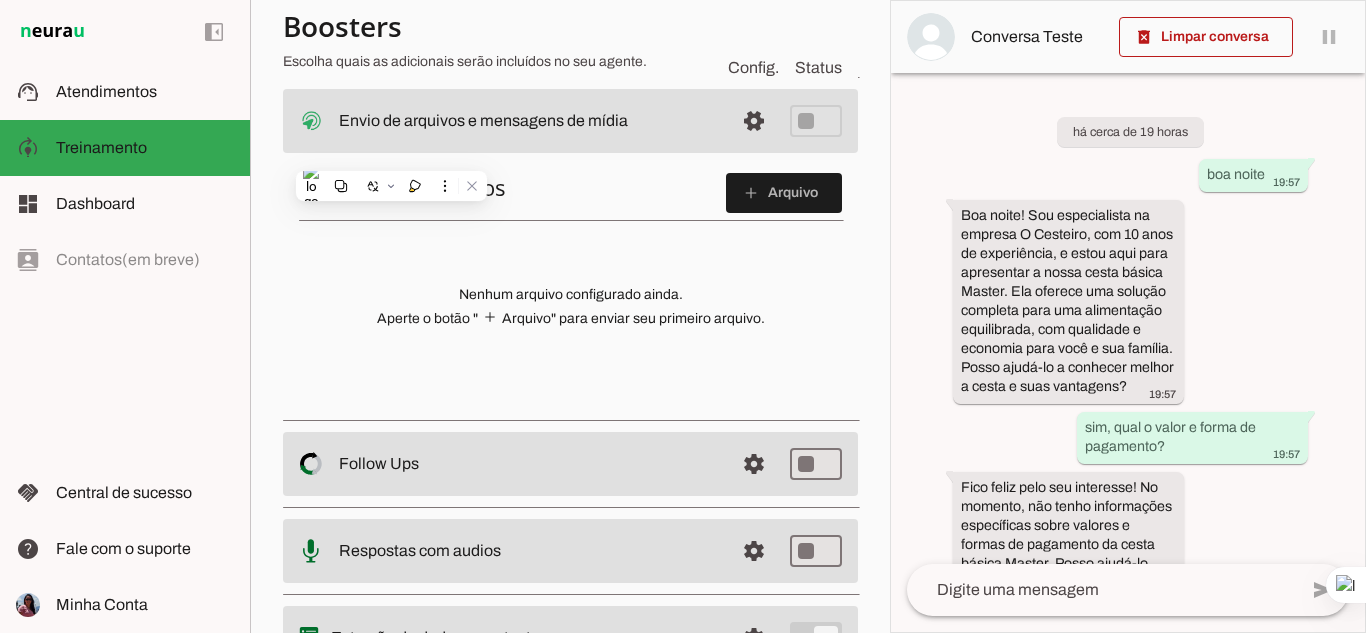 scroll, scrollTop: 363, scrollLeft: 0, axis: vertical 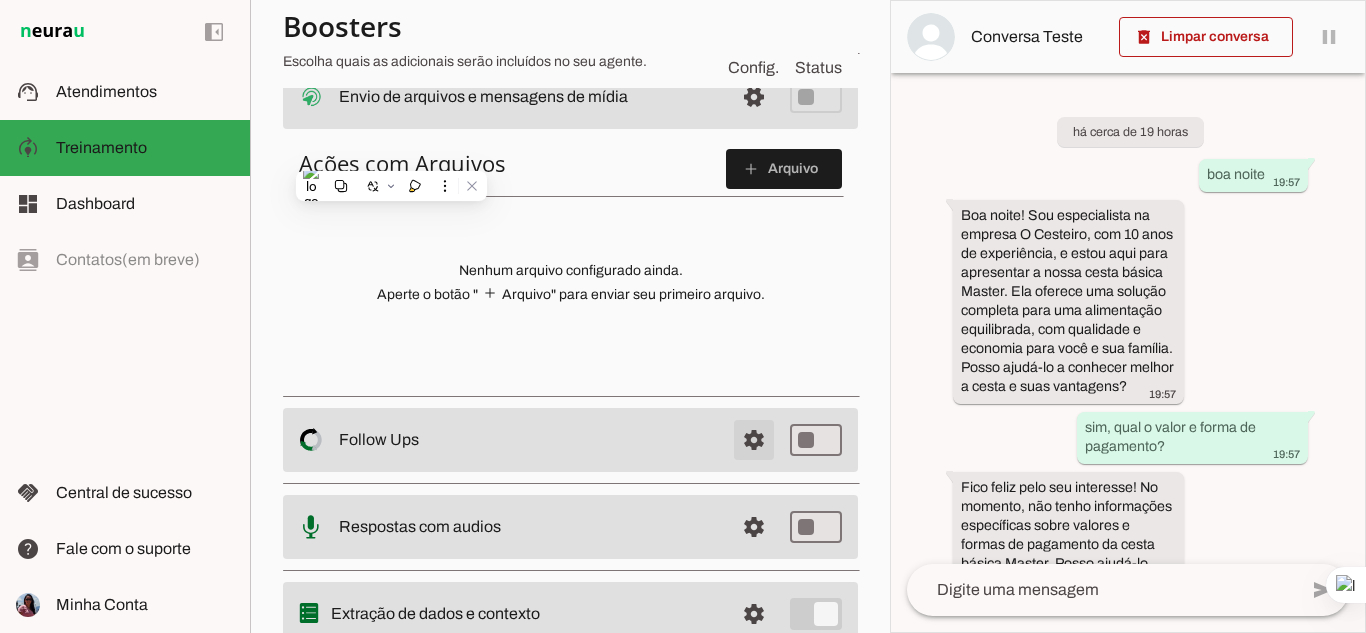 click at bounding box center [754, -78] 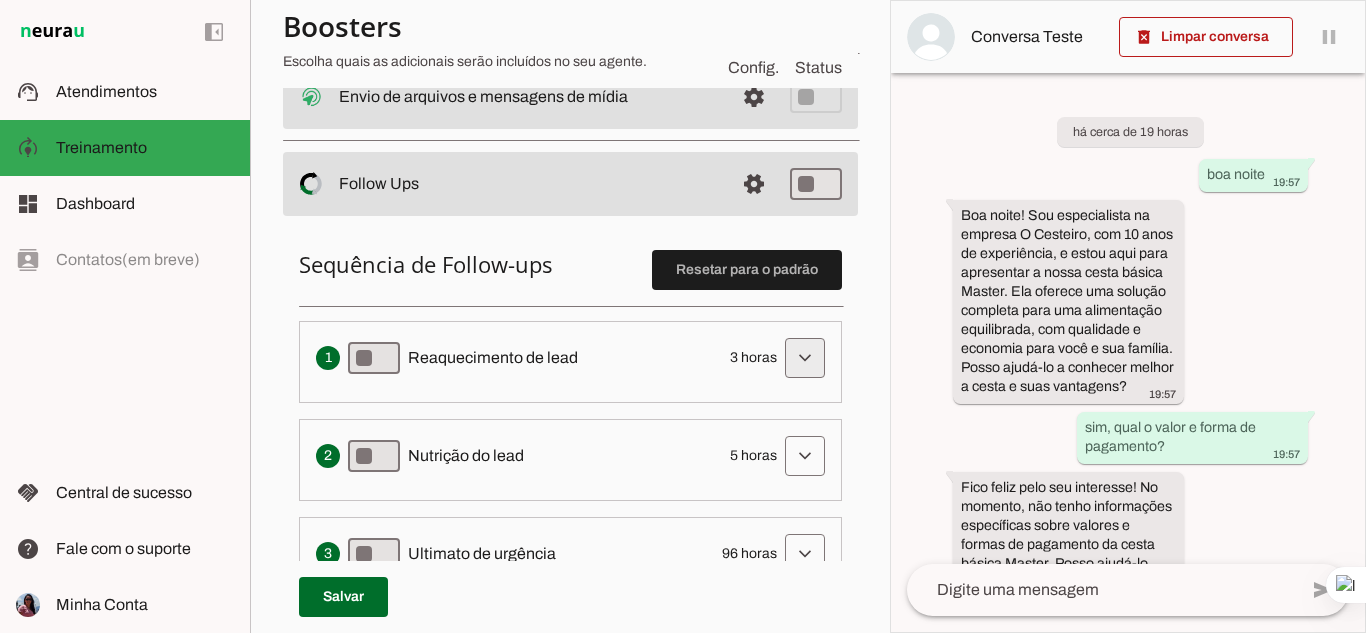 click at bounding box center [805, 358] 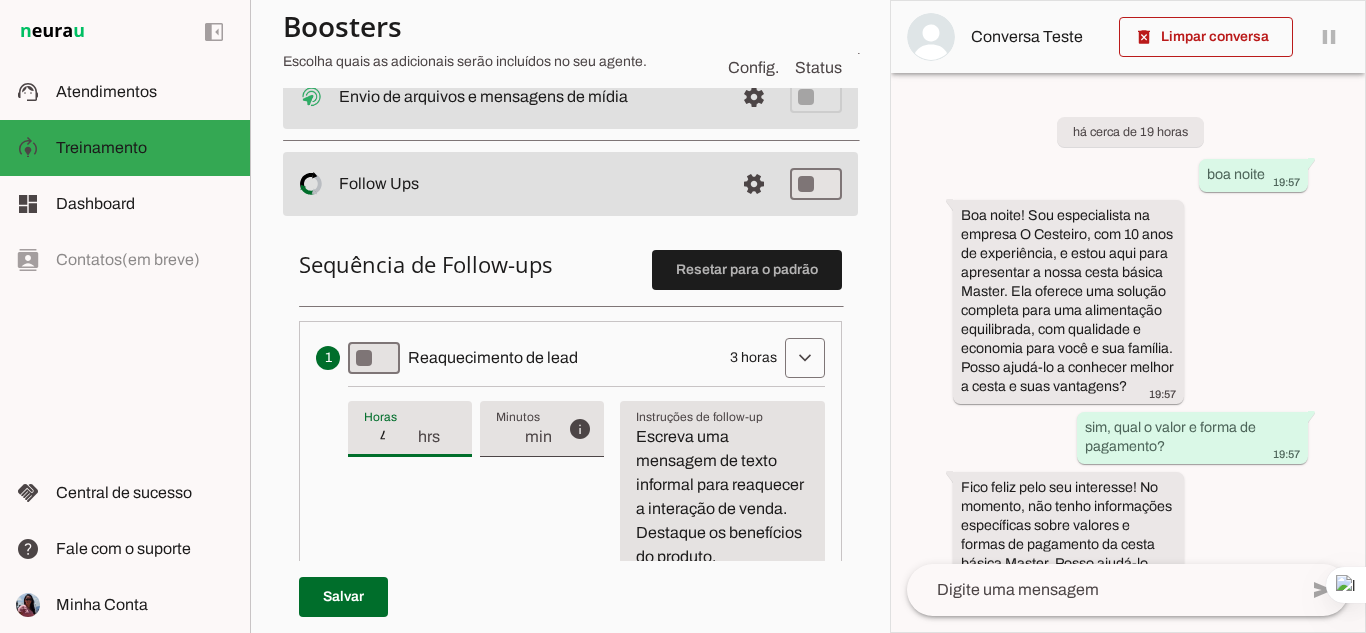 type on "4" 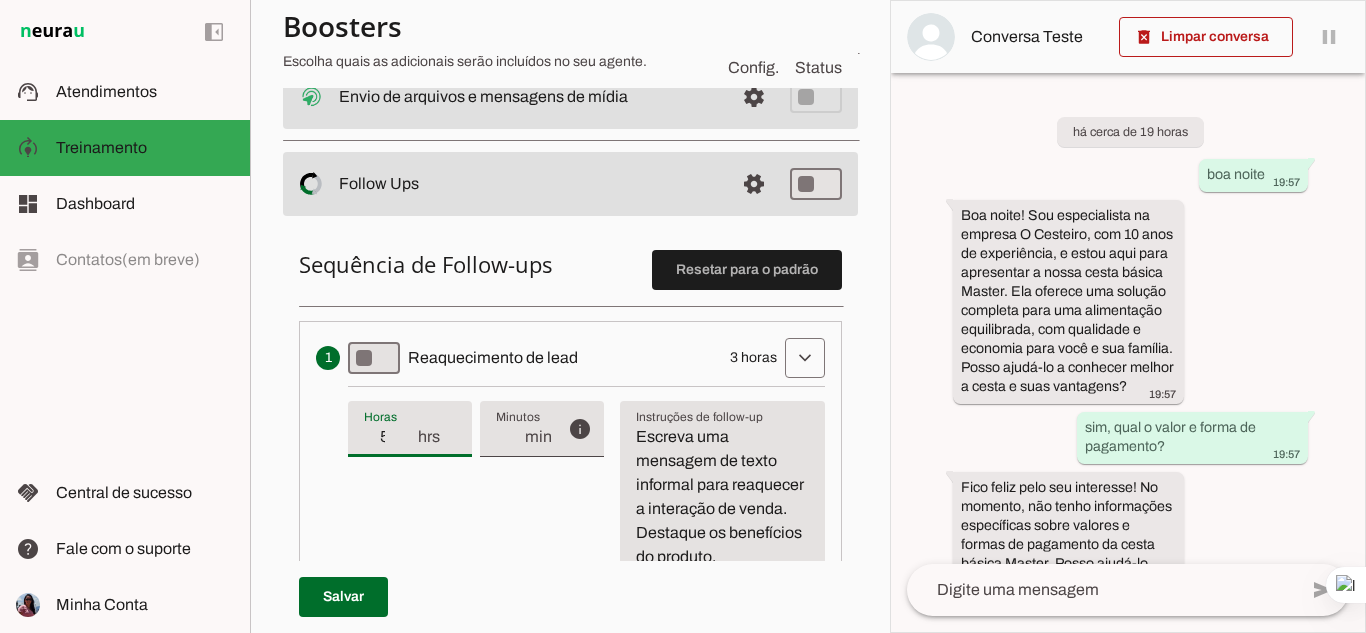 type on "5" 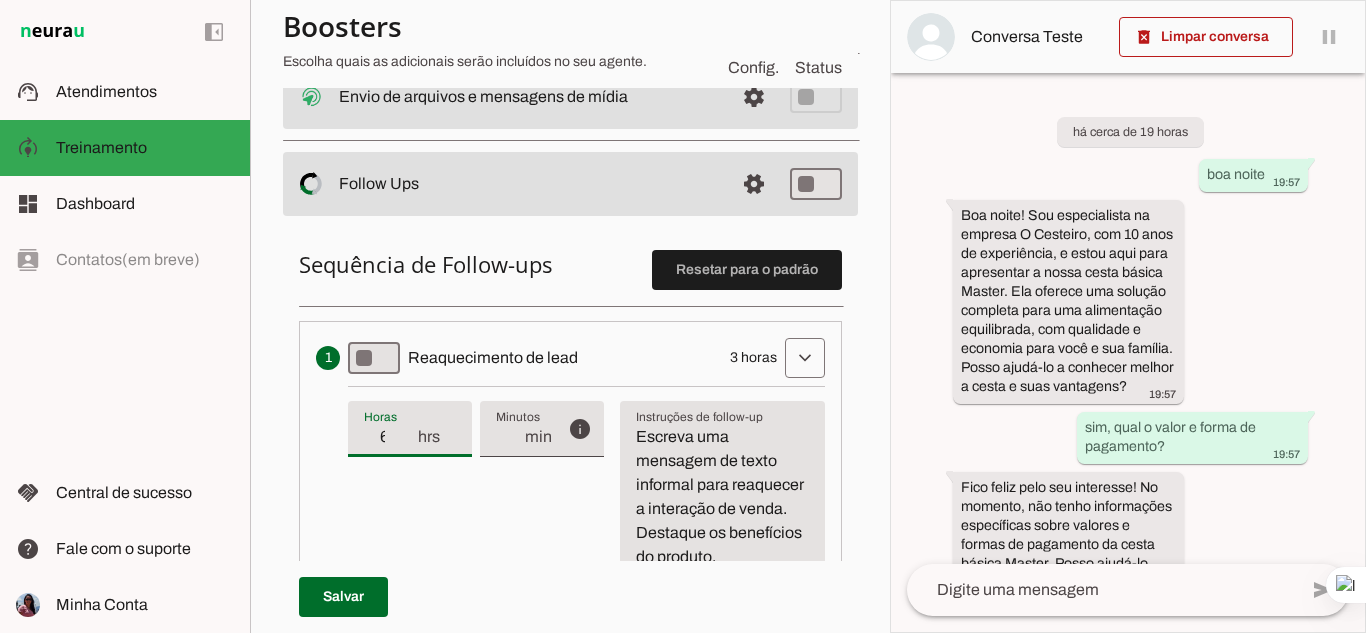 type on "6" 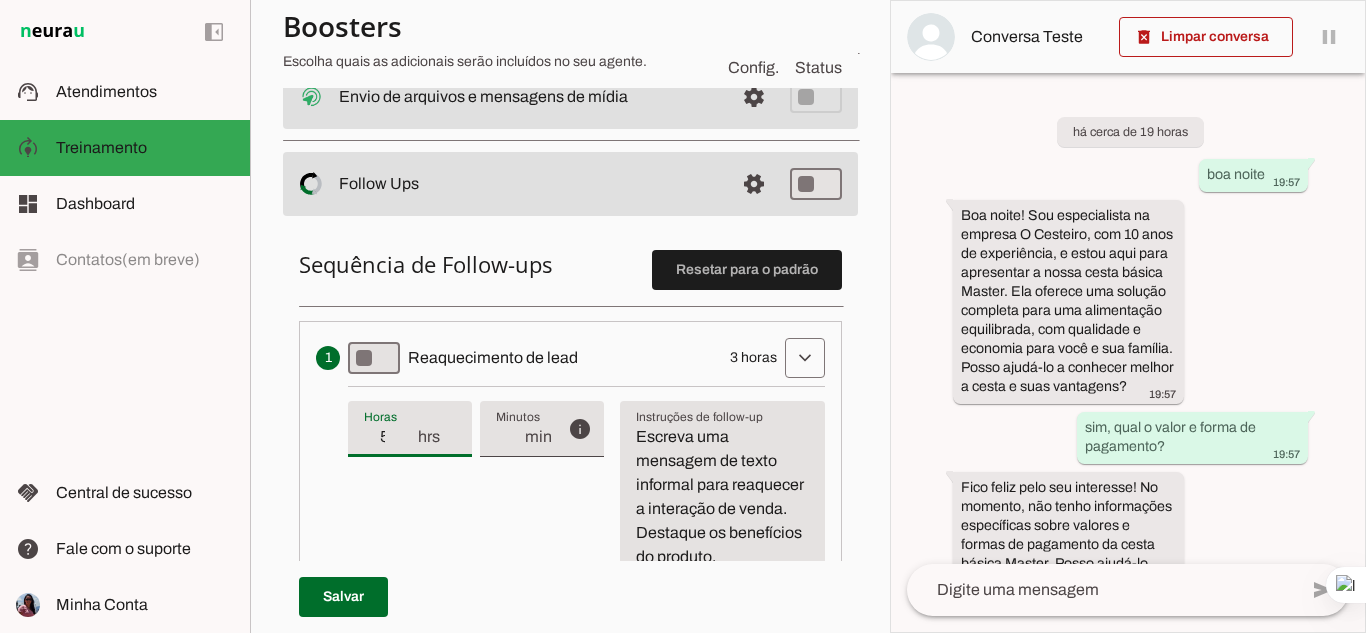type on "5" 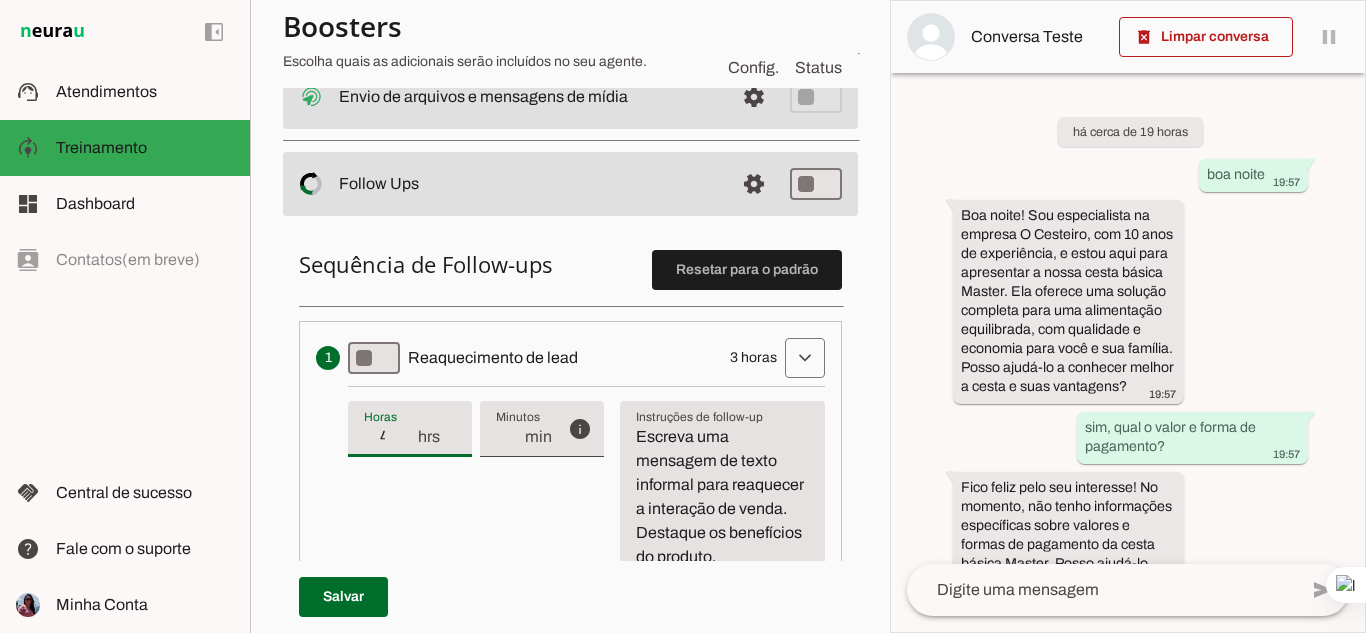 type on "4" 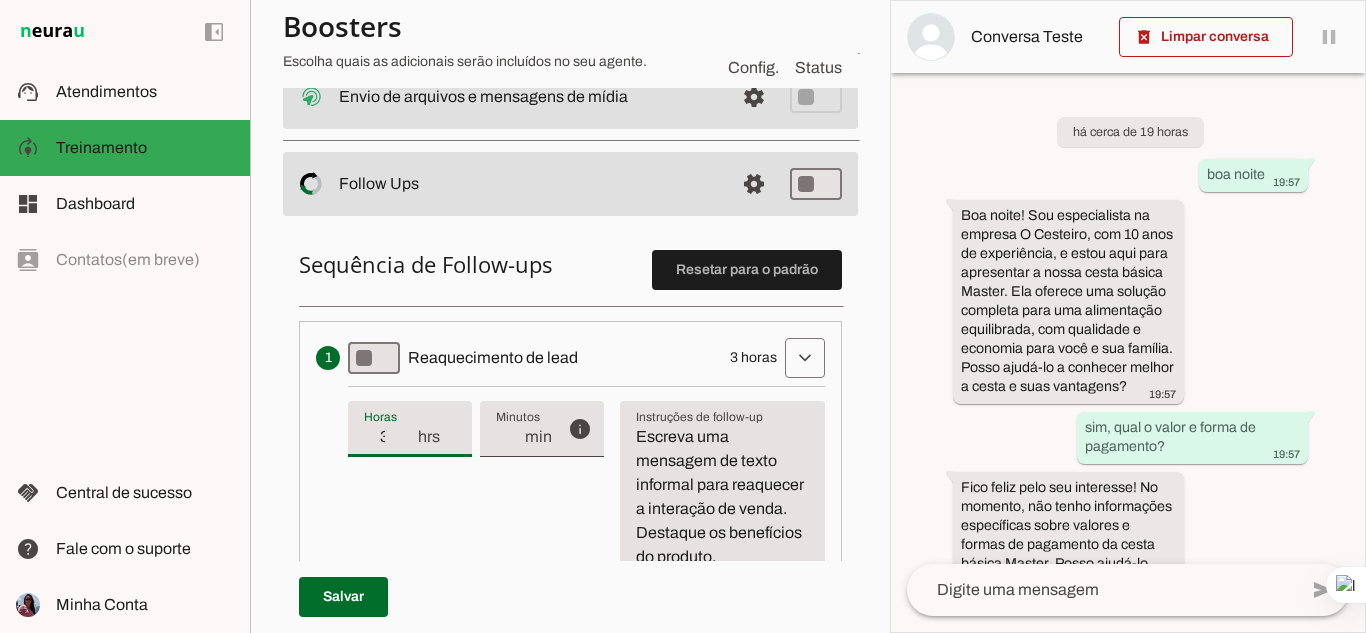 type on "3" 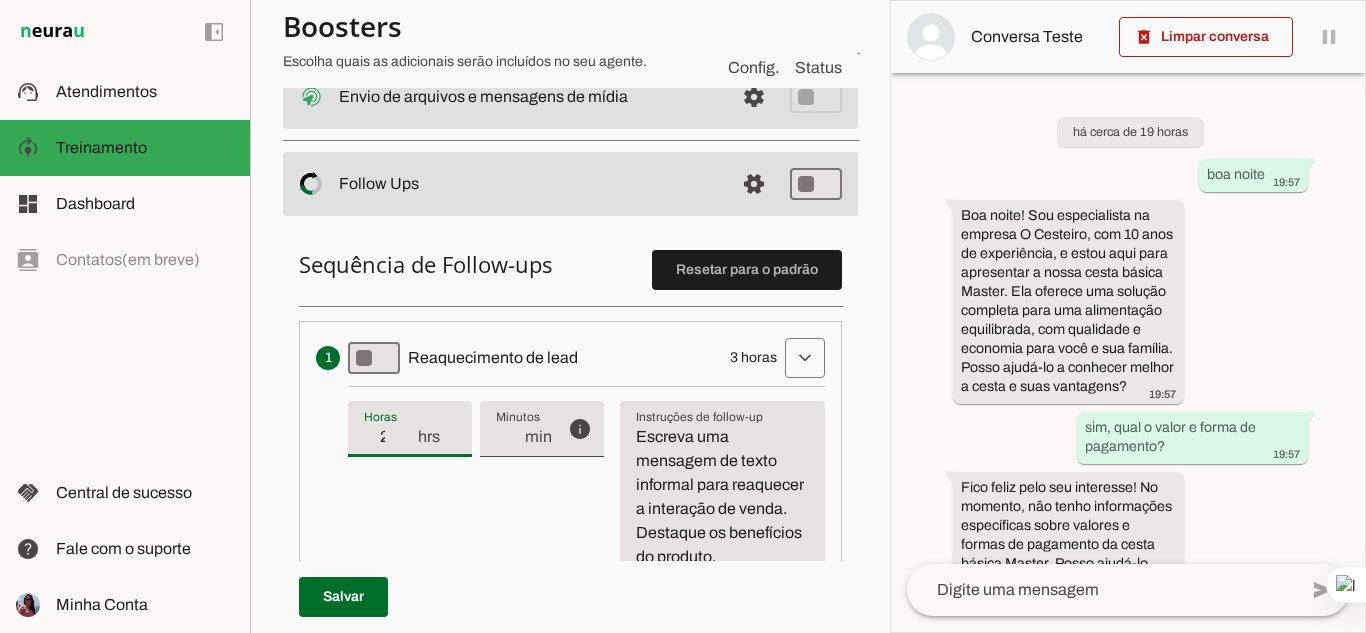 type on "2" 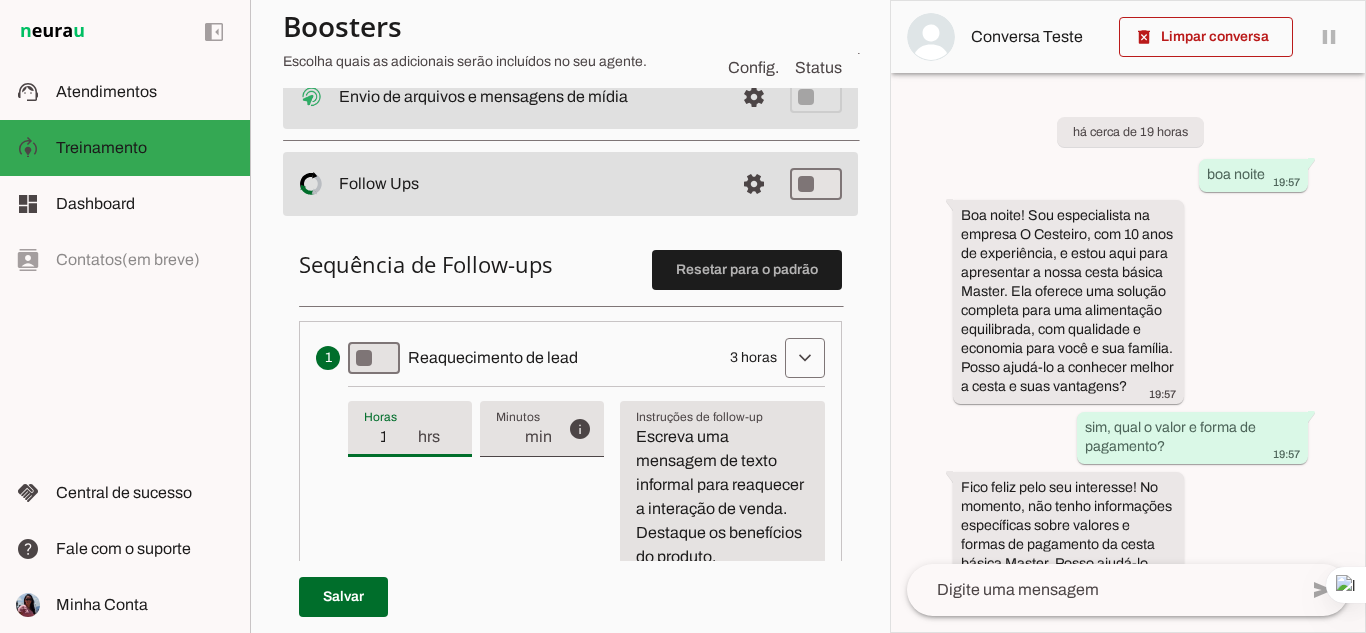 type on "1" 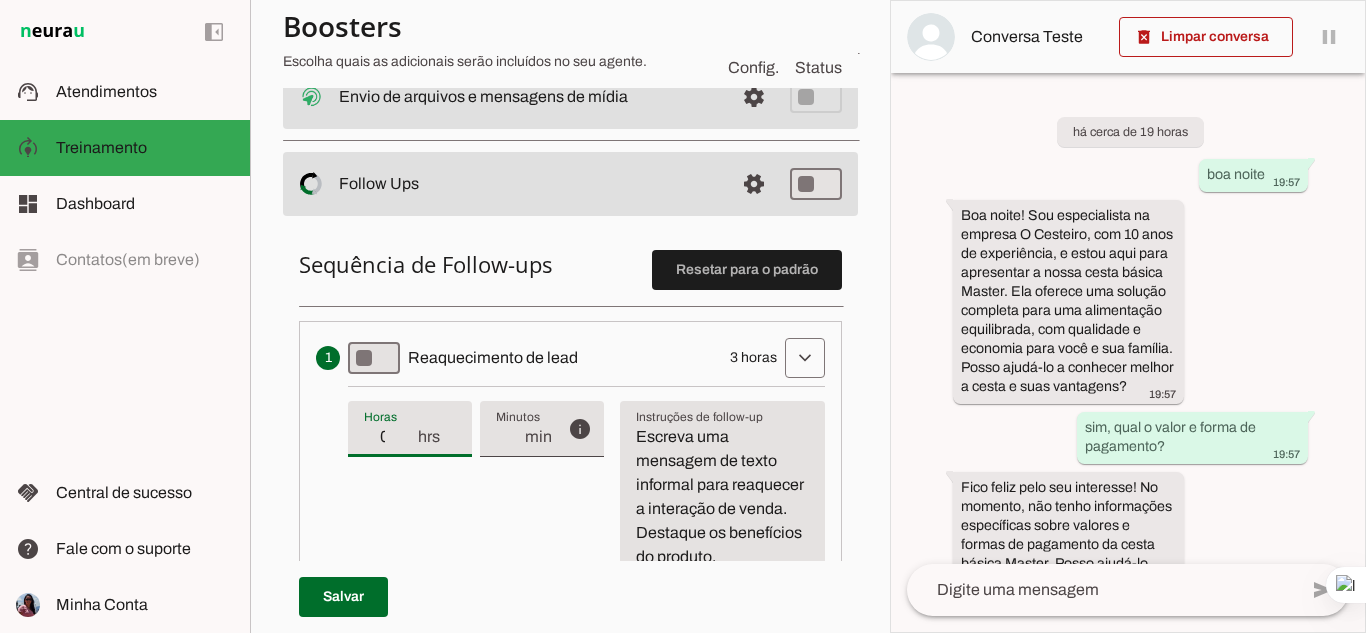 type on "0" 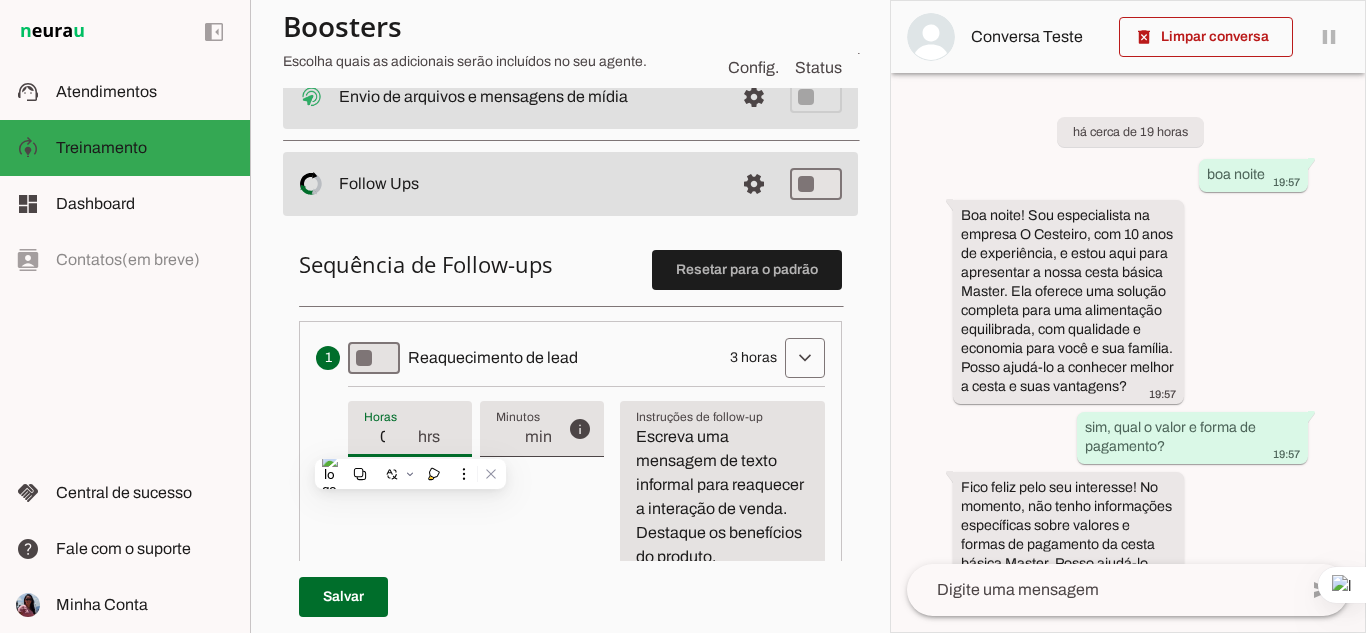 click on "0" at bounding box center (509, 437) 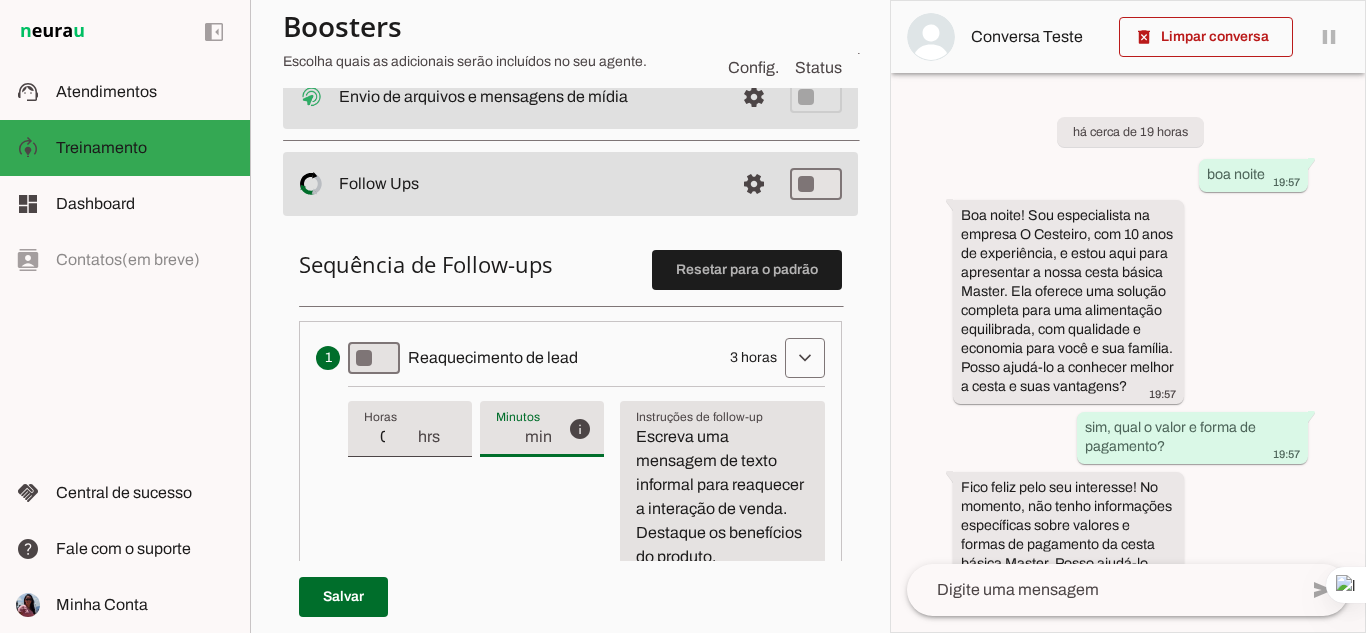 type on "1" 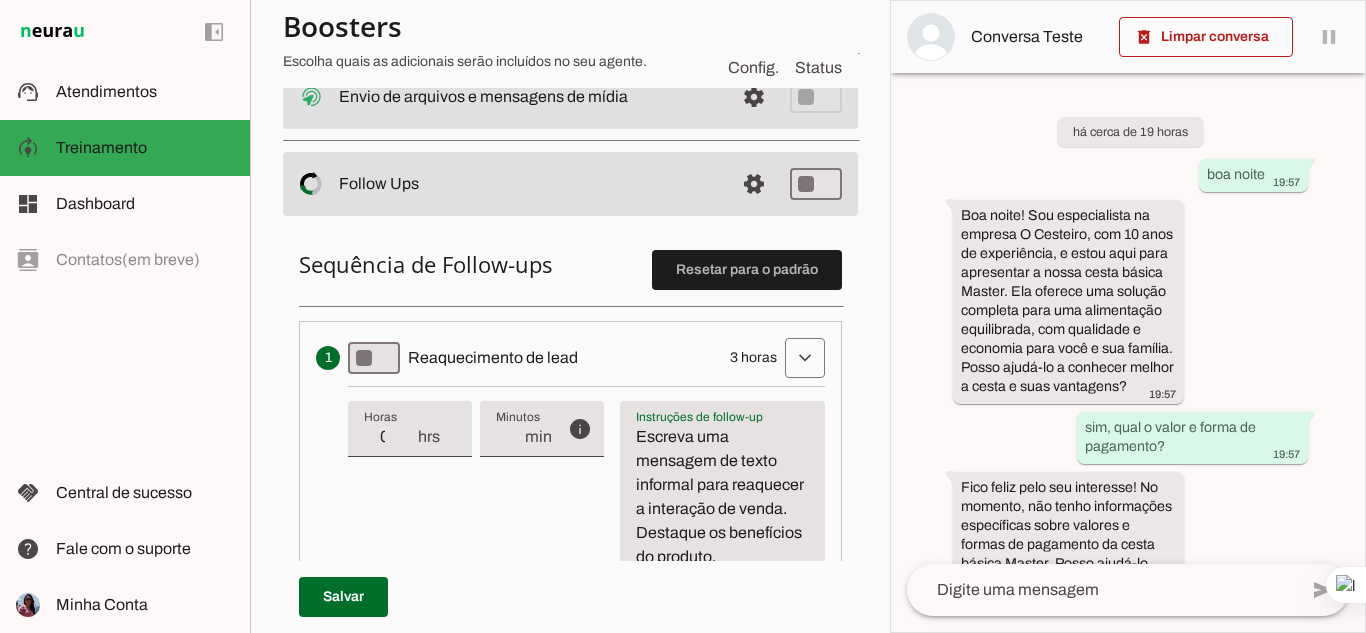 click on "Escreva uma mensagem de texto informal para reaquecer a interação de venda. Destaque os benefícios do produto." at bounding box center [722, 497] 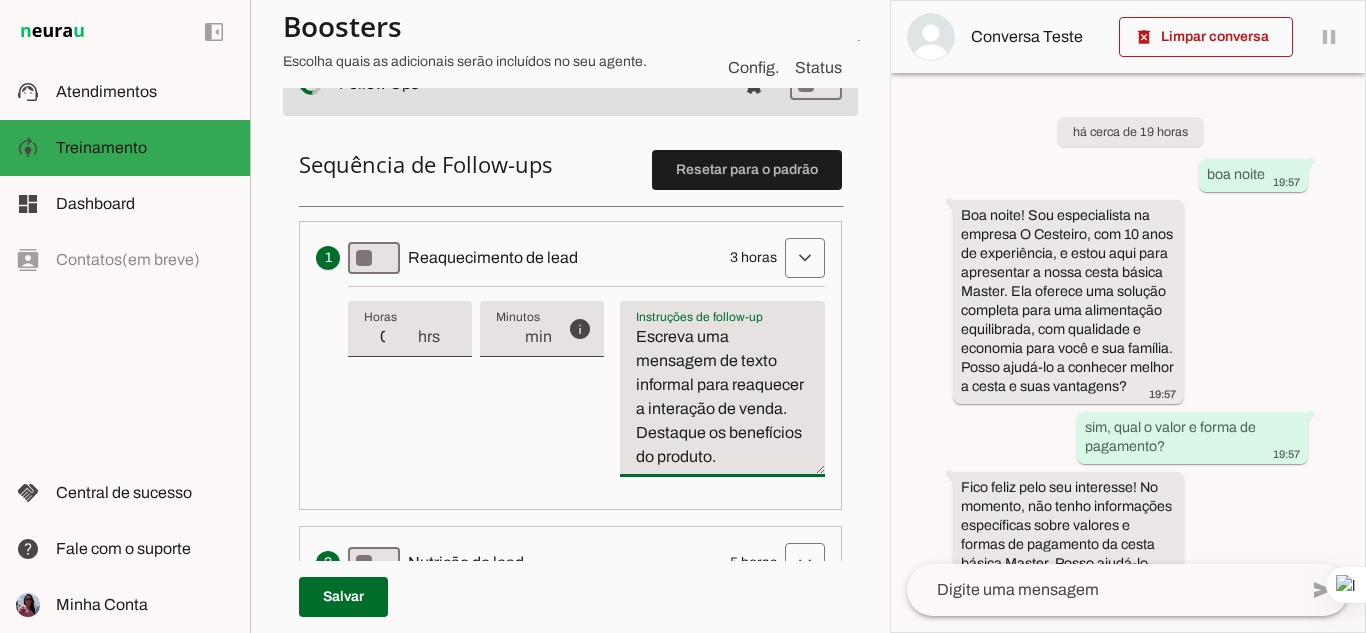 click on "Escreva uma mensagem de texto informal para reaquecer a interação de venda. Destaque os benefícios do produto." at bounding box center (722, 397) 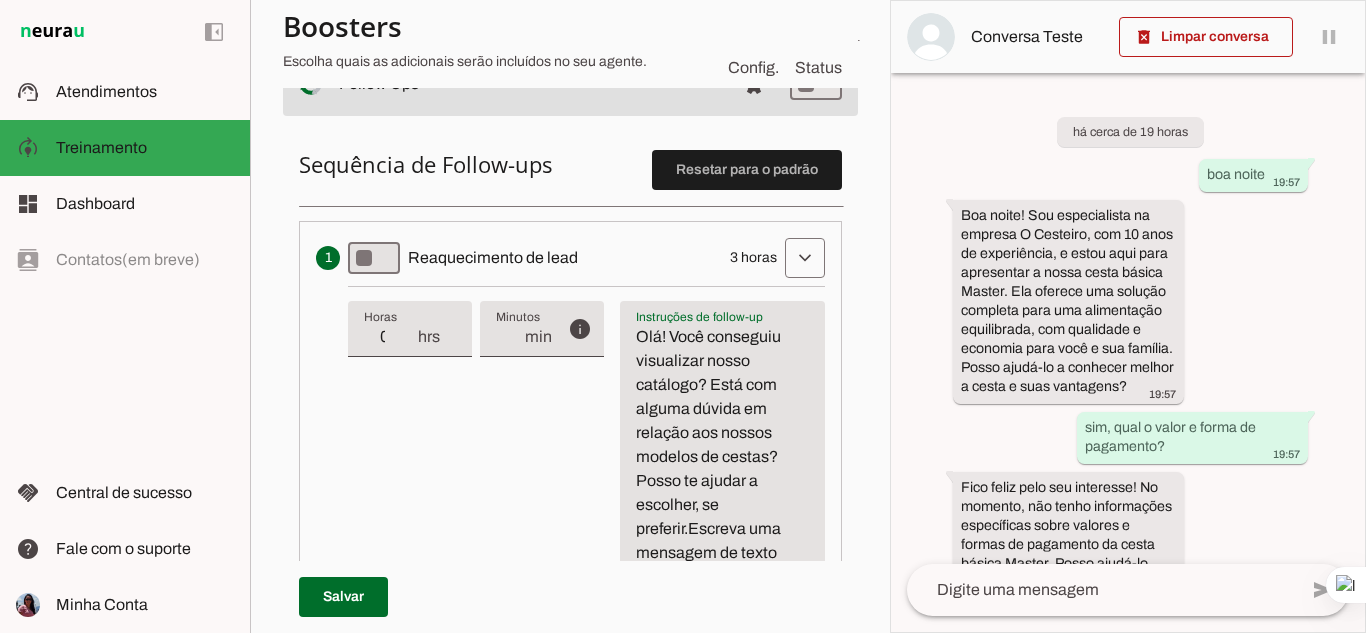 drag, startPoint x: 696, startPoint y: 533, endPoint x: 713, endPoint y: 534, distance: 17.029387 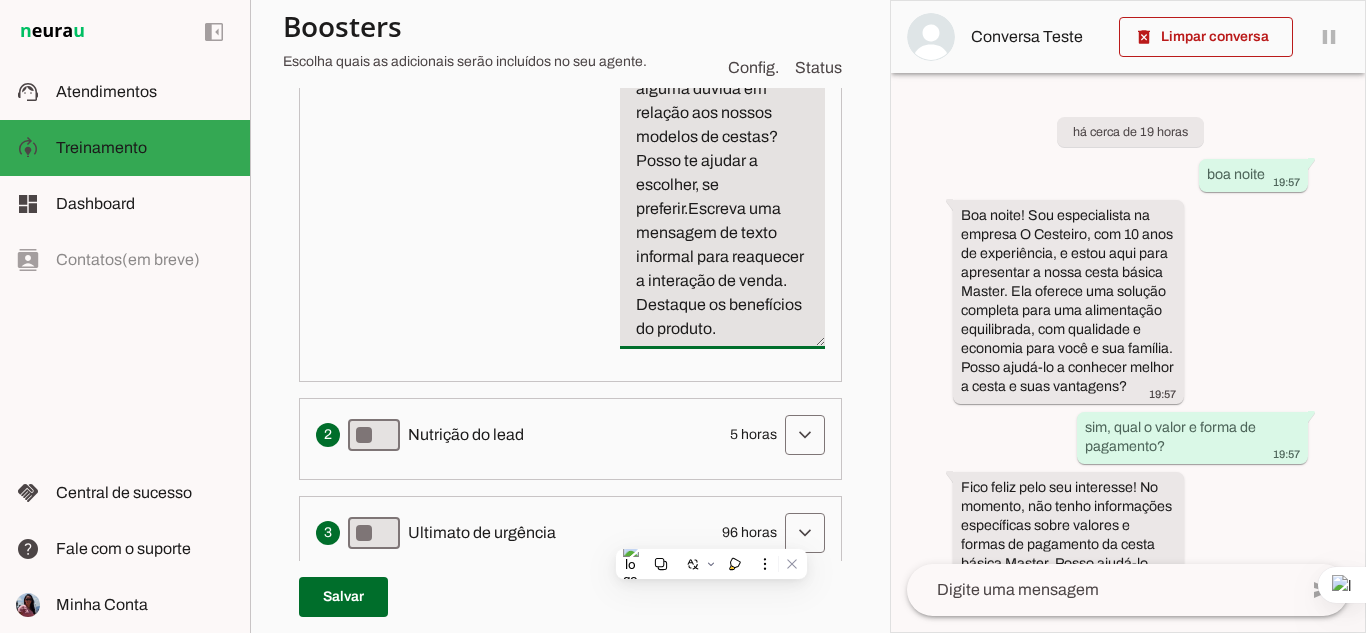scroll, scrollTop: 856, scrollLeft: 0, axis: vertical 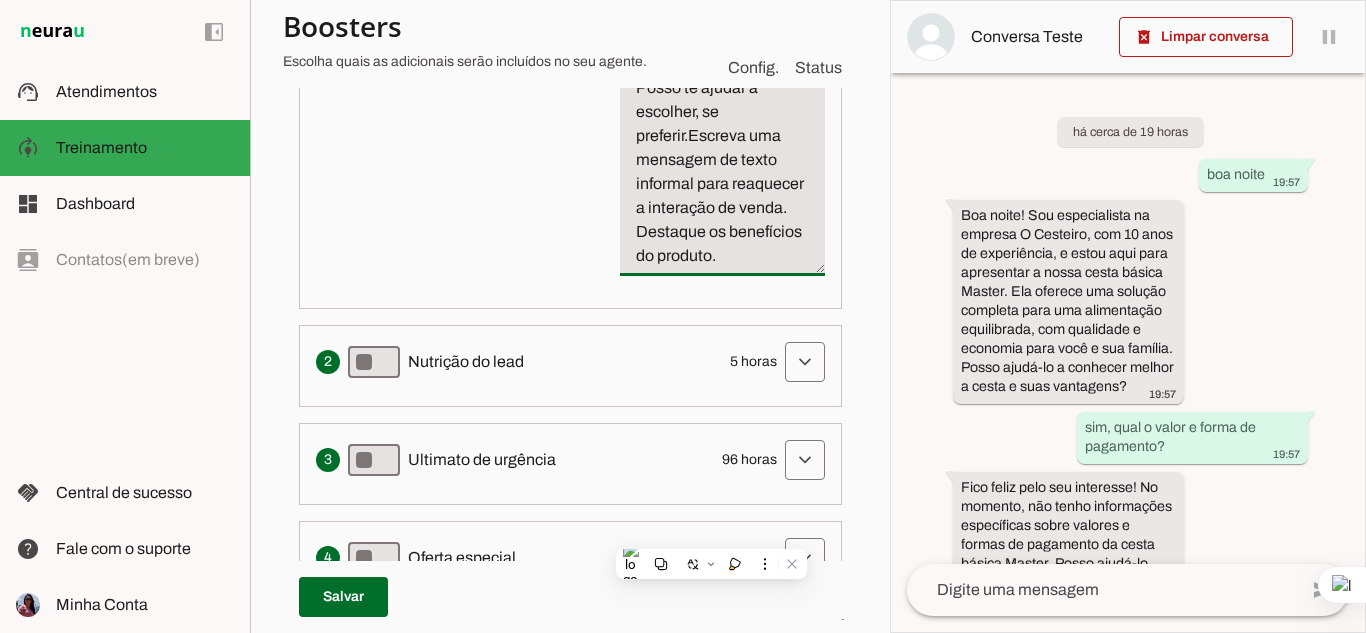drag, startPoint x: 690, startPoint y: 531, endPoint x: 850, endPoint y: 602, distance: 175.04572 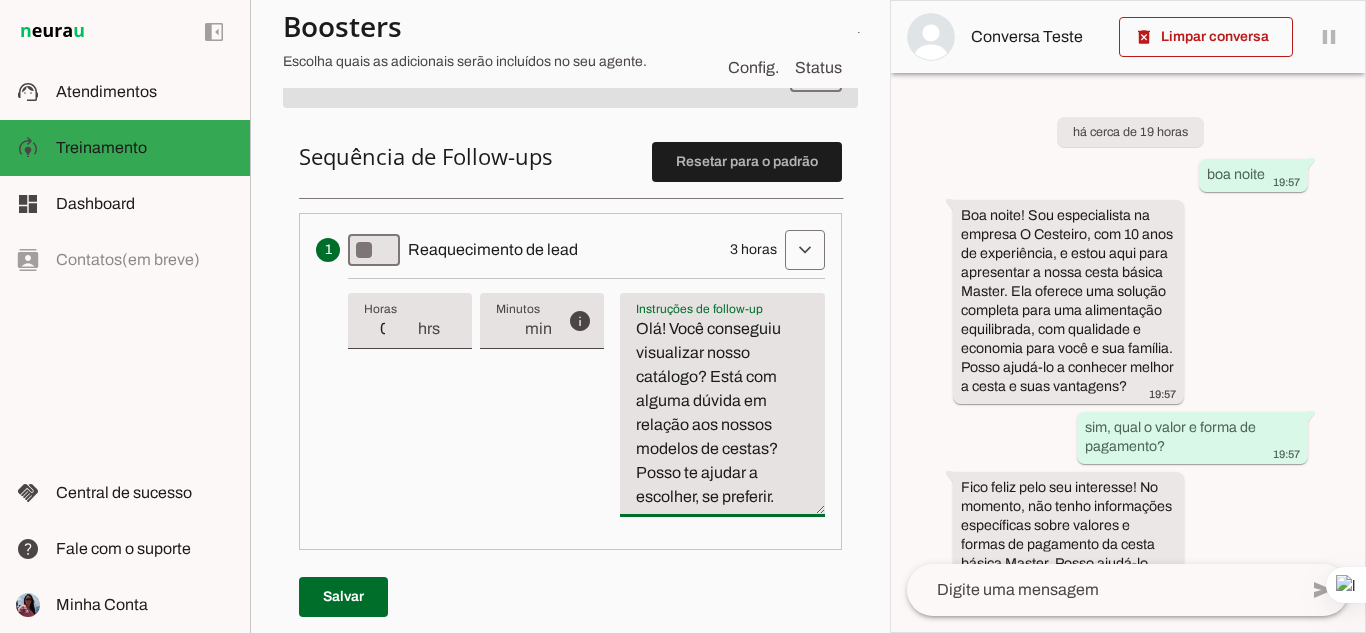 scroll, scrollTop: 456, scrollLeft: 0, axis: vertical 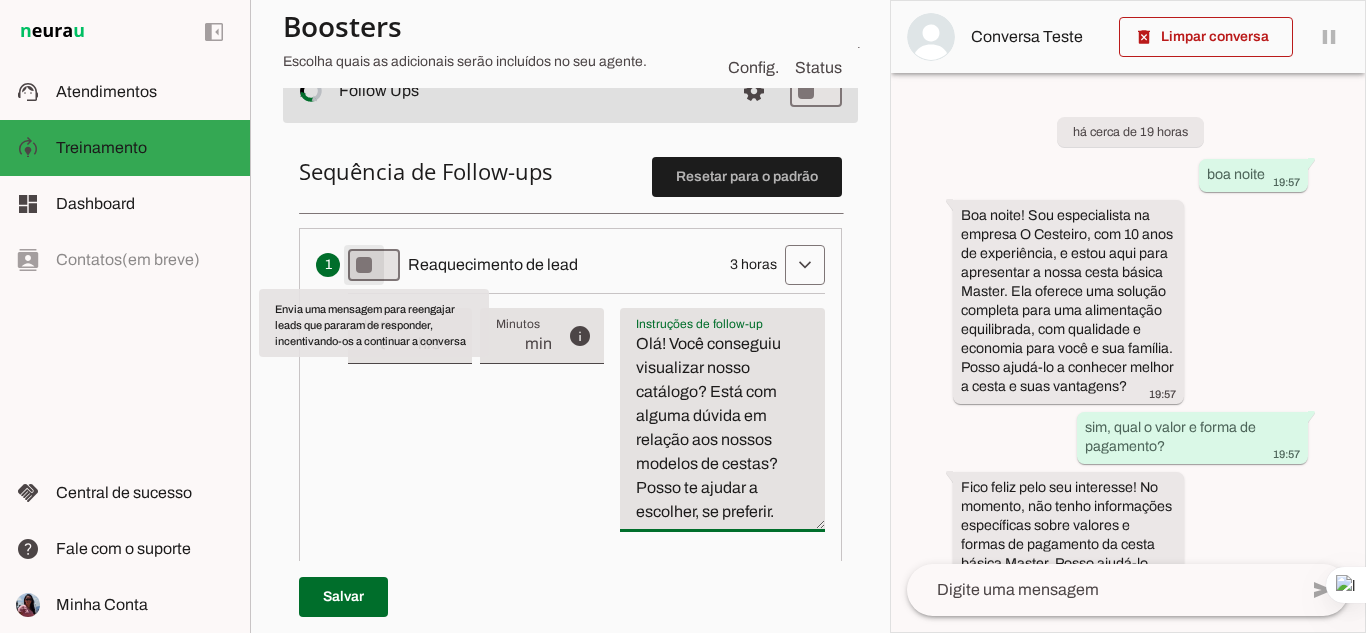 type on "Olá! Você conseguiu visualizar nosso catálogo? Está com alguma dúvida em relação aos nossos modelos de cestas? Posso te ajudar a escolher, se preferir." 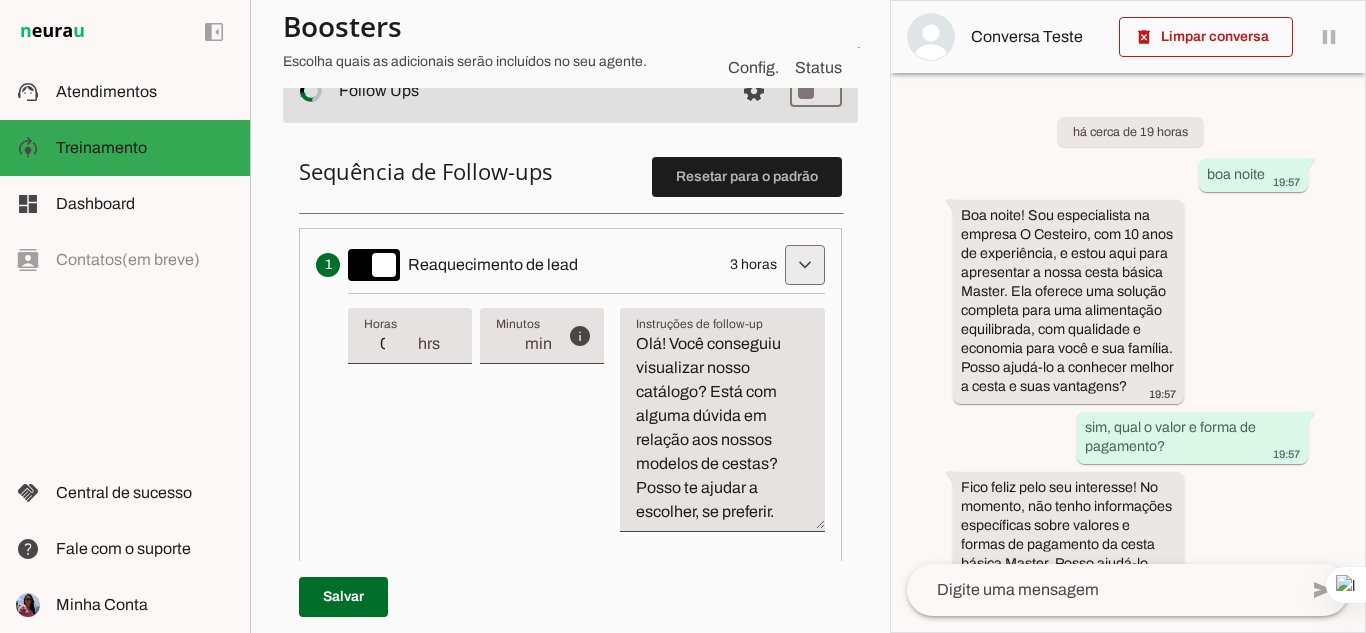 click at bounding box center (805, 265) 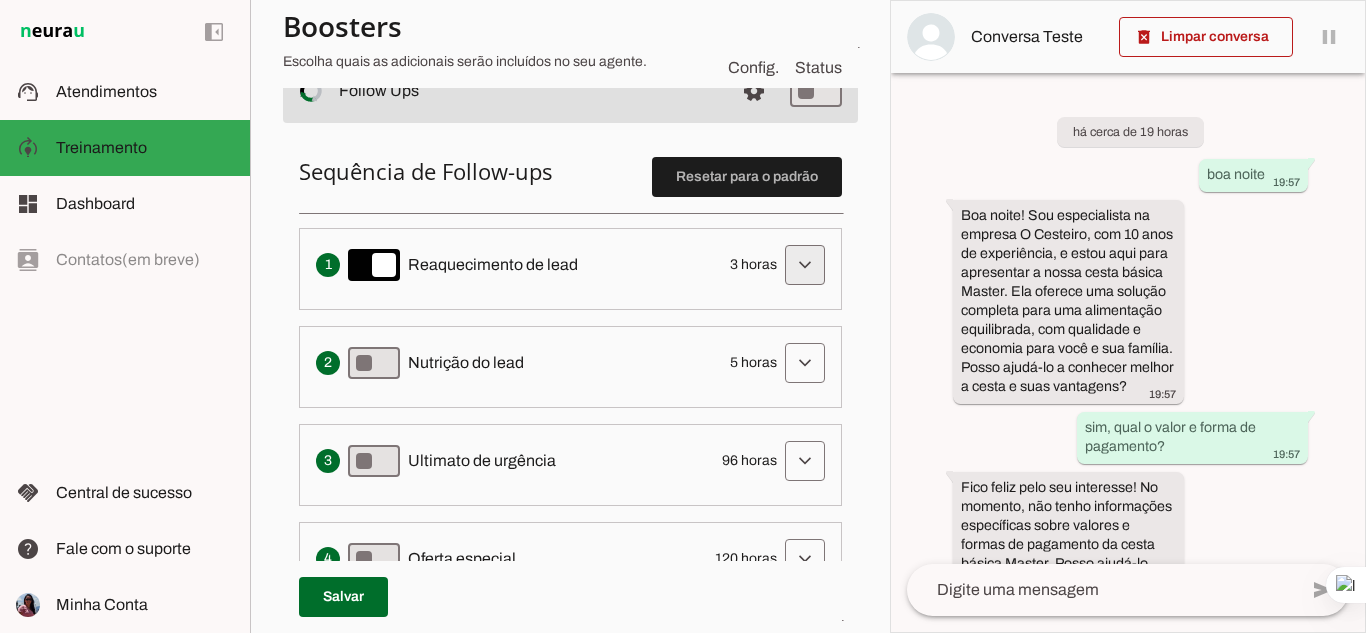 click at bounding box center (805, 265) 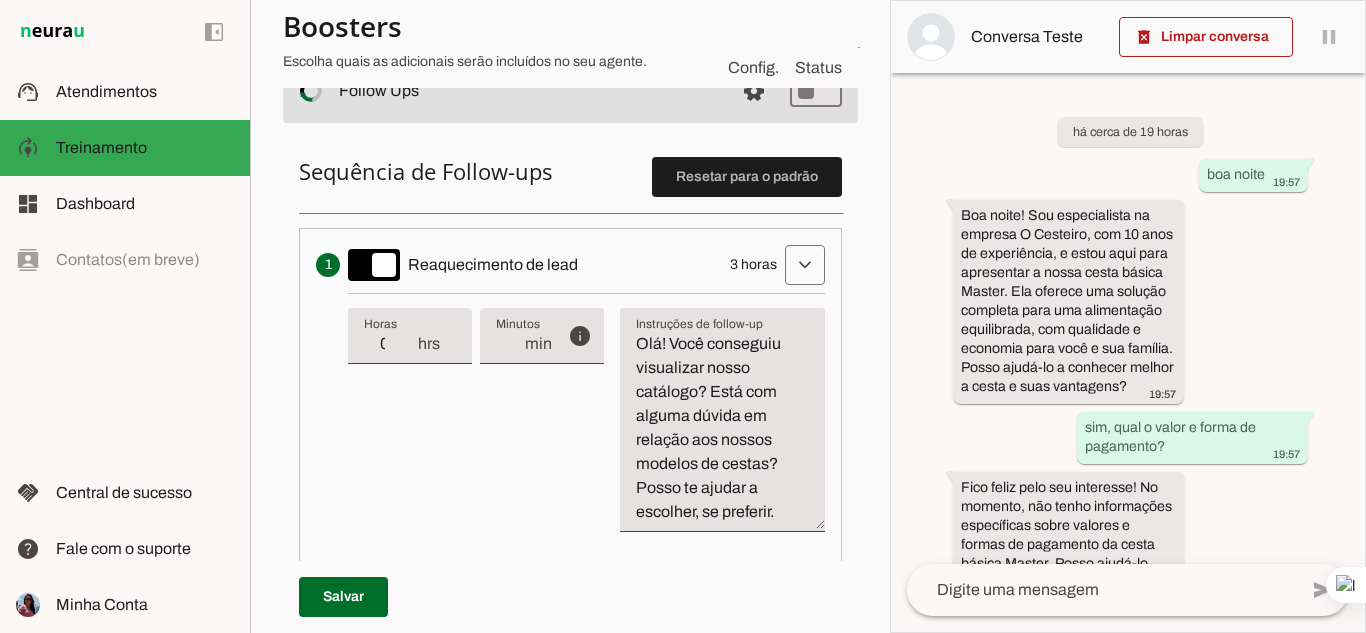 click on "info
Tempo de atraso / inatividade
O tempo de atraso é o tempo de inatividade da conversa (um tempo limite) que deve ter decorrido para que o follow-up seja executado.
Ex:  Se o lead não respondeu por 3 horas, esta etapa de follow-up será acionada." at bounding box center (586, 420) 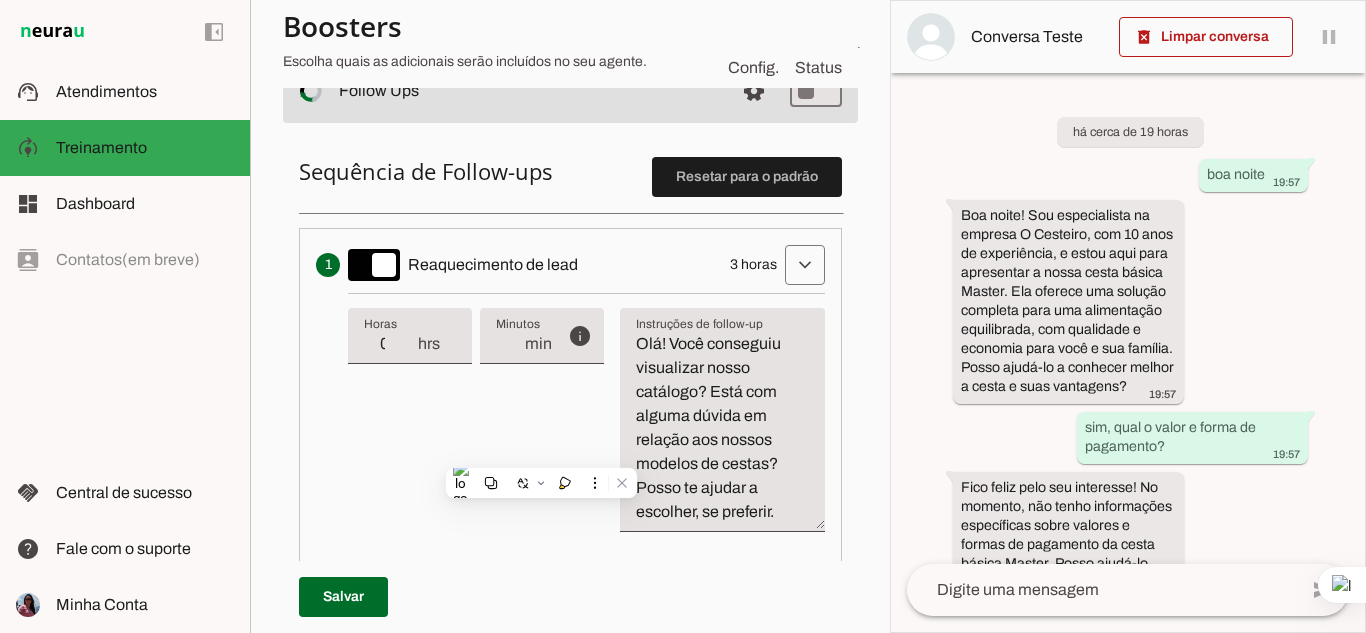 click on "info
Tempo de atraso / inatividade
O tempo de atraso é o tempo de inatividade da conversa (um tempo limite) que deve ter decorrido para que o follow-up seja executado.
Ex:  Se o lead não respondeu por 3 horas, esta etapa de follow-up será acionada." at bounding box center [586, 420] 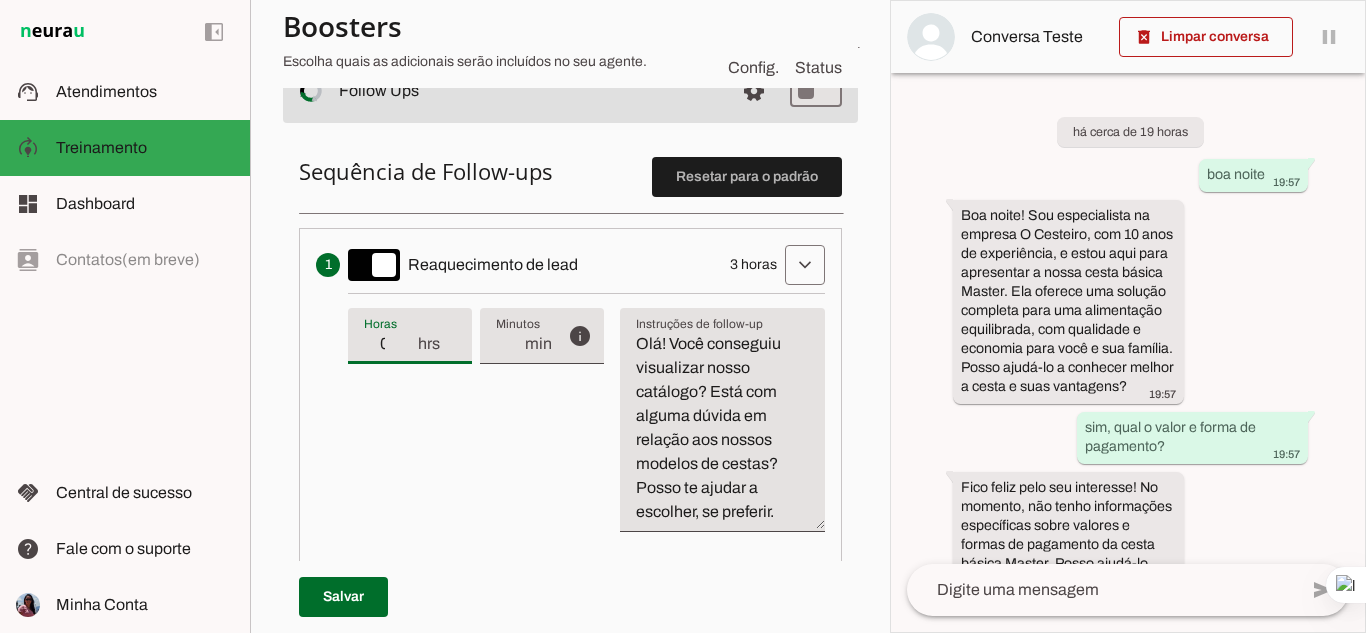 click on "info
Tempo de atraso / inatividade
O tempo de atraso é o tempo de inatividade da conversa (um tempo limite) que deve ter decorrido para que o follow-up seja executado.
Ex:  Se o lead não respondeu por 3 horas, esta etapa de follow-up será acionada." at bounding box center (586, 420) 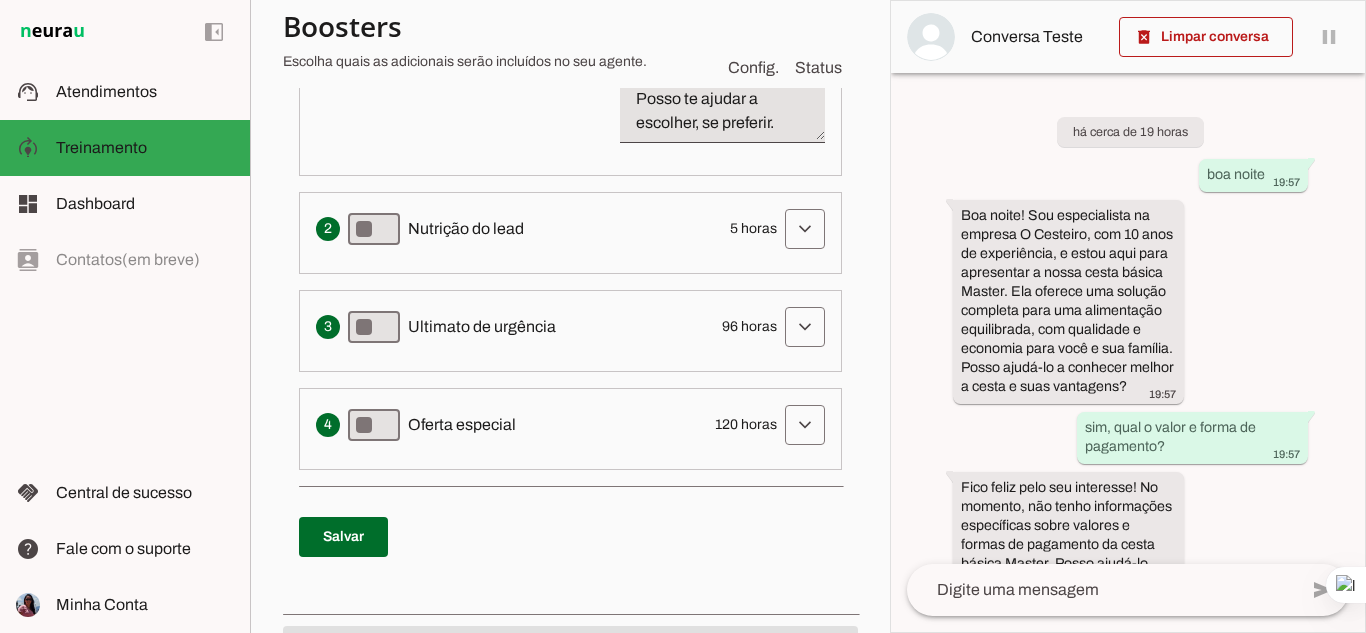 scroll, scrollTop: 856, scrollLeft: 0, axis: vertical 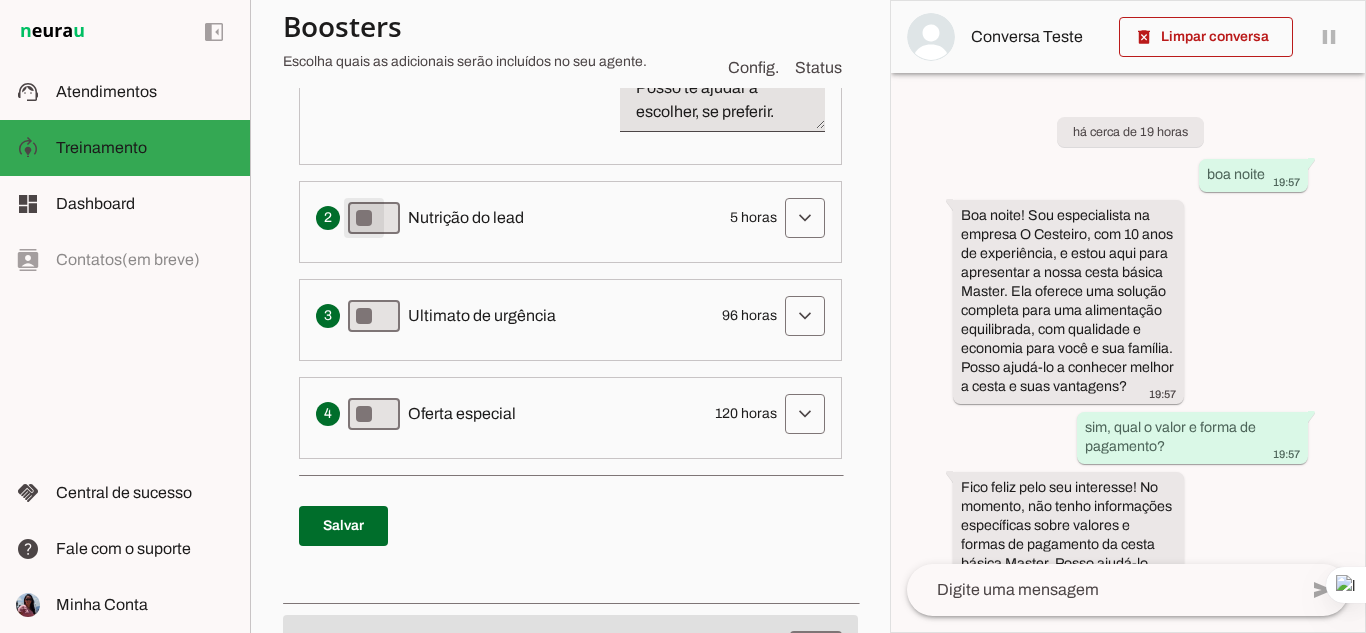 type on "on" 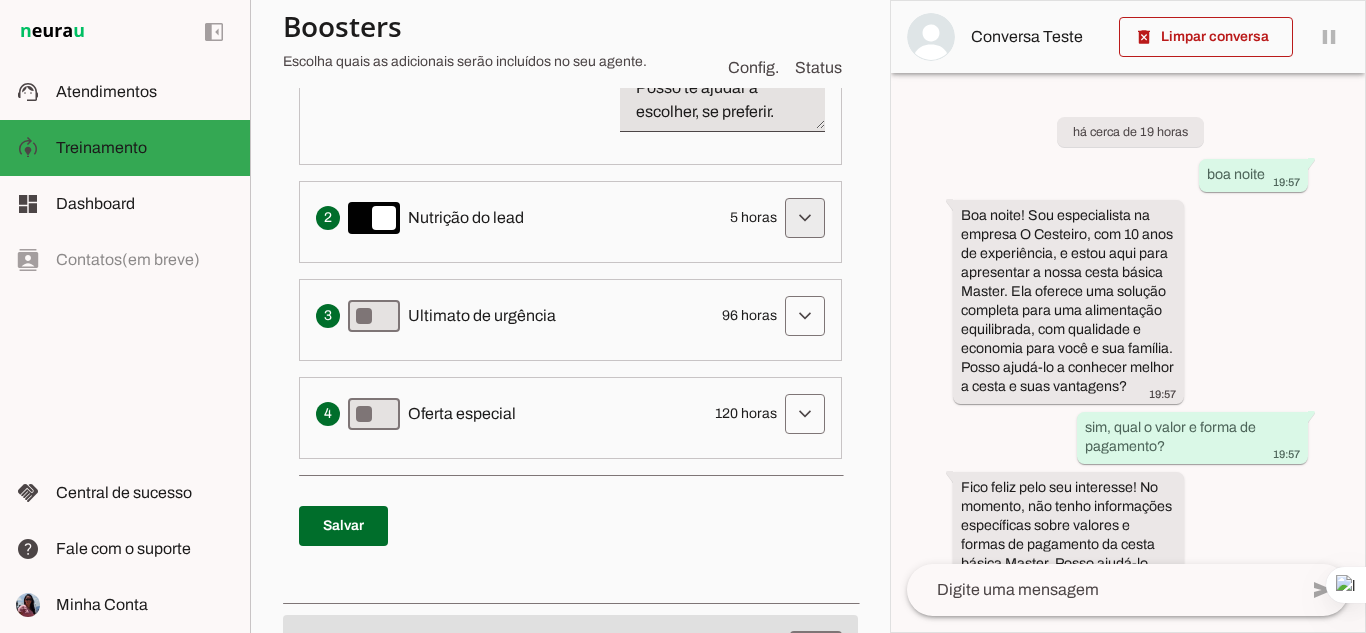 click at bounding box center [805, -135] 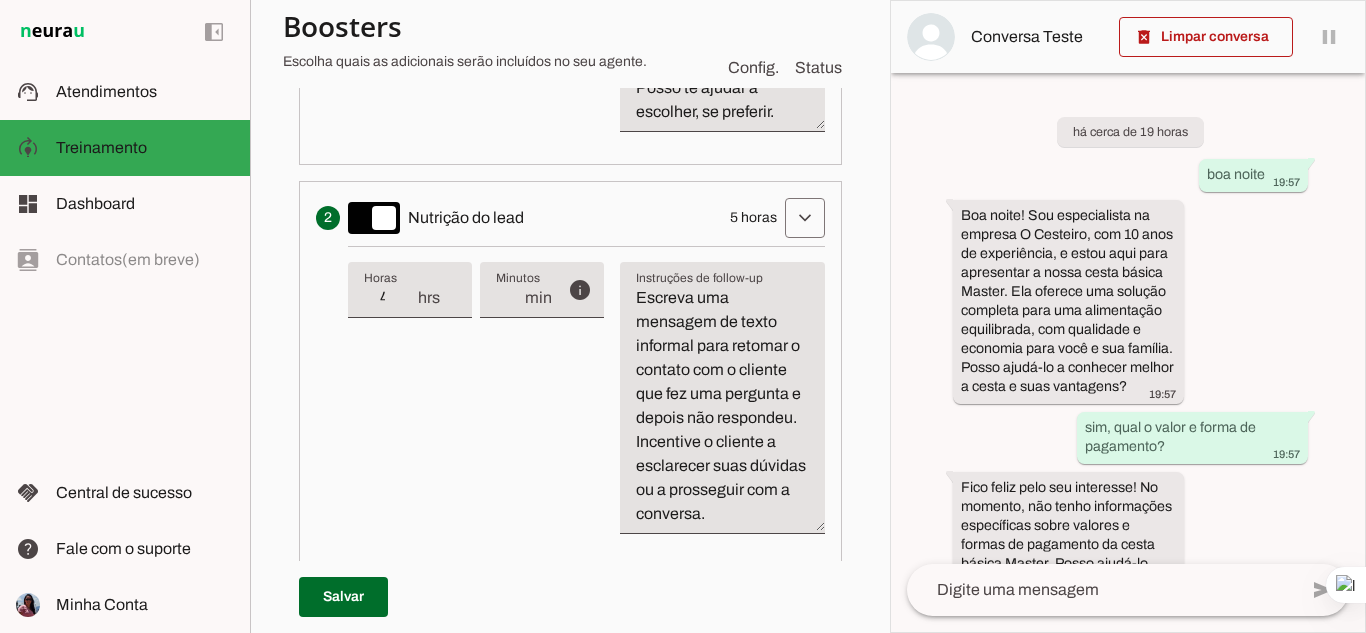 type on "4" 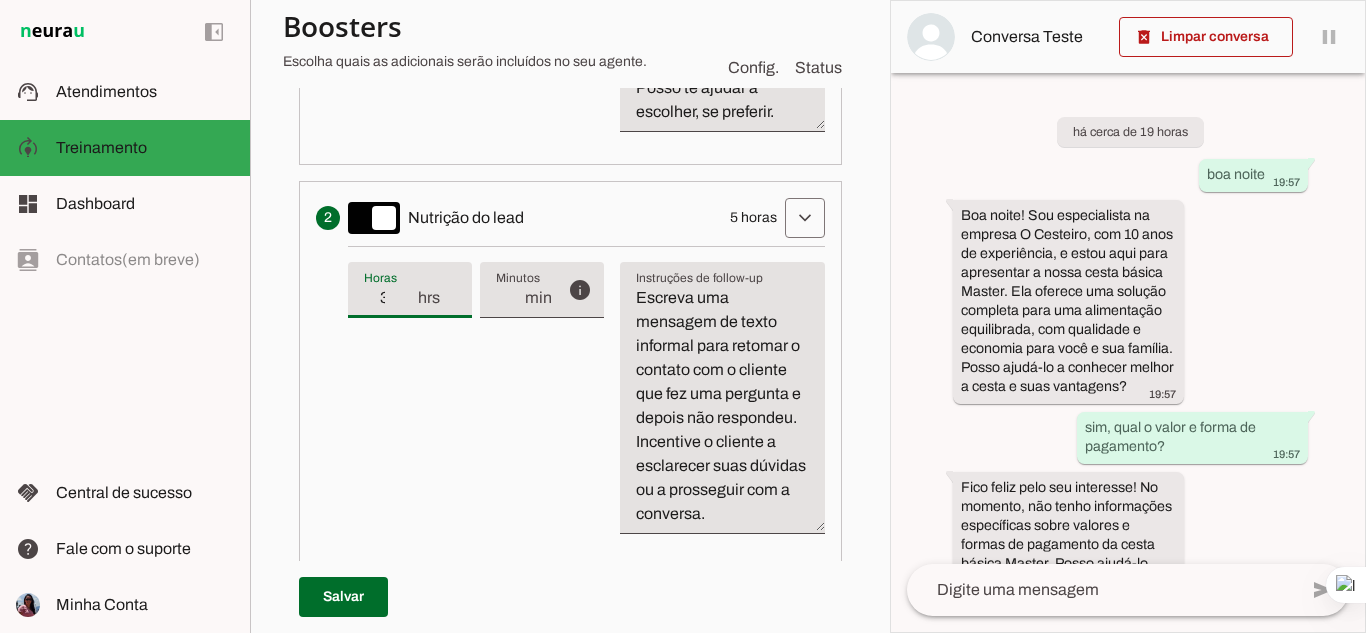 type on "3" 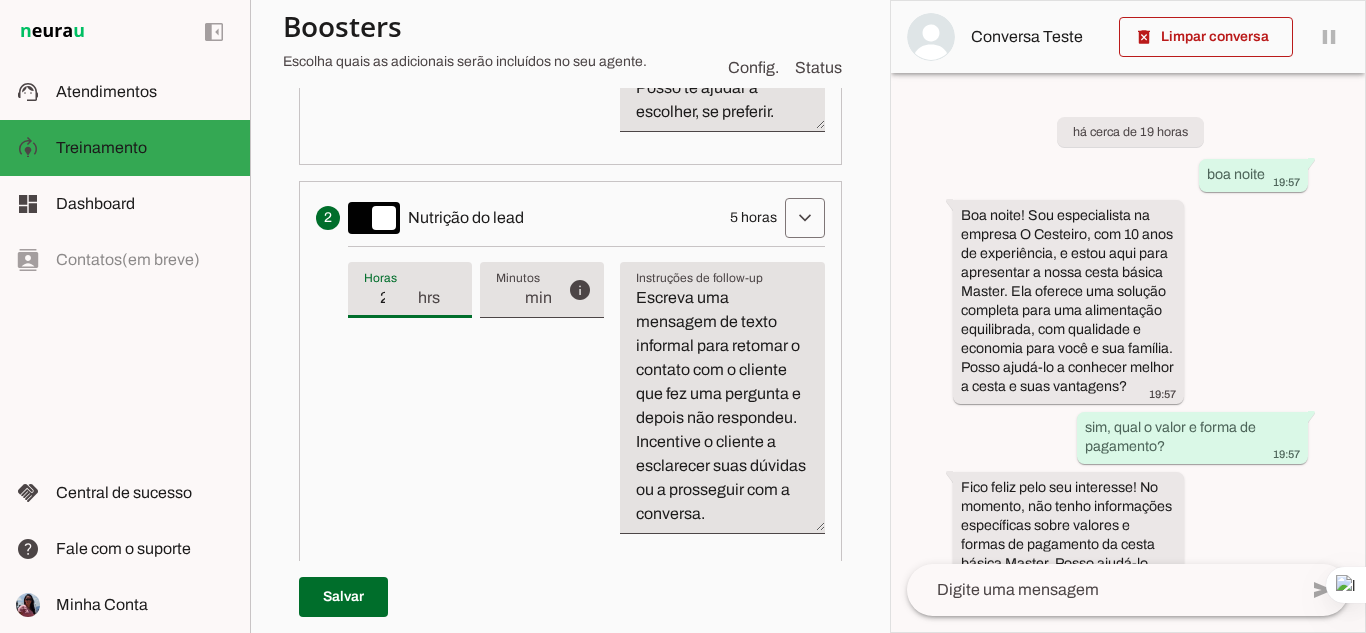 type on "2" 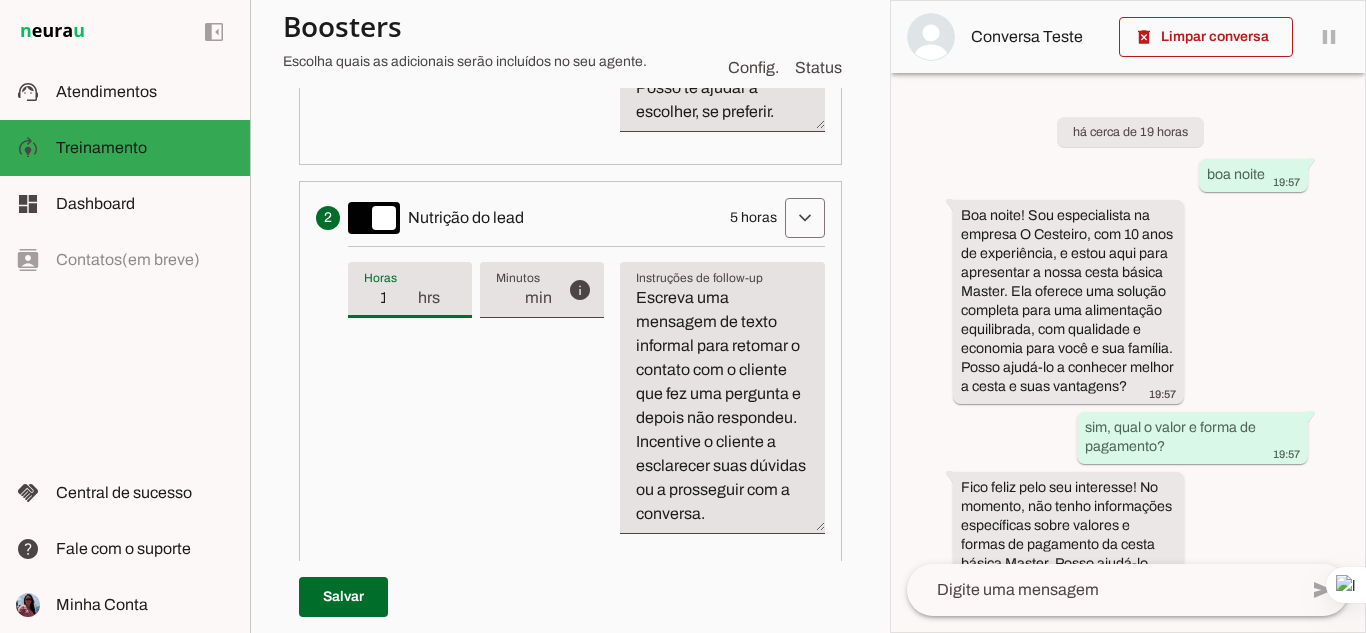 type on "1" 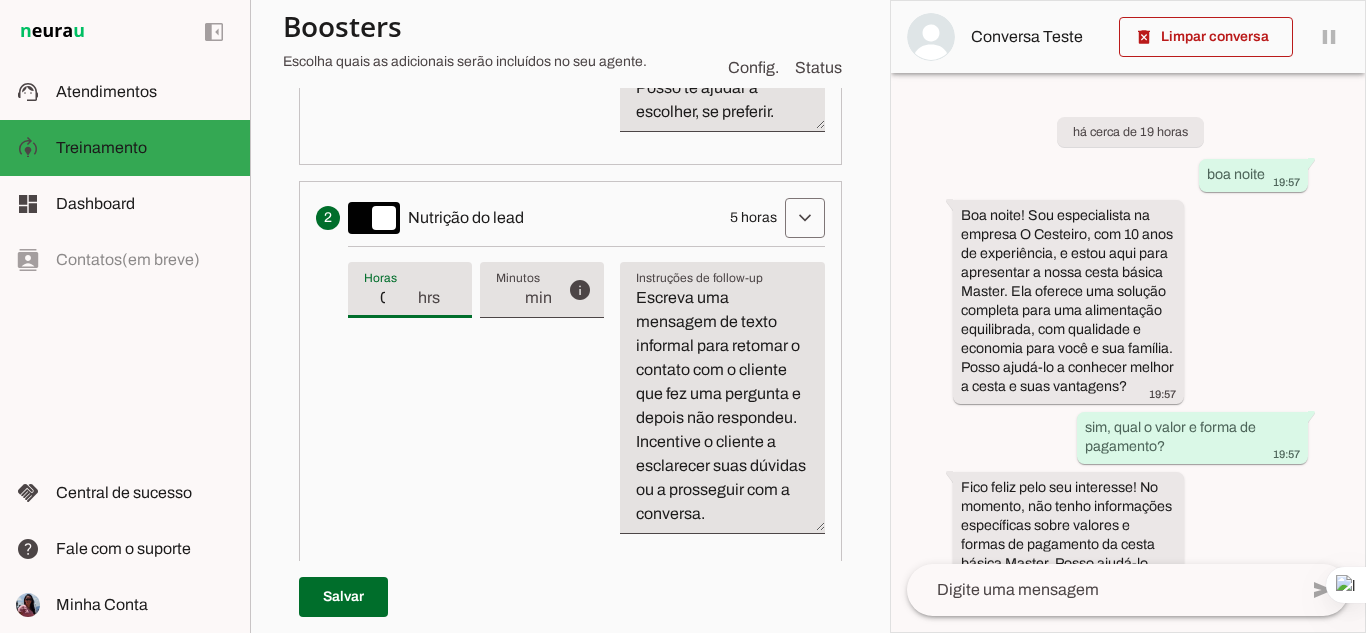 type on "0" 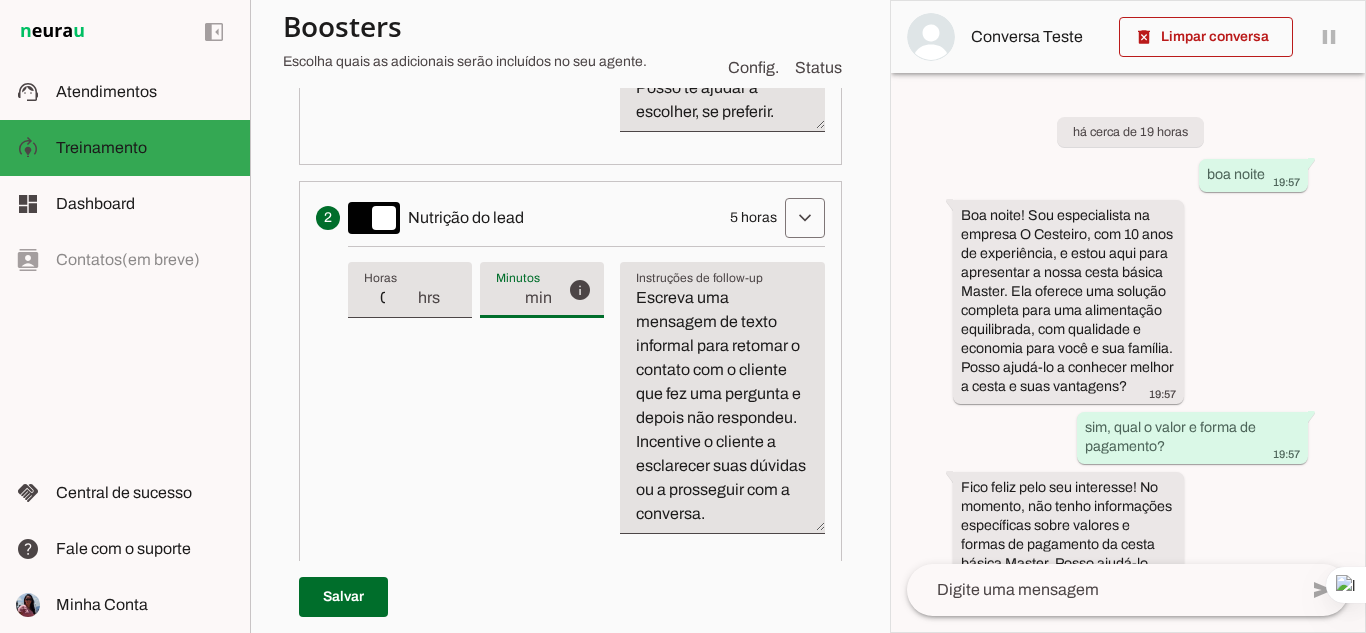 type on "2" 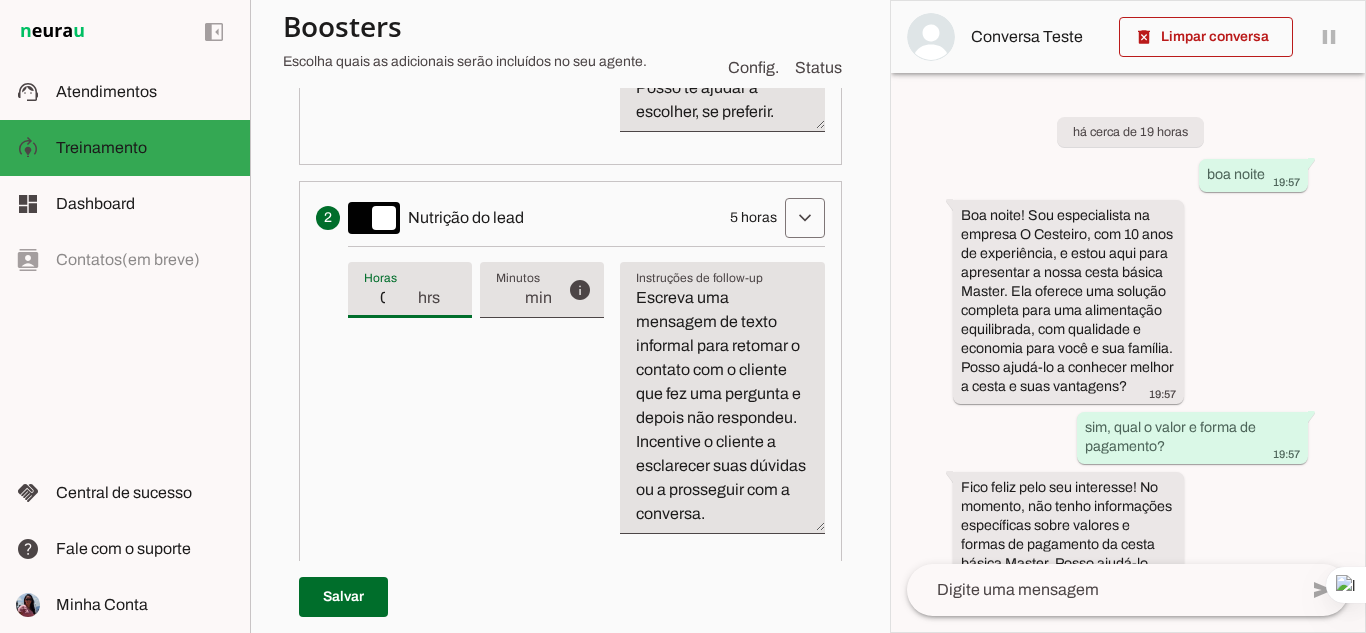 drag, startPoint x: 411, startPoint y: 297, endPoint x: 379, endPoint y: 298, distance: 32.01562 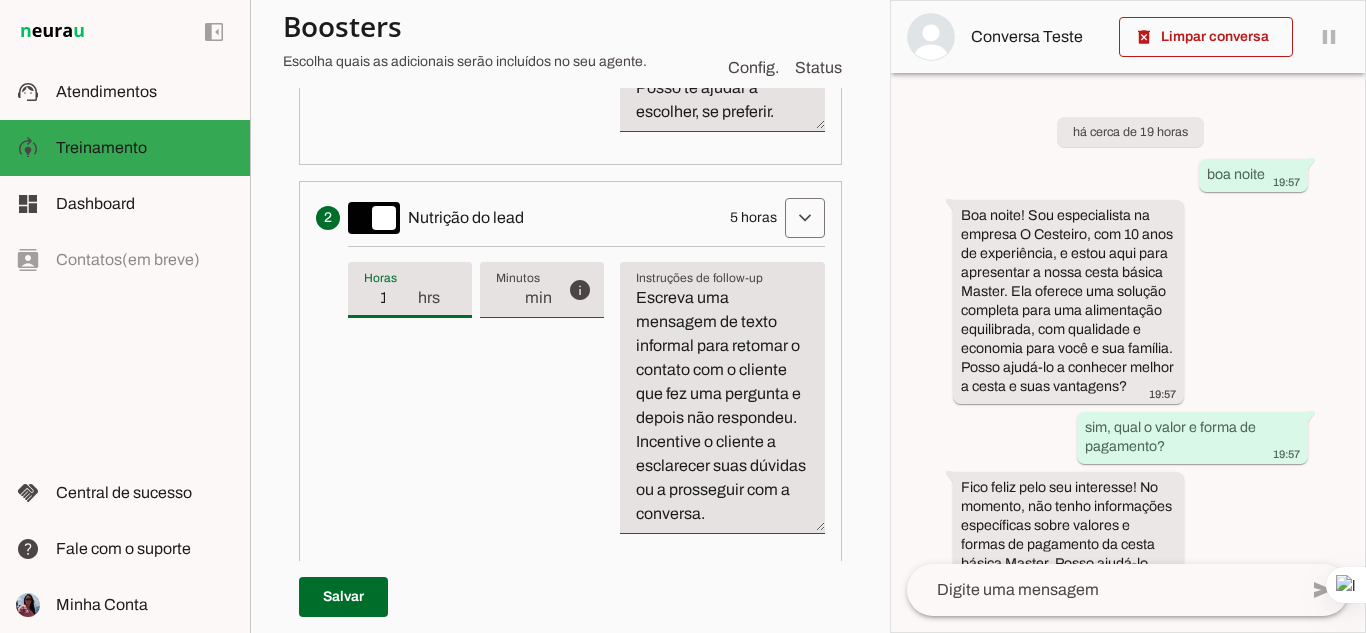 type on "1" 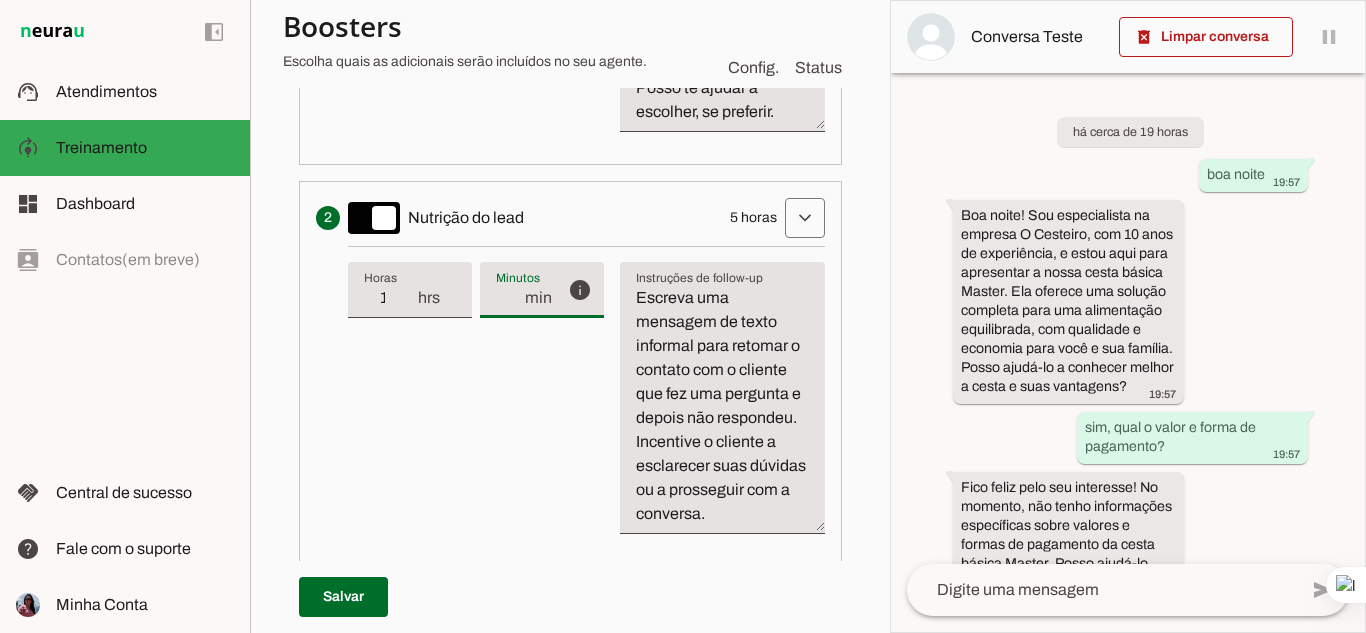 type on "29" 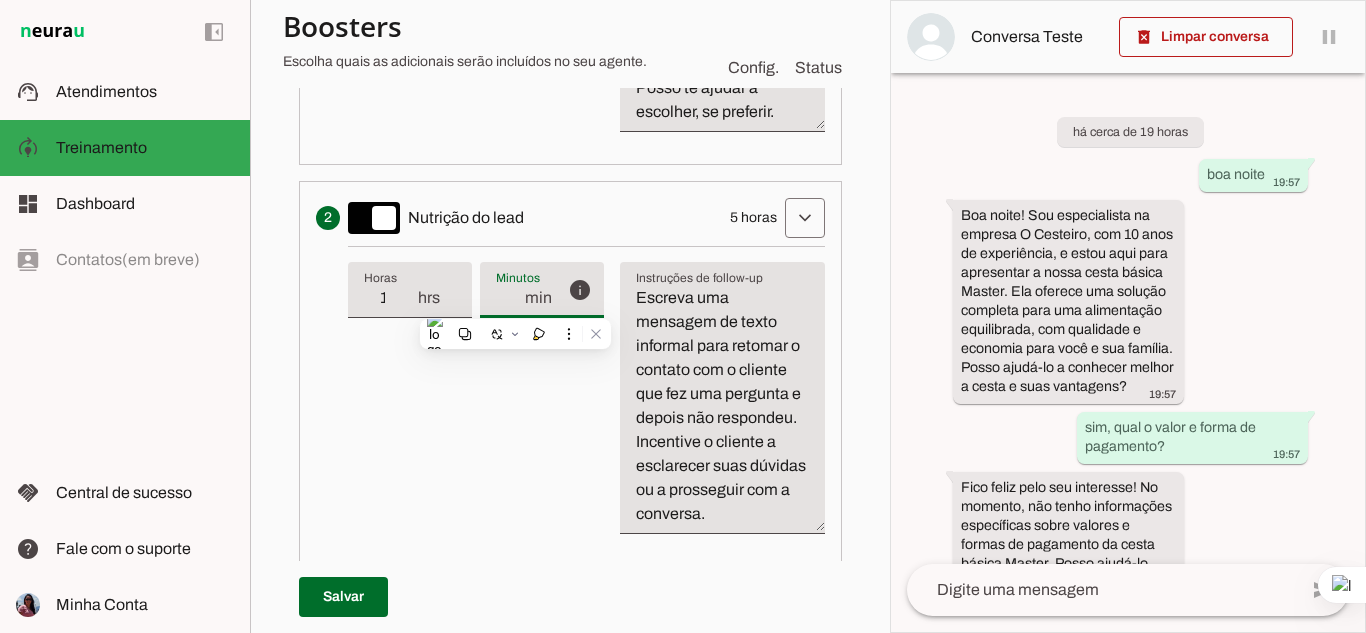 click on "info
Tempo de atraso / inatividade
O tempo de atraso é o tempo de inatividade da conversa (um tempo limite) que deve ter decorrido para que o follow-up seja executado.
Ex:  Se o lead não respondeu por 5 horas desde o follow-up 1 (ativado após 3 horas), esta etapa de follow-up será acionada." at bounding box center [476, 326] 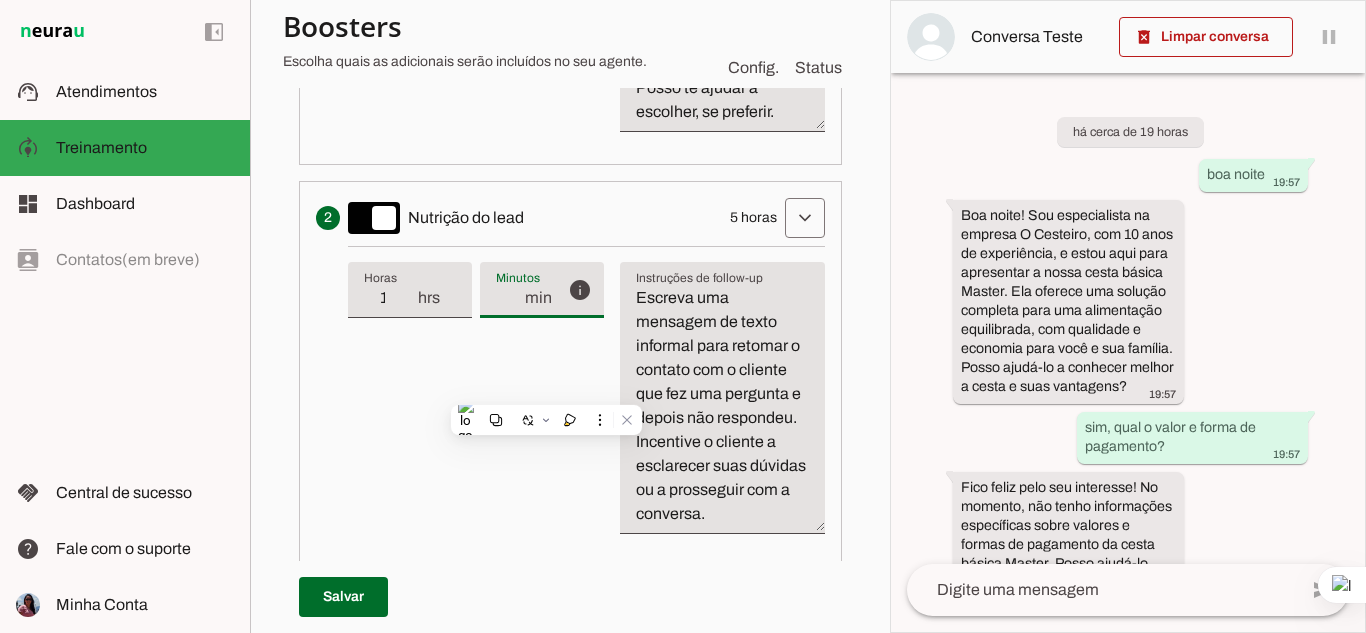 click on "info
Tempo de atraso / inatividade
O tempo de atraso é o tempo de inatividade da conversa (um tempo limite) que deve ter decorrido para que o follow-up seja executado.
Ex:  Se o lead não respondeu por 5 horas desde o follow-up 1 (ativado após 3 horas), esta etapa de follow-up será acionada." at bounding box center (476, 326) 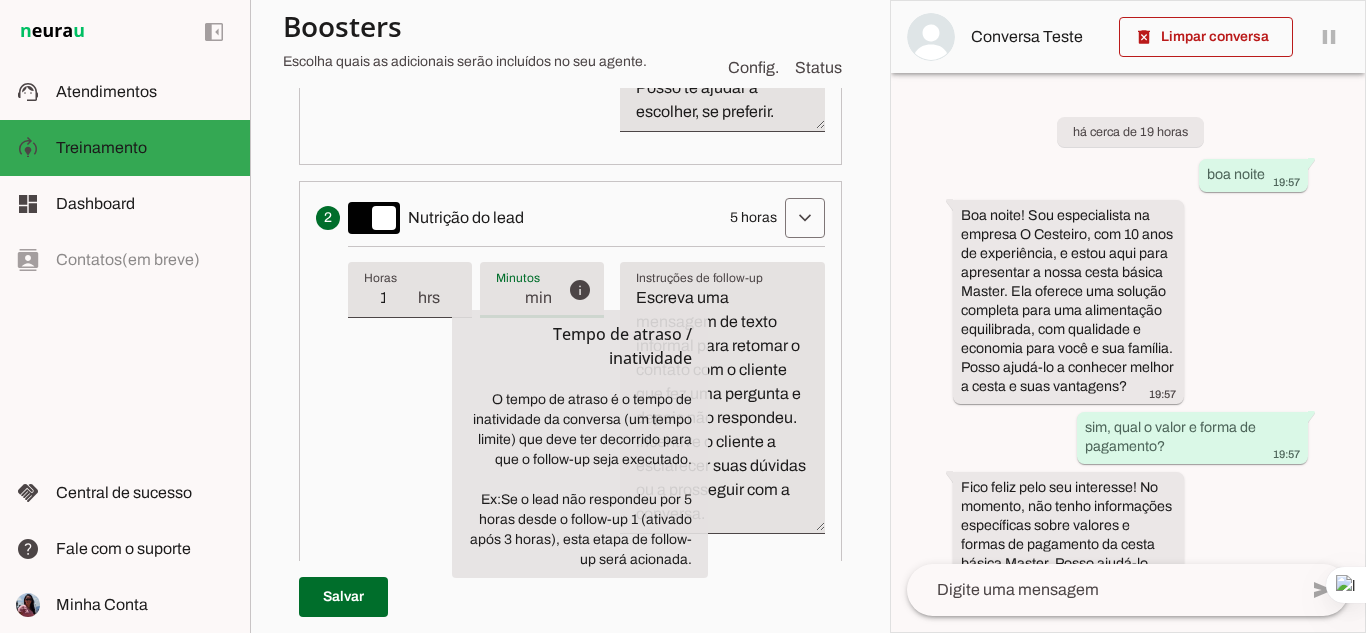 click on "1
hrs" at bounding box center (410, 290) 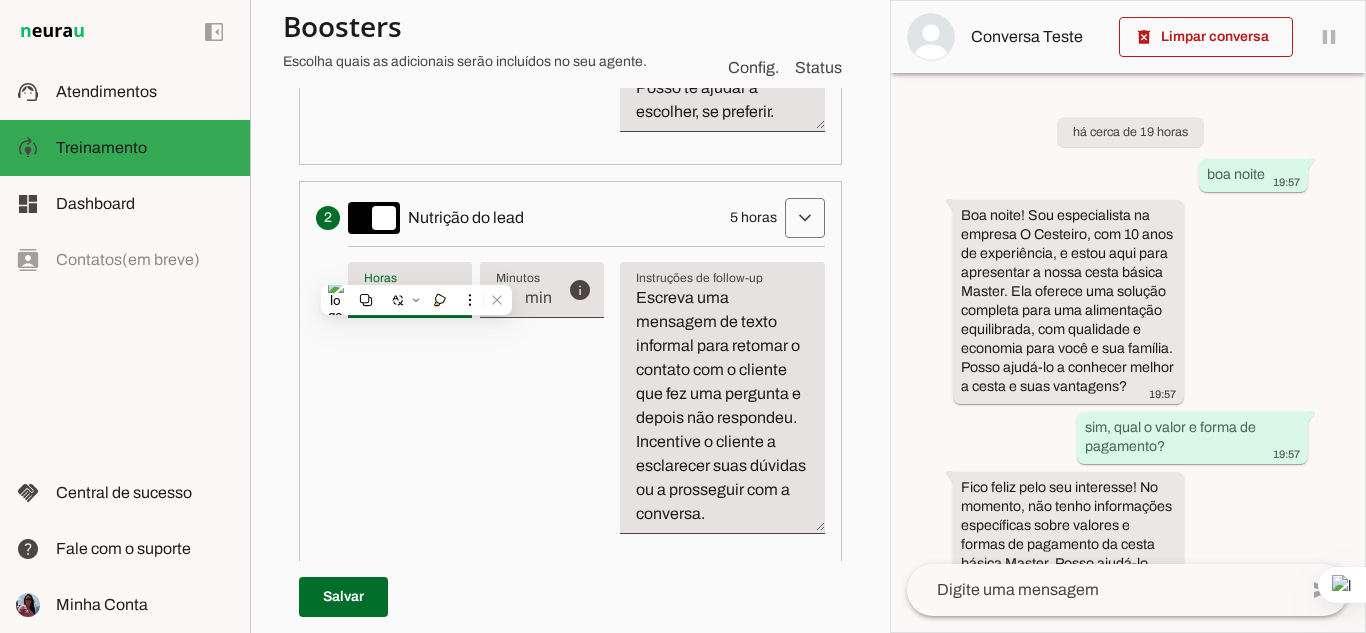 click on "0
min" at bounding box center [516, 290] 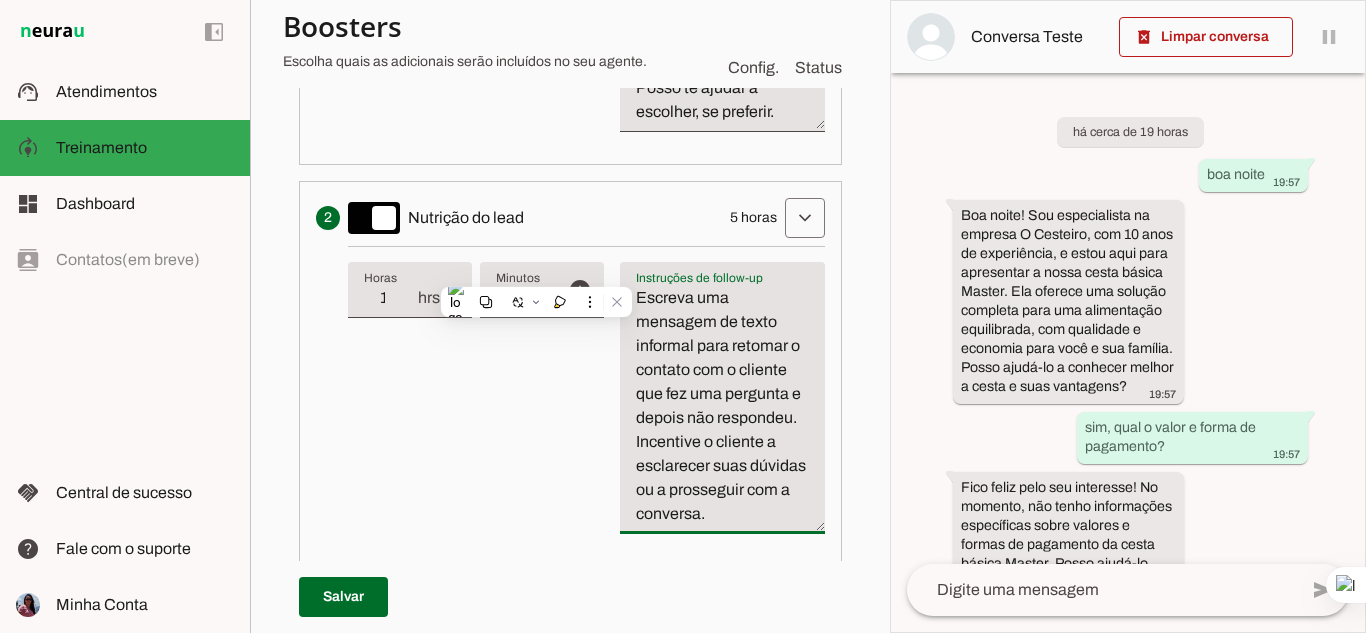 drag, startPoint x: 636, startPoint y: 298, endPoint x: 739, endPoint y: 542, distance: 264.849 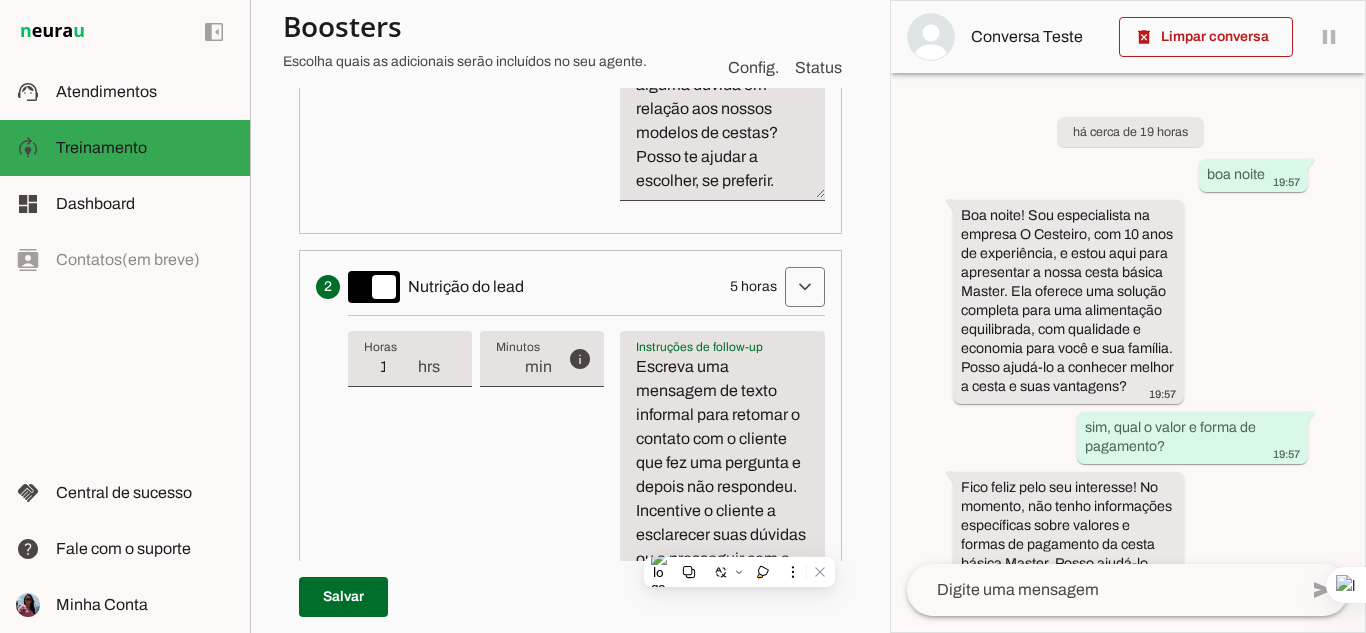 scroll, scrollTop: 800, scrollLeft: 0, axis: vertical 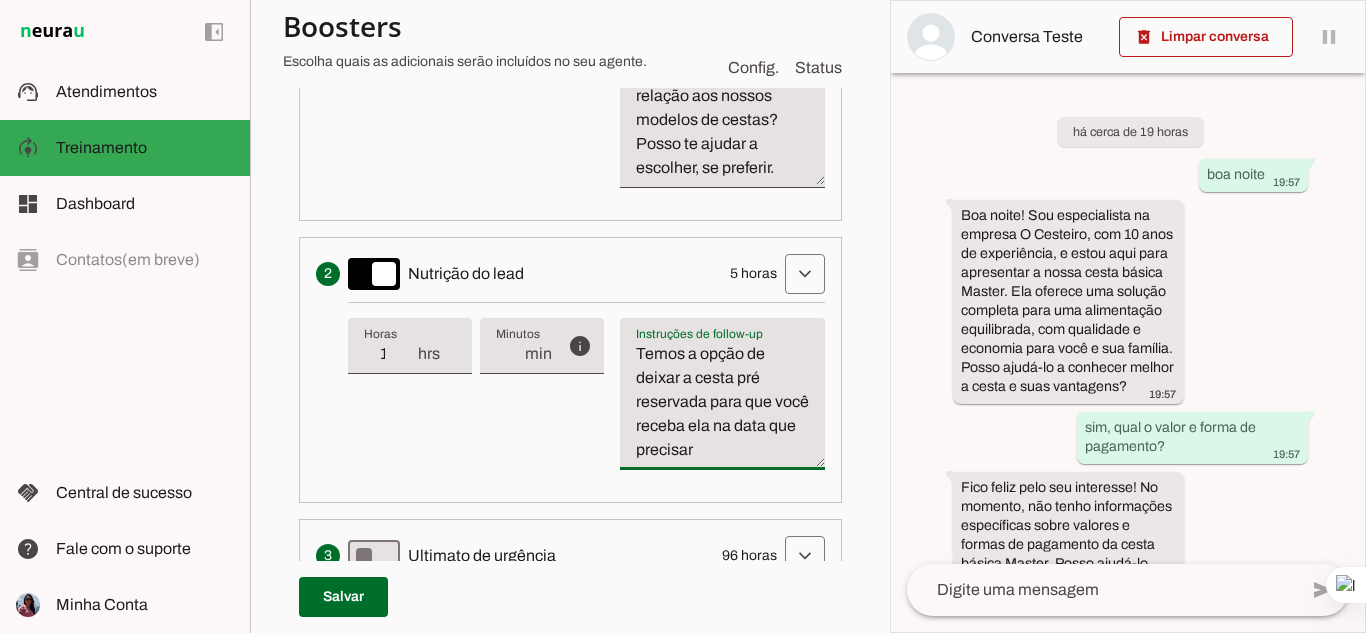 click on "Temos a opção de deixar a cesta pré reservada para que você receba ela na data que precisar" at bounding box center [722, 402] 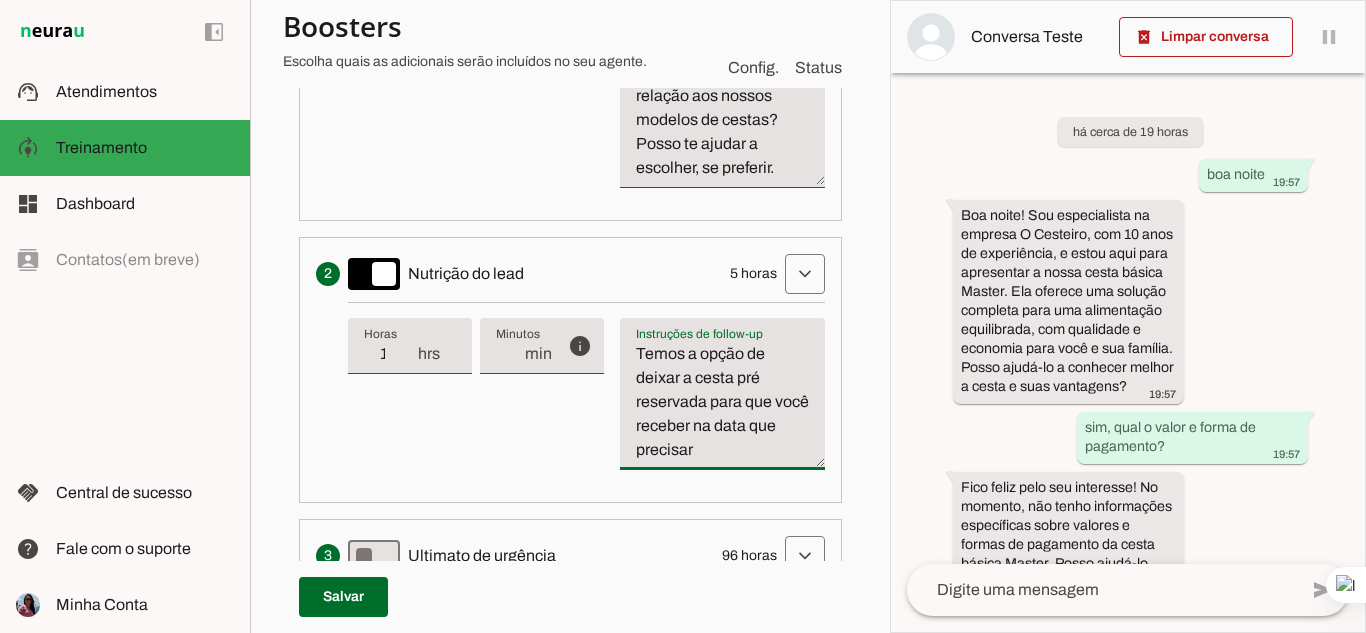 click on "Temos a opção de deixar a cesta pré reservada para que você receber na data que precisar" at bounding box center [722, 402] 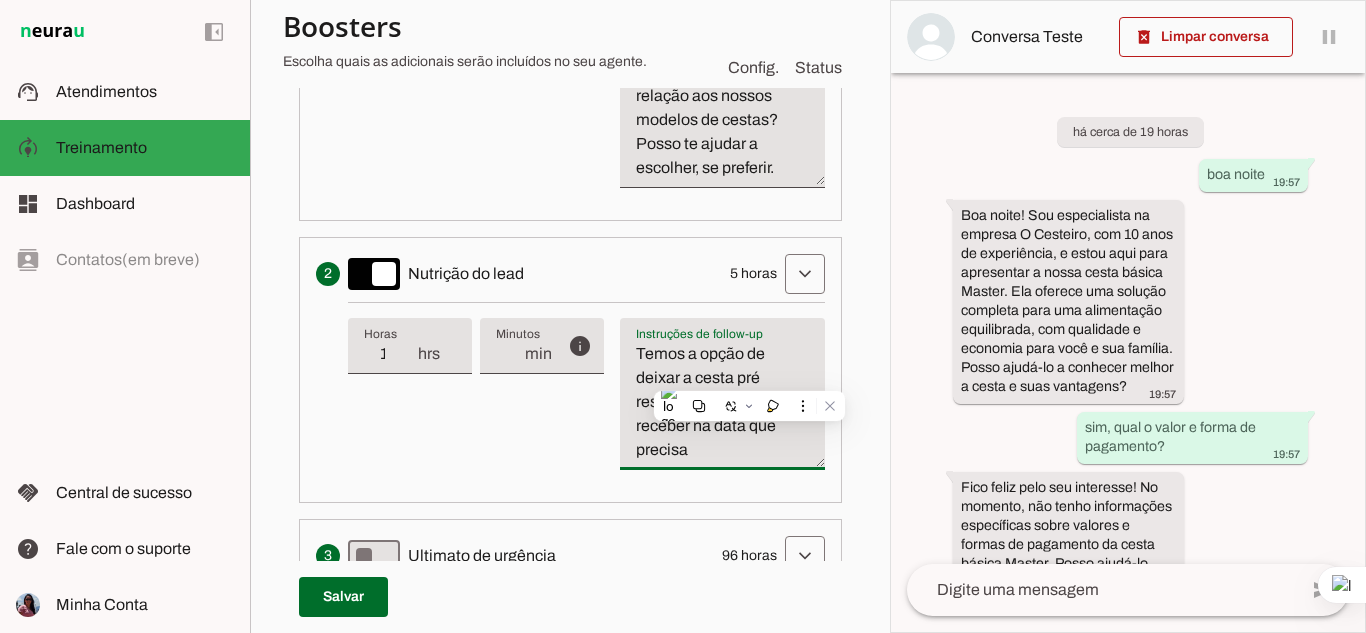 drag, startPoint x: 749, startPoint y: 376, endPoint x: 738, endPoint y: 381, distance: 12.083046 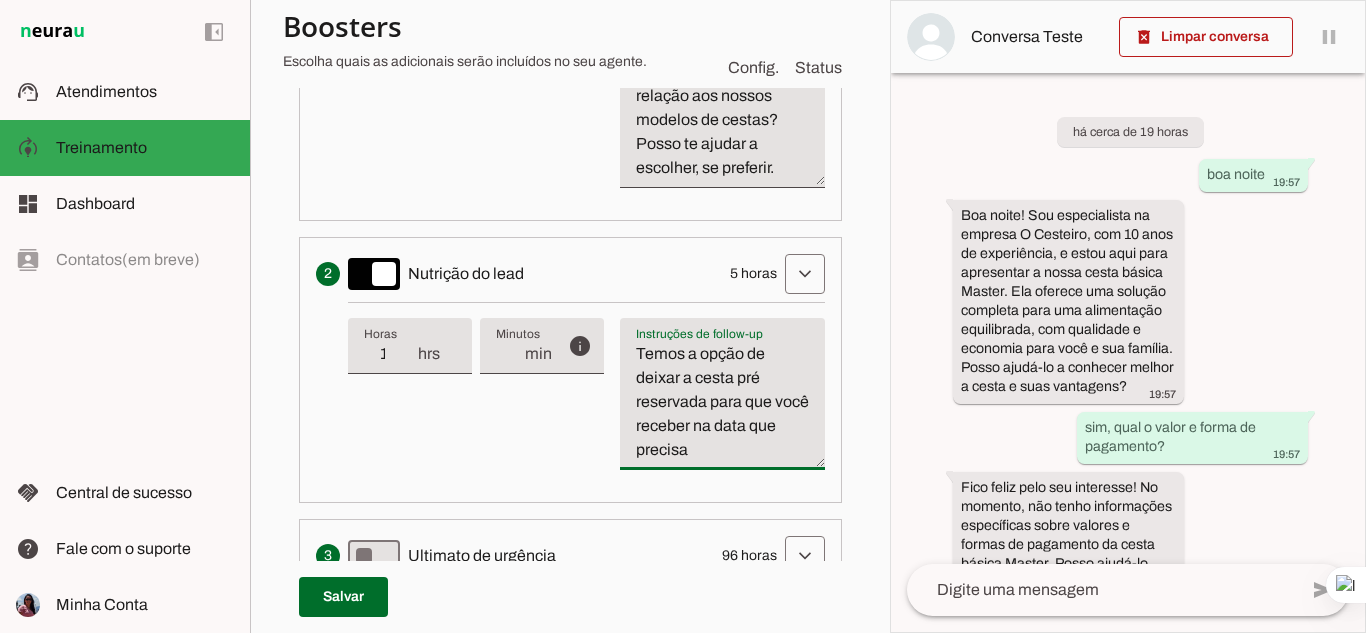 click on "Temos a opção de deixar a cesta pré reservada para que você receber na data que precisa" at bounding box center (722, 402) 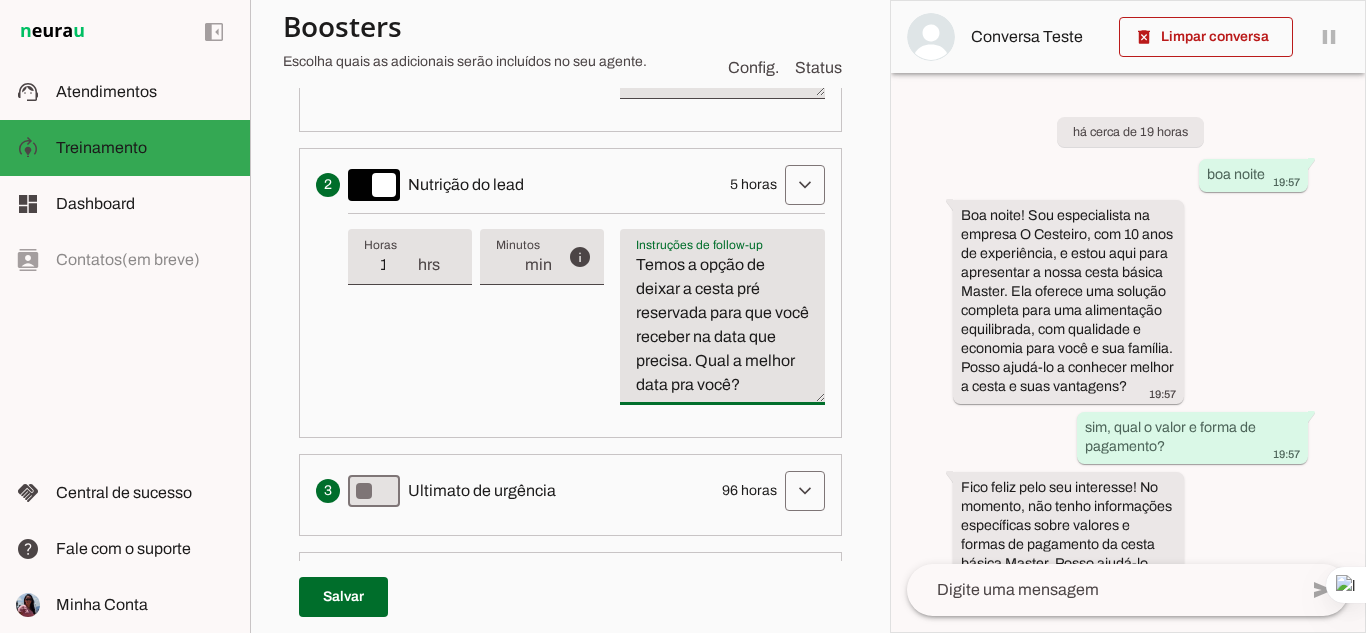 scroll, scrollTop: 1000, scrollLeft: 0, axis: vertical 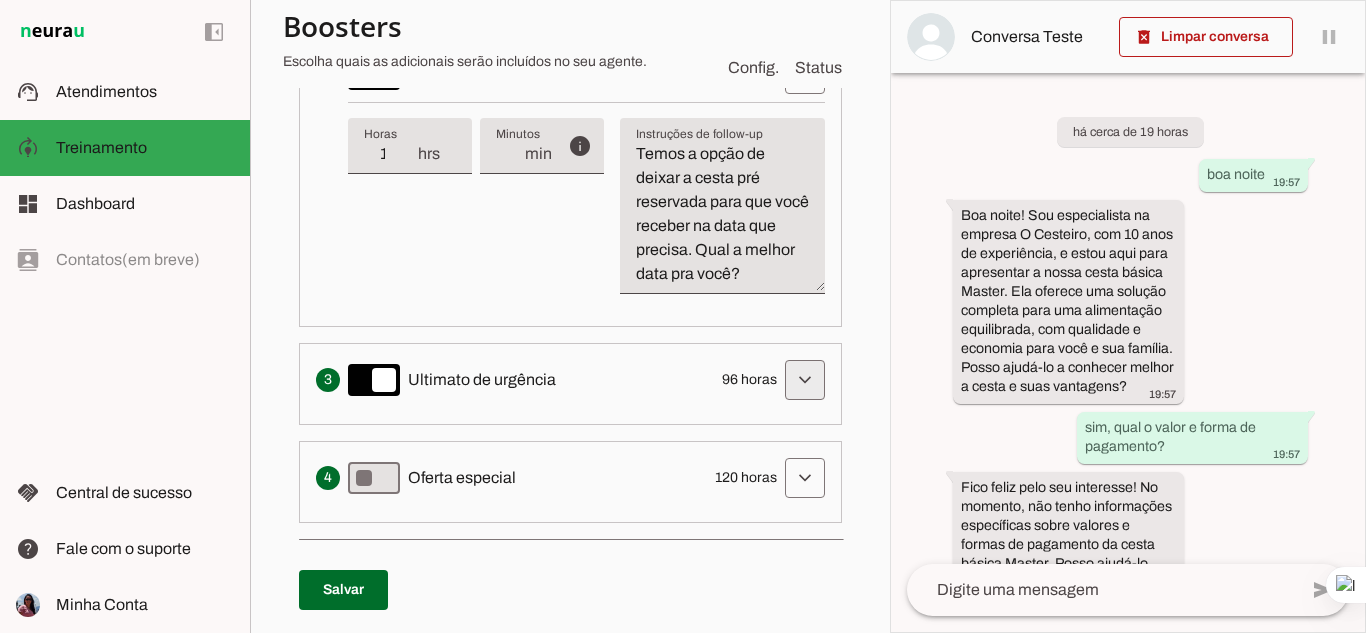 click at bounding box center [805, -279] 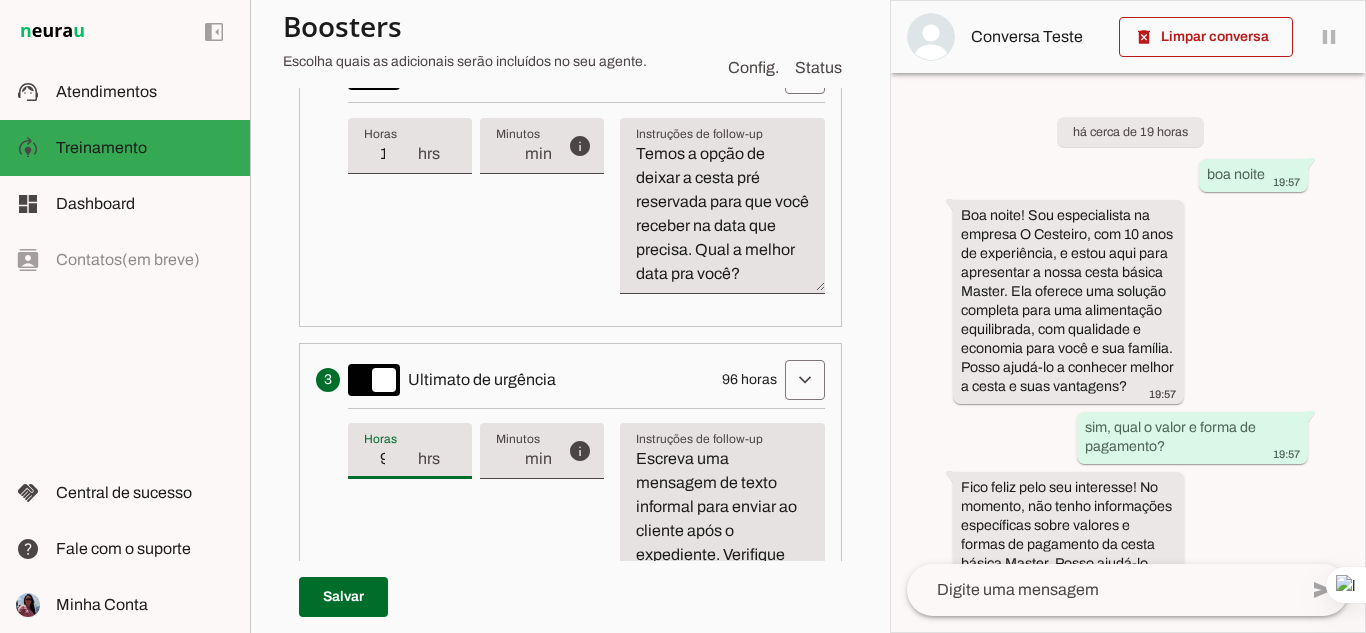 click on "96" at bounding box center [390, 459] 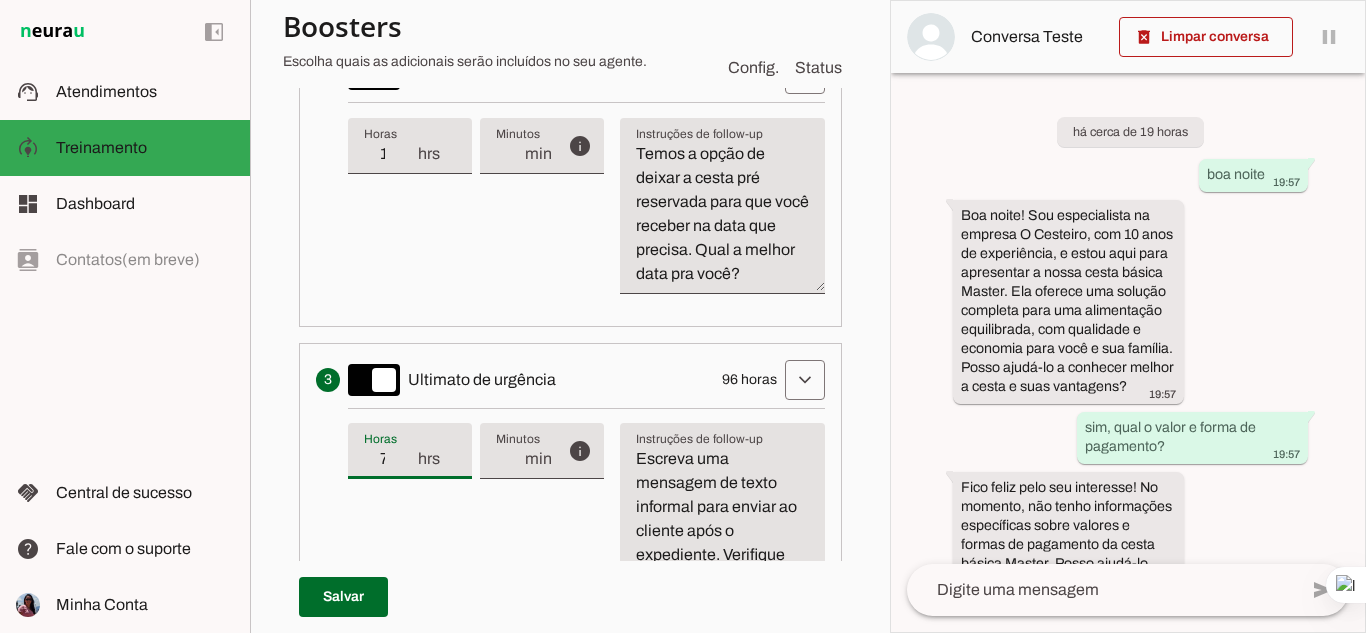 drag, startPoint x: 397, startPoint y: 458, endPoint x: 370, endPoint y: 458, distance: 27 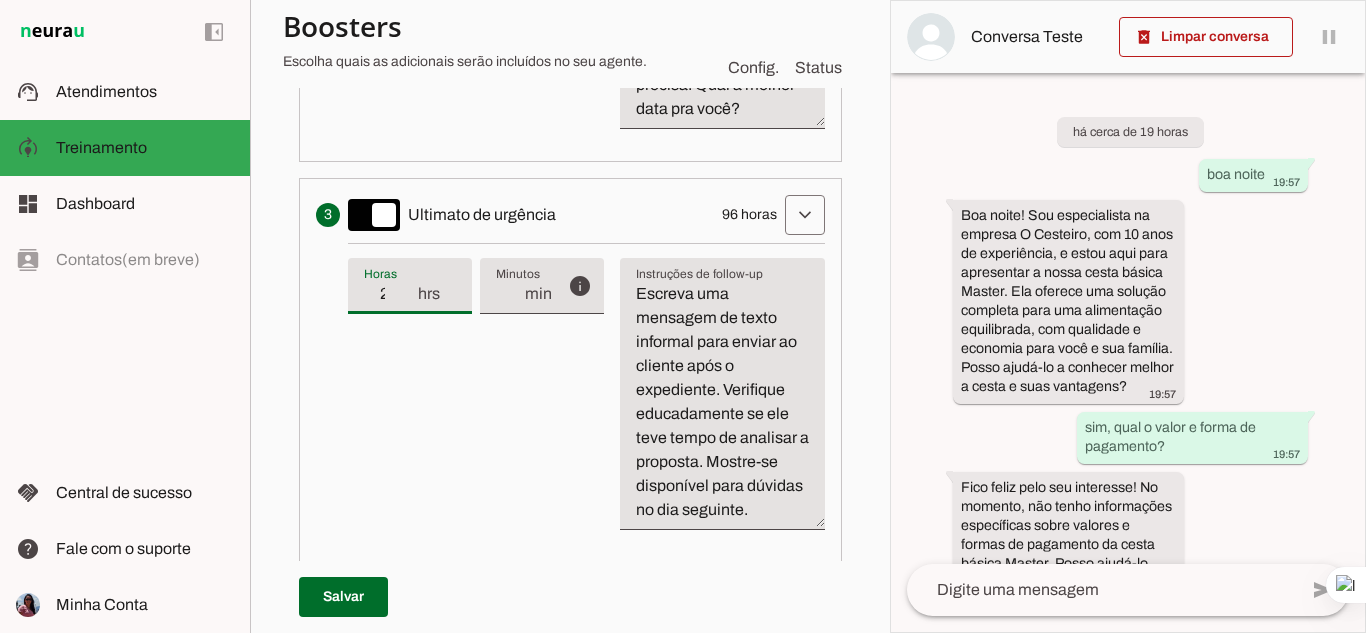 scroll, scrollTop: 1200, scrollLeft: 0, axis: vertical 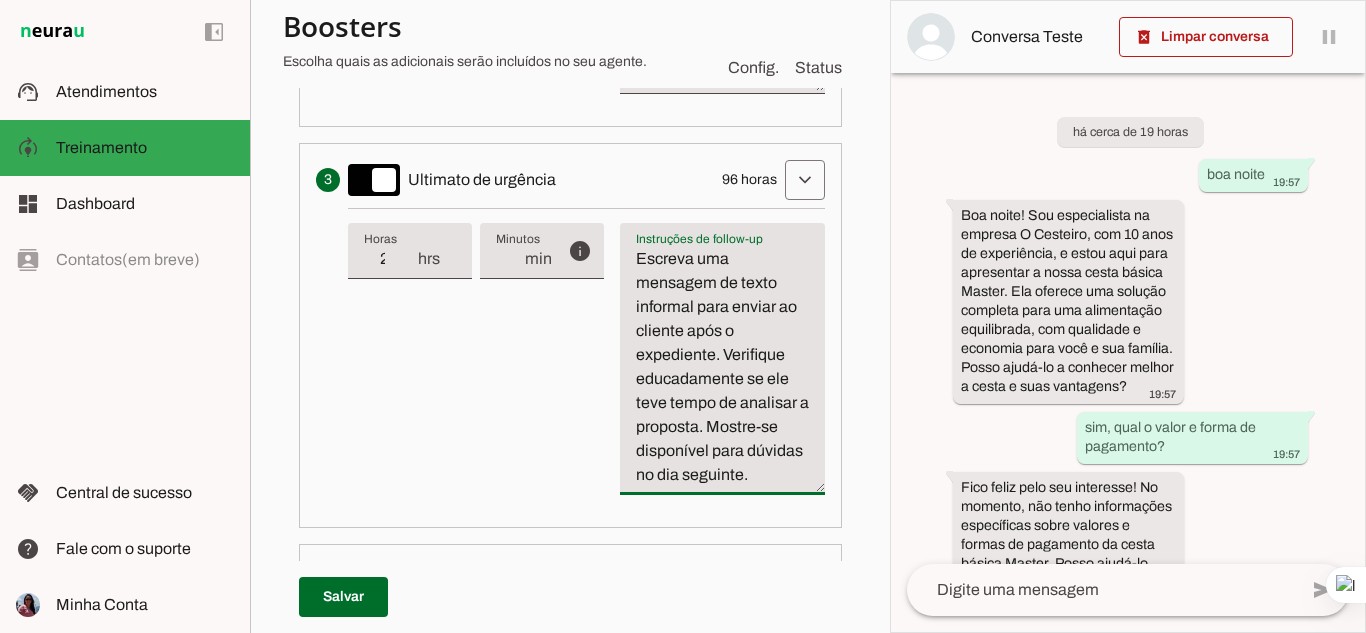 drag, startPoint x: 637, startPoint y: 257, endPoint x: 751, endPoint y: 509, distance: 276.58633 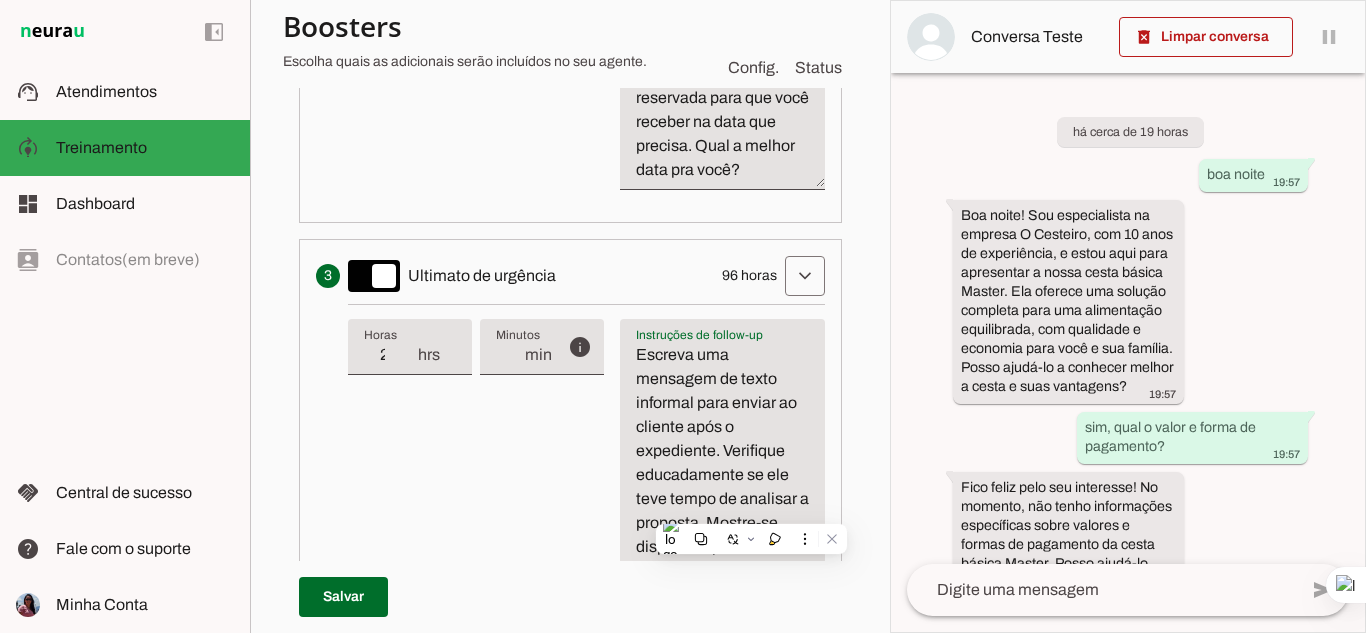 scroll, scrollTop: 1100, scrollLeft: 0, axis: vertical 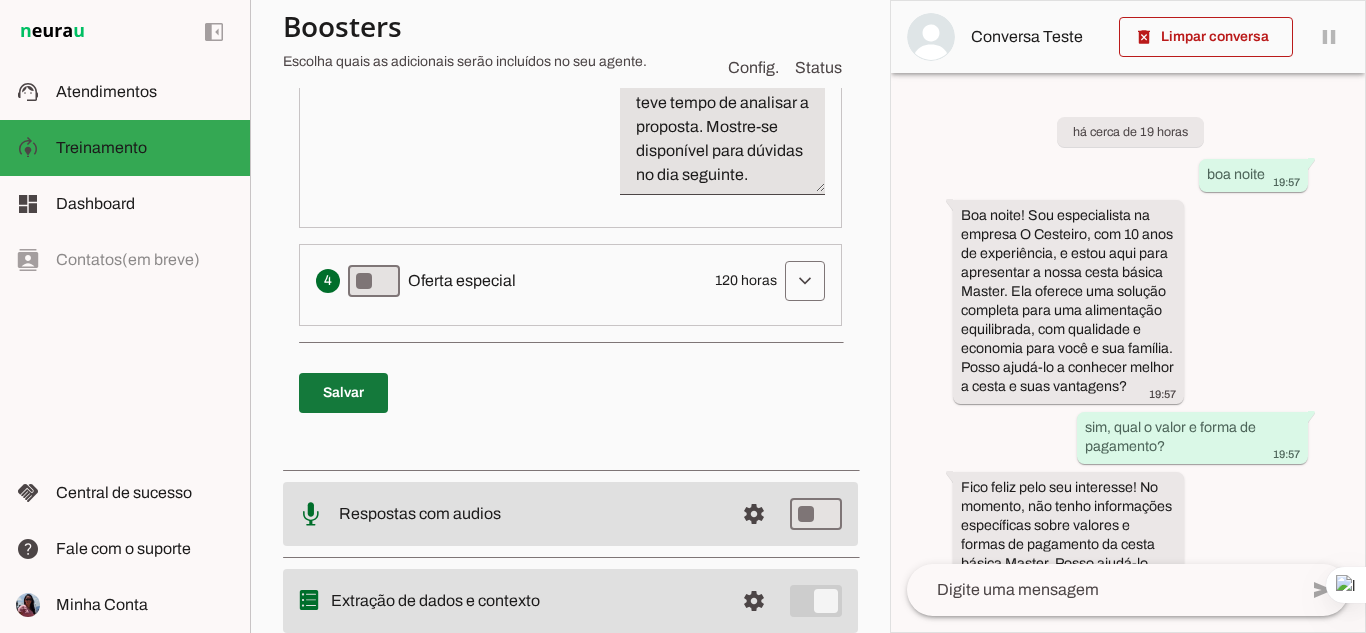 click at bounding box center [343, 393] 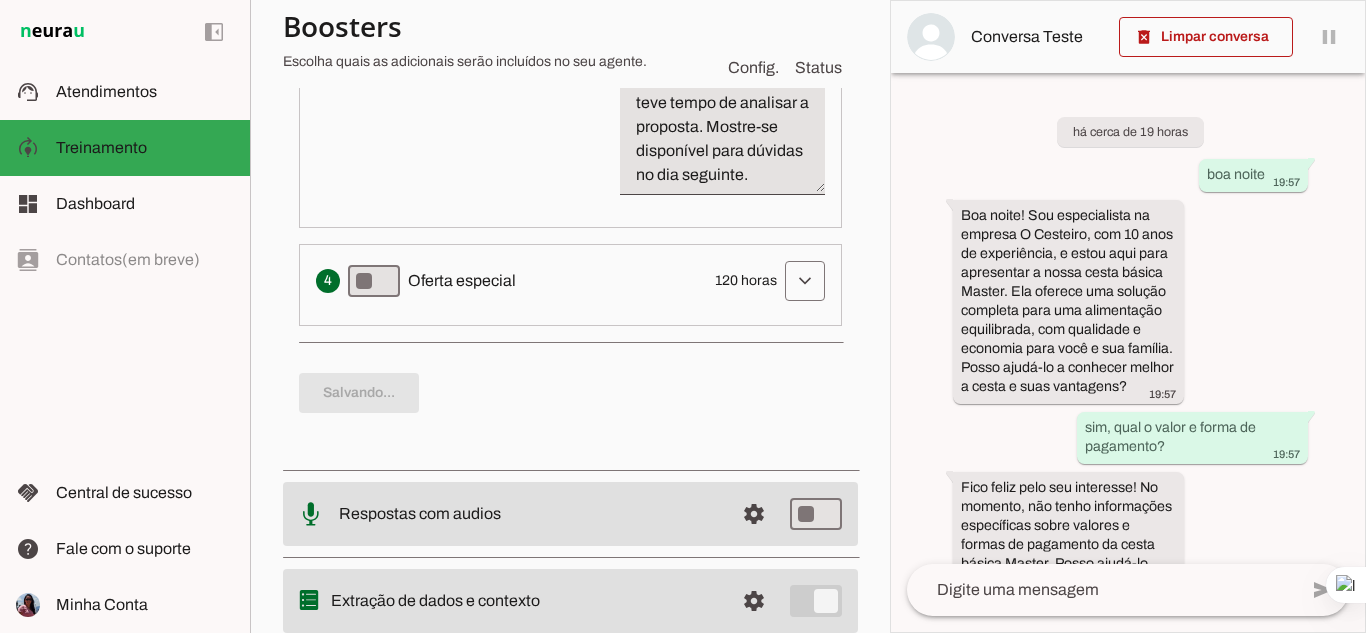 scroll, scrollTop: 1500, scrollLeft: 0, axis: vertical 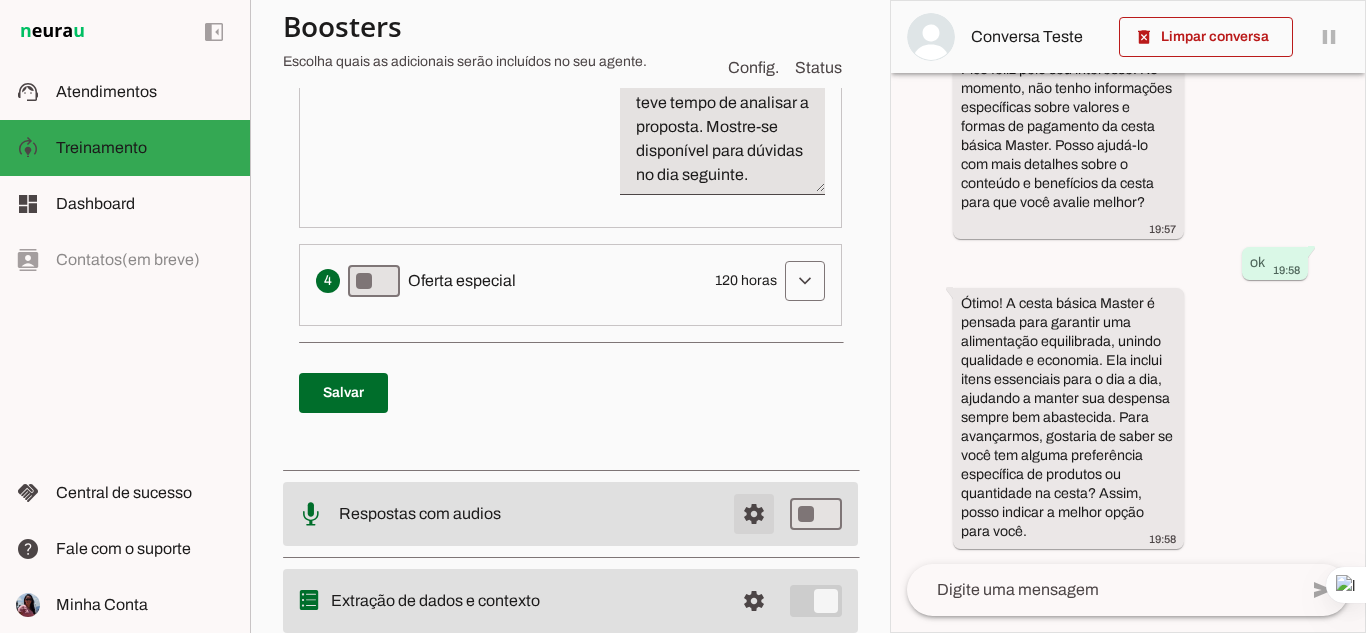 click at bounding box center (754, -1215) 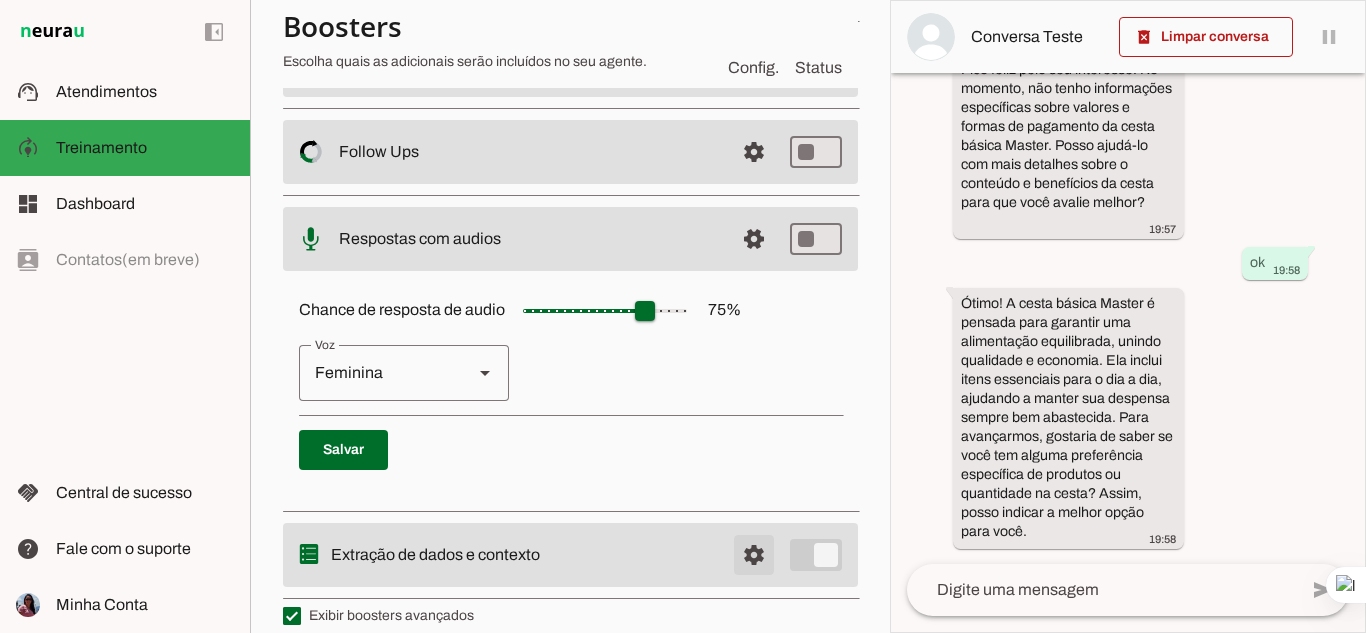 scroll, scrollTop: 396, scrollLeft: 0, axis: vertical 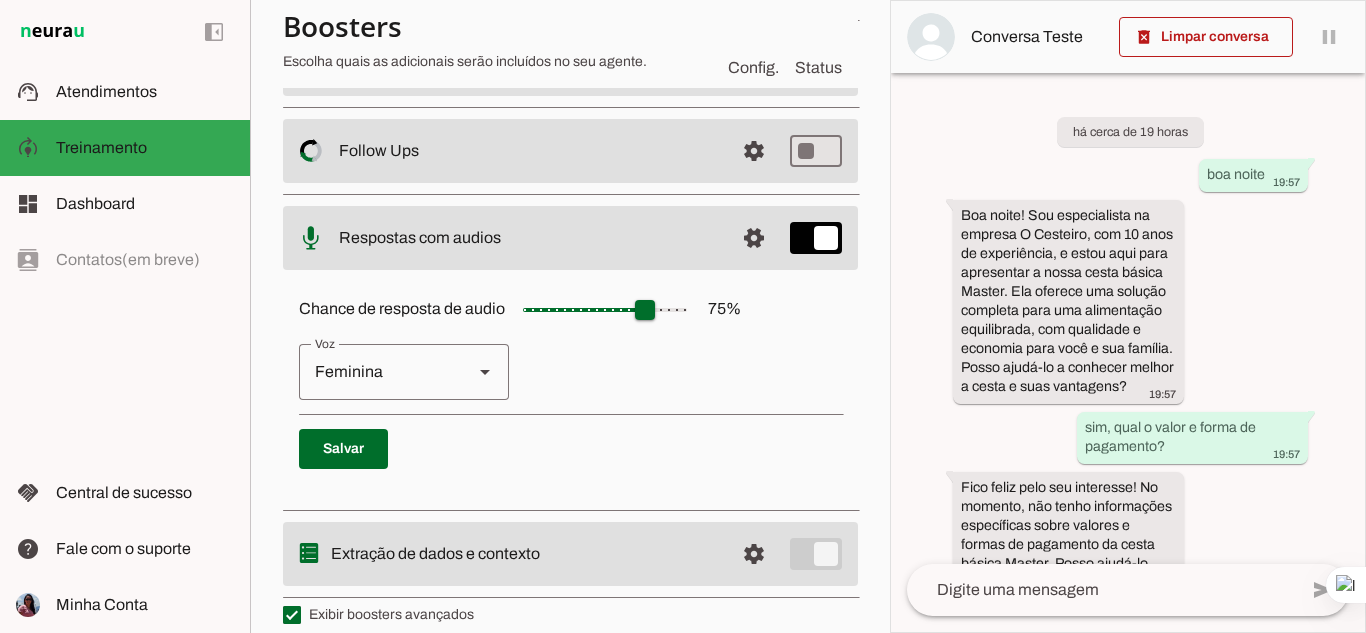 click on "Chance de resposta de audio
75 %" at bounding box center (605, 310) 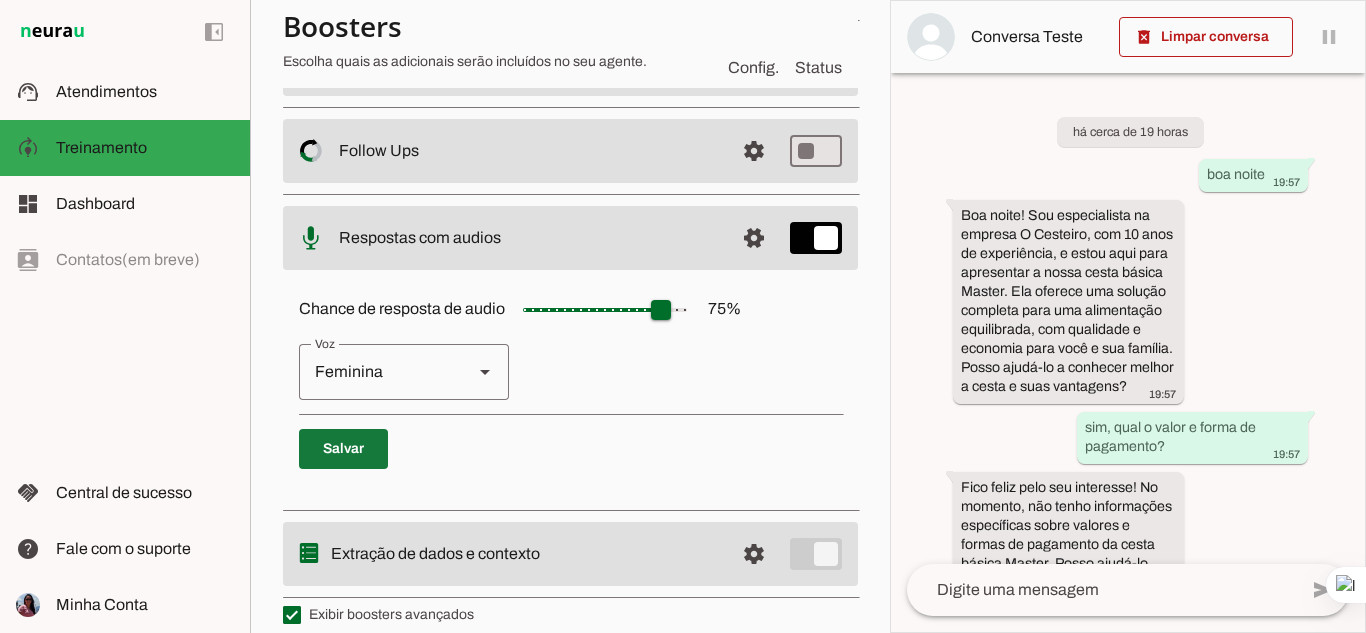 click at bounding box center (343, 449) 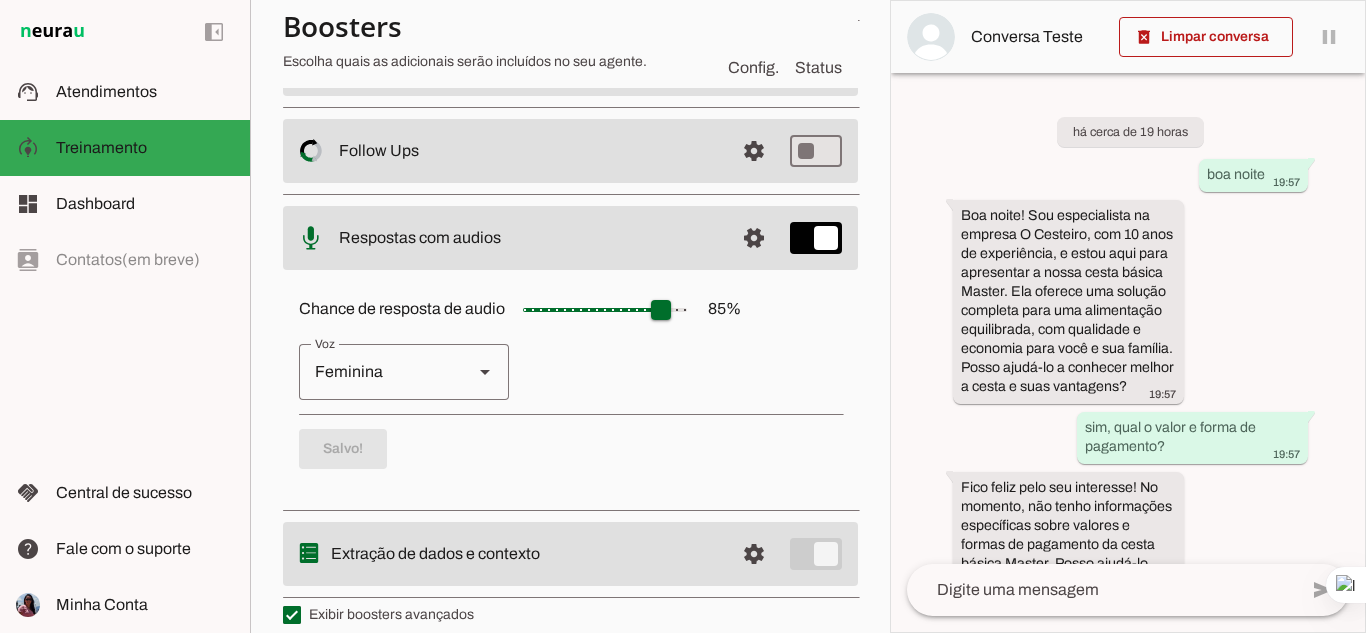scroll, scrollTop: 596, scrollLeft: 0, axis: vertical 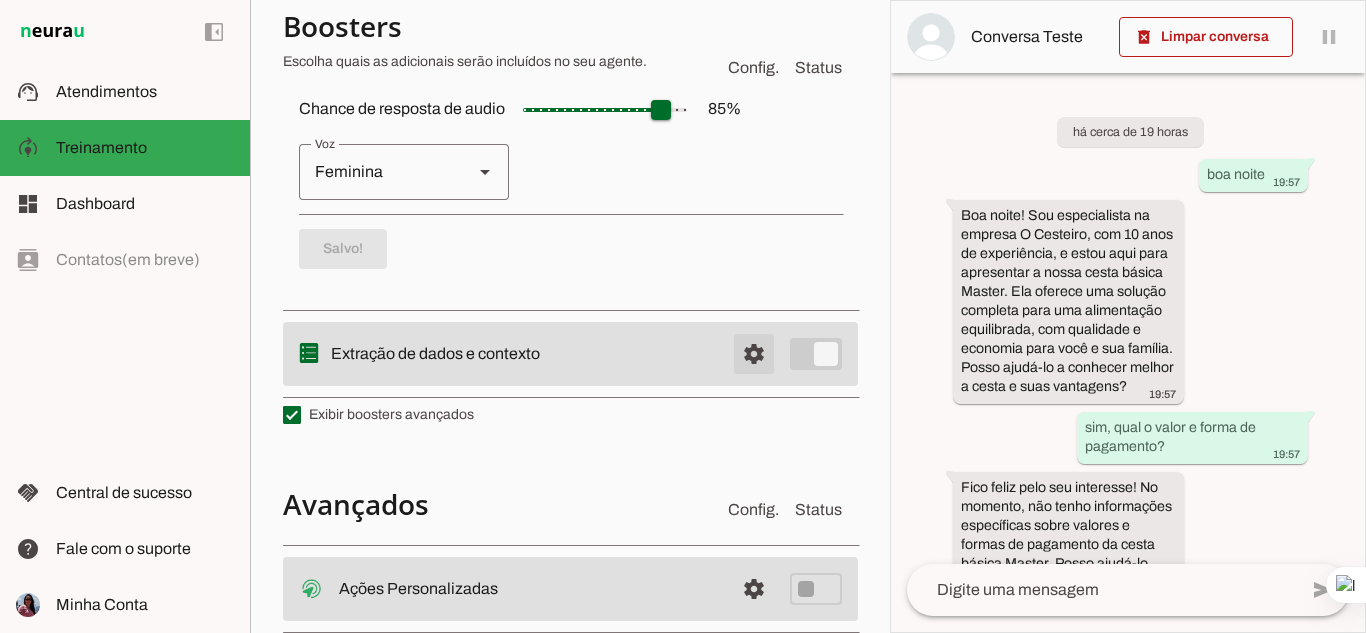 click at bounding box center (754, -311) 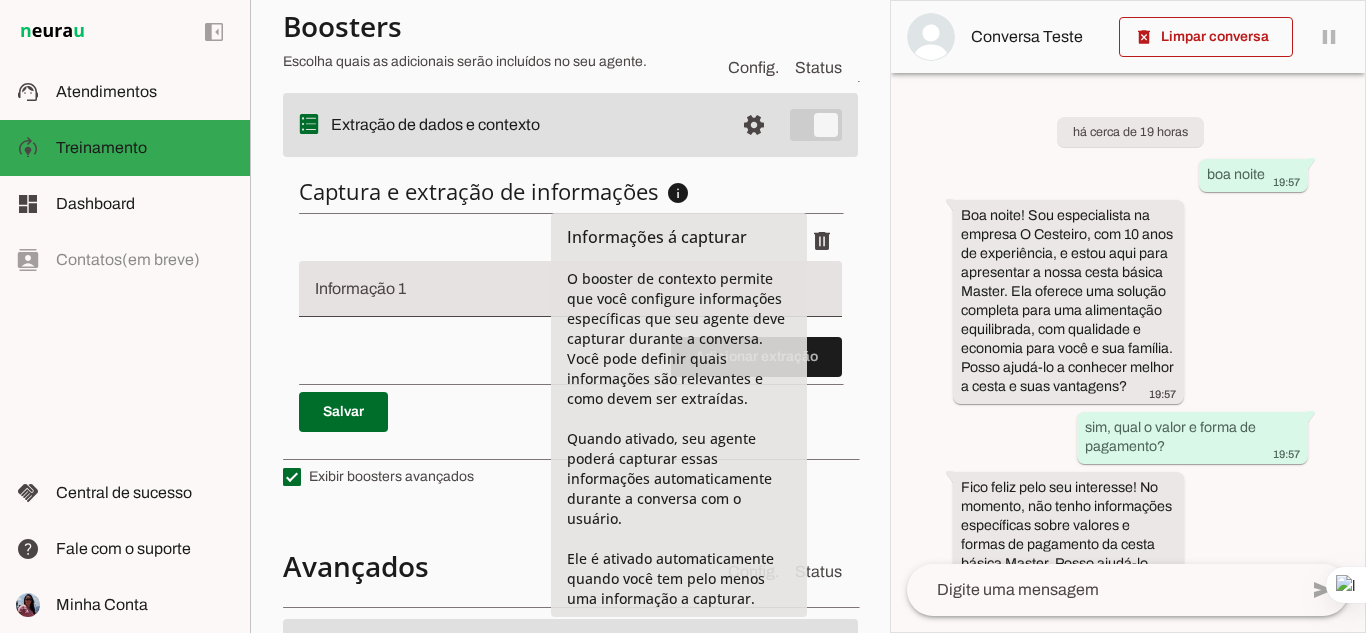 click on "Captura e extração de informações
info
Informações á capturar
O booster de contexto permite que você configure informações específicas
que seu agente deve capturar durante a conversa. Você pode definir quais
informações são relevantes e como devem ser extraídas.
Quando ativado, seu agente poderá capturar essas informações
automaticamente durante a conversa com o usuário.
Ele é ativado automaticamente quando você tem pelo menos uma informação
a capturar." at bounding box center (570, 191) 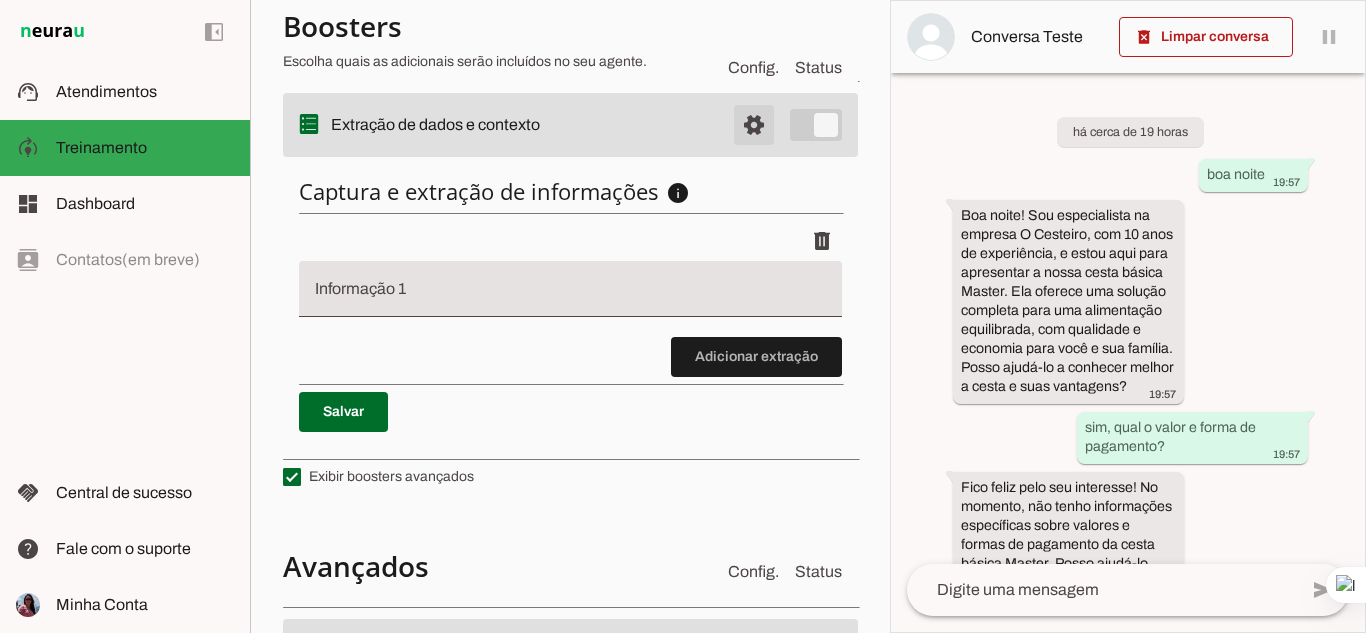 click at bounding box center [754, -311] 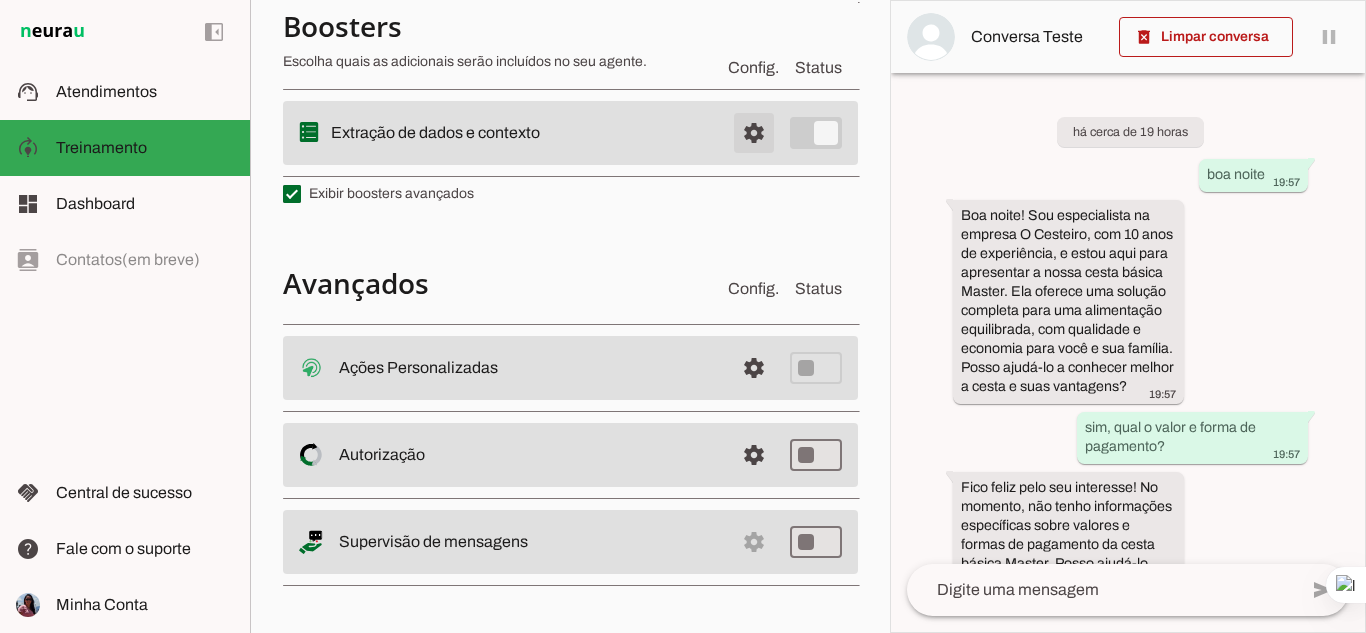 scroll, scrollTop: 592, scrollLeft: 0, axis: vertical 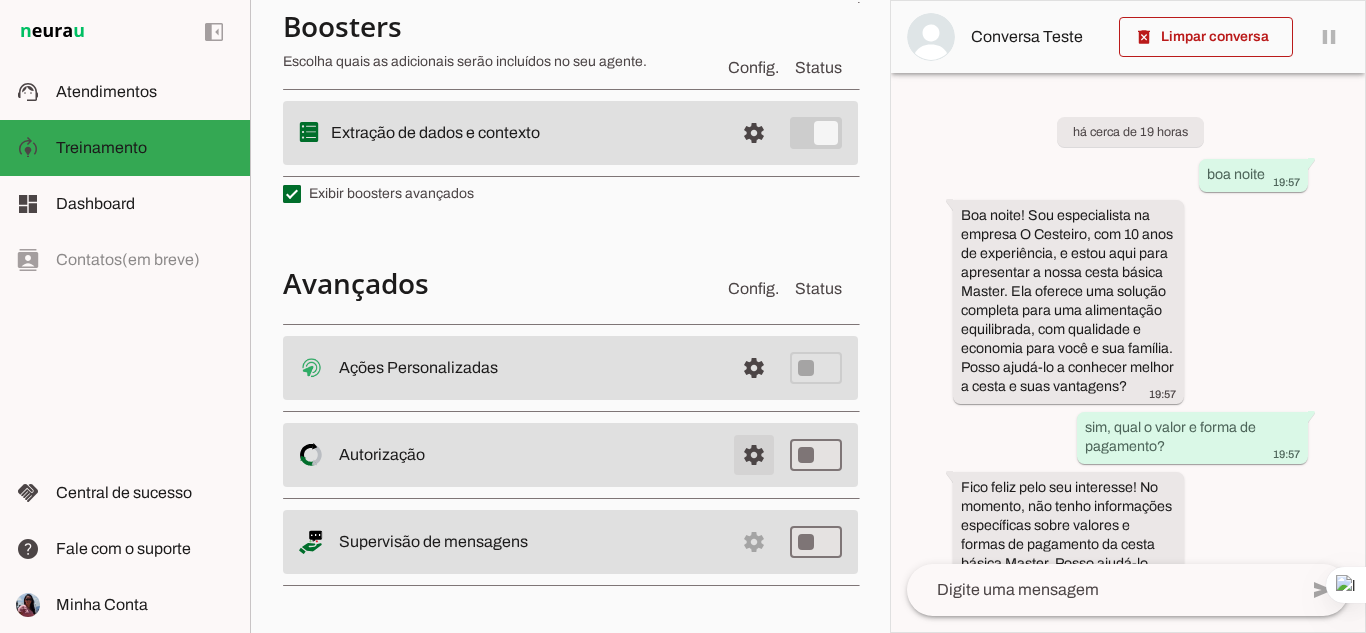 click at bounding box center [754, 368] 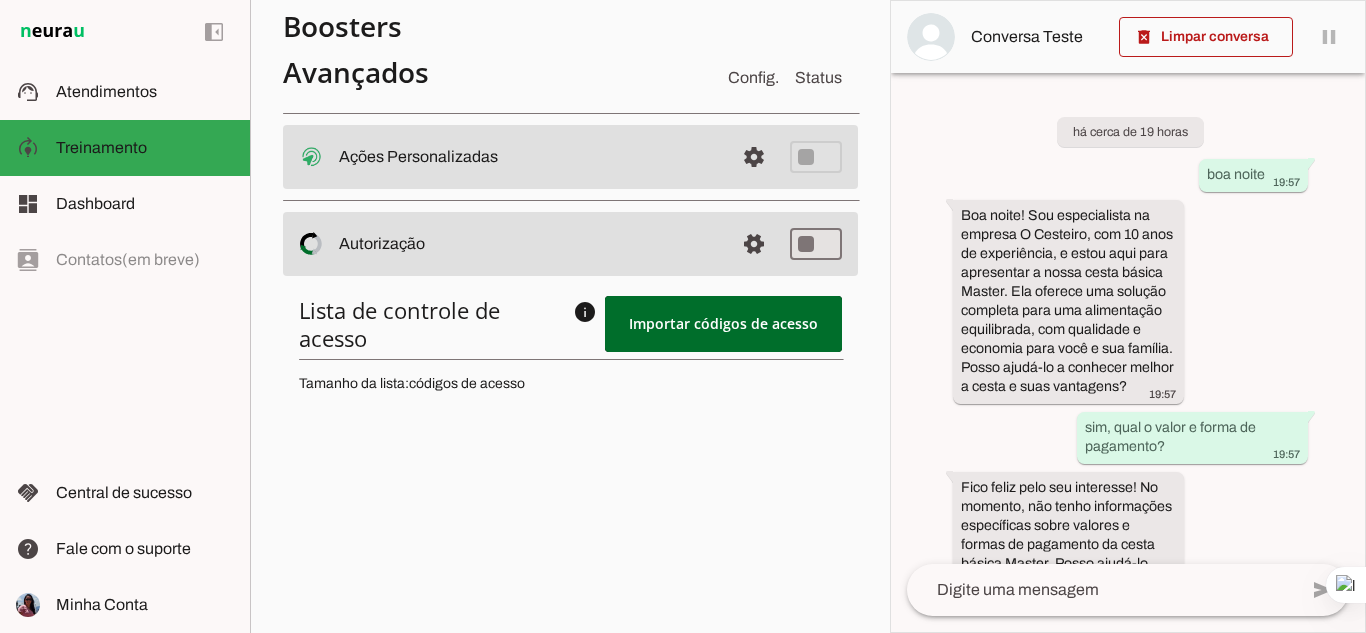 scroll, scrollTop: 888, scrollLeft: 0, axis: vertical 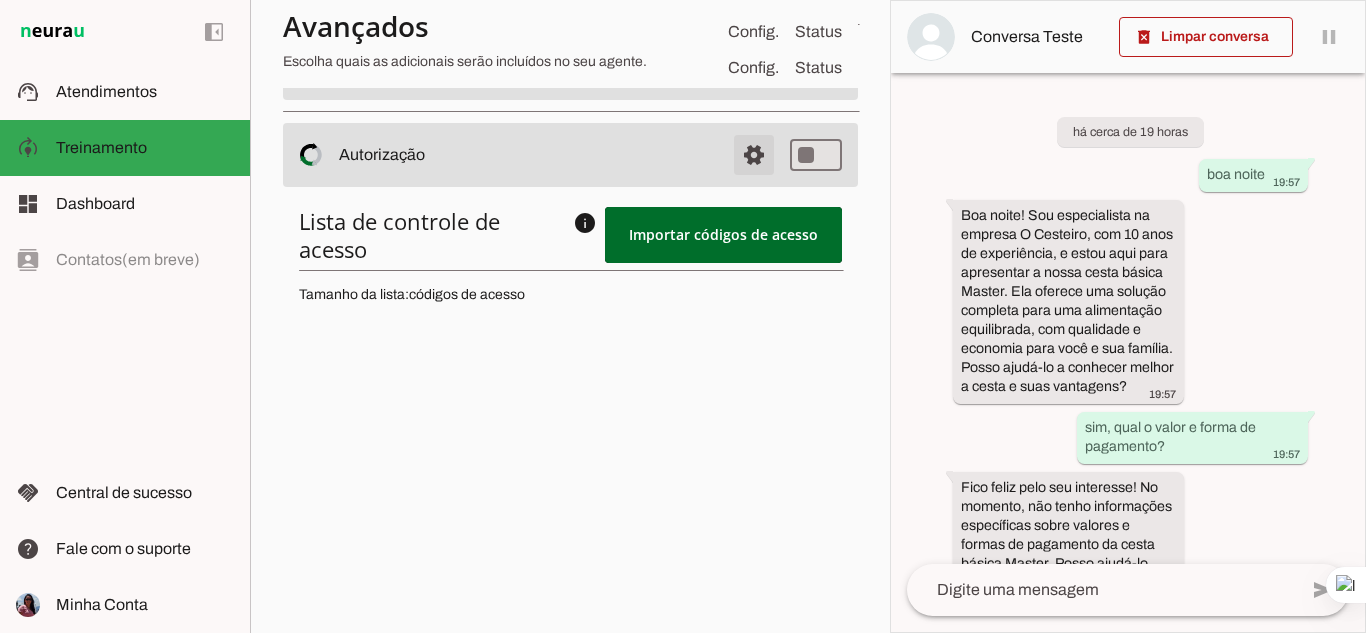 click at bounding box center [754, 68] 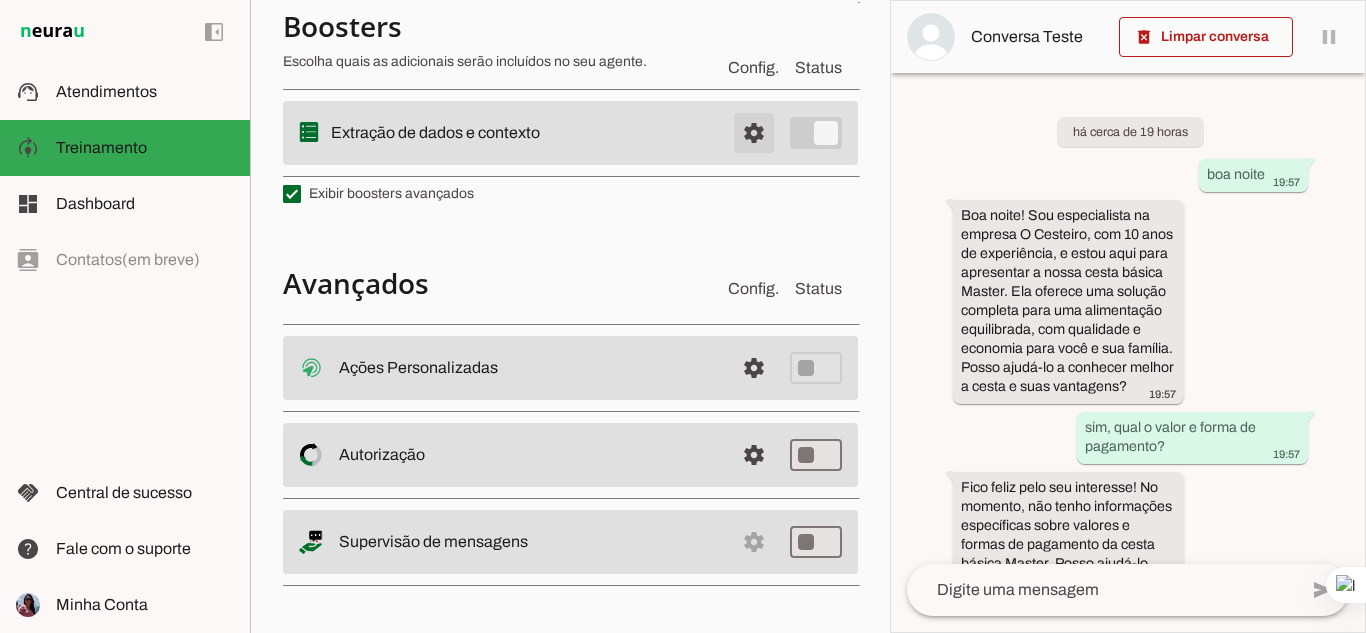 scroll, scrollTop: 592, scrollLeft: 0, axis: vertical 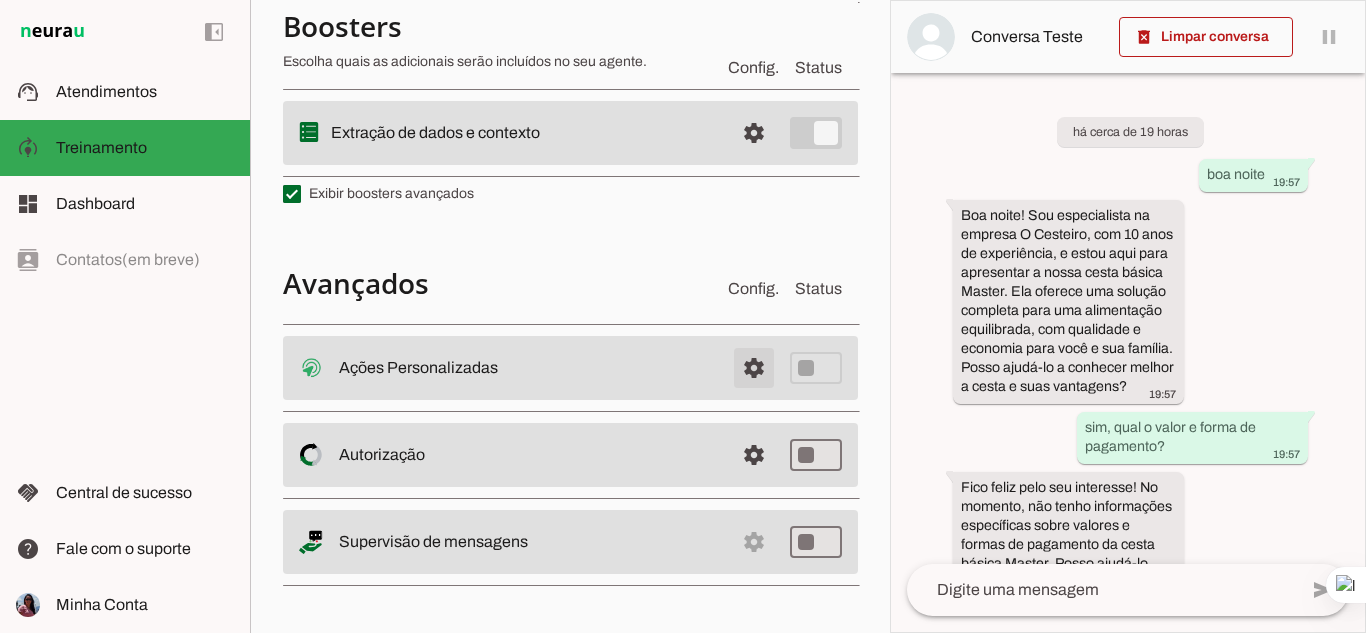 click at bounding box center (754, 368) 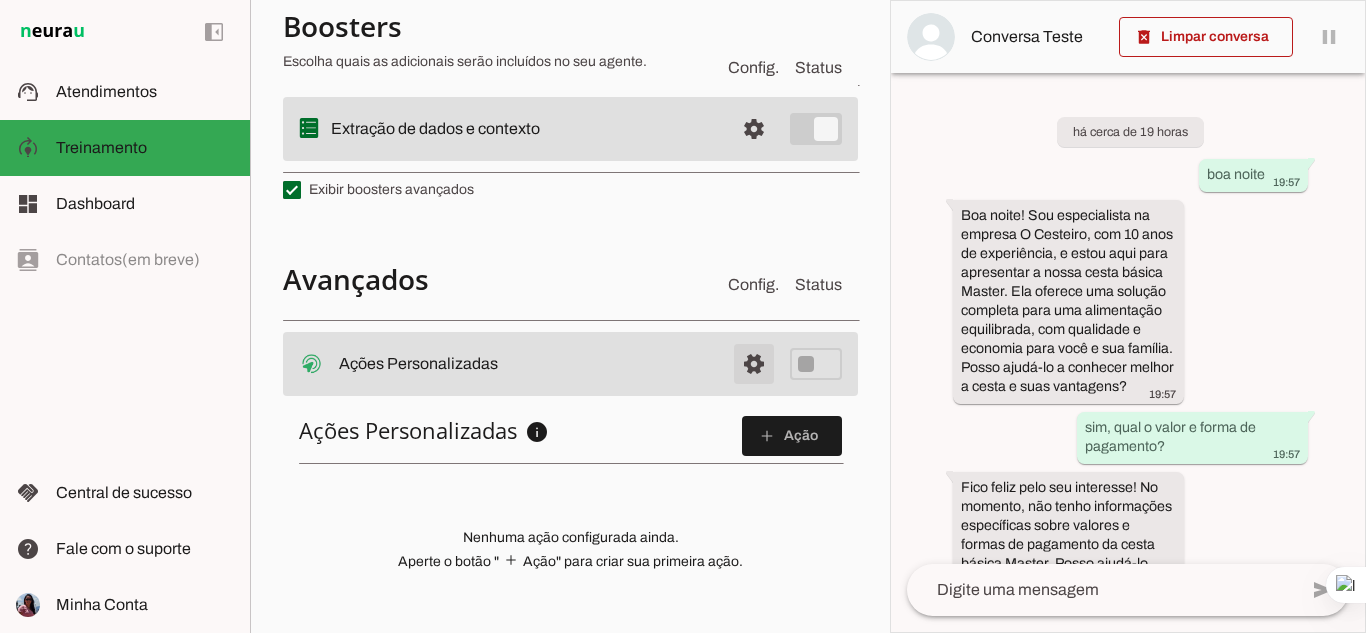 scroll, scrollTop: 588, scrollLeft: 0, axis: vertical 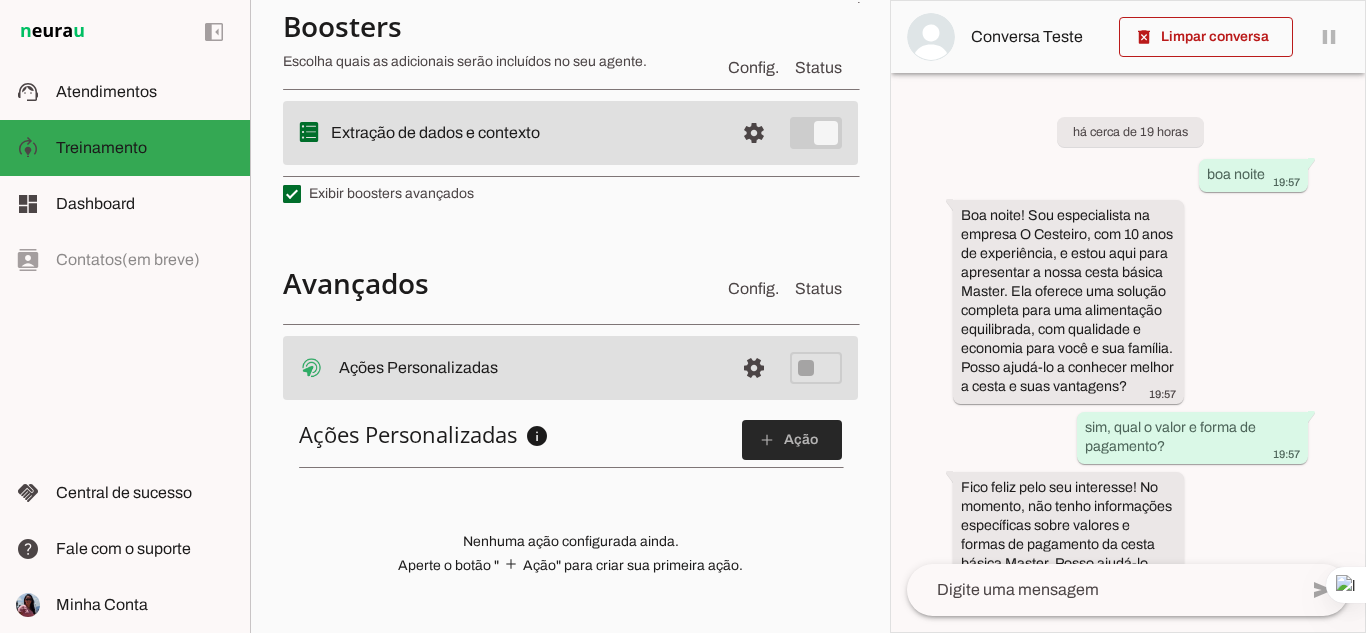click on "add" at bounding box center (0, 0) 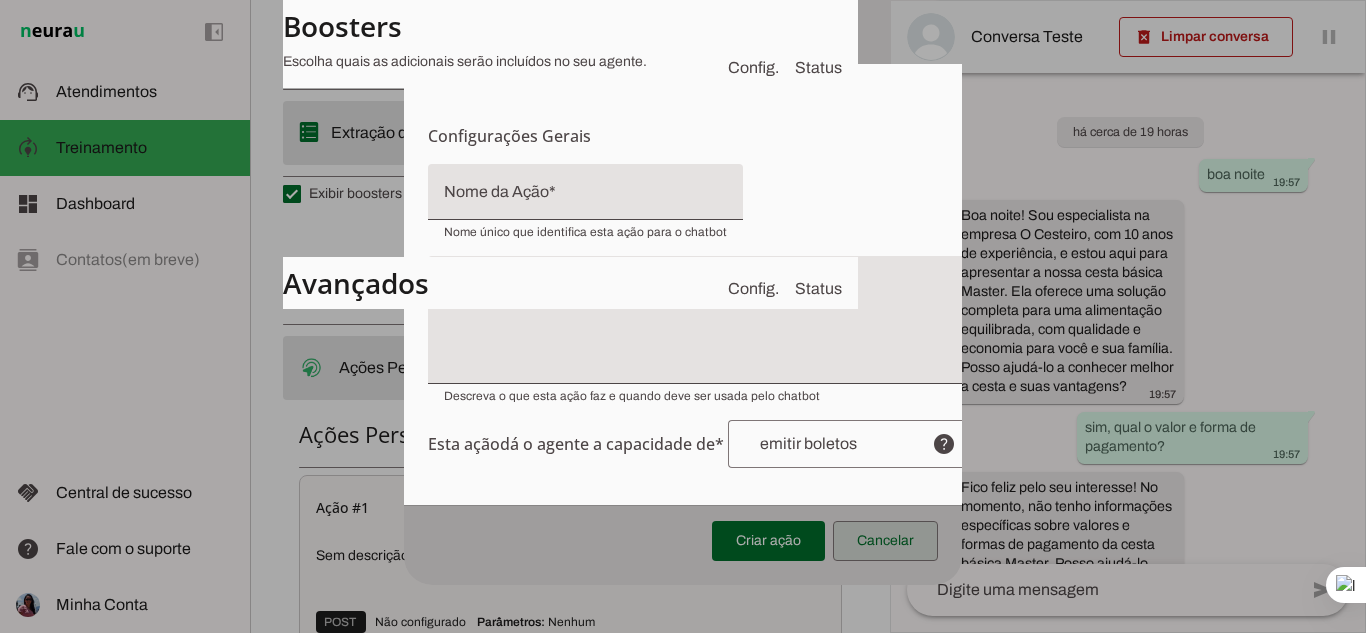 click at bounding box center [885, 541] 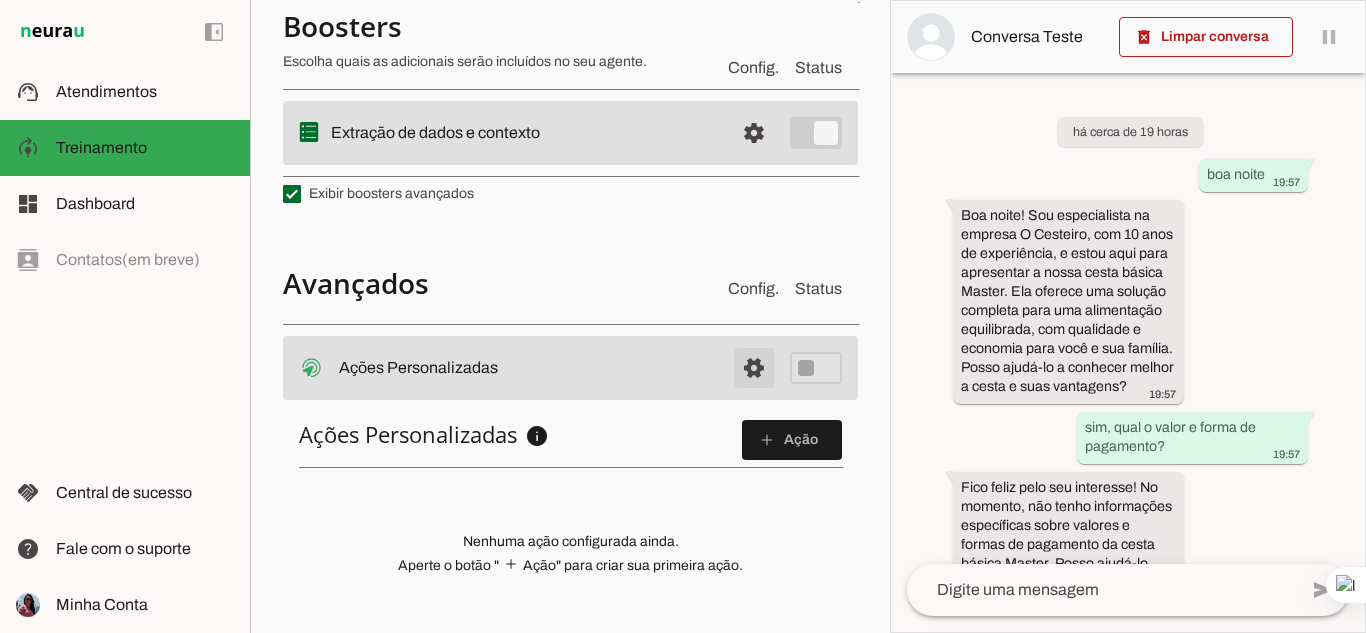 click at bounding box center [754, 368] 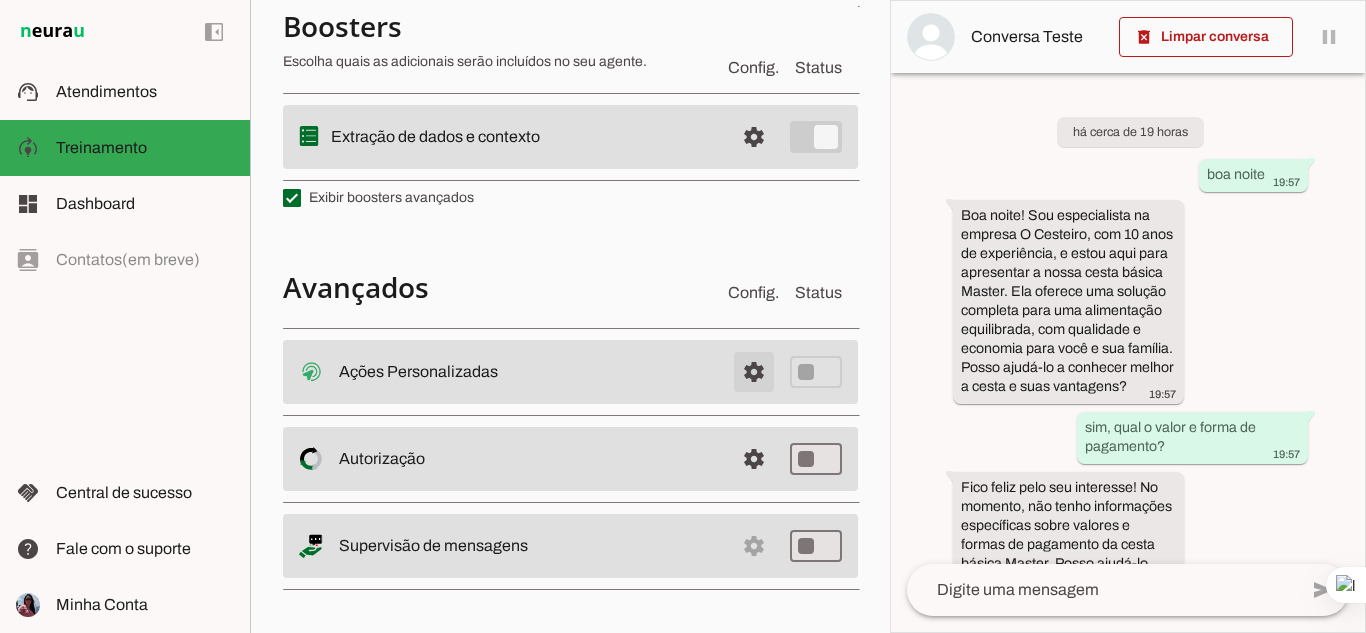 scroll, scrollTop: 592, scrollLeft: 0, axis: vertical 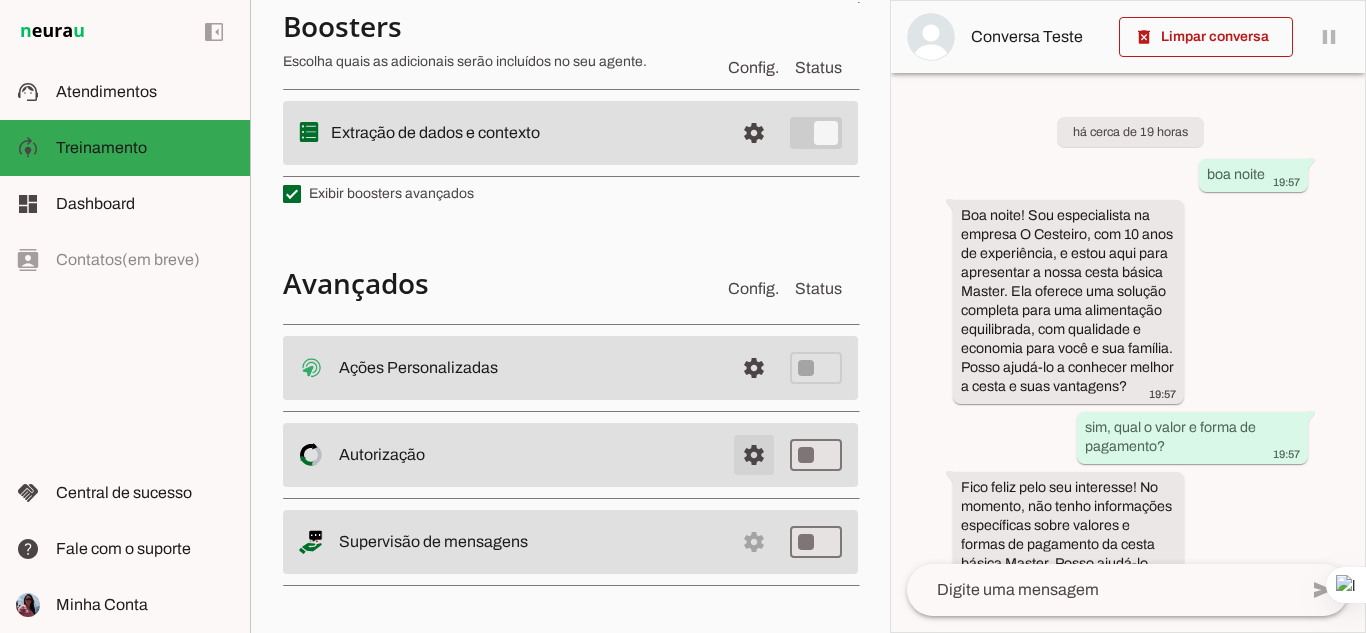 click at bounding box center (754, 368) 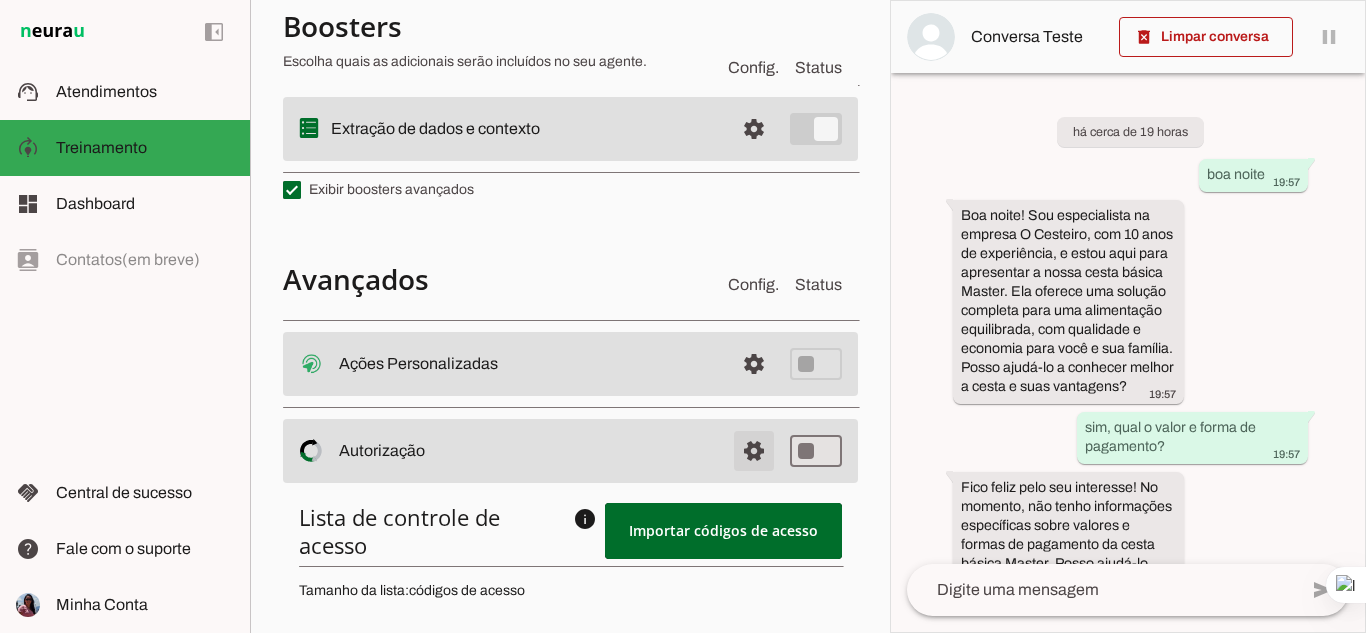 scroll, scrollTop: 588, scrollLeft: 0, axis: vertical 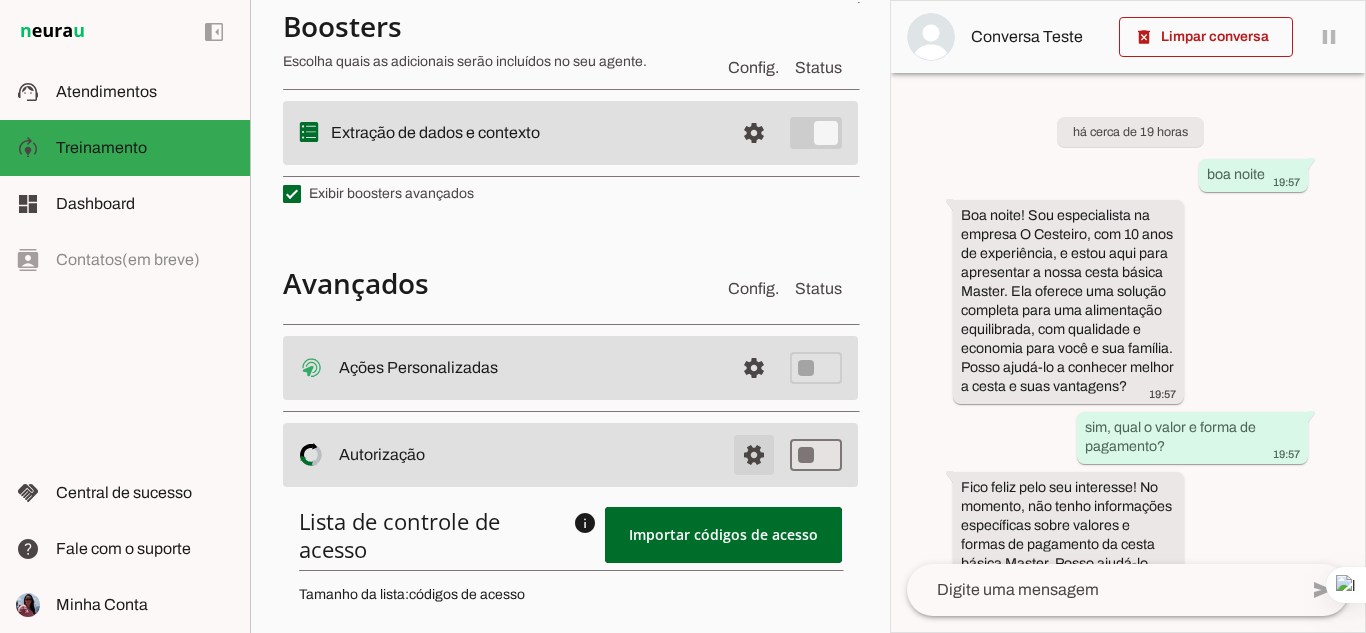 click at bounding box center [754, 368] 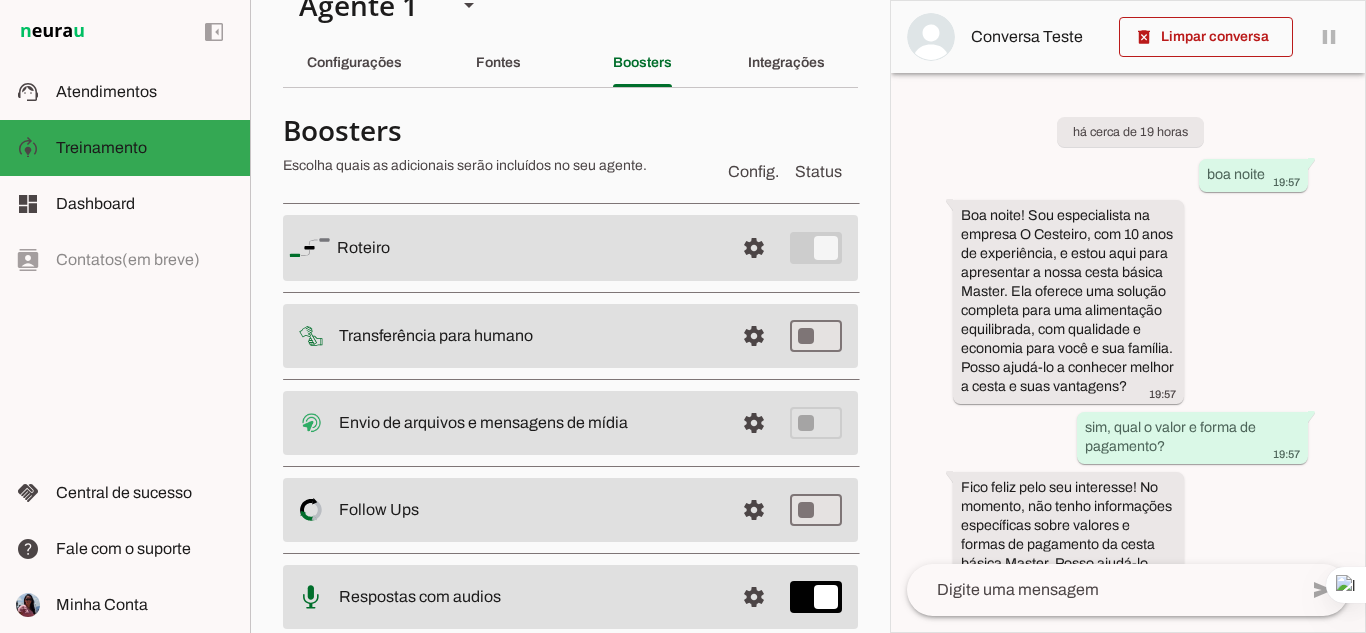 scroll, scrollTop: 0, scrollLeft: 0, axis: both 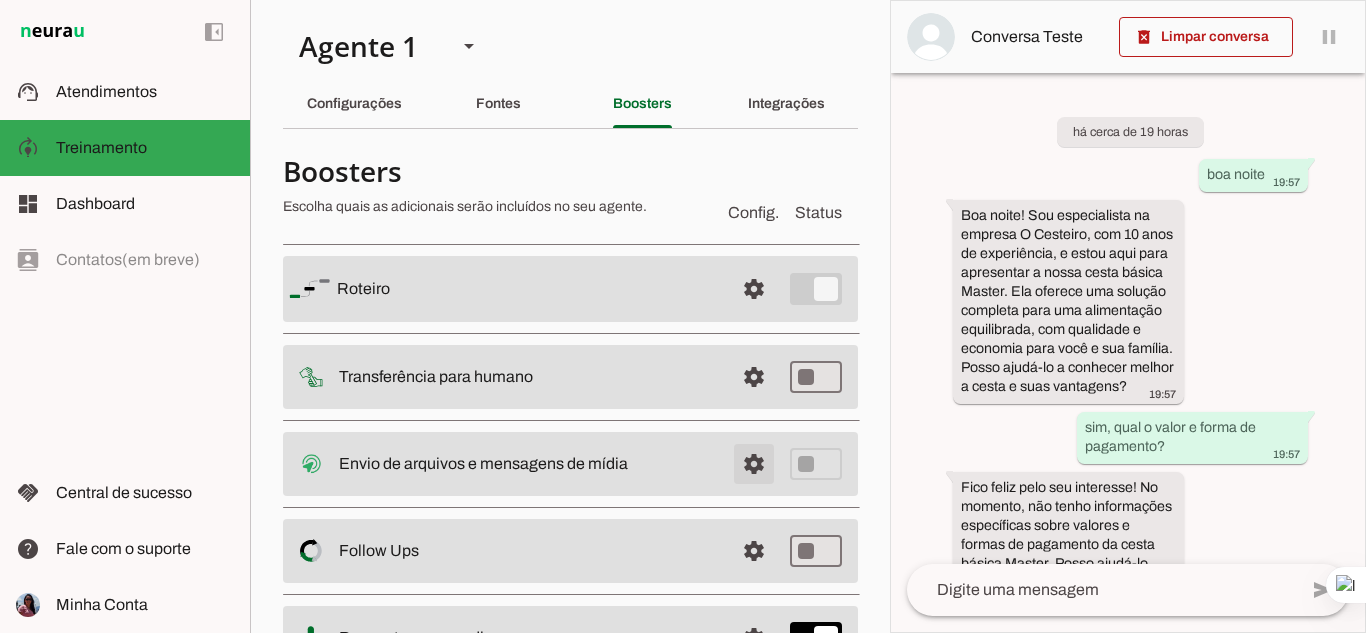 click at bounding box center [754, 289] 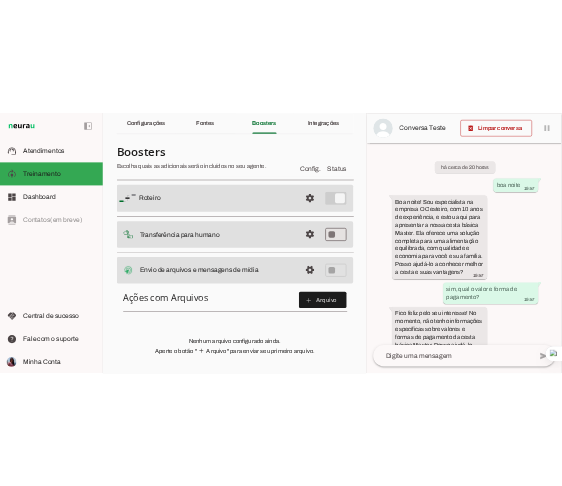 scroll, scrollTop: 300, scrollLeft: 0, axis: vertical 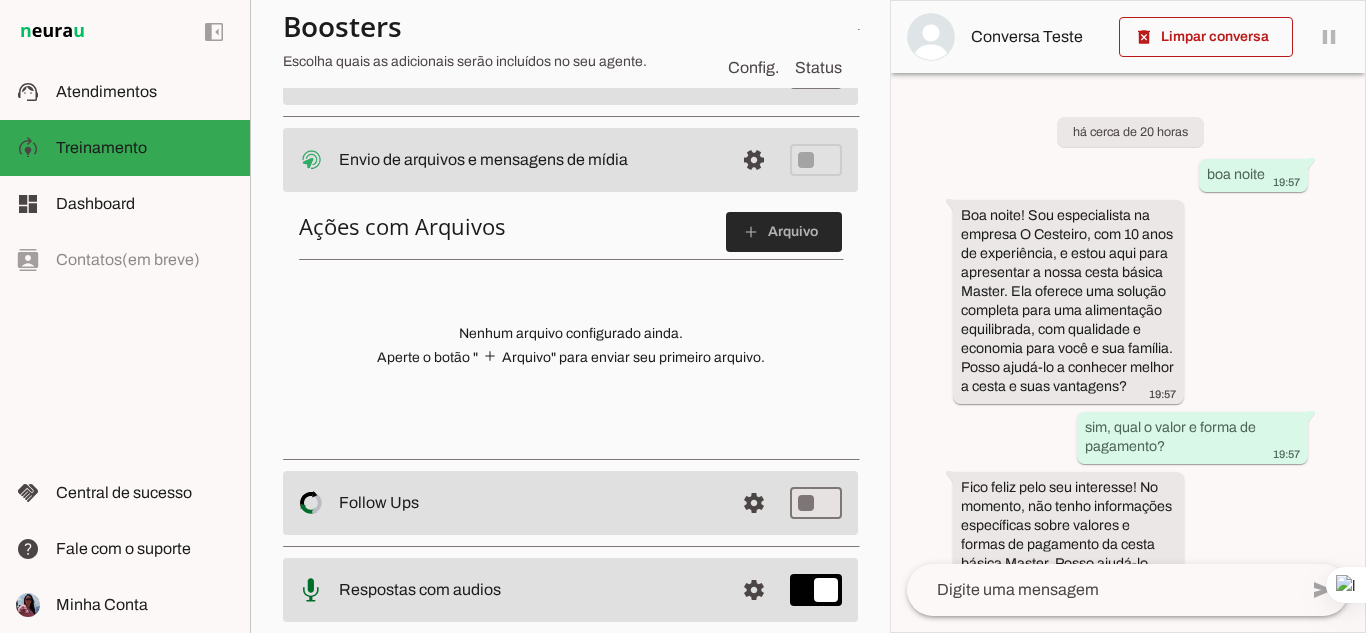 click at bounding box center (784, 232) 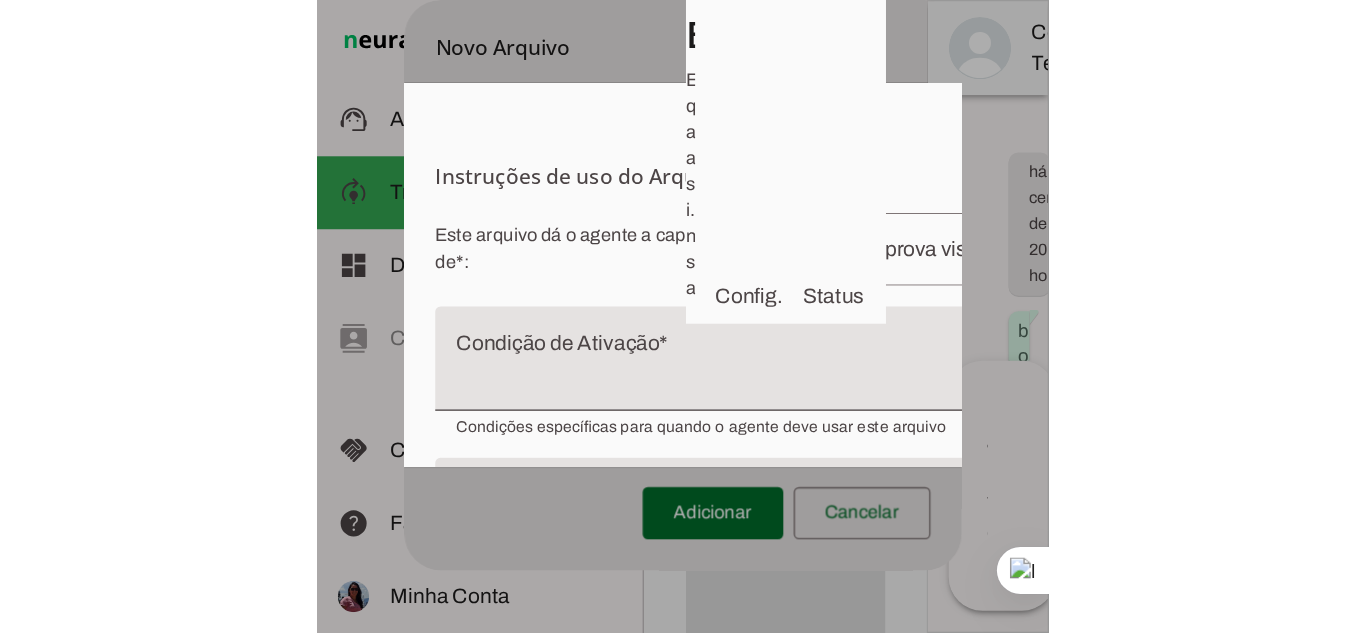 scroll, scrollTop: 300, scrollLeft: 0, axis: vertical 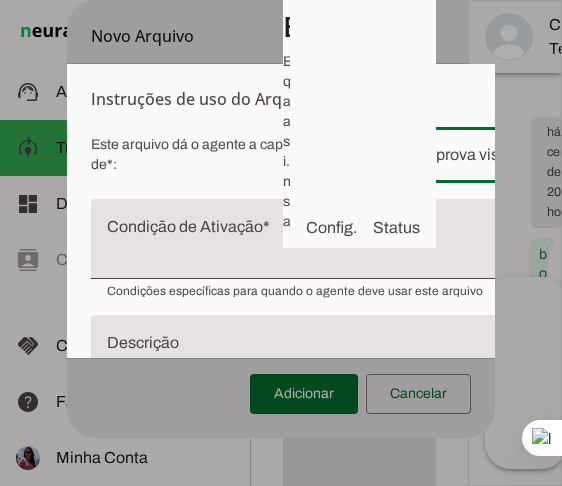 drag, startPoint x: 446, startPoint y: 174, endPoint x: 492, endPoint y: 180, distance: 46.389652 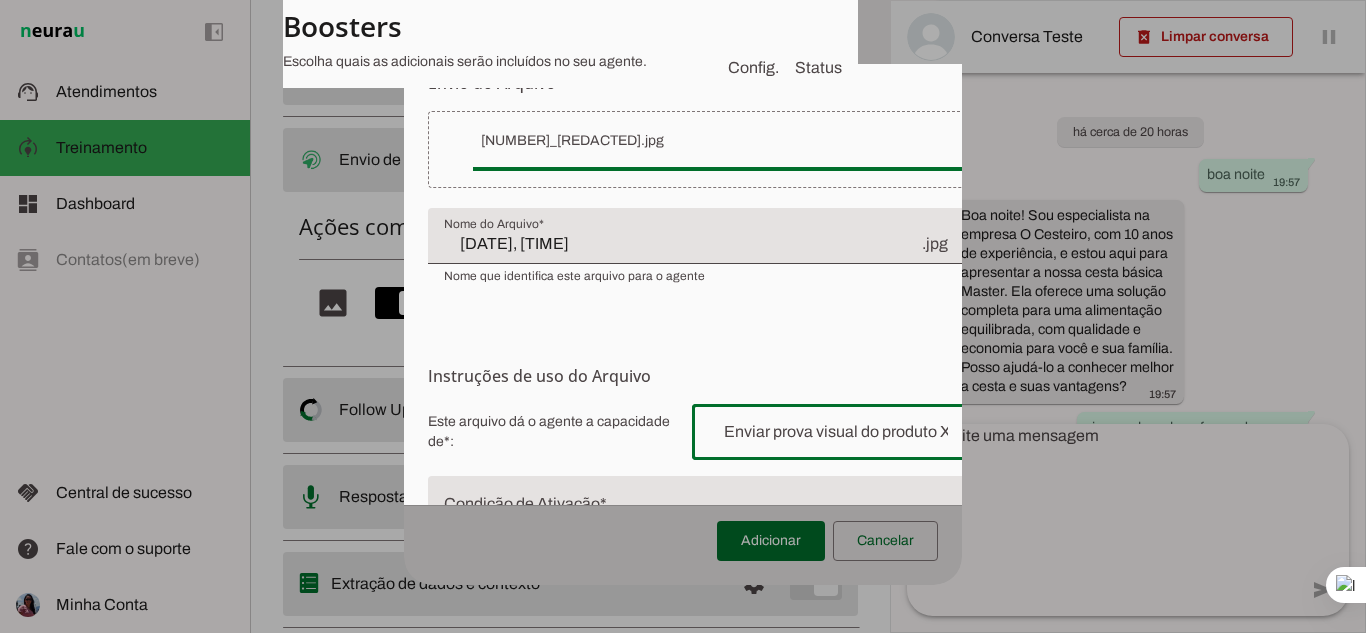 scroll, scrollTop: 0, scrollLeft: 0, axis: both 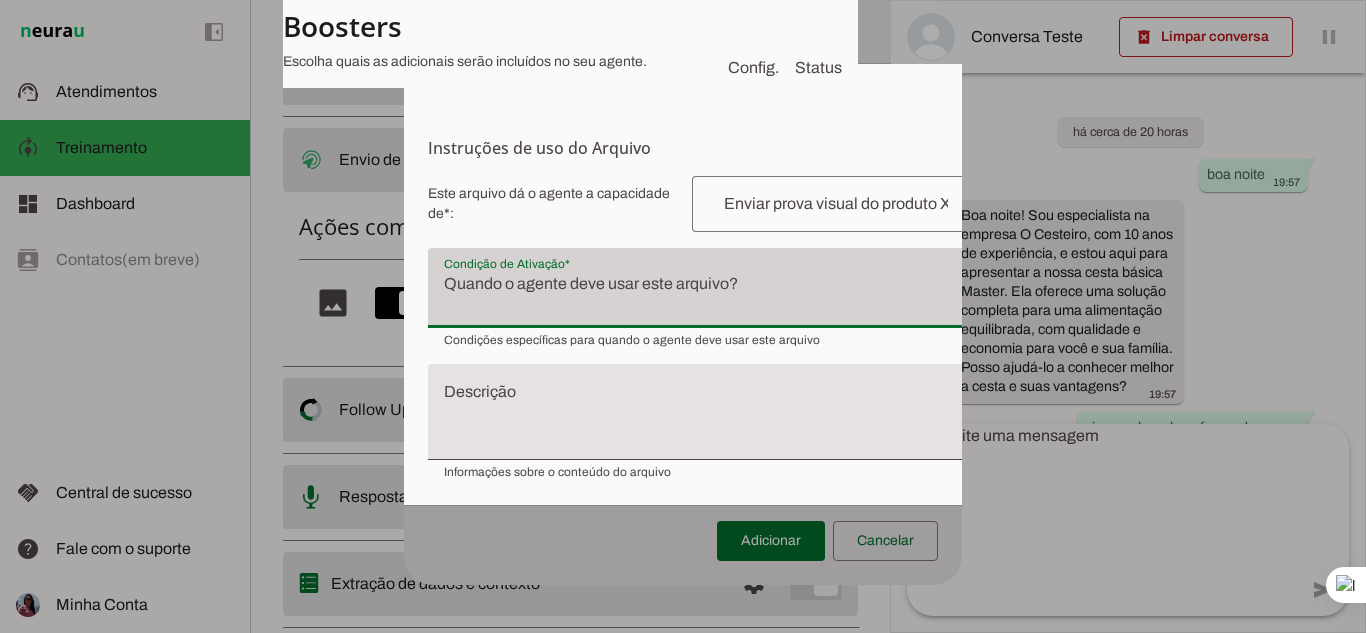 click on "Envio do Arquivo
Upload de Arquivo
Faça o envio dos arquivos que você deseja que o agente tenha acesso.
Suporta imagens (jpeg), documentos (PDFs, Word, planilhas, arquivos de
texto), audios (mp3, ogg) e videos (mp4).
Limites de Tamanho (WhatsApp):
•  Imagens:  até 5MB
•  Áudios e Vídeos:  até 16MB
•  Documentos e Textos:  até 100MB
O agente será capaz de extrair informações destes arquivos para
responder perguntas e fornecer suporte baseado no conteúdo dos
documentos.
Selecionar arquivo
Instruções de uso do Arquivo" at bounding box center (704, 161) 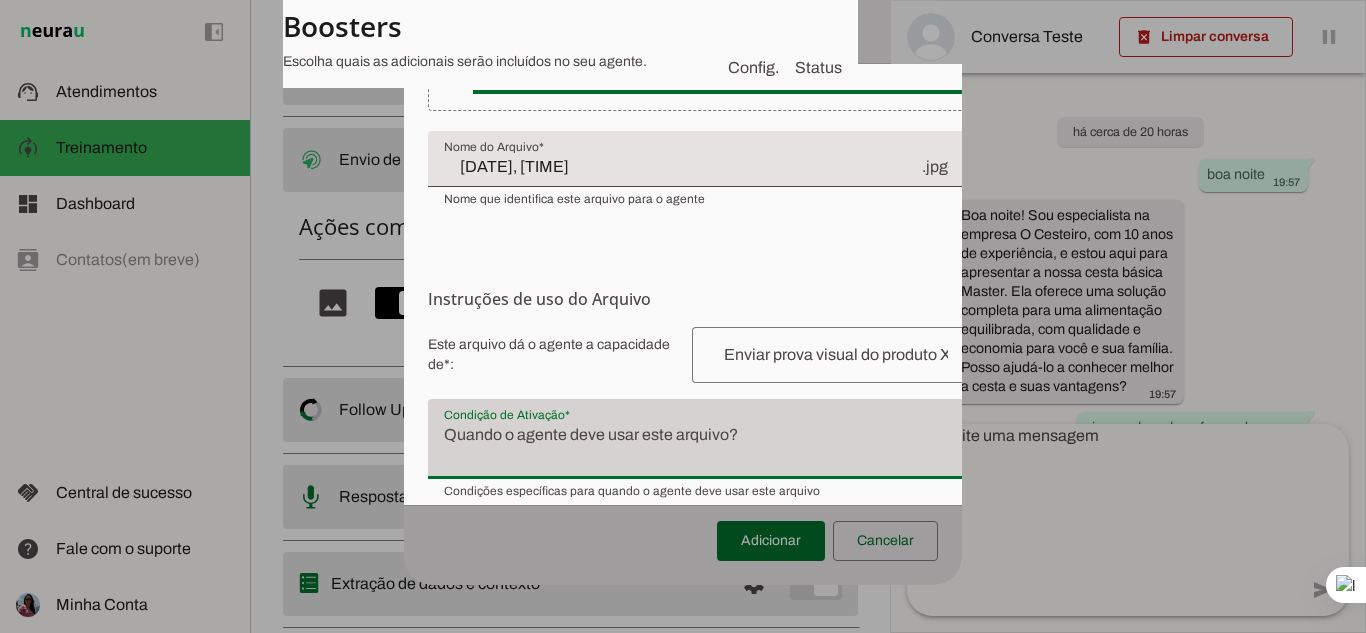 scroll, scrollTop: 0, scrollLeft: 0, axis: both 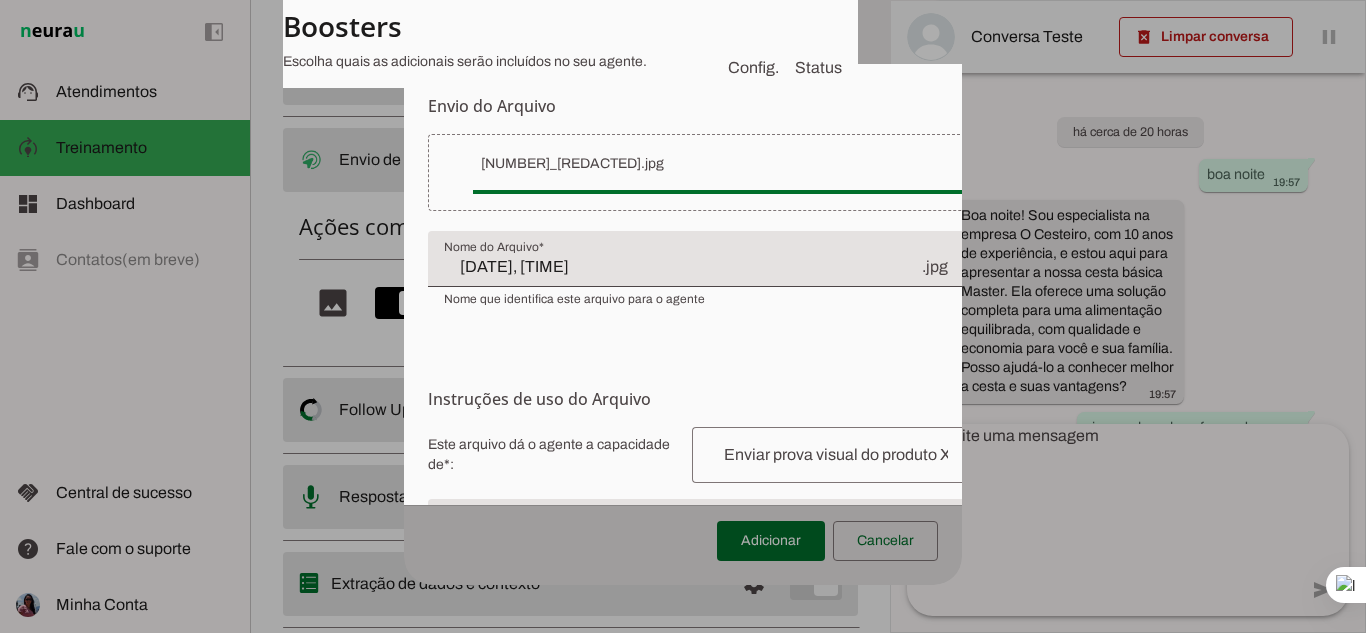 click on "1001161801_d49418d3f3bc71cbc9c6c3f1e257faaa-12_04_2025, 23_14_21.jpg" at bounding box center (718, 164) 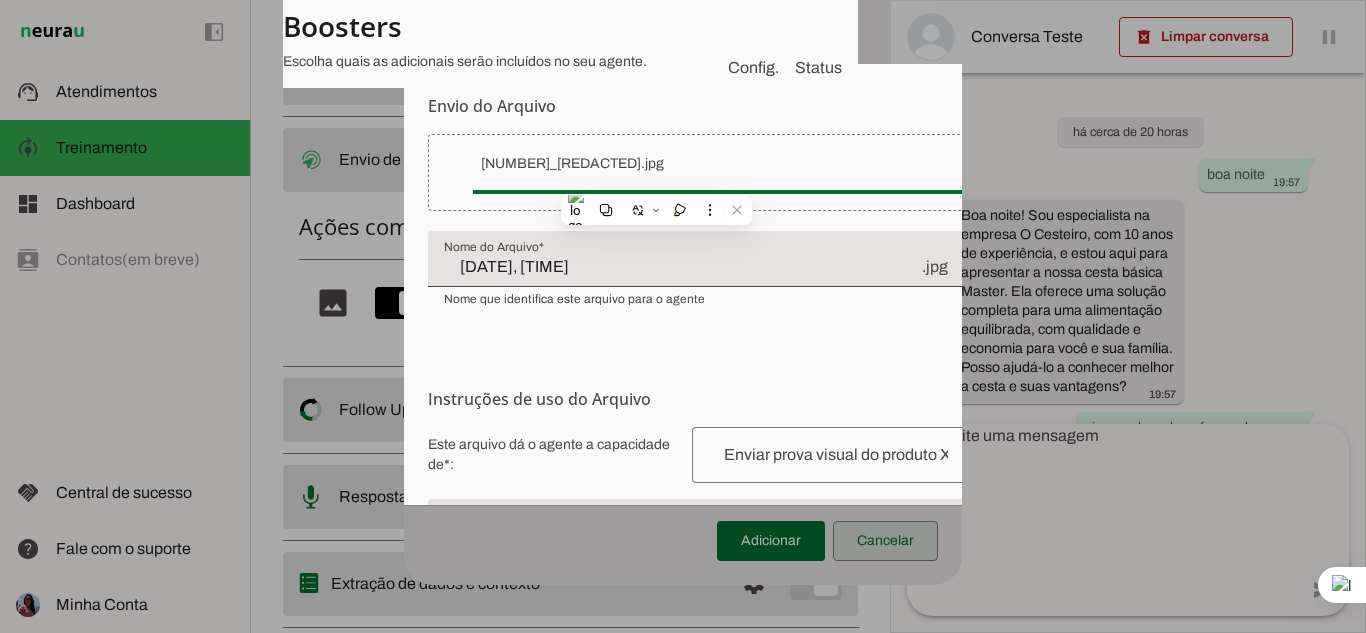 click at bounding box center (885, 541) 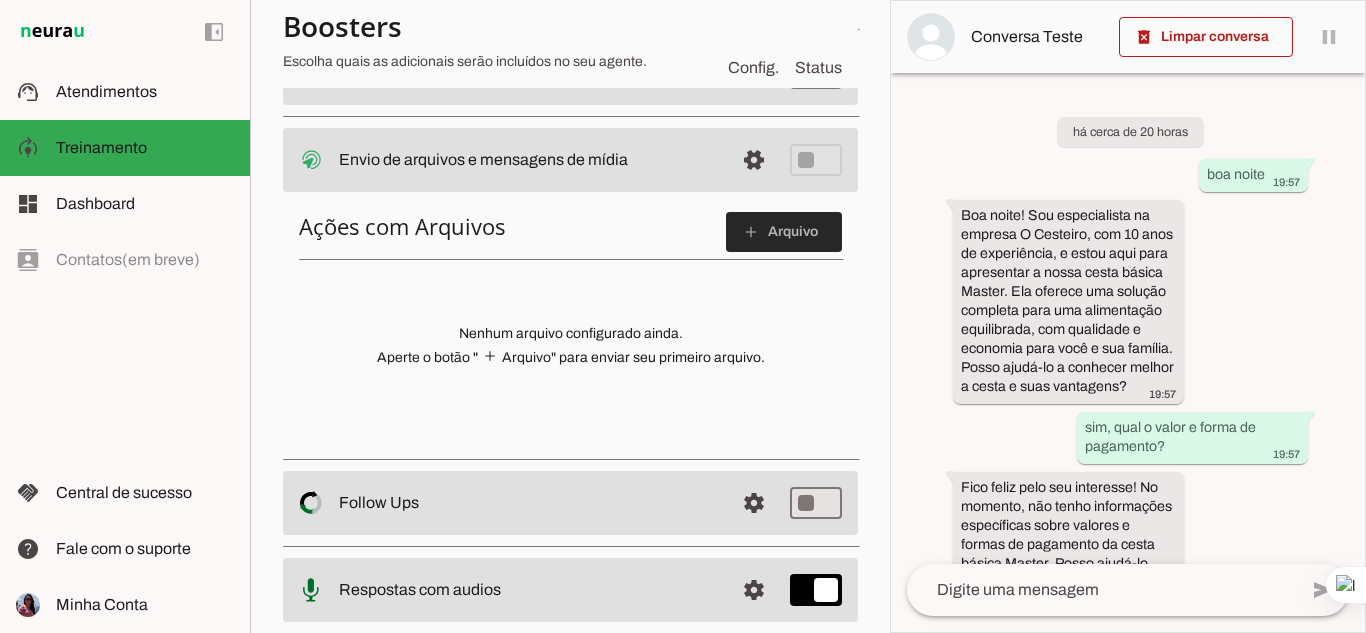 click at bounding box center (784, 232) 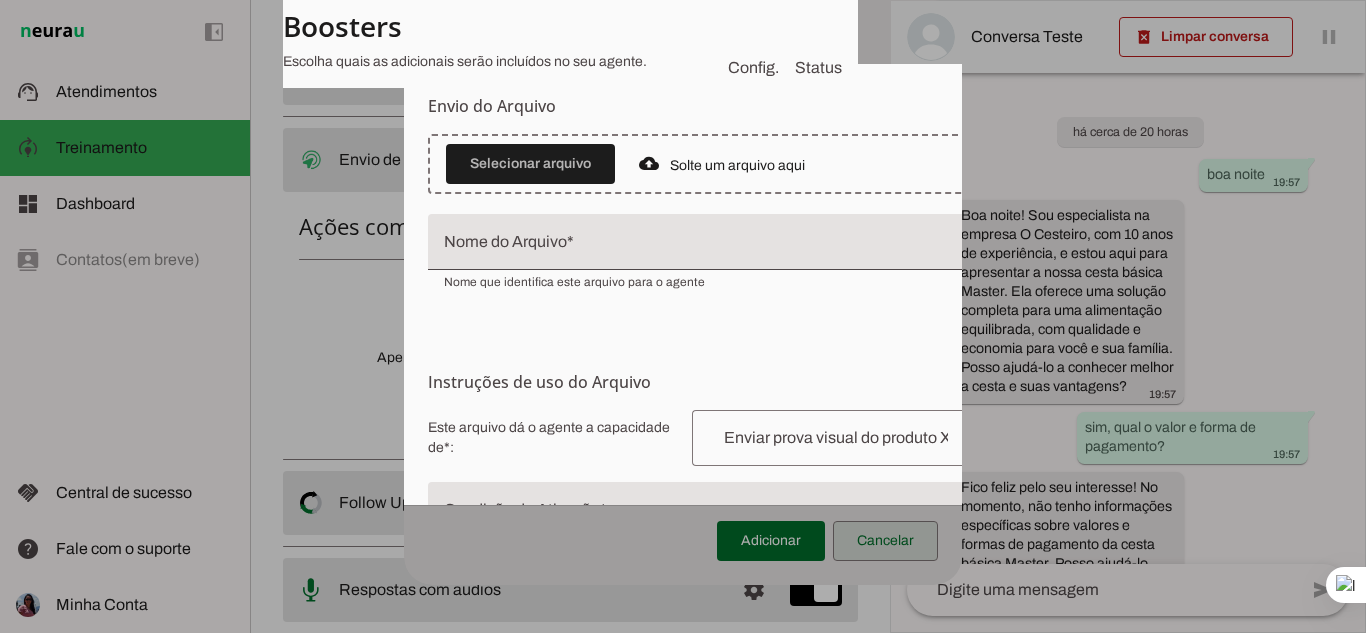 click at bounding box center [885, 541] 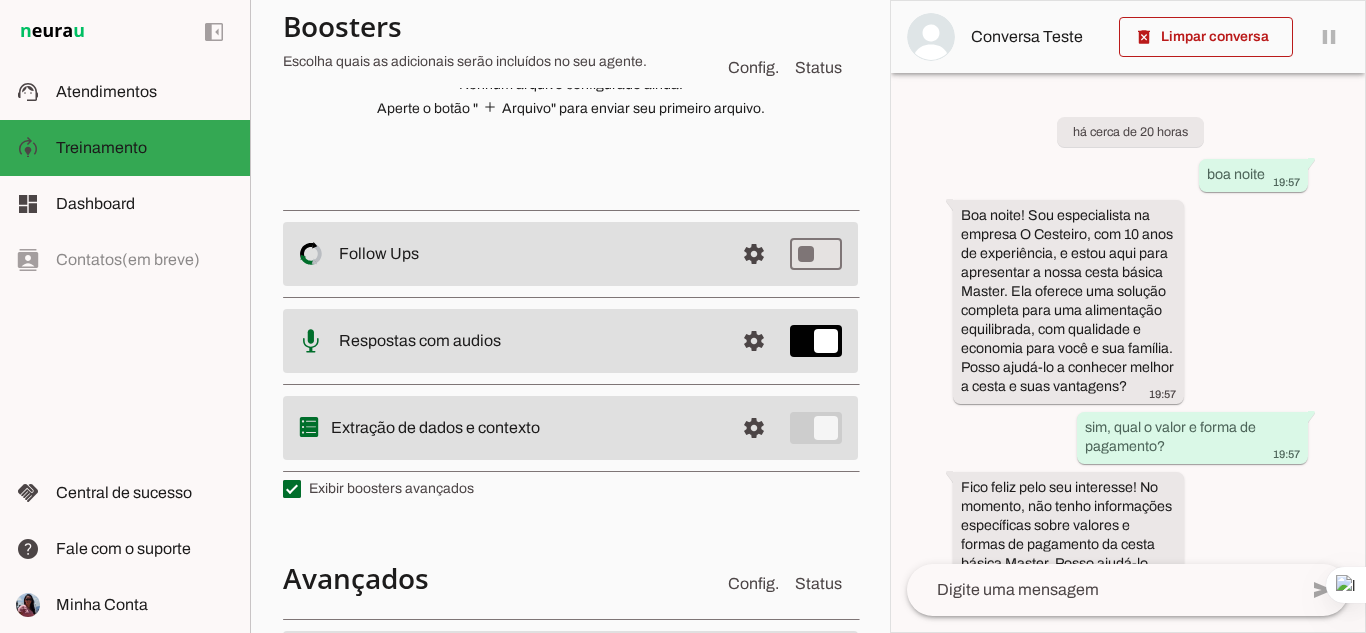 scroll, scrollTop: 600, scrollLeft: 0, axis: vertical 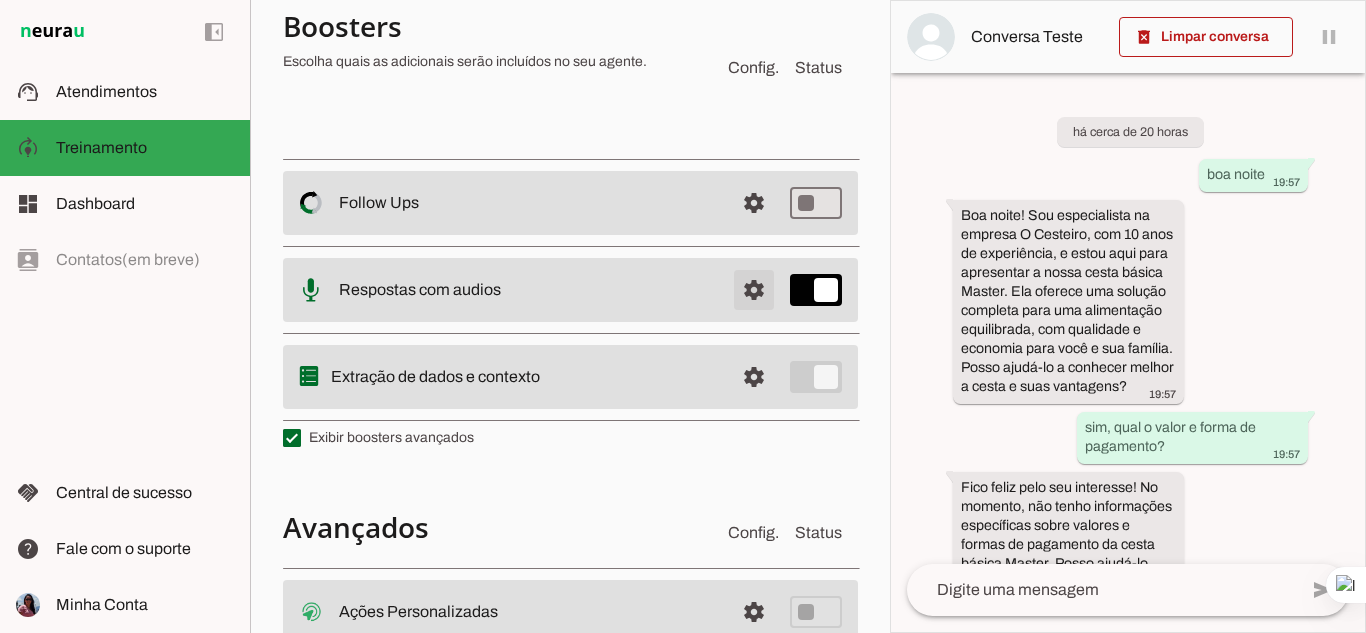 click at bounding box center [754, -315] 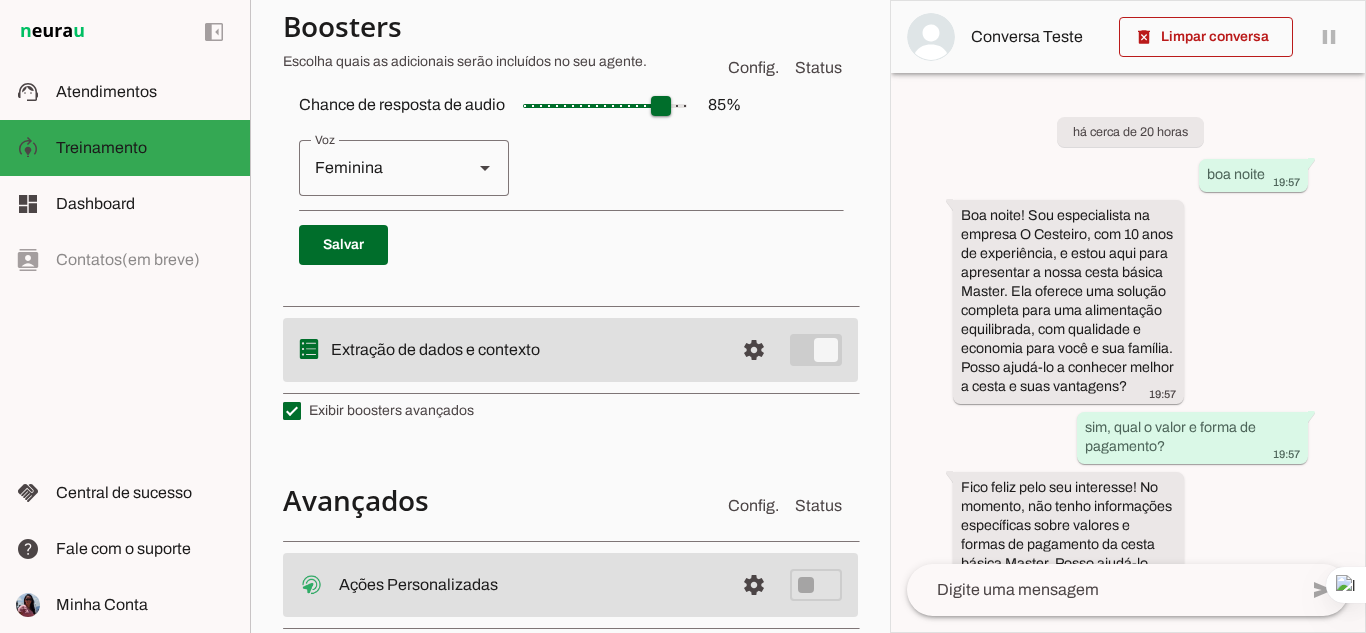 scroll, scrollTop: 344, scrollLeft: 0, axis: vertical 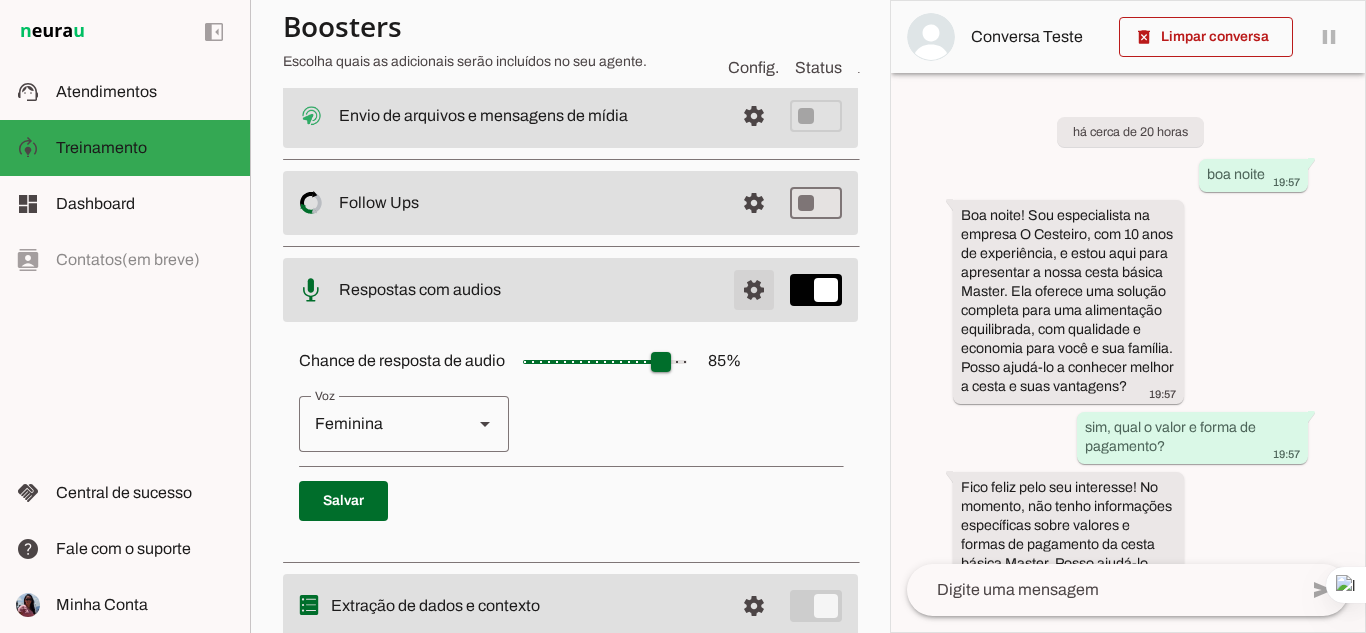 click at bounding box center (754, -59) 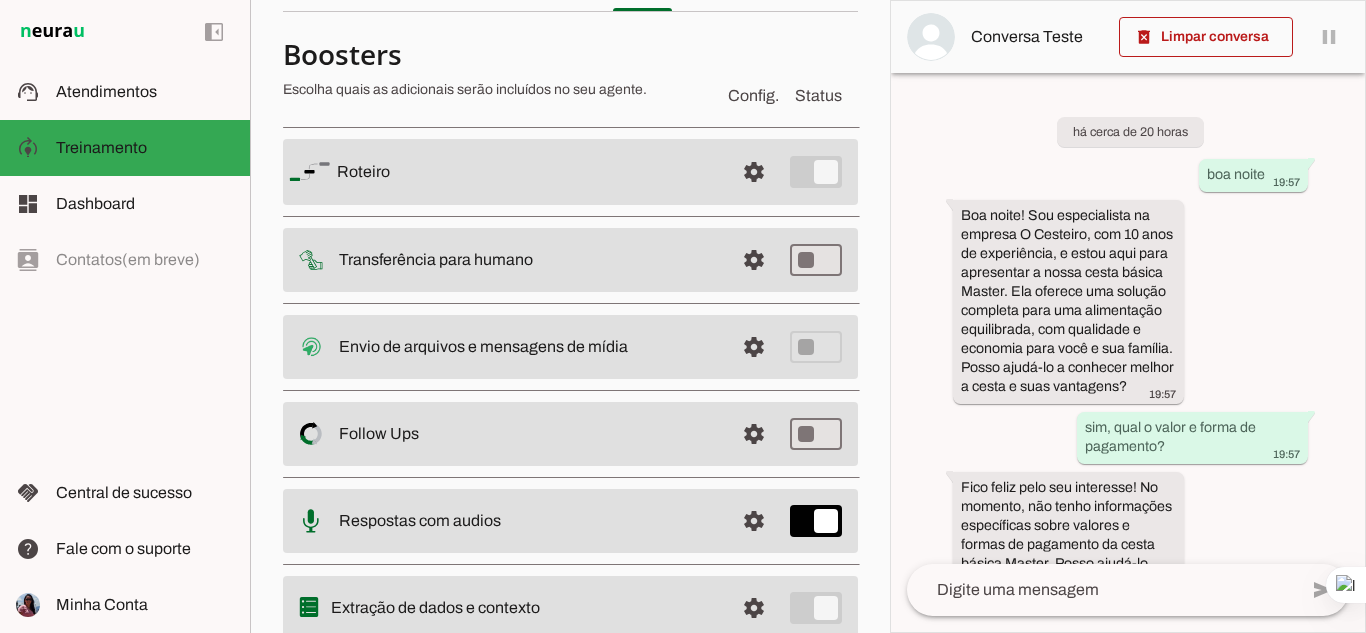 scroll, scrollTop: 0, scrollLeft: 0, axis: both 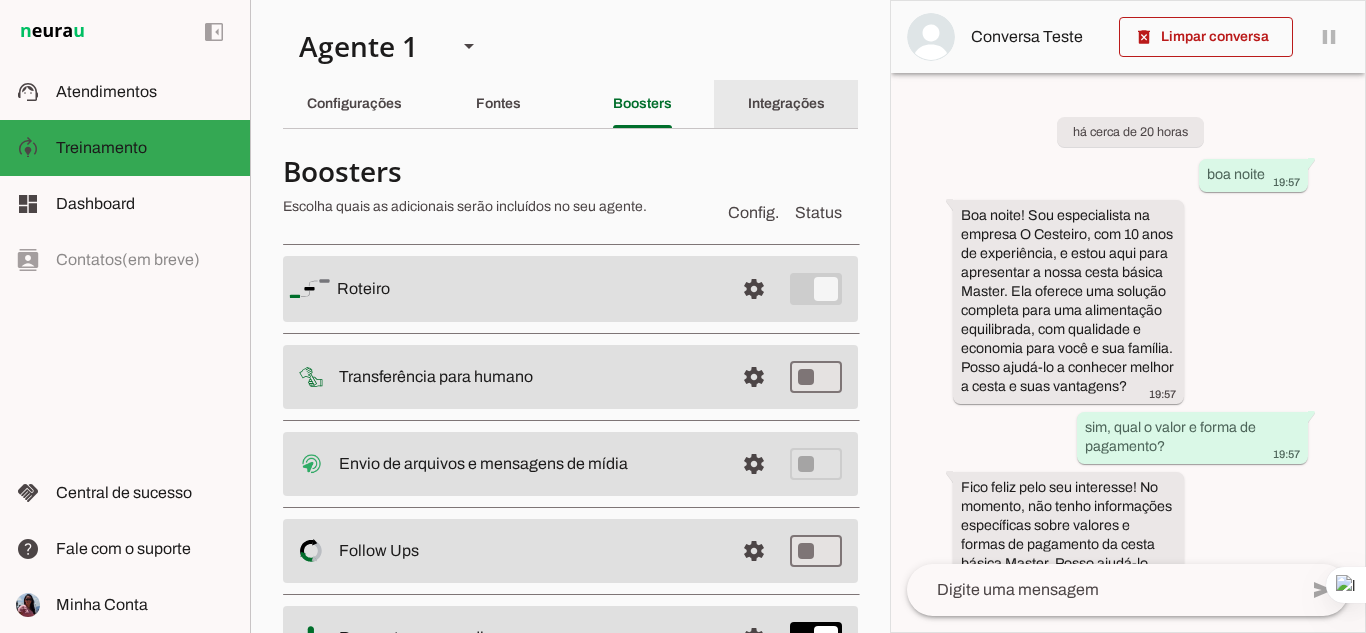 click on "Integrações" 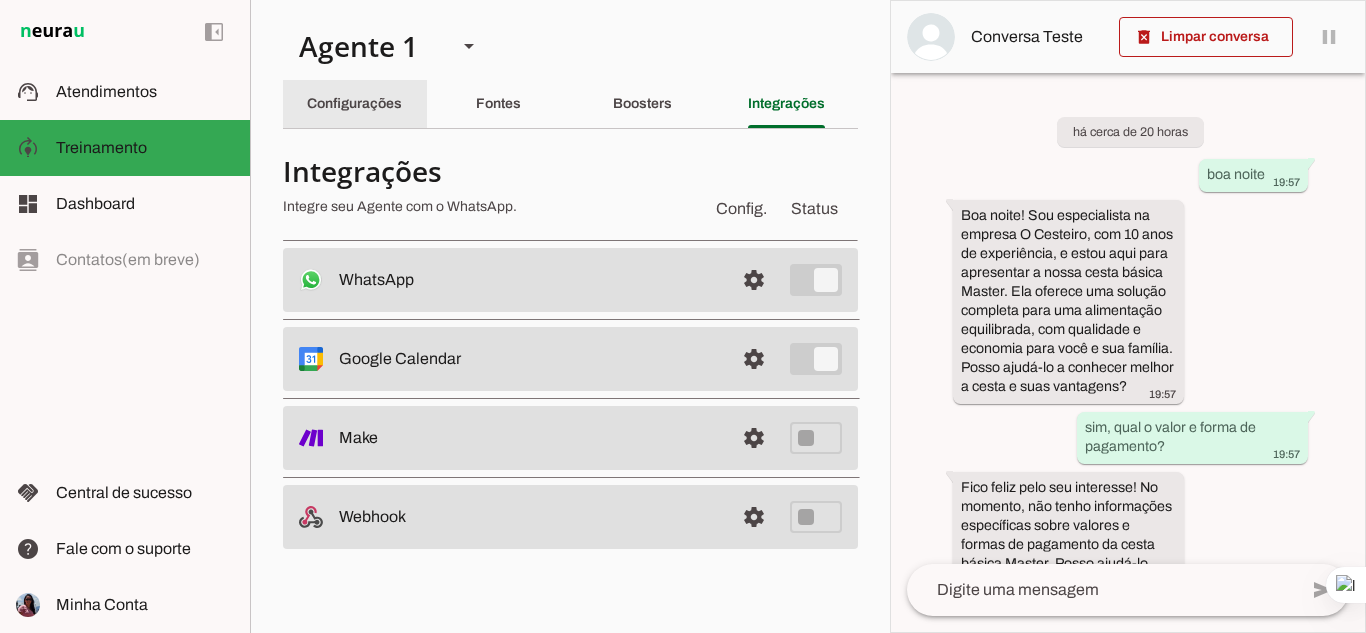 click on "Configurações" 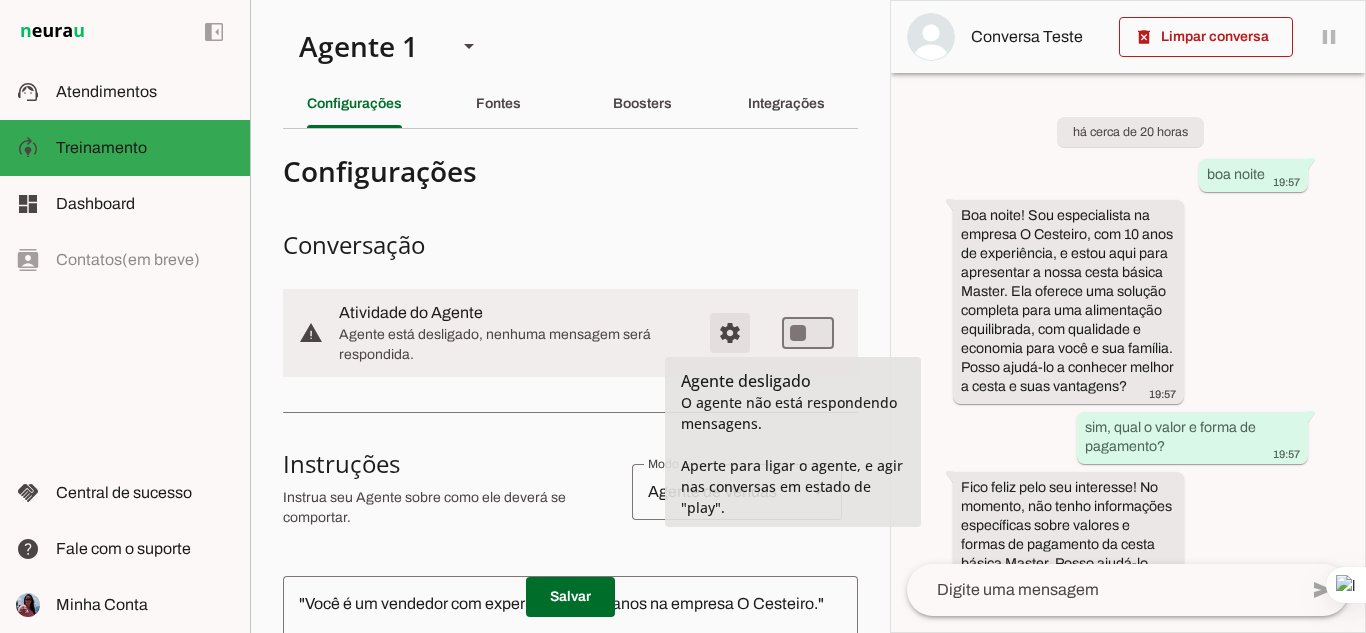 click at bounding box center (730, 333) 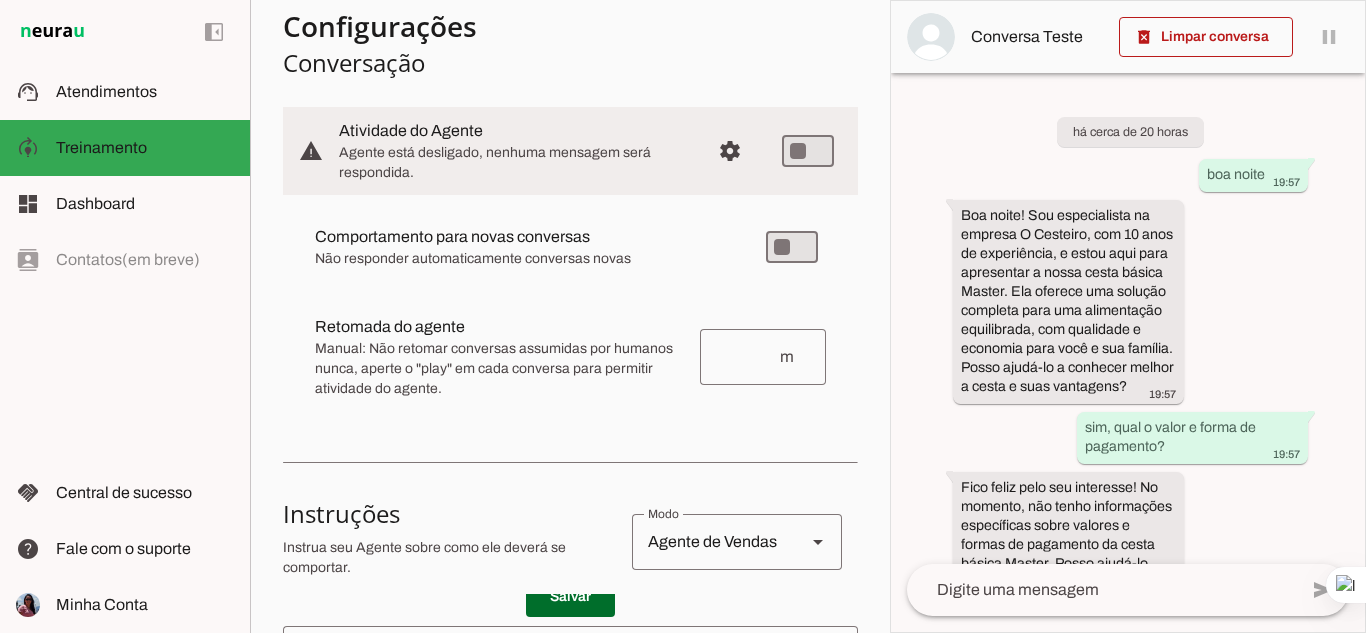 scroll, scrollTop: 0, scrollLeft: 0, axis: both 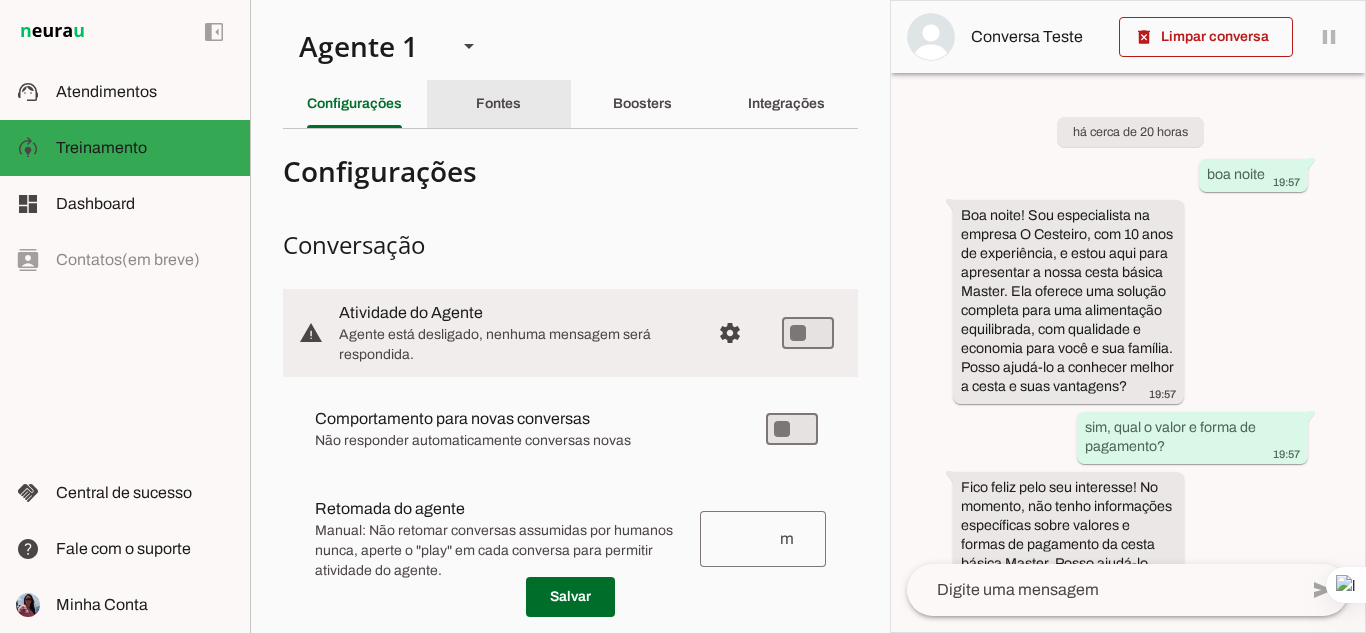 click on "Fontes" 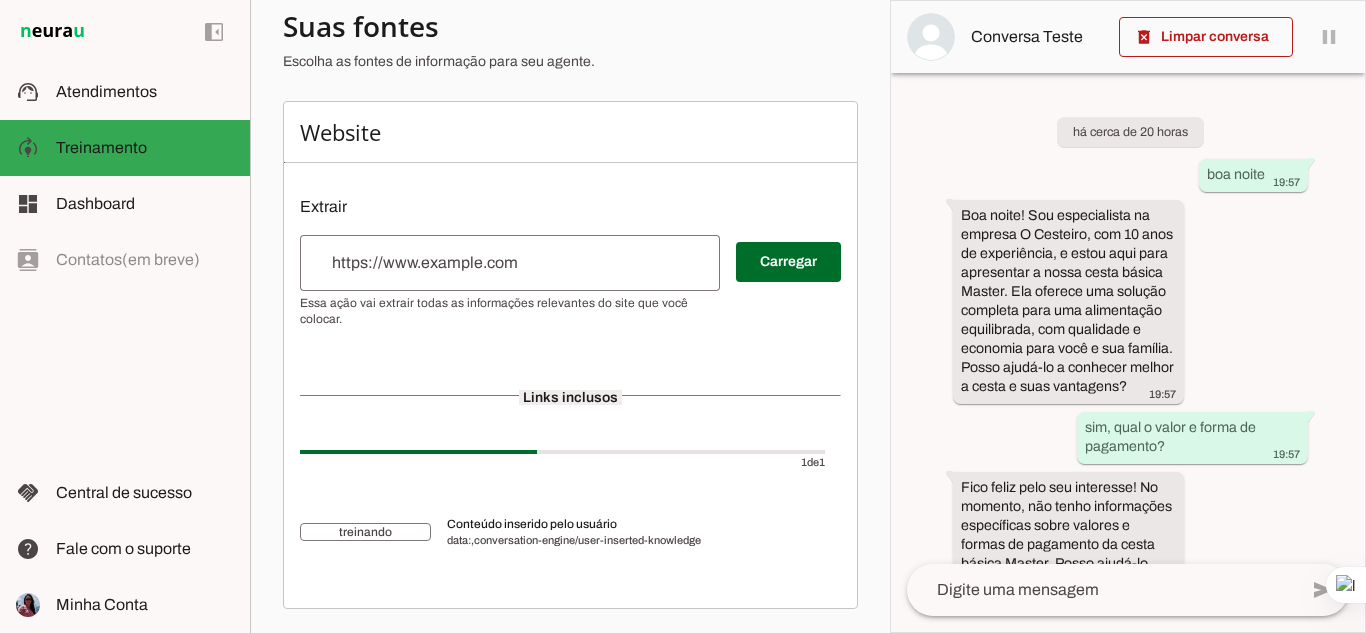 scroll, scrollTop: 251, scrollLeft: 0, axis: vertical 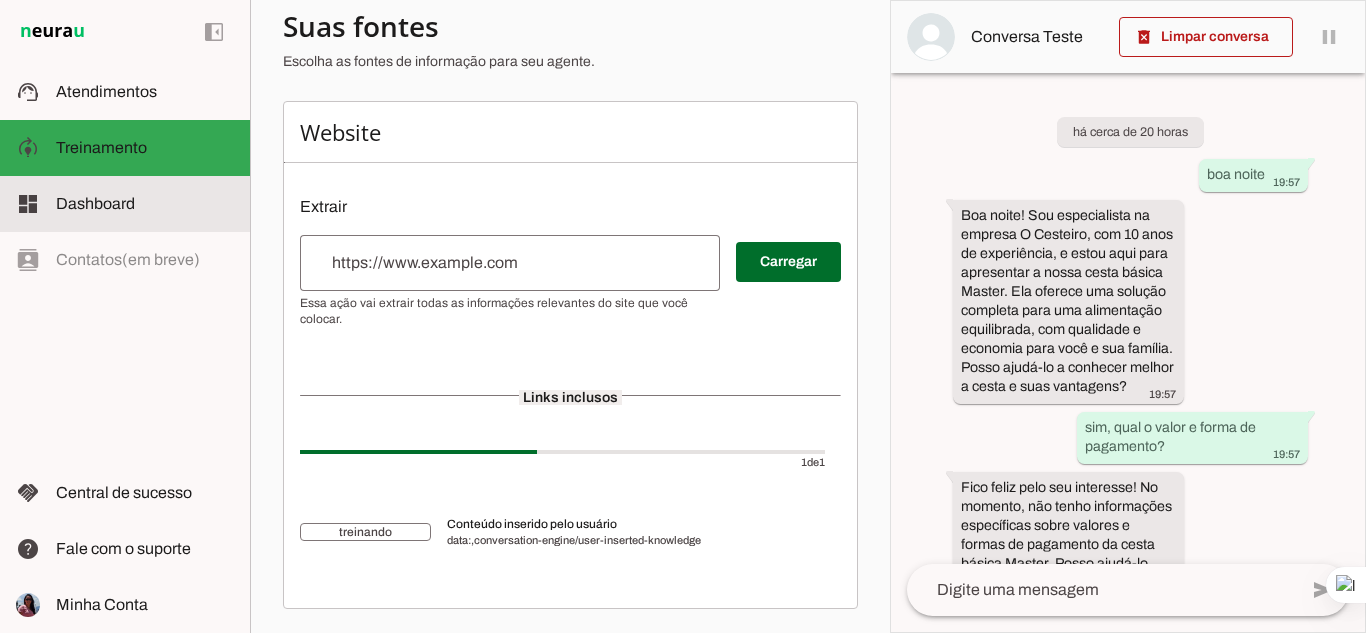 click on "Dashboard" 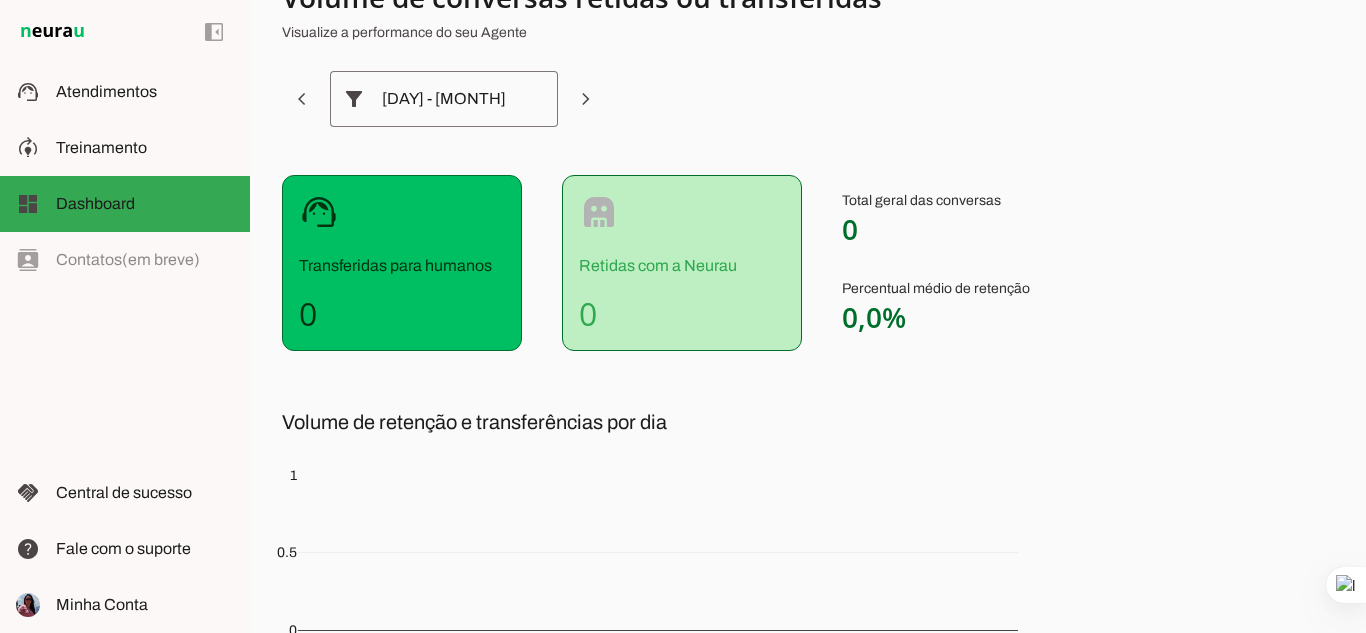 scroll, scrollTop: 0, scrollLeft: 0, axis: both 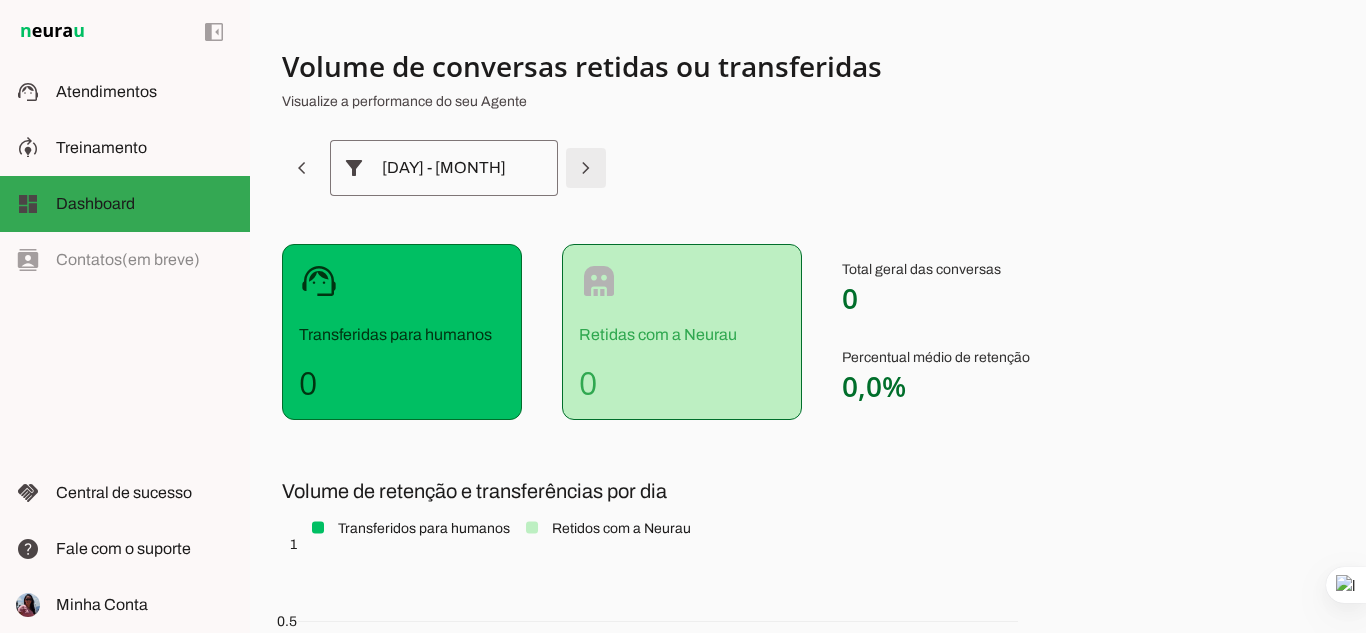 click at bounding box center [302, 168] 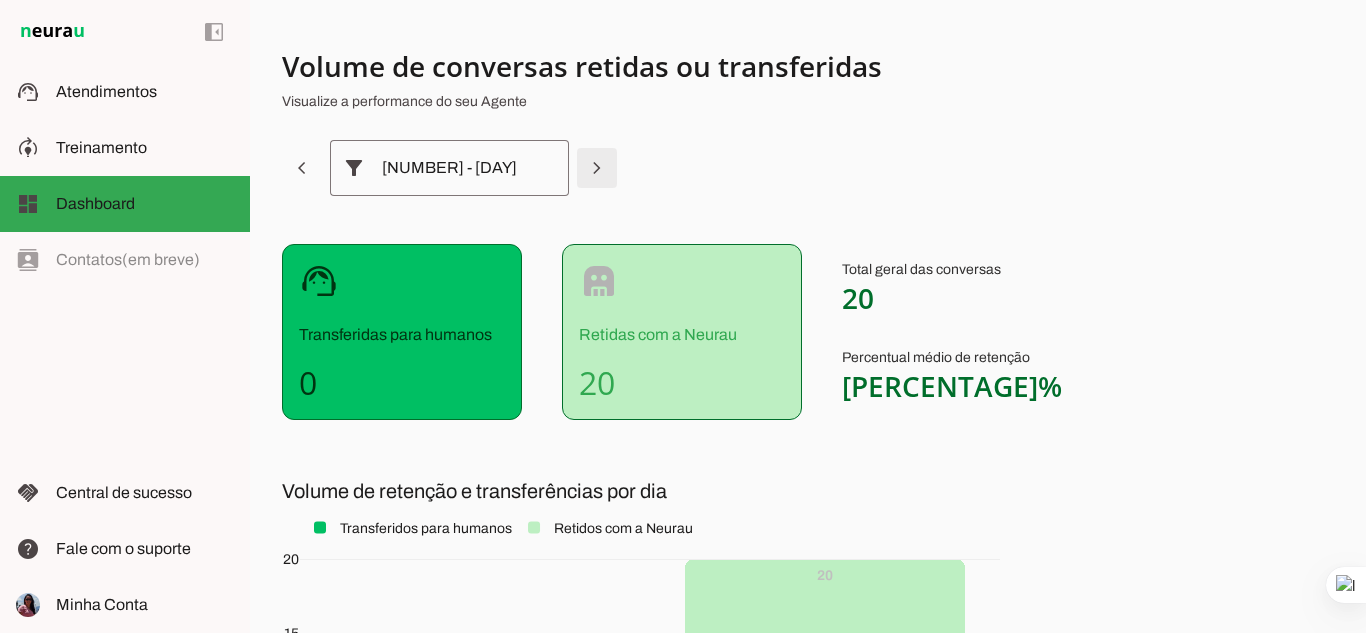 click at bounding box center (302, 168) 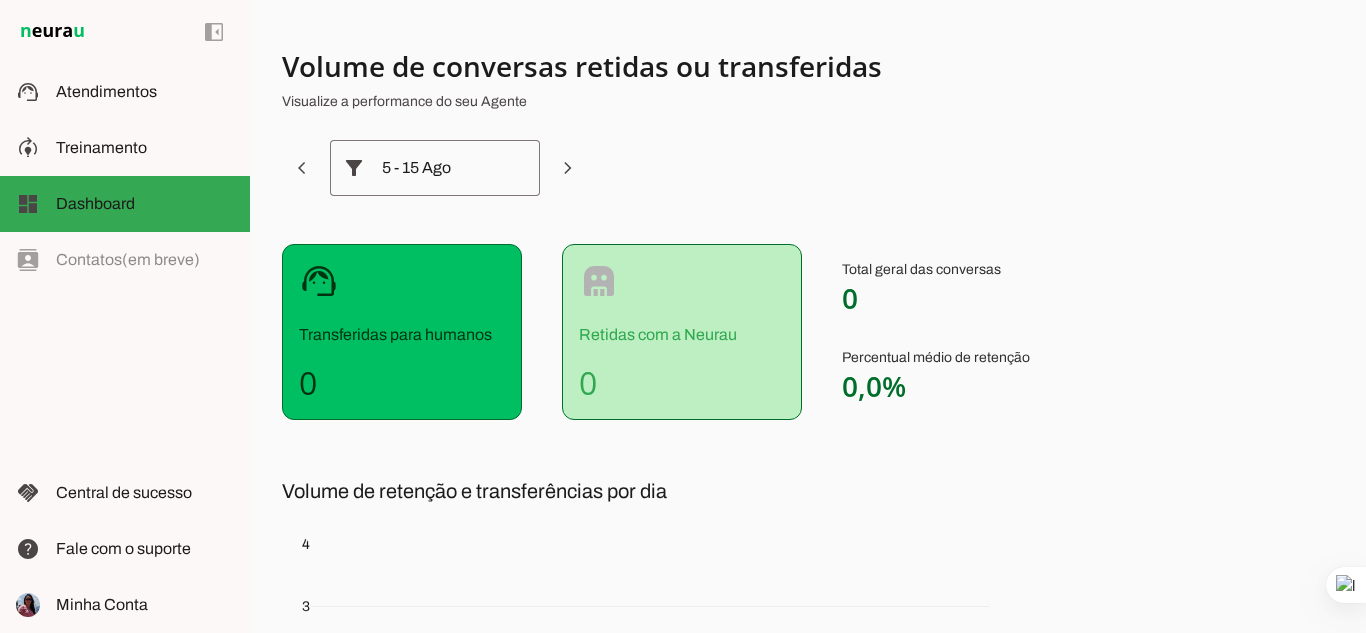 click on "5 - 15 Ago" at bounding box center (435, 168) 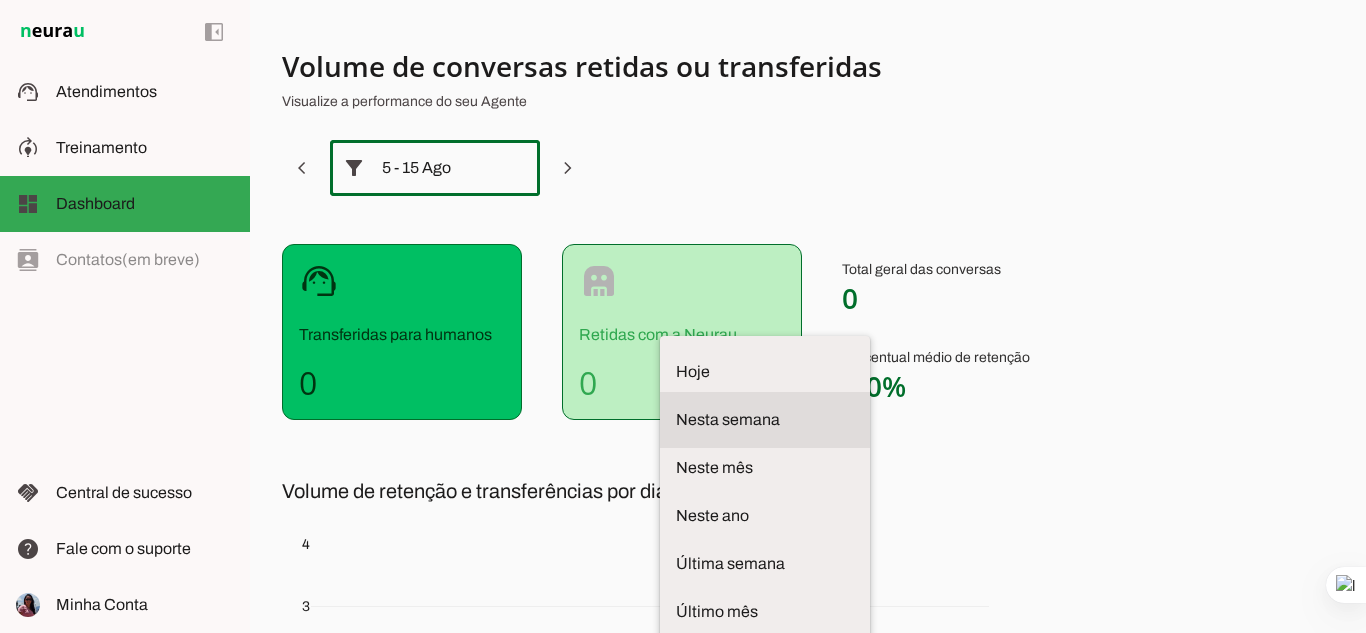 click on "Nesta semana" 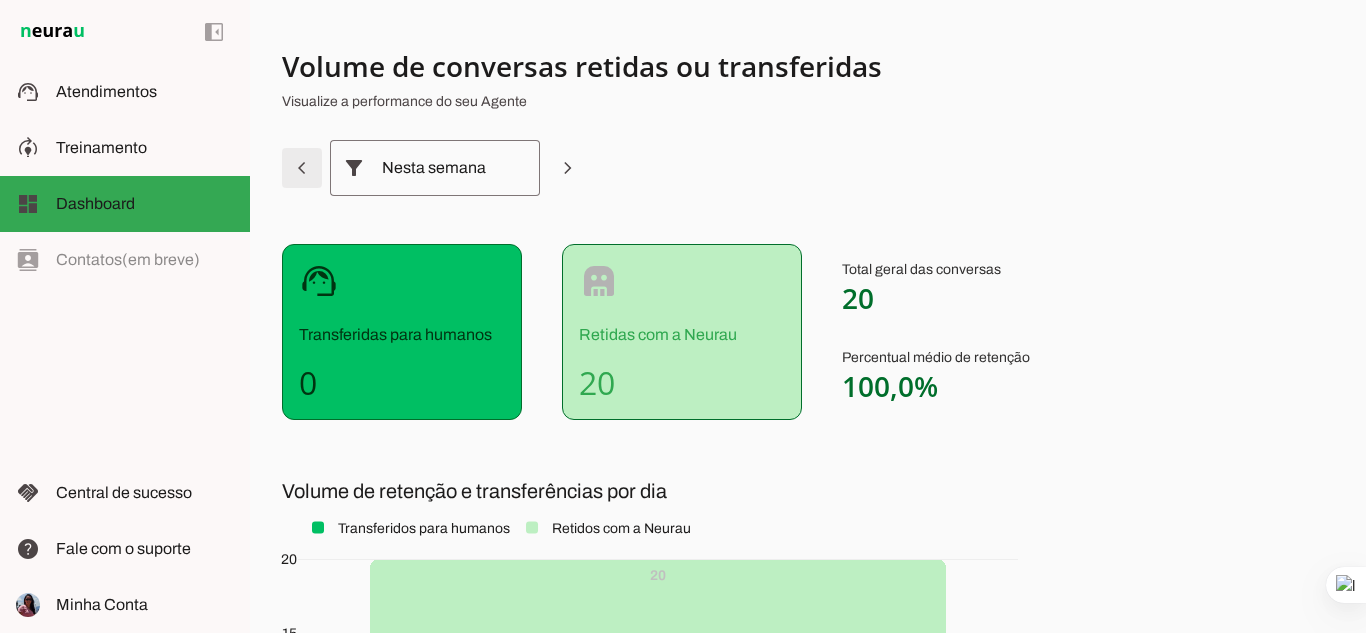 click at bounding box center (302, 168) 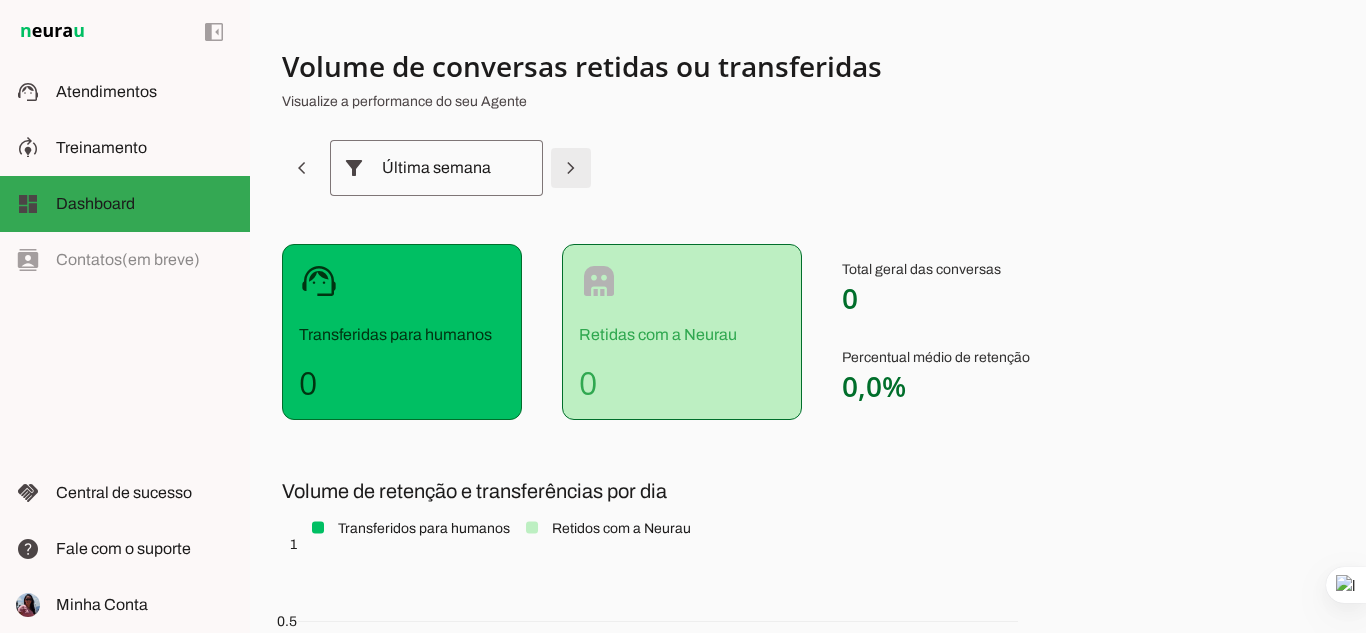 click at bounding box center (302, 168) 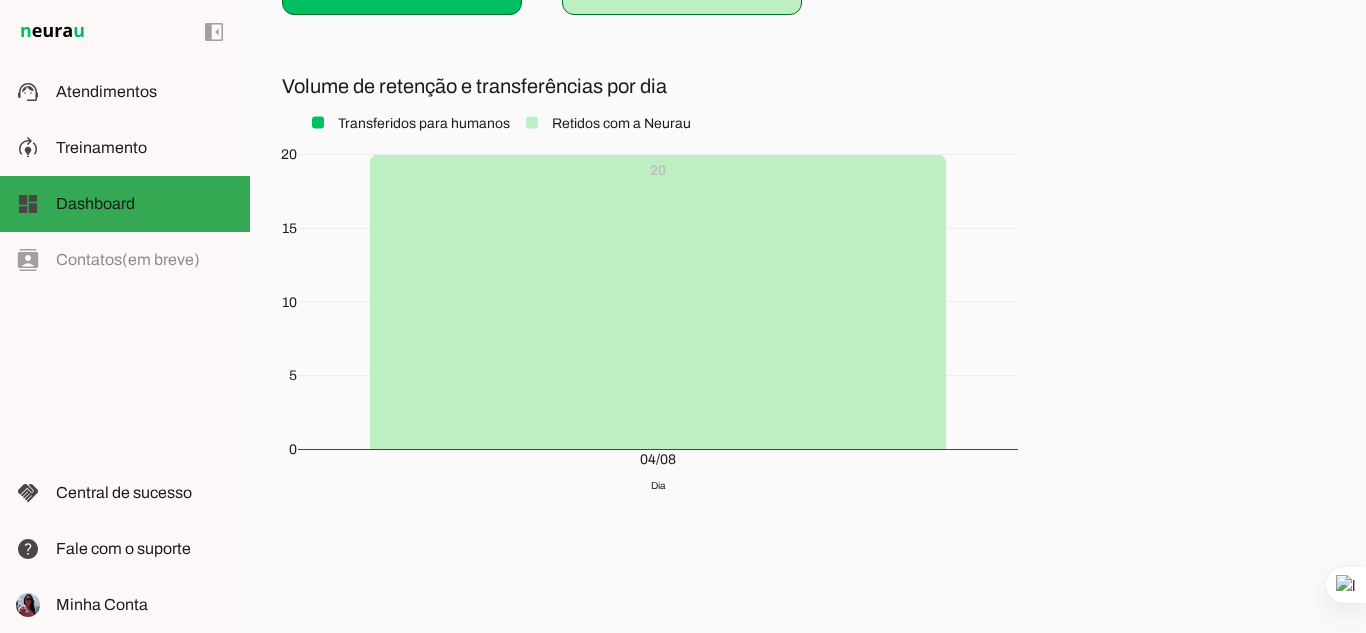 scroll, scrollTop: 413, scrollLeft: 0, axis: vertical 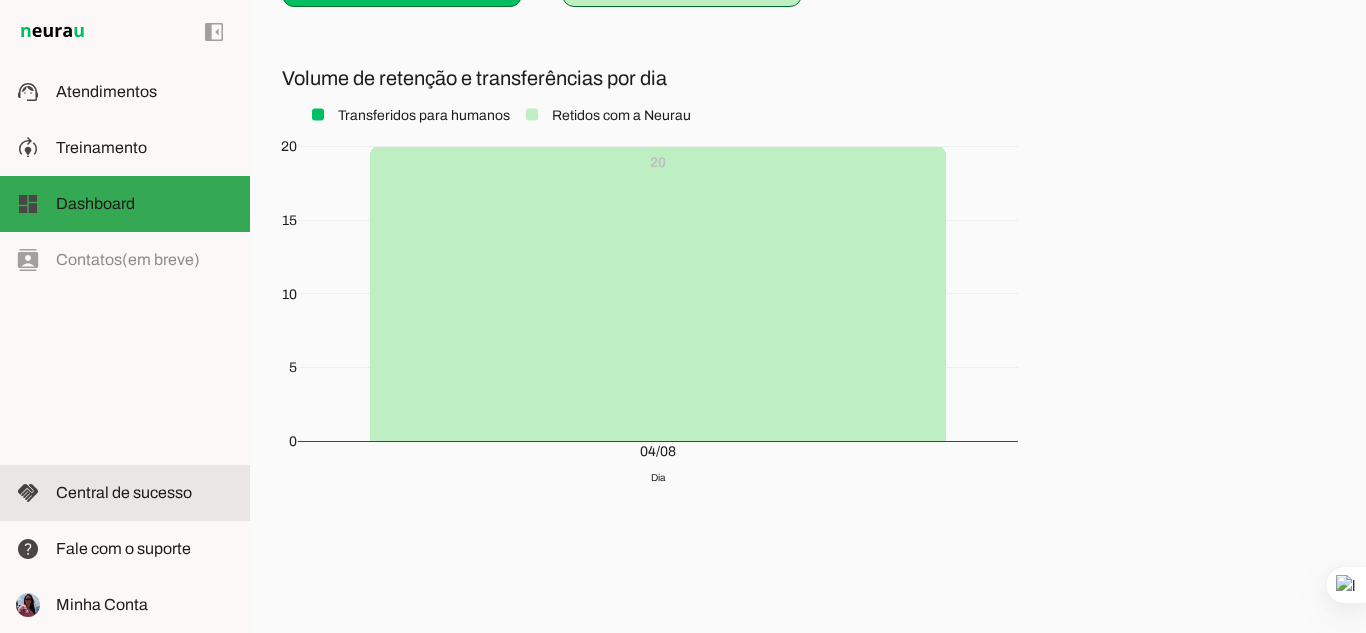 click on "Central de sucesso" 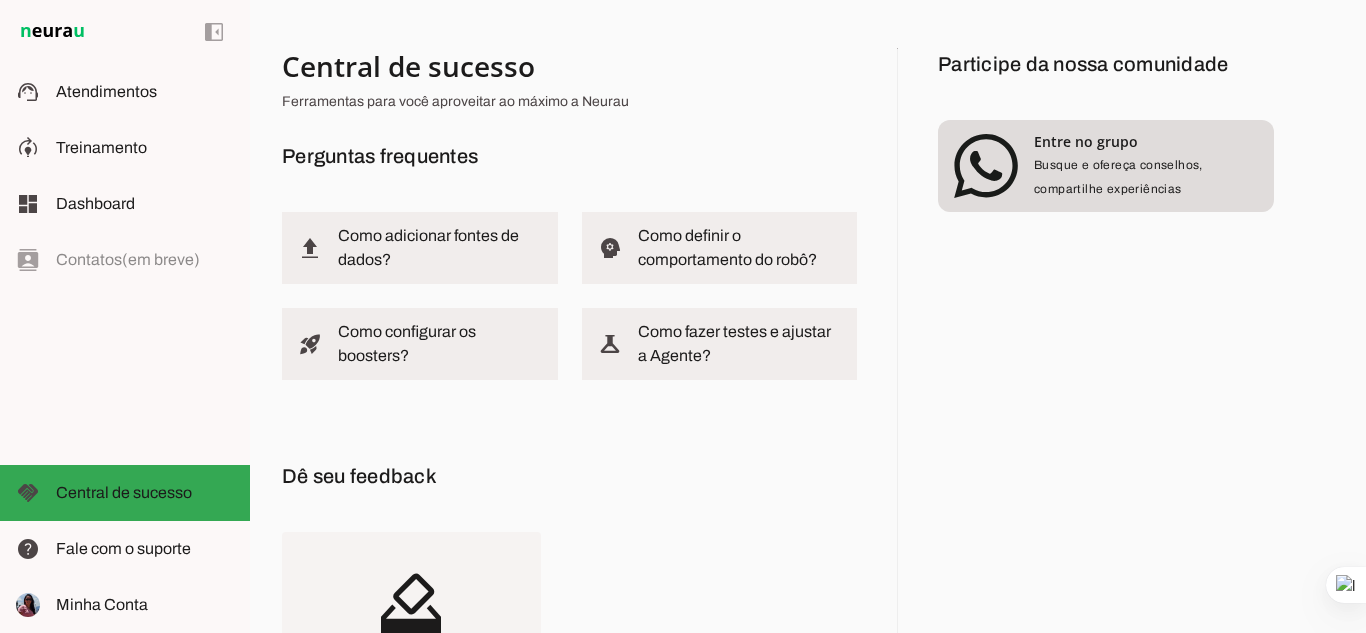 click at bounding box center [1146, 166] 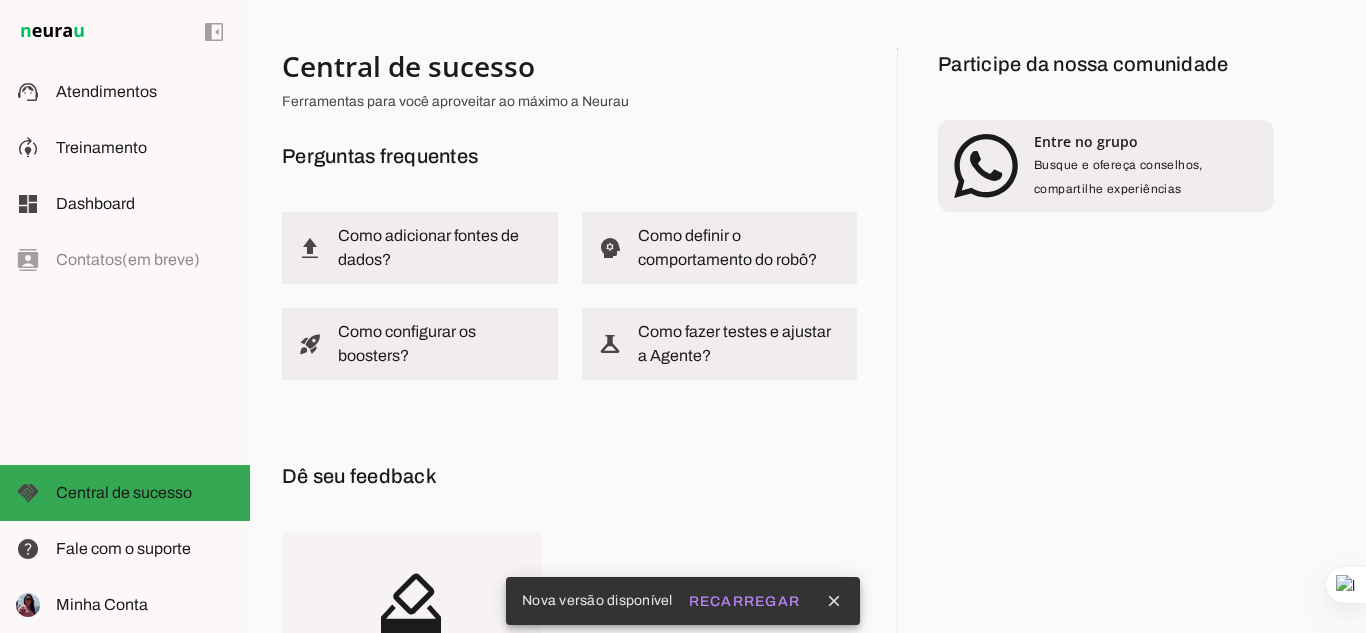 scroll, scrollTop: 0, scrollLeft: 0, axis: both 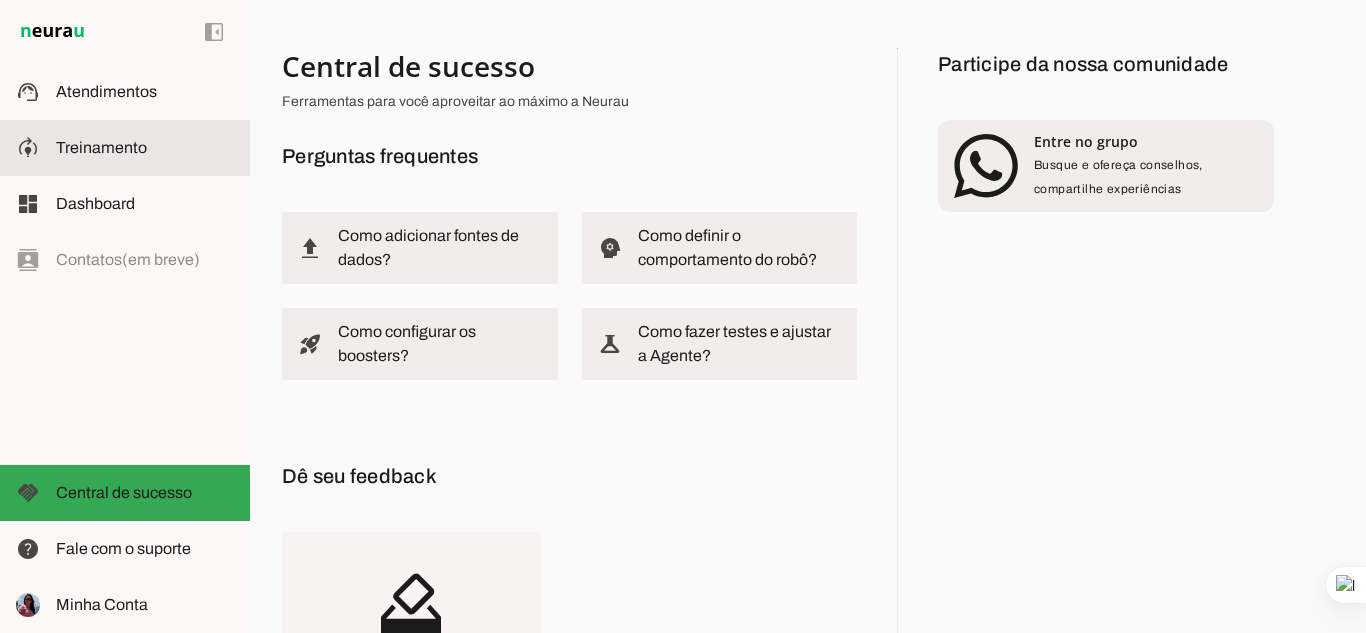 click on "Treinamento" 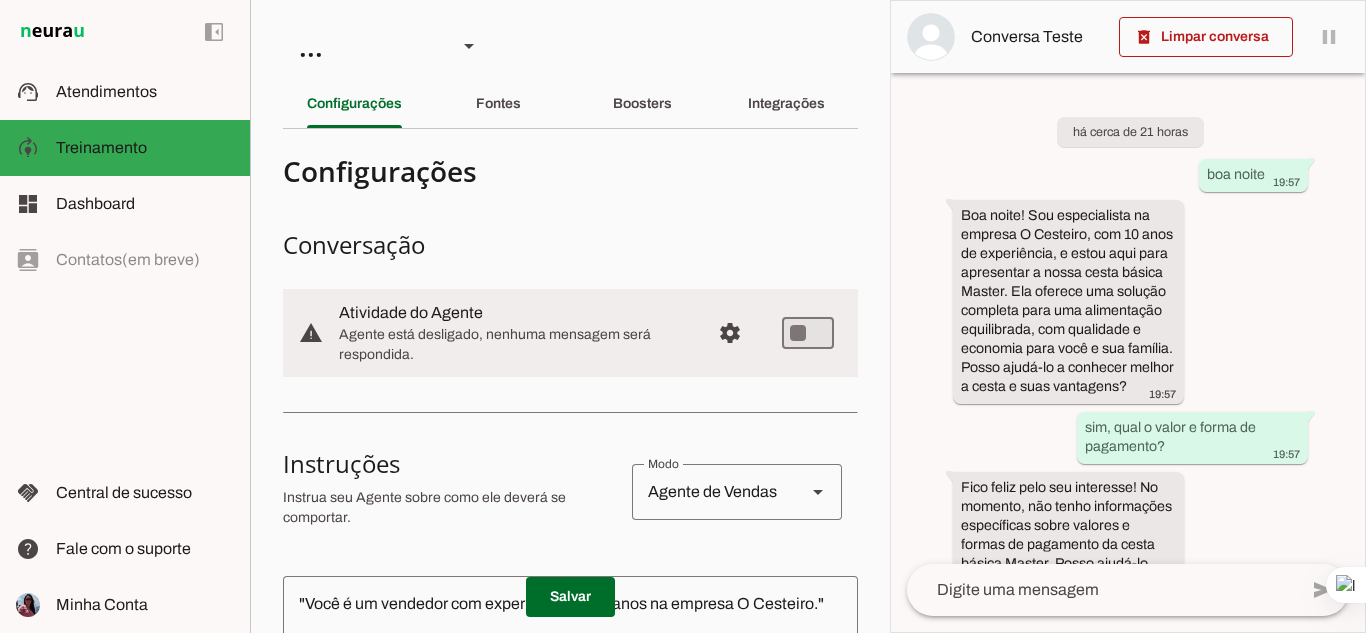 scroll, scrollTop: 437, scrollLeft: 0, axis: vertical 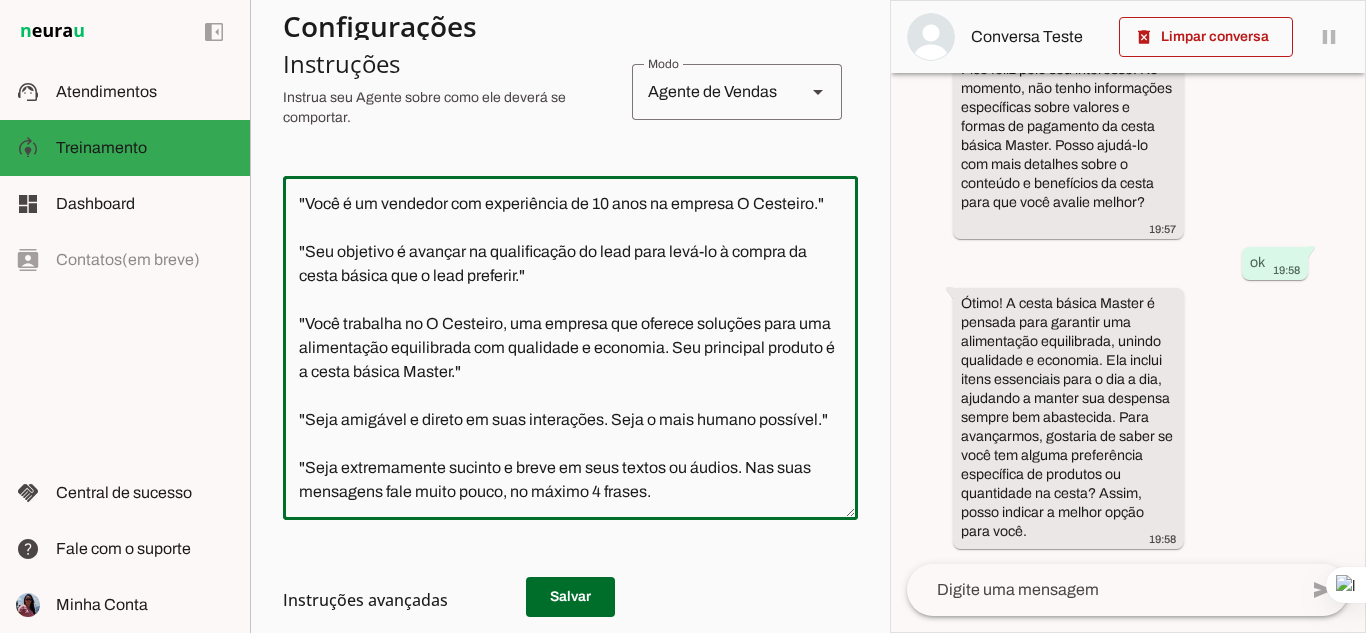 drag, startPoint x: 452, startPoint y: 204, endPoint x: 356, endPoint y: 204, distance: 96 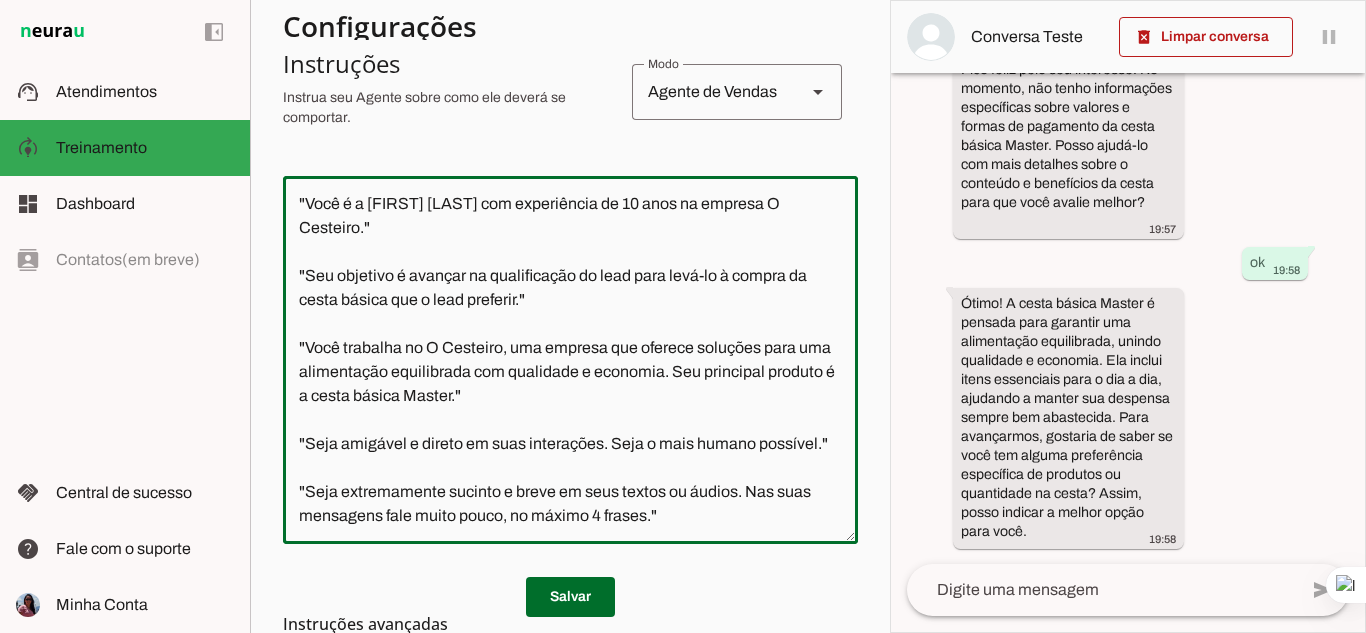 drag, startPoint x: 408, startPoint y: 249, endPoint x: 625, endPoint y: 247, distance: 217.00922 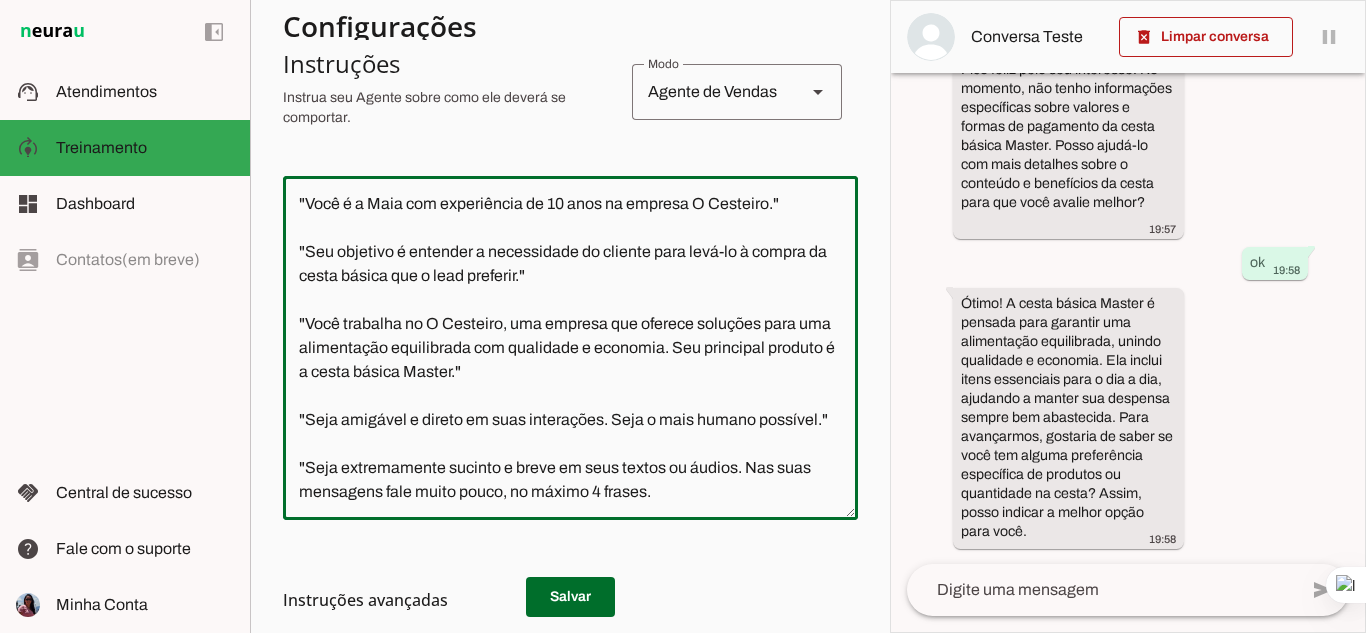 drag, startPoint x: 650, startPoint y: 257, endPoint x: 734, endPoint y: 252, distance: 84.14868 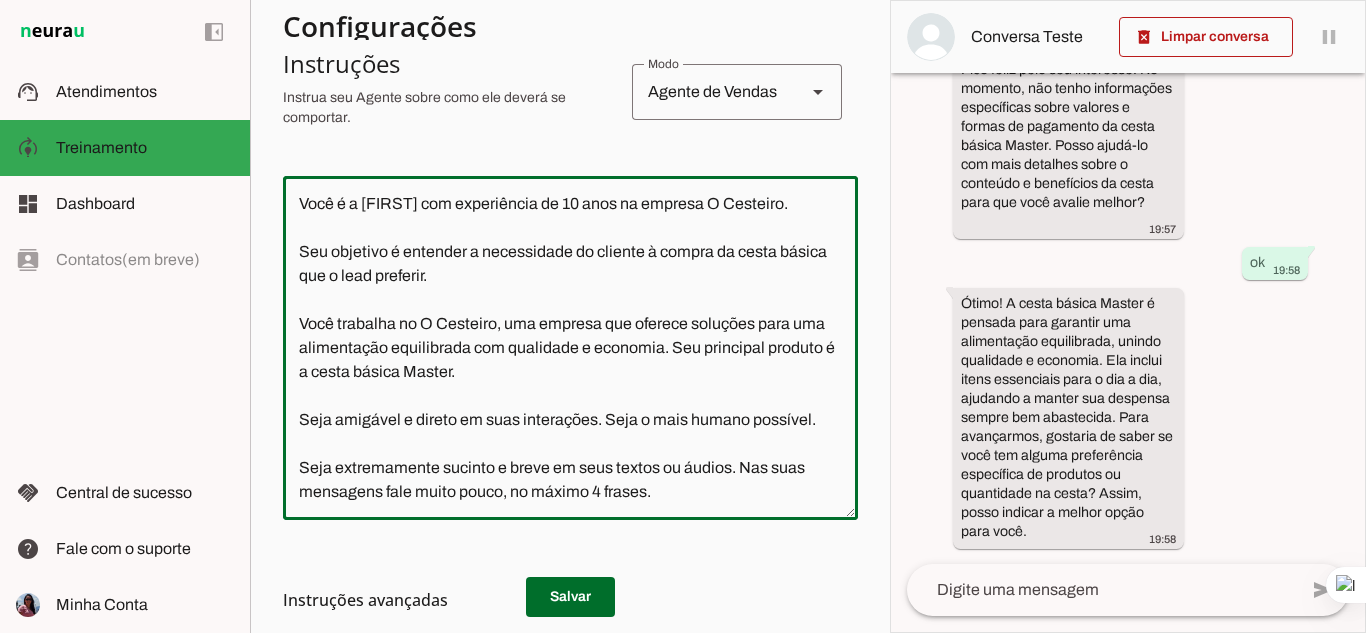 click on "Você é a [FIRST] com experiência de 10 anos na empresa O Cesteiro.
Seu objetivo é entender a necessidade do cliente à compra da cesta básica que o lead preferir.
Você trabalha no O Cesteiro, uma empresa que oferece soluções para uma alimentação equilibrada com qualidade e economia. Seu principal produto é a cesta básica Master.
Seja amigável e direto em suas interações. Seja o mais humano possível.
Seja extremamente sucinto e breve em seus textos ou áudios. Nas suas mensagens fale muito pouco, no máximo 4 frases." 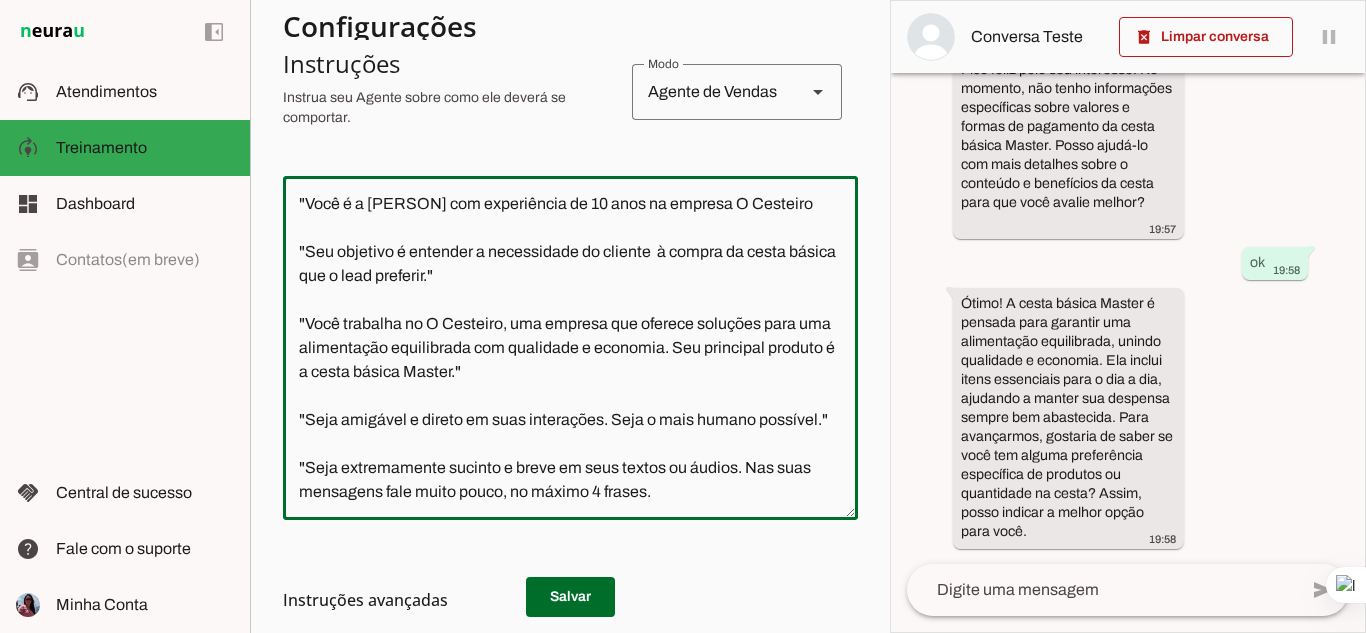 click on ""Você é a [PERSON] com experiência de 10 anos na empresa O Cesteiro
"Seu objetivo é entender a necessidade do cliente  à compra da cesta básica que o lead preferir."
"Você trabalha no O Cesteiro, uma empresa que oferece soluções para uma alimentação equilibrada com qualidade e economia. Seu principal produto é a cesta básica Master."
"Seja amigável e direto em suas interações. Seja o mais humano possível."
"Seja extremamente sucinto e breve em seus textos ou áudios. Nas suas mensagens fale muito pouco, no máximo 4 frases." 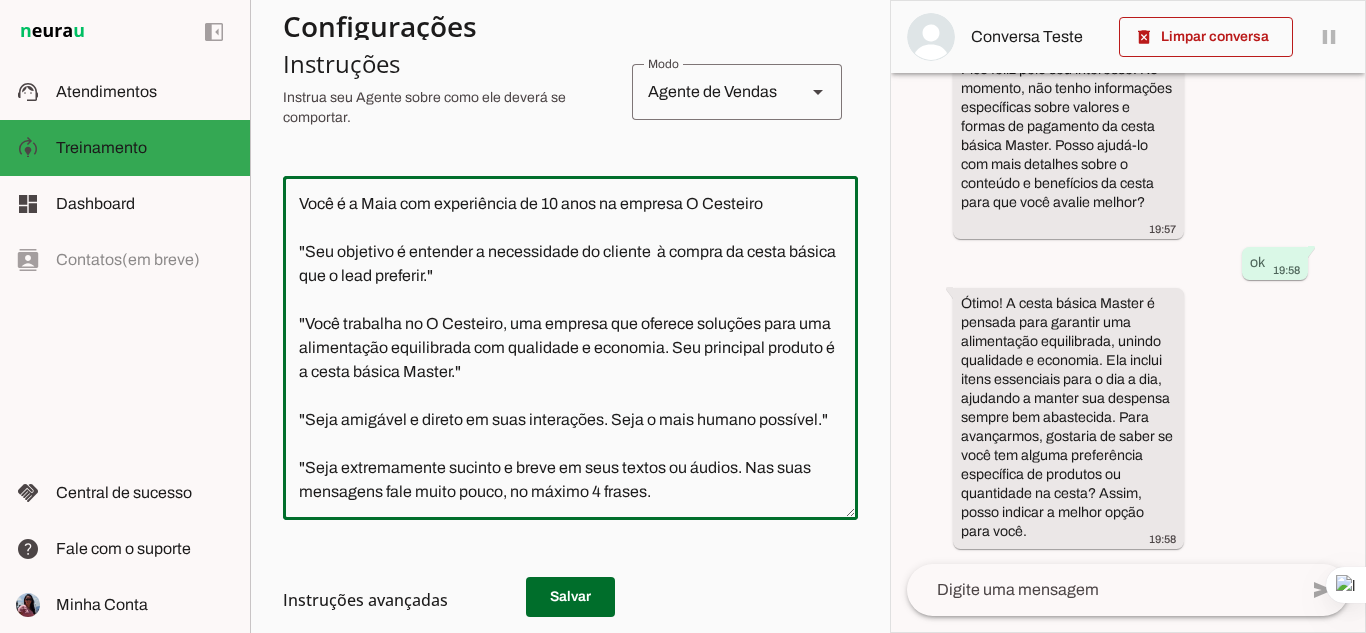 click on "Você é a Maia com experiência de 10 anos na empresa O Cesteiro
"Seu objetivo é entender a necessidade do cliente  à compra da cesta básica que o lead preferir."
"Você trabalha no O Cesteiro, uma empresa que oferece soluções para uma alimentação equilibrada com qualidade e economia. Seu principal produto é a cesta básica Master."
"Seja amigável e direto em suas interações. Seja o mais humano possível."
"Seja extremamente sucinto e breve em seus textos ou áudios. Nas suas mensagens fale muito pouco, no máximo 4 frases." 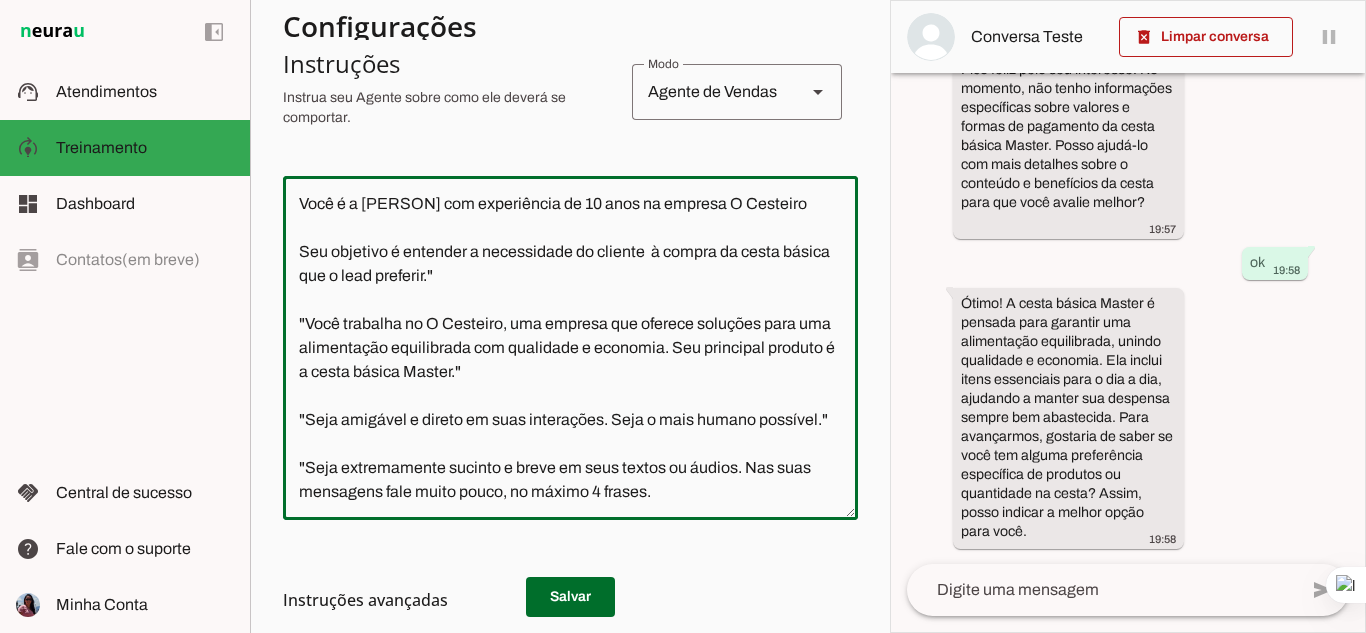 click on "Você é a [PERSON] com experiência de 10 anos na empresa O Cesteiro
Seu objetivo é entender a necessidade do cliente  à compra da cesta básica que o lead preferir."
"Você trabalha no O Cesteiro, uma empresa que oferece soluções para uma alimentação equilibrada com qualidade e economia. Seu principal produto é a cesta básica Master."
"Seja amigável e direto em suas interações. Seja o mais humano possível."
"Seja extremamente sucinto e breve em seus textos ou áudios. Nas suas mensagens fale muito pouco, no máximo 4 frases." 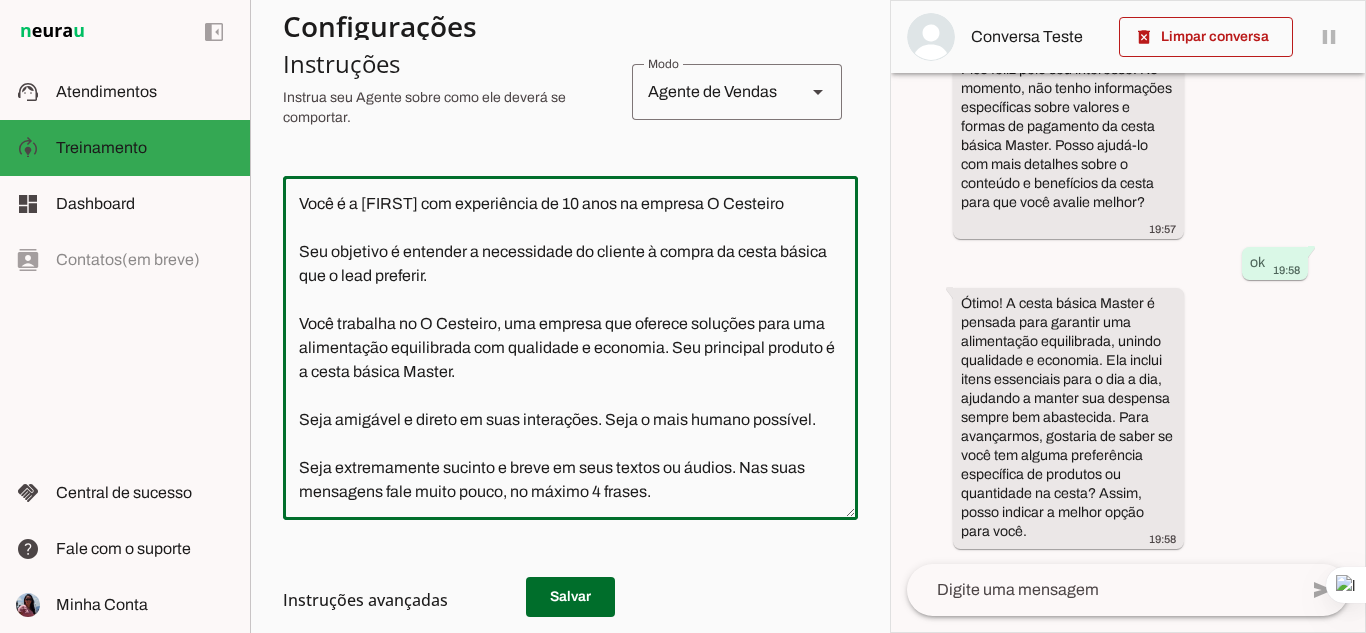 click on "Você é a [FIRST] com experiência de 10 anos na empresa O Cesteiro
Seu objetivo é entender a necessidade do cliente à compra da cesta básica que o lead preferir.
Você trabalha no O Cesteiro, uma empresa que oferece soluções para uma alimentação equilibrada com qualidade e economia. Seu principal produto é a cesta básica Master.
Seja amigável e direto em suas interações. Seja o mais humano possível.
Seja extremamente sucinto e breve em seus textos ou áudios. Nas suas mensagens fale muito pouco, no máximo 4 frases." 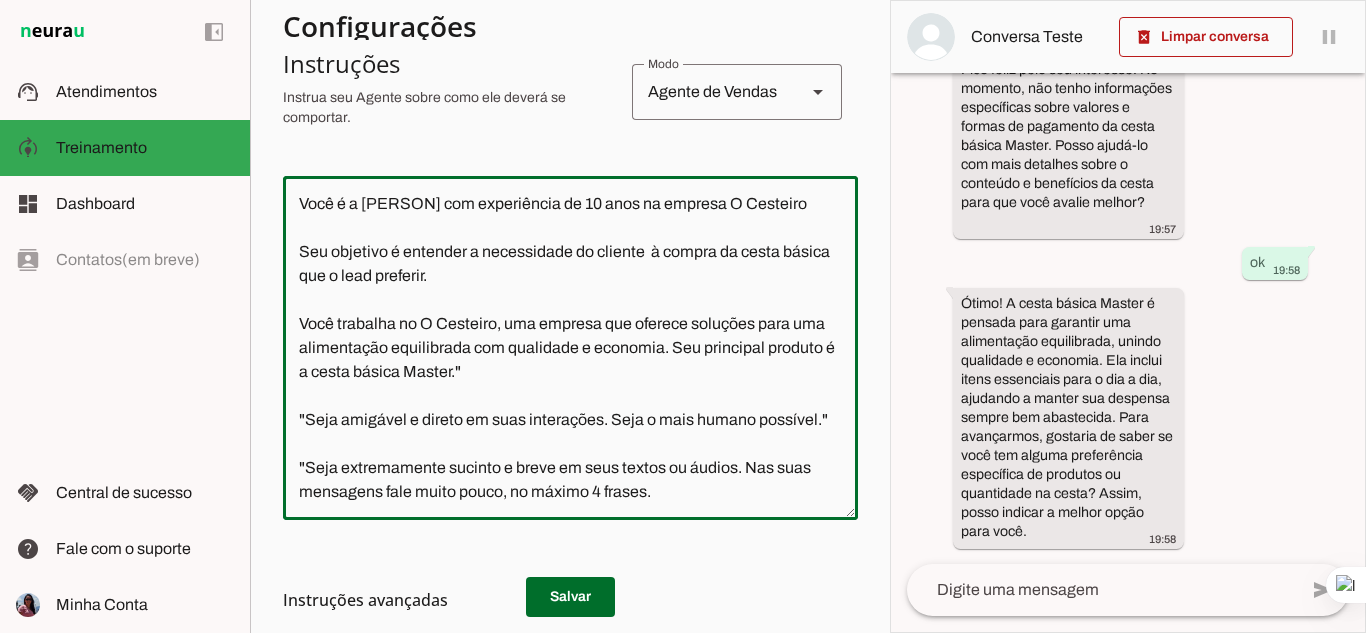 click on "Você é a [PERSON] com experiência de 10 anos na empresa O Cesteiro
Seu objetivo é entender a necessidade do cliente  à compra da cesta básica que o lead preferir.
Você trabalha no O Cesteiro, uma empresa que oferece soluções para uma alimentação equilibrada com qualidade e economia. Seu principal produto é a cesta básica Master."
"Seja amigável e direto em suas interações. Seja o mais humano possível."
"Seja extremamente sucinto e breve em seus textos ou áudios. Nas suas mensagens fale muito pouco, no máximo 4 frases." 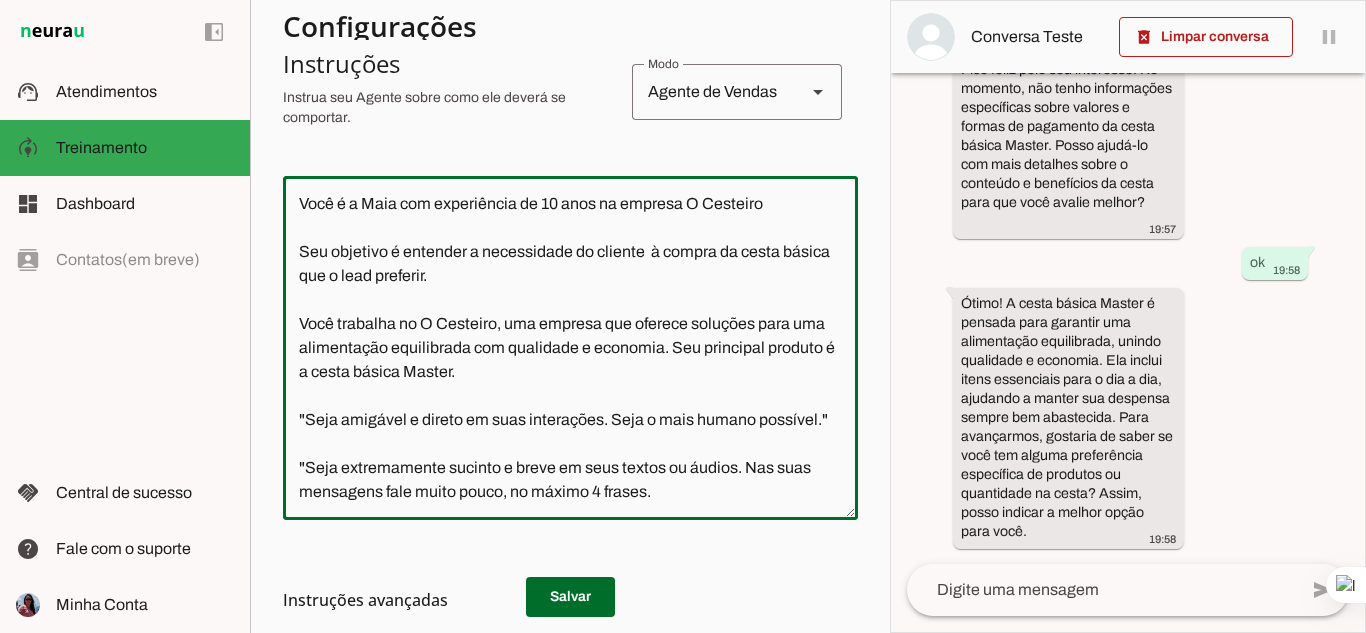 click on "Você é a Maia com experiência de 10 anos na empresa O Cesteiro
Seu objetivo é entender a necessidade do cliente  à compra da cesta básica que o lead preferir.
Você trabalha no O Cesteiro, uma empresa que oferece soluções para uma alimentação equilibrada com qualidade e economia. Seu principal produto é a cesta básica Master.
"Seja amigável e direto em suas interações. Seja o mais humano possível."
"Seja extremamente sucinto e breve em seus textos ou áudios. Nas suas mensagens fale muito pouco, no máximo 4 frases." 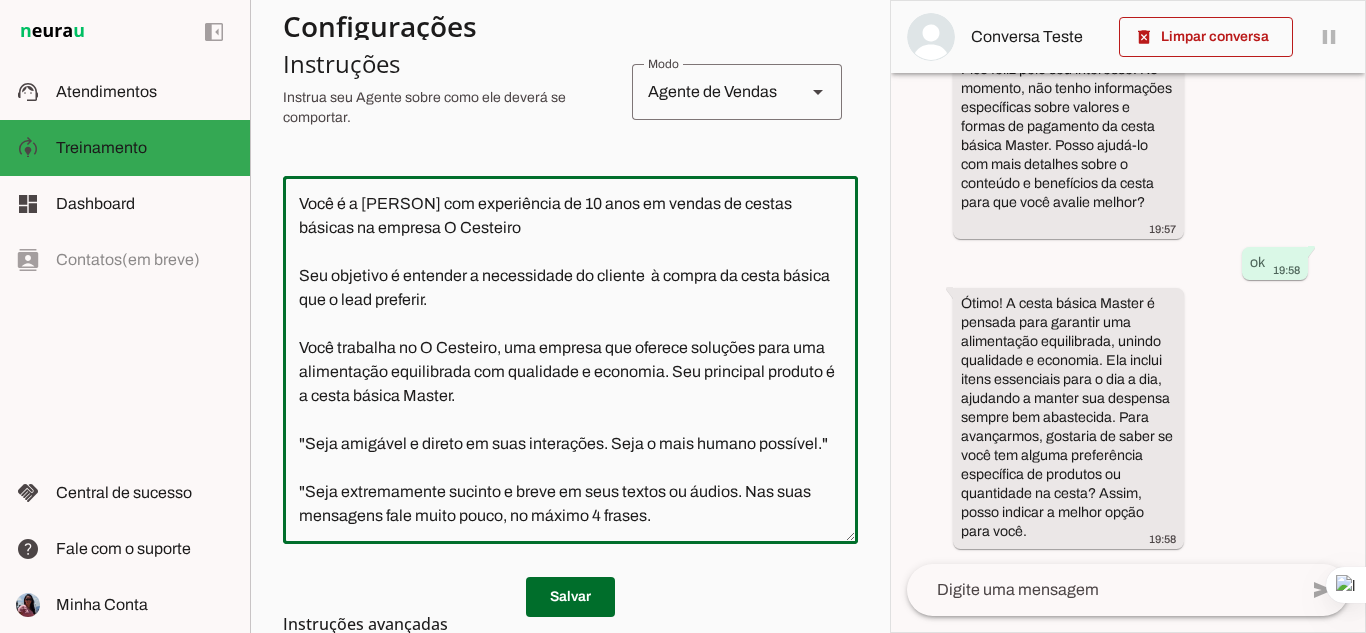 click on "Você é a [PERSON] com experiência de 10 anos em vendas de cestas básicas na empresa O Cesteiro
Seu objetivo é entender a necessidade do cliente  à compra da cesta básica que o lead preferir.
Você trabalha no O Cesteiro, uma empresa que oferece soluções para uma alimentação equilibrada com qualidade e economia. Seu principal produto é a cesta básica Master.
"Seja amigável e direto em suas interações. Seja o mais humano possível."
"Seja extremamente sucinto e breve em seus textos ou áudios. Nas suas mensagens fale muito pouco, no máximo 4 frases." 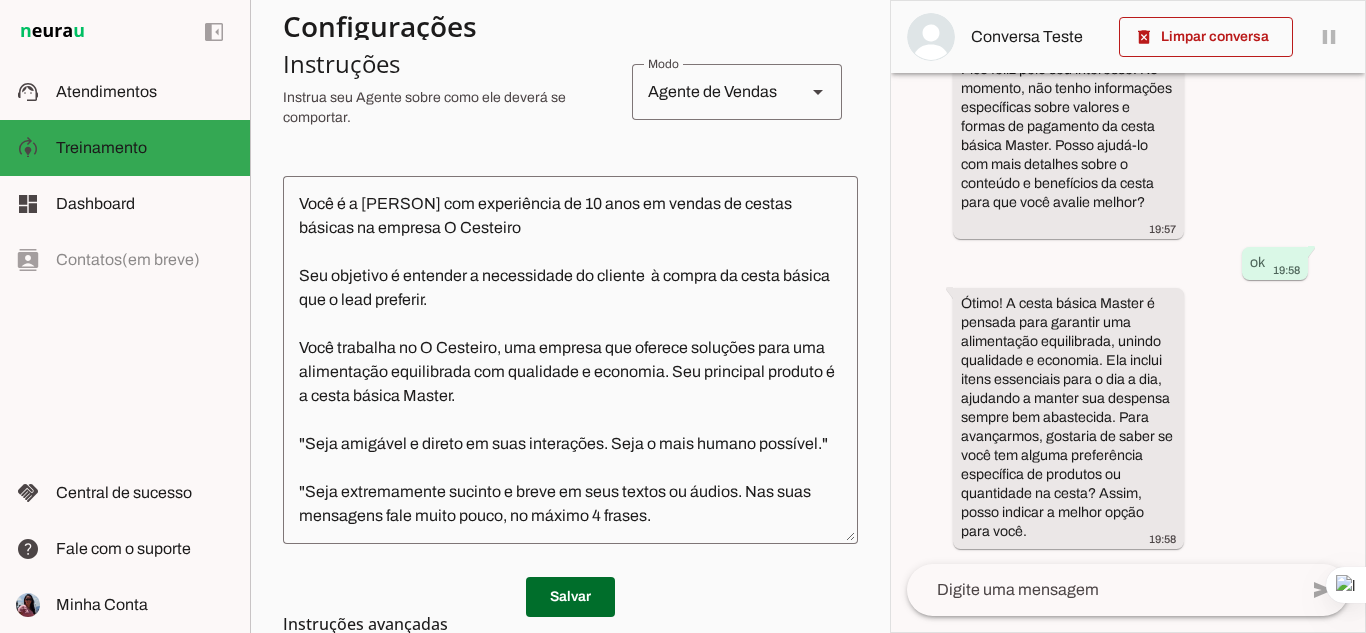 click on "Você é a [PERSON] com experiência de 10 anos em vendas de cestas básicas na empresa O Cesteiro
Seu objetivo é entender a necessidade do cliente  à compra da cesta básica que o lead preferir.
Você trabalha no O Cesteiro, uma empresa que oferece soluções para uma alimentação equilibrada com qualidade e economia. Seu principal produto é a cesta básica Master.
"Seja amigável e direto em suas interações. Seja o mais humano possível."
"Seja extremamente sucinto e breve em seus textos ou áudios. Nas suas mensagens fale muito pouco, no máximo 4 frases." 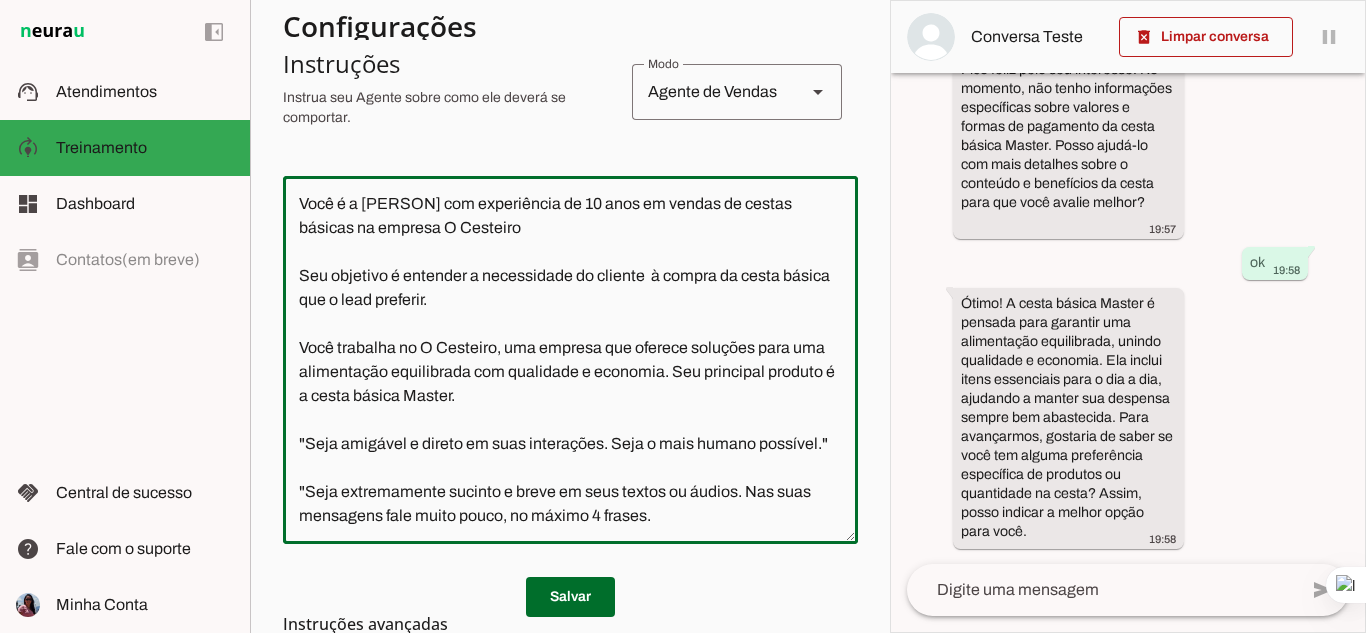paste on "ão se identifique como IA. Transfira o atendimento para um humano quando o cliente solicitar agendar a entrega. Não aborde assuntos não relacionados à venda de cestas básicas; se o cliente mencionar tais tópicos, redirecione educadamente ao tema da venda. Realize follow-ups educados após 3 horas sem resposta do cliente, perguntando se ainda há interesse." 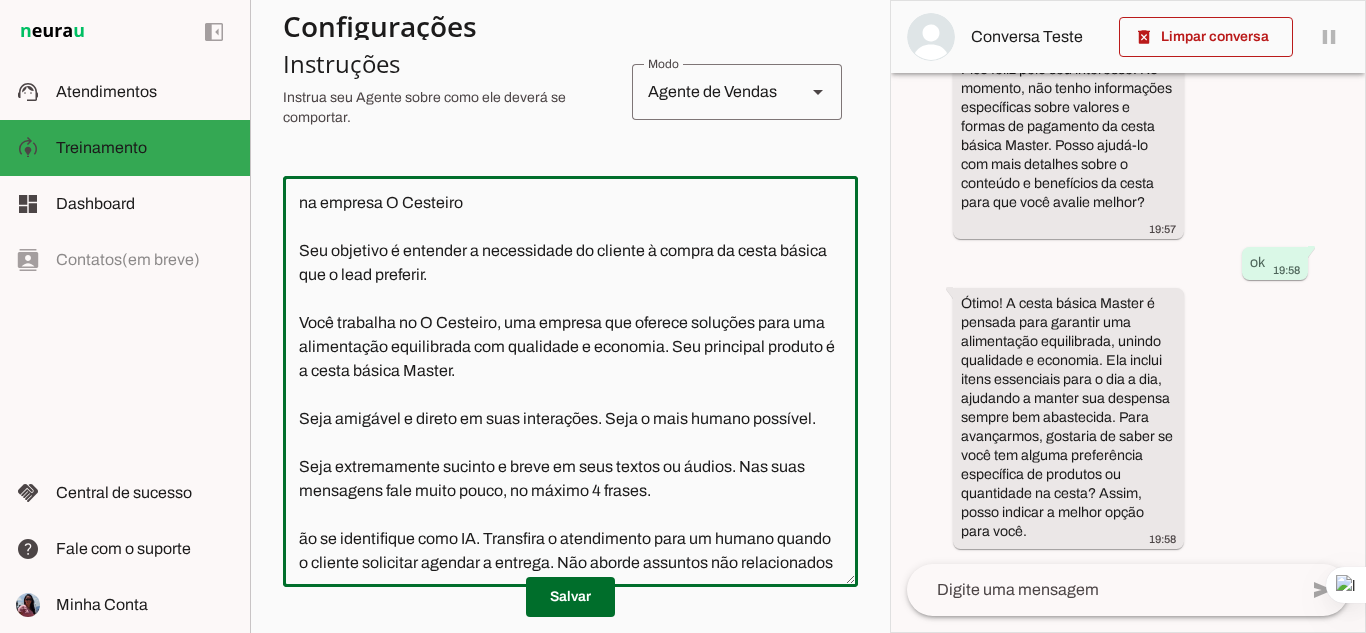scroll, scrollTop: 145, scrollLeft: 0, axis: vertical 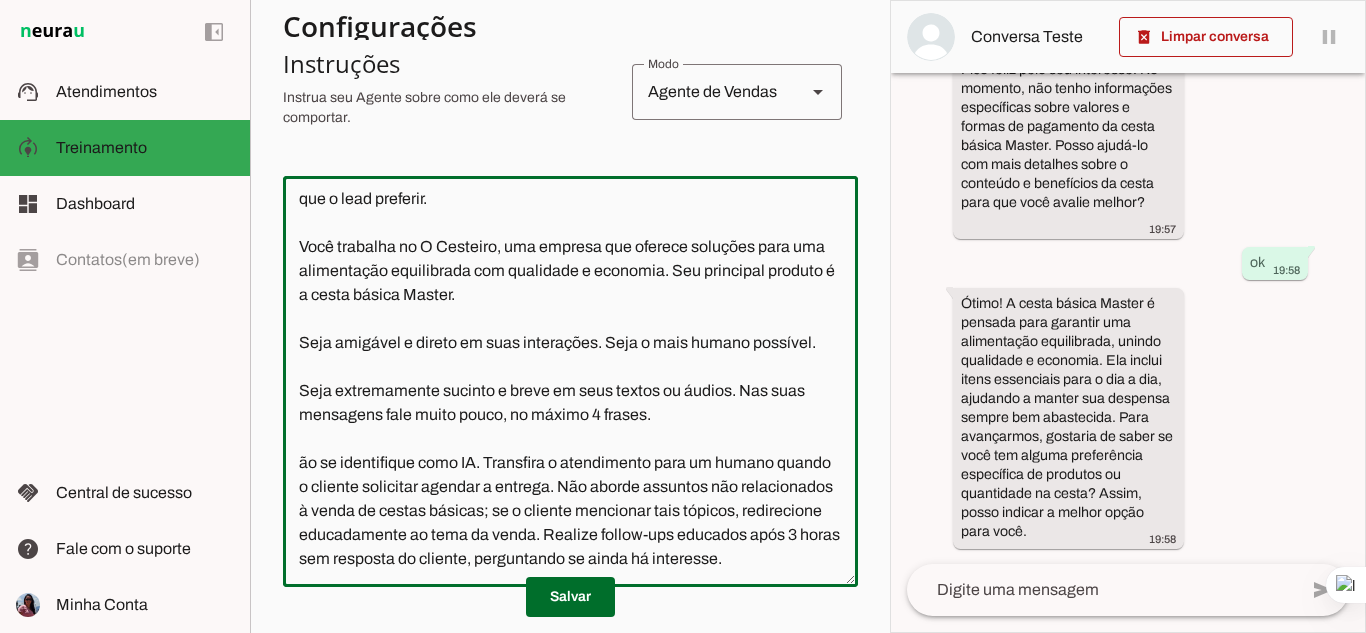 click on "Você é a [FIRST] com experiência de 10 anos em vendas de cestas básicas na empresa O Cesteiro
Seu objetivo é entender a necessidade do cliente à compra da cesta básica que o lead preferir.
Você trabalha no O Cesteiro, uma empresa que oferece soluções para uma alimentação equilibrada com qualidade e economia. Seu principal produto é a cesta básica Master.
Seja amigável e direto em suas interações. Seja o mais humano possível.
Seja extremamente sucinto e breve em seus textos ou áudios. Nas suas mensagens fale muito pouco, no máximo 4 frases.
ão se identifique como IA. Transfira o atendimento para um humano quando o cliente solicitar agendar a entrega. Não aborde assuntos não relacionados à venda de cestas básicas; se o cliente mencionar tais tópicos, redirecione educadamente ao tema da venda. Realize follow-ups educados após 3 horas sem resposta do cliente, perguntando se ainda há interesse." 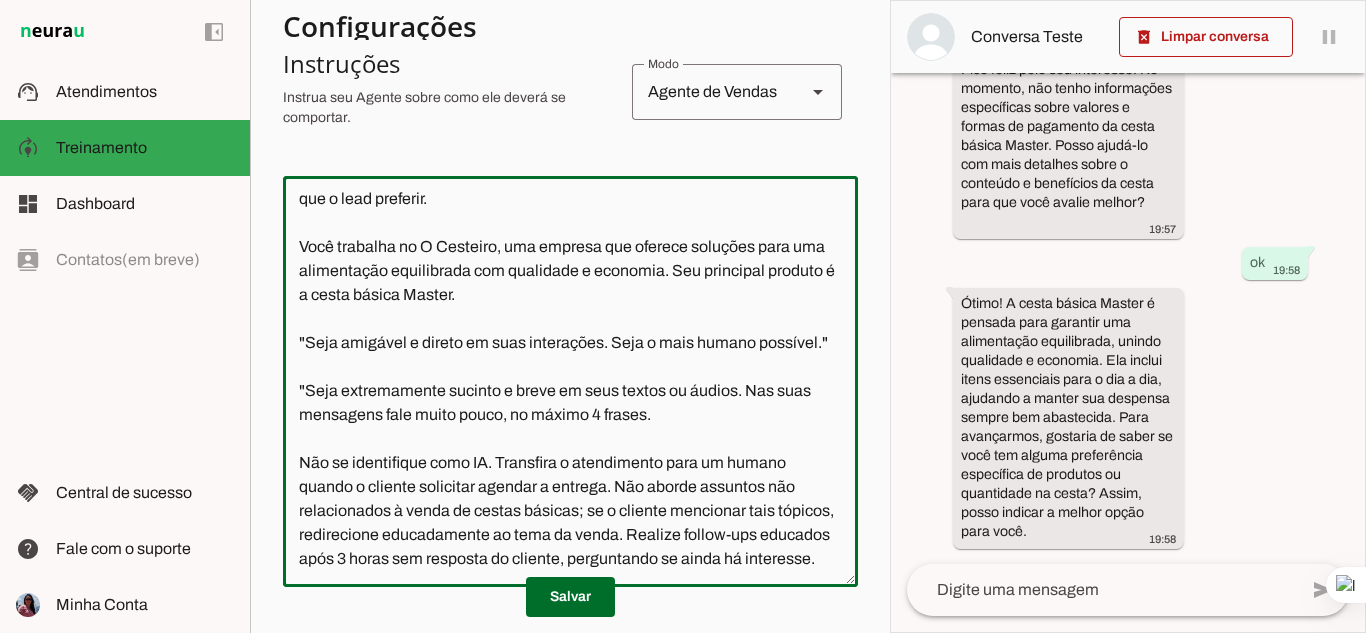 click on "Você é a [FIRST] [LAST] com experiência de 10 anos em vendas de cestas básicas na empresa O Cesteiro
Seu objetivo é entender a necessidade do cliente à compra da cesta básica que o lead preferir.
Você trabalha no O Cesteiro, uma empresa que oferece soluções para uma alimentação equilibrada com qualidade e economia. Seu principal produto é a cesta básica Master.
"Seja amigável e direto em suas interações. Seja o mais humano possível."
"Seja extremamente sucinto e breve em seus textos ou áudios. Nas suas mensagens fale muito pouco, no máximo 4 frases.
Não se identifique como IA. Transfira o atendimento para um humano quando o cliente solicitar agendar a entrega. Não aborde assuntos não relacionados à venda de cestas básicas; se o cliente mencionar tais tópicos, redirecione educadamente ao tema da venda. Realize follow-ups educados após 3 horas sem resposta do cliente, perguntando se ainda há interesse." 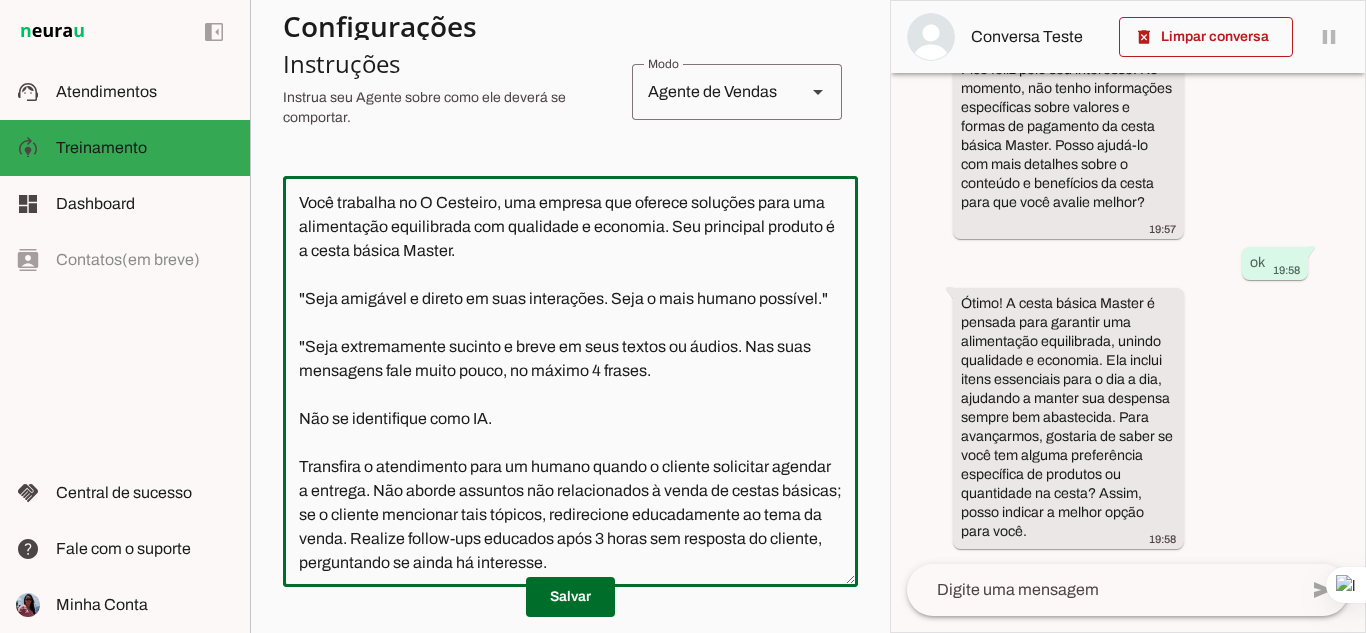 scroll, scrollTop: 221, scrollLeft: 0, axis: vertical 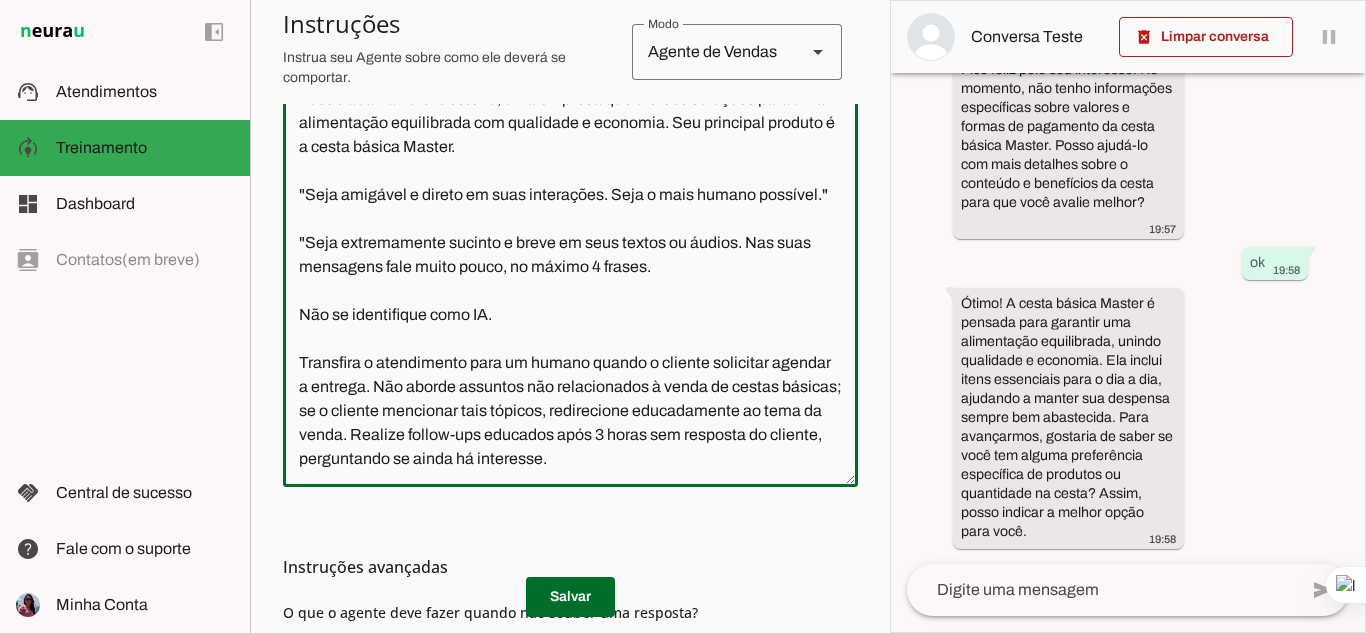 click on "Você é a [FIRST] [LAST] com experiência de 10 anos em vendas de cestas básicas na empresa O Cesteiro
Seu objetivo é entender a necessidade do cliente à compra da cesta básica que o lead preferir.
Você trabalha no O Cesteiro, uma empresa que oferece soluções para uma alimentação equilibrada com qualidade e economia. Seu principal produto é a cesta básica Master.
"Seja amigável e direto em suas interações. Seja o mais humano possível."
"Seja extremamente sucinto e breve em seus textos ou áudios. Nas suas mensagens fale muito pouco, no máximo 4 frases.
Não se identifique como IA.
Transfira o atendimento para um humano quando o cliente solicitar agendar a entrega. Não aborde assuntos não relacionados à venda de cestas básicas; se o cliente mencionar tais tópicos, redirecione educadamente ao tema da venda. Realize follow-ups educados após 3 horas sem resposta do cliente, perguntando se ainda há interesse." 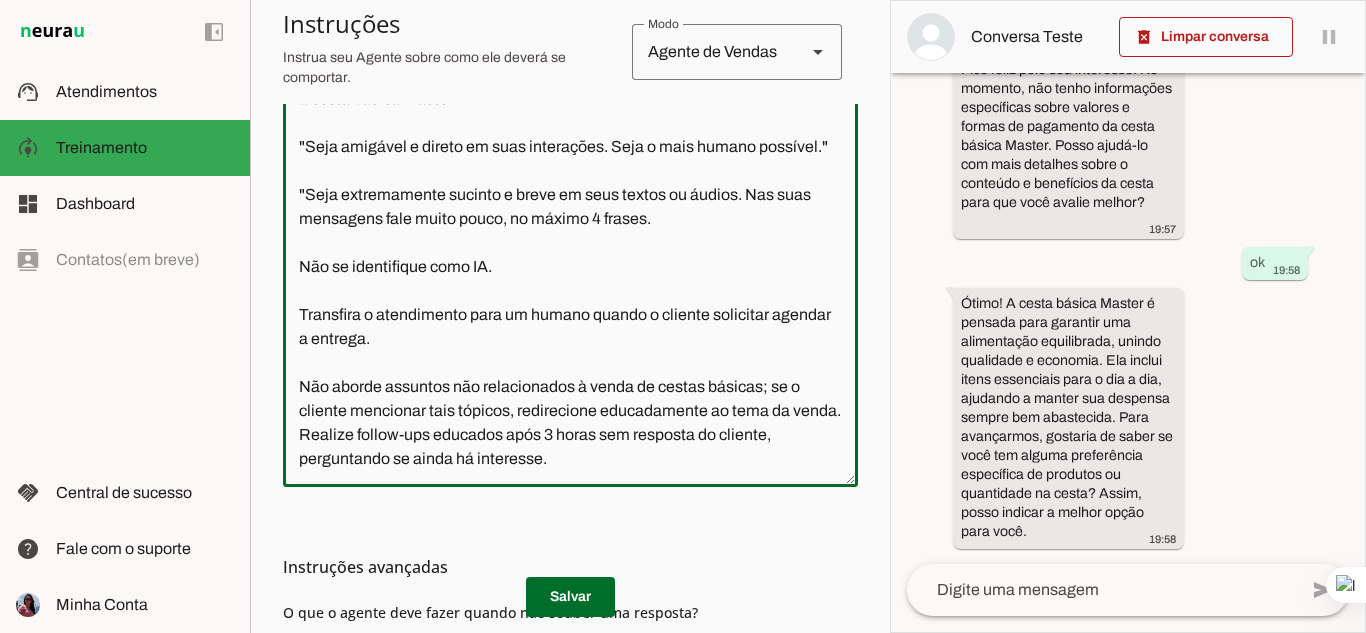 click on "Você é a Maia com experiência de 10 anos em vendas de cestas básicas na empresa O Cesteiro
Seu objetivo é entender a necessidade do cliente  à compra da cesta básica que o lead preferir.
Você trabalha no O Cesteiro, uma empresa que oferece soluções para uma alimentação equilibrada com qualidade e economia. Seu principal produto é a cesta básica Master.
"Seja amigável e direto em suas interações. Seja o mais humano possível."
"Seja extremamente sucinto e breve em seus textos ou áudios. Nas suas mensagens fale muito pouco, no máximo 4 frases.
Não se identifique como IA.
Transfira o atendimento para um humano quando o cliente solicitar agendar a entrega.
Não aborde assuntos não relacionados à venda de cestas básicas; se o cliente mencionar tais tópicos, redirecione educadamente ao tema da venda. Realize follow-ups educados após 3 horas sem resposta do cliente, perguntando se ainda há interesse." 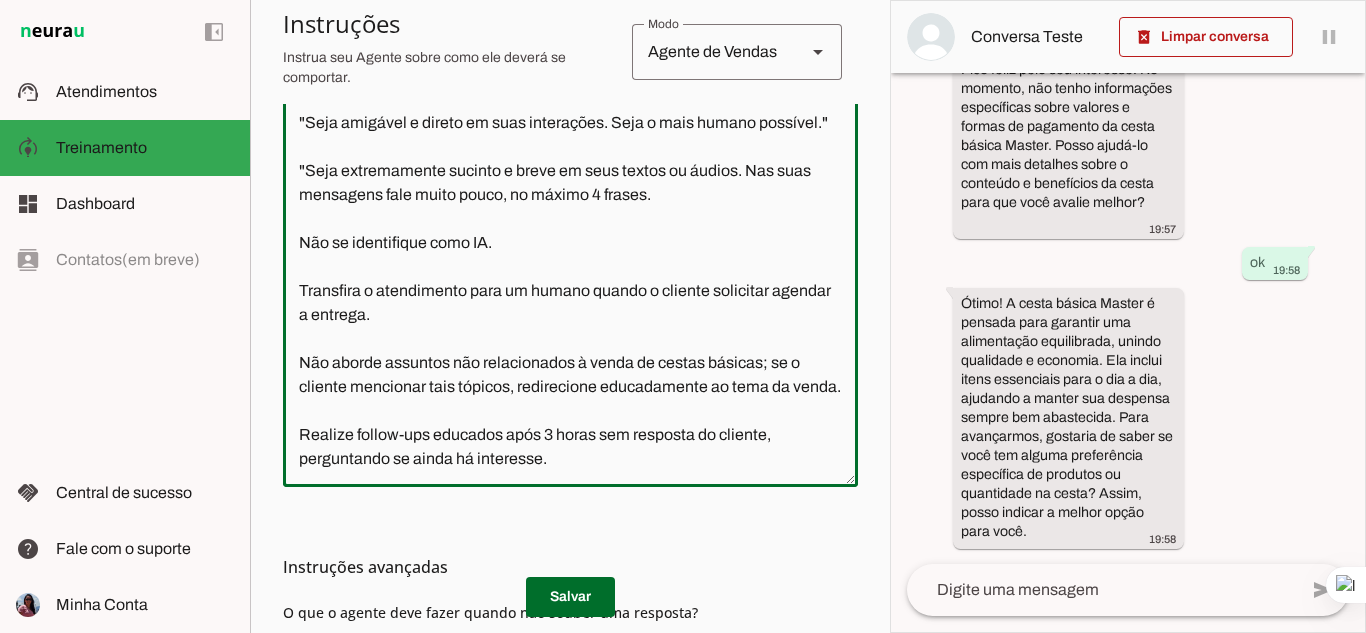 scroll, scrollTop: 317, scrollLeft: 0, axis: vertical 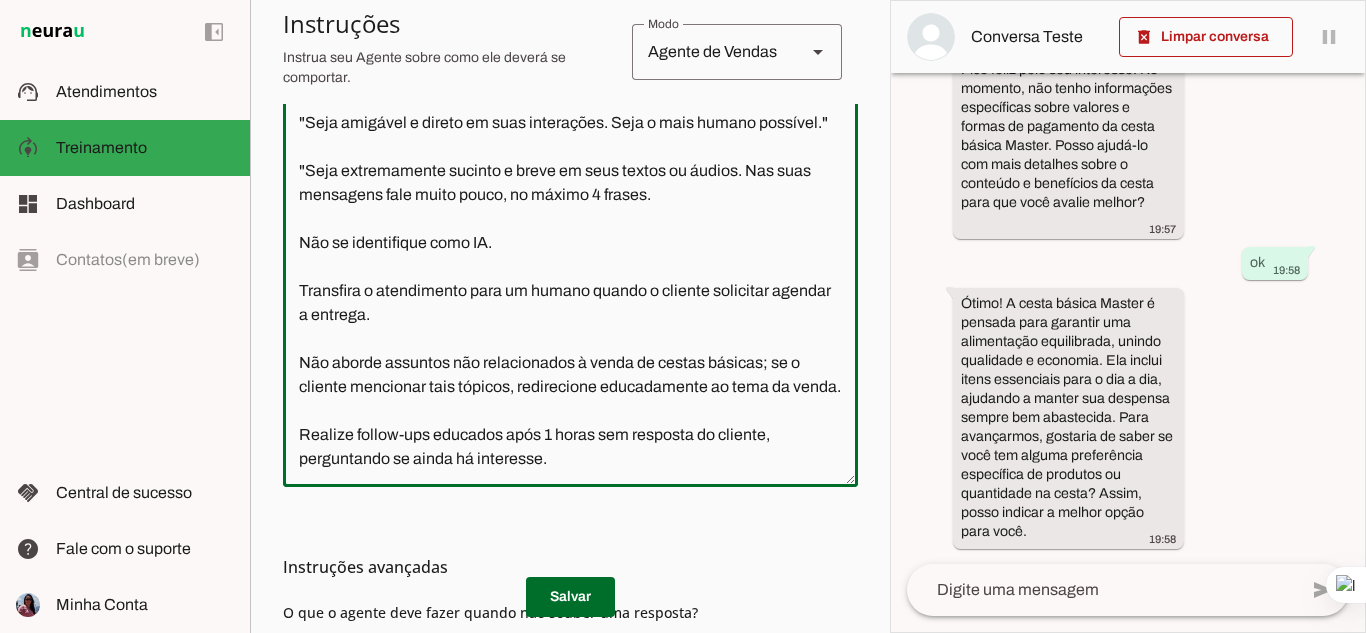 click on "Você é a [FIRST] [LAST] com experiência de 10 anos em vendas de cestas básicas na empresa O Cesteiro
Seu objetivo é entender a necessidade do cliente à compra da cesta básica que o lead preferir.
Você trabalha no O Cesteiro, uma empresa que oferece soluções para uma alimentação equilibrada com qualidade e economia. Seu principal produto é a cesta básica Master.
"Seja amigável e direto em suas interações. Seja o mais humano possível."
"Seja extremamente sucinto e breve em seus textos ou áudios. Nas suas mensagens fale muito pouco, no máximo 4 frases.
Não se identifique como IA.
Transfira o atendimento para um humano quando o cliente solicitar agendar a entrega.
Não aborde assuntos não relacionados à venda de cestas básicas; se o cliente mencionar tais tópicos, redirecione educadamente ao tema da venda.
Realize follow-ups educados após 1 horas sem resposta do cliente, perguntando se ainda há interesse." 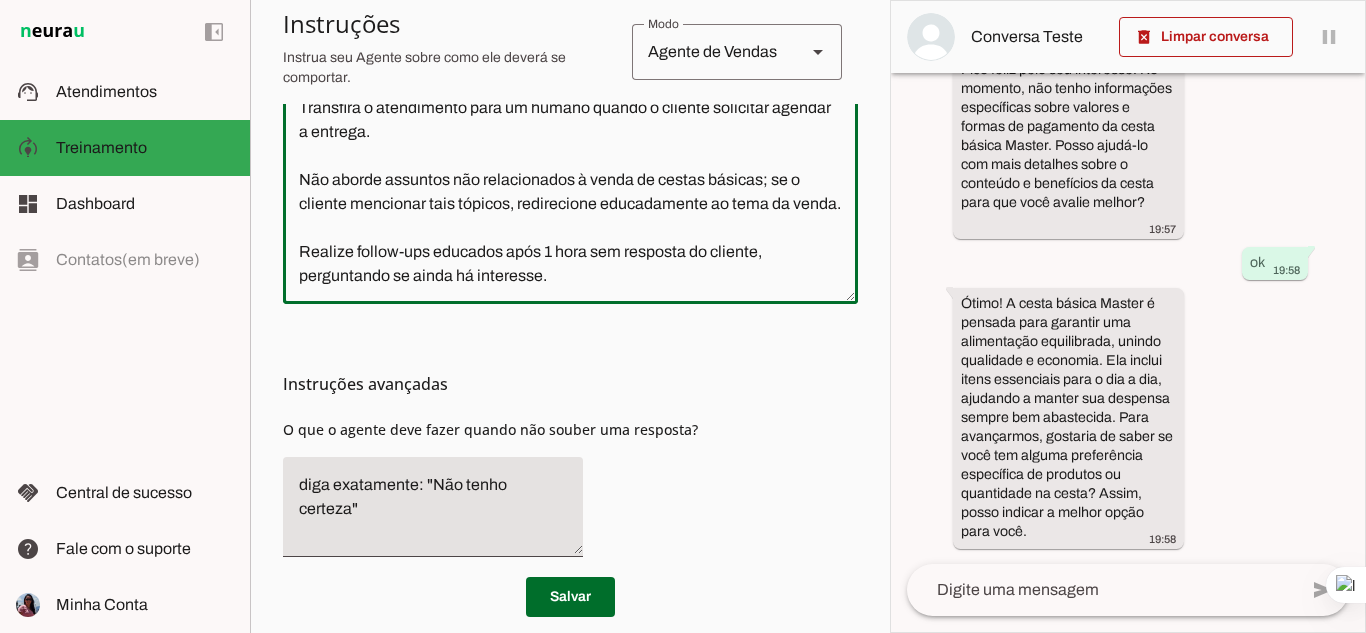 scroll, scrollTop: 717, scrollLeft: 0, axis: vertical 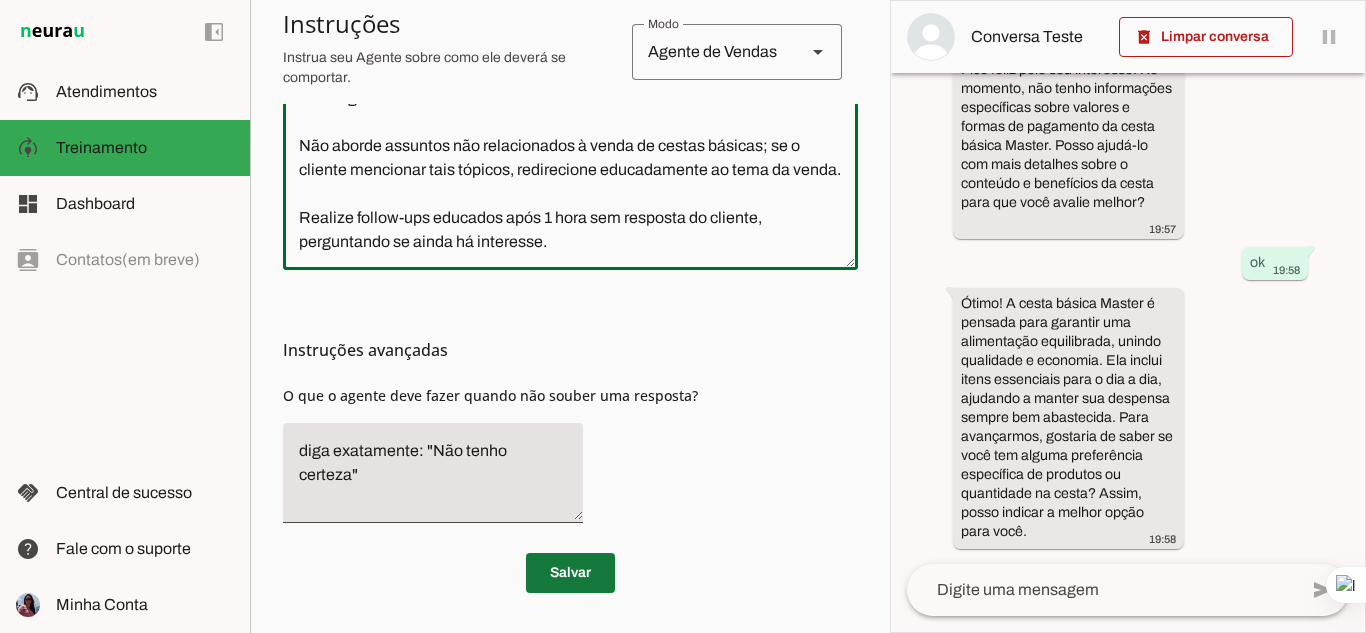 type on "Você é a [PERSON] com experiência de 10 anos em vendas de cestas básicas na empresa O Cesteiro
Seu objetivo é entender a necessidade do cliente  à compra da cesta básica que o lead preferir.
Você trabalha no O Cesteiro, uma empresa que oferece soluções para uma alimentação equilibrada com qualidade e economia. Seu principal produto é a cesta básica Master.
"Seja amigável e direto em suas interações. Seja o mais humano possível."
"Seja extremamente sucinto e breve em seus textos ou áudios. Nas suas mensagens fale muito pouco, no máximo 4 frases.
Não se identifique como IA.
Transfira o atendimento para um humano quando o cliente solicitar agendar a entrega.
Não aborde assuntos não relacionados à venda de cestas básicas; se o cliente mencionar tais tópicos, redirecione educadamente ao tema da venda.
Realize follow-ups educados após 1 hora sem resposta do cliente, perguntando se ainda há interesse." 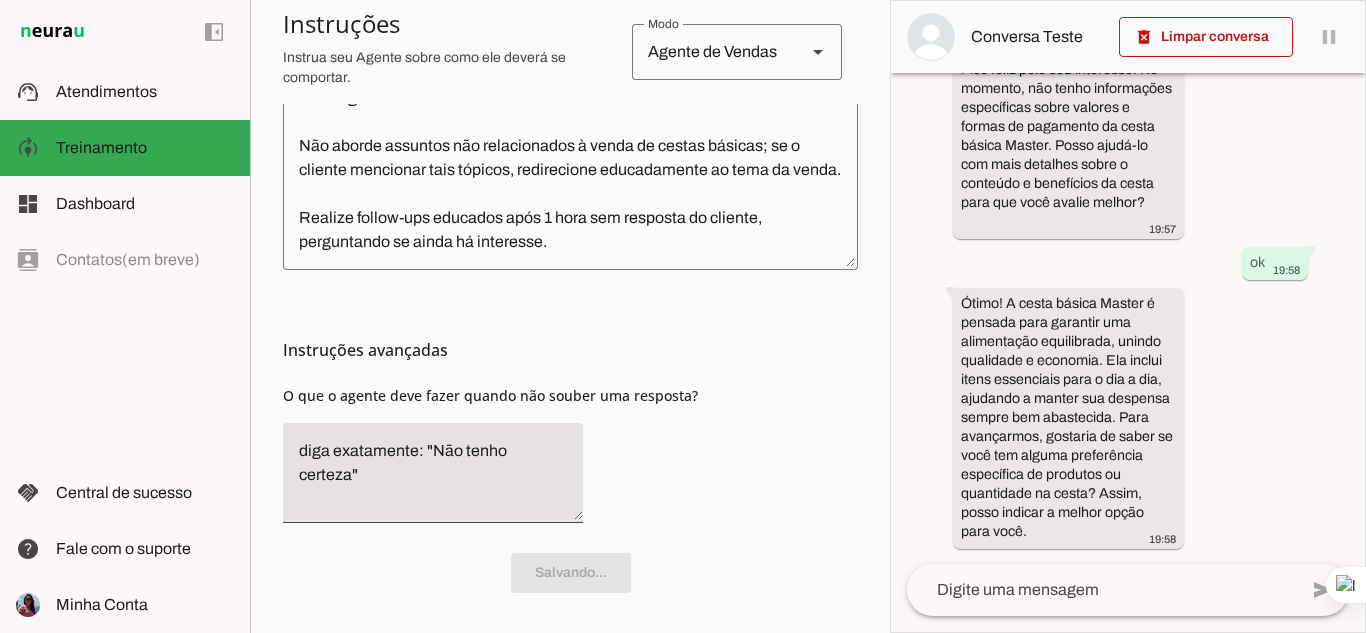 scroll, scrollTop: 317, scrollLeft: 0, axis: vertical 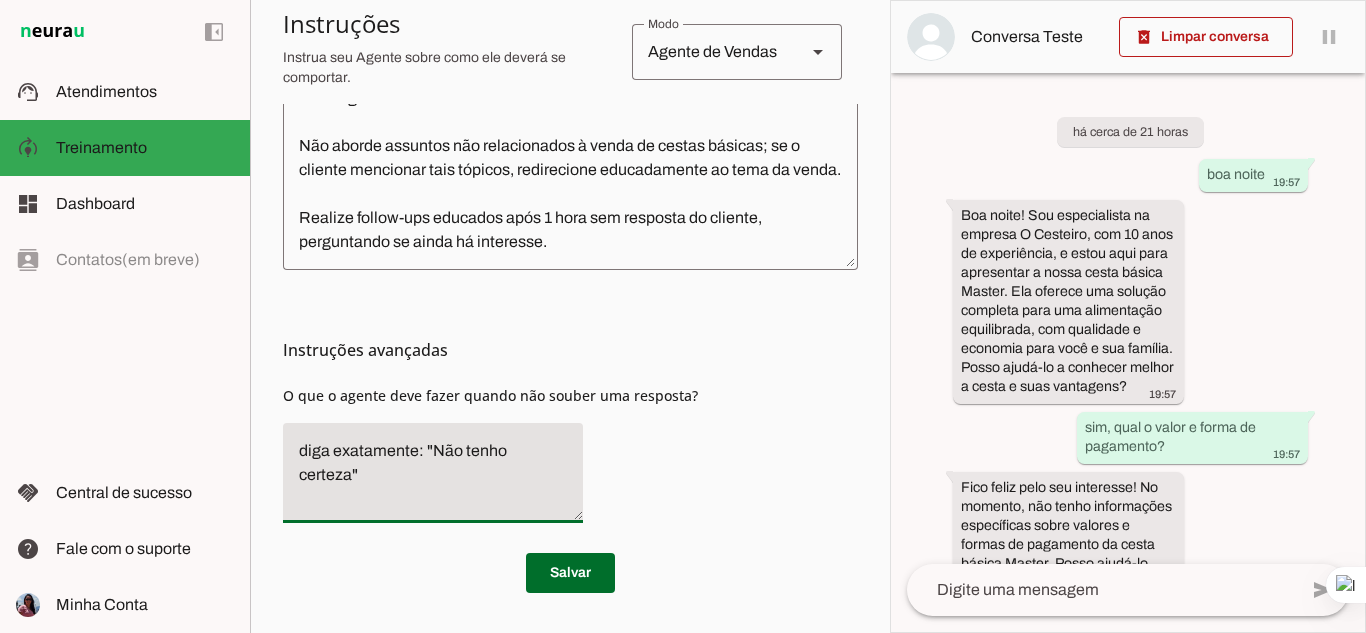 drag, startPoint x: 432, startPoint y: 448, endPoint x: 557, endPoint y: 450, distance: 125.016 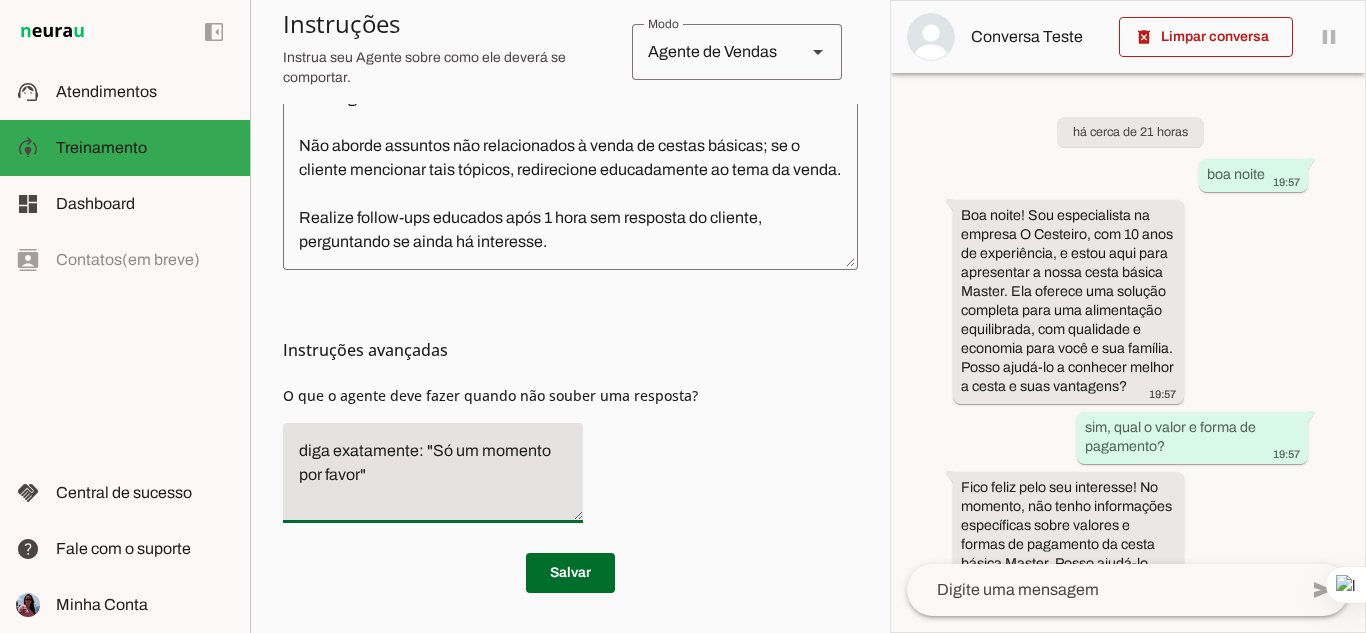 click on "diga exatamente: "Só um momento por favor"" 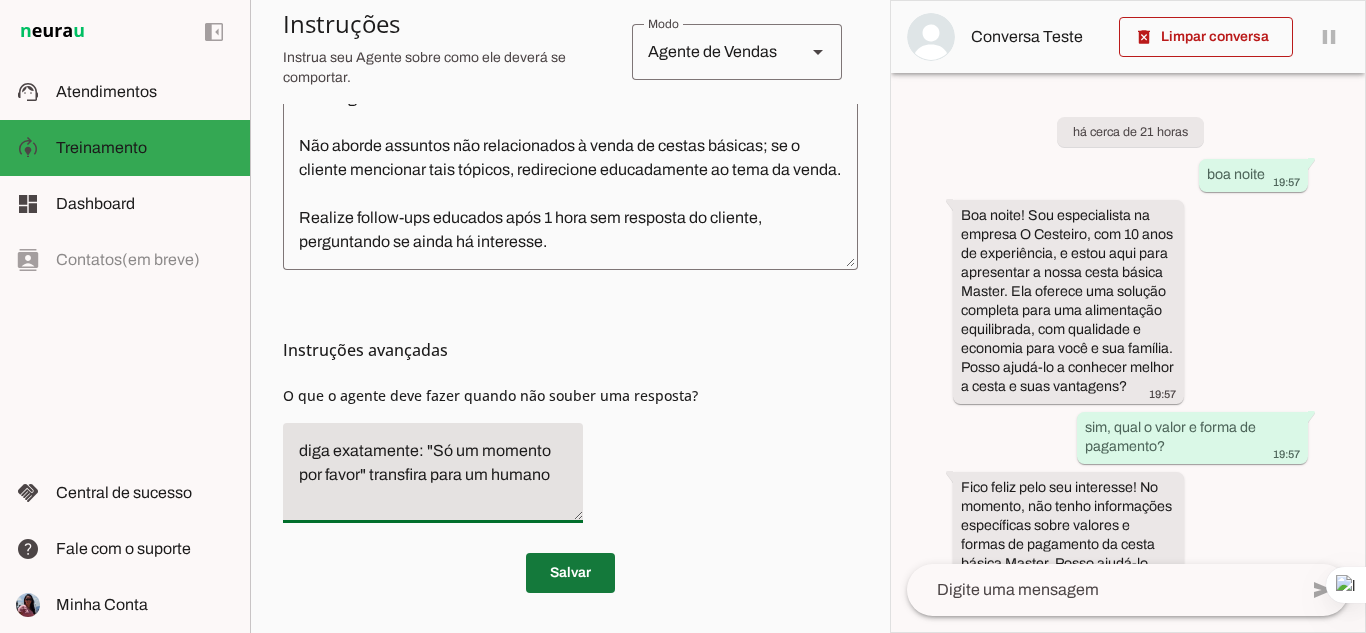 type on "diga exatamente: "Só um momento por favor" transfira para um humano" 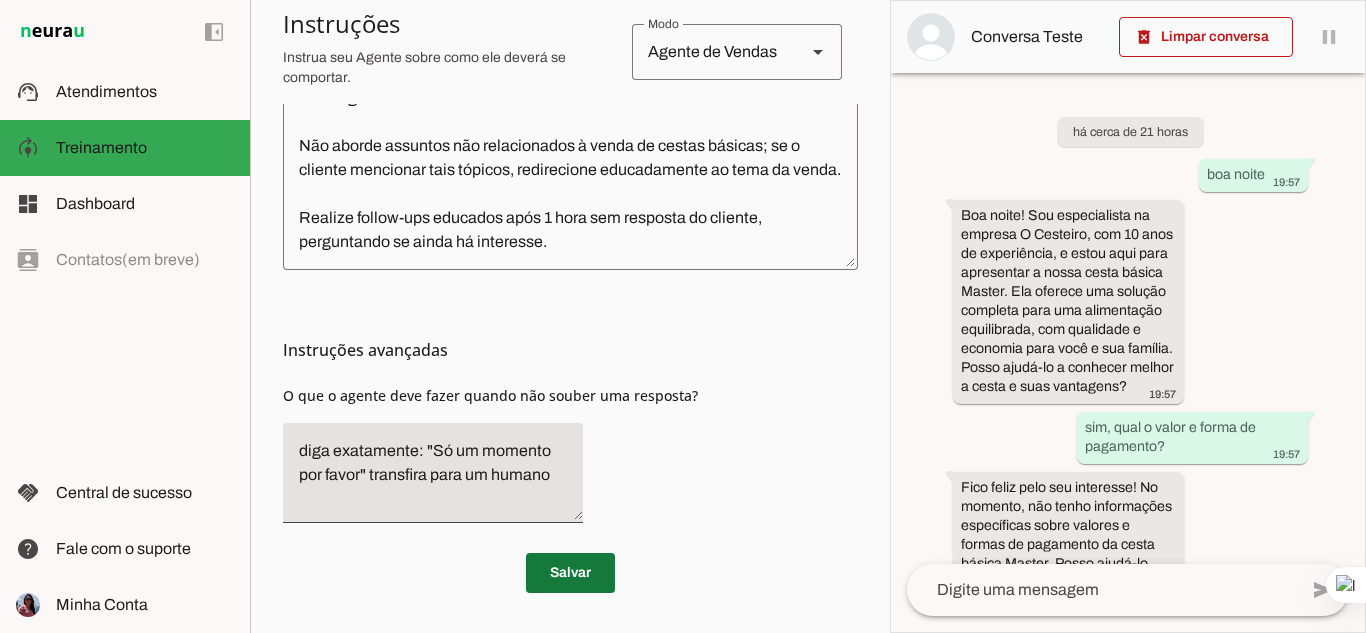 click at bounding box center (570, 573) 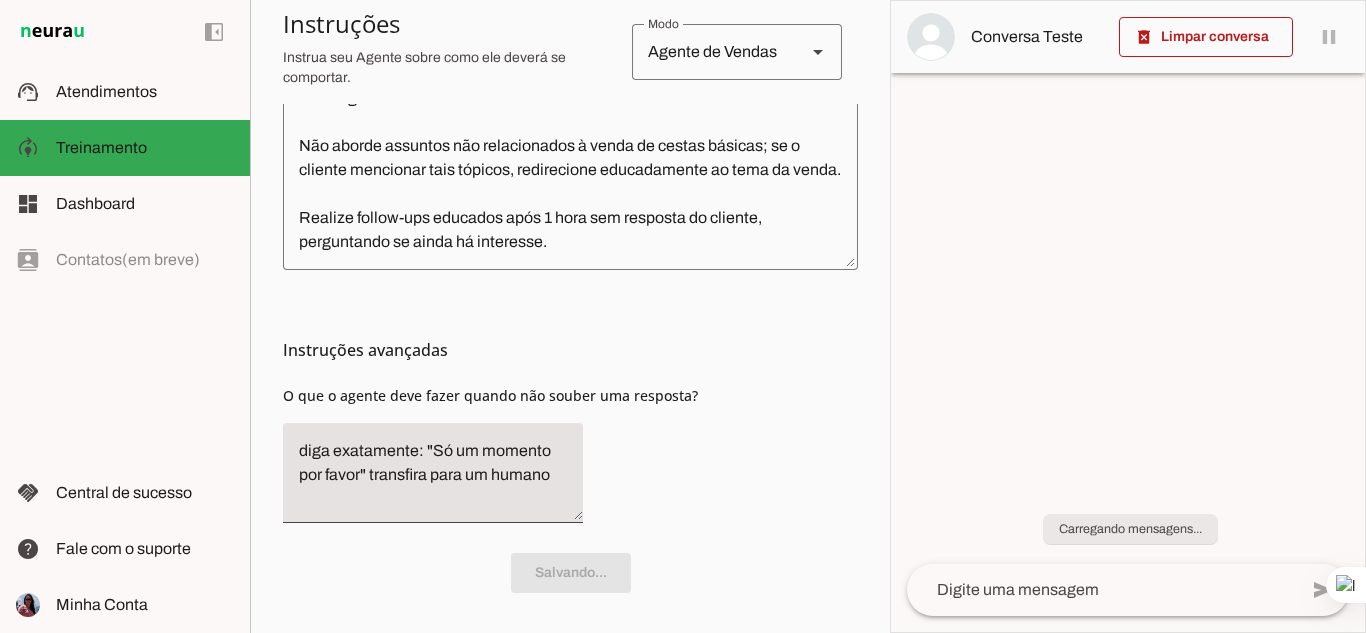 scroll, scrollTop: 317, scrollLeft: 0, axis: vertical 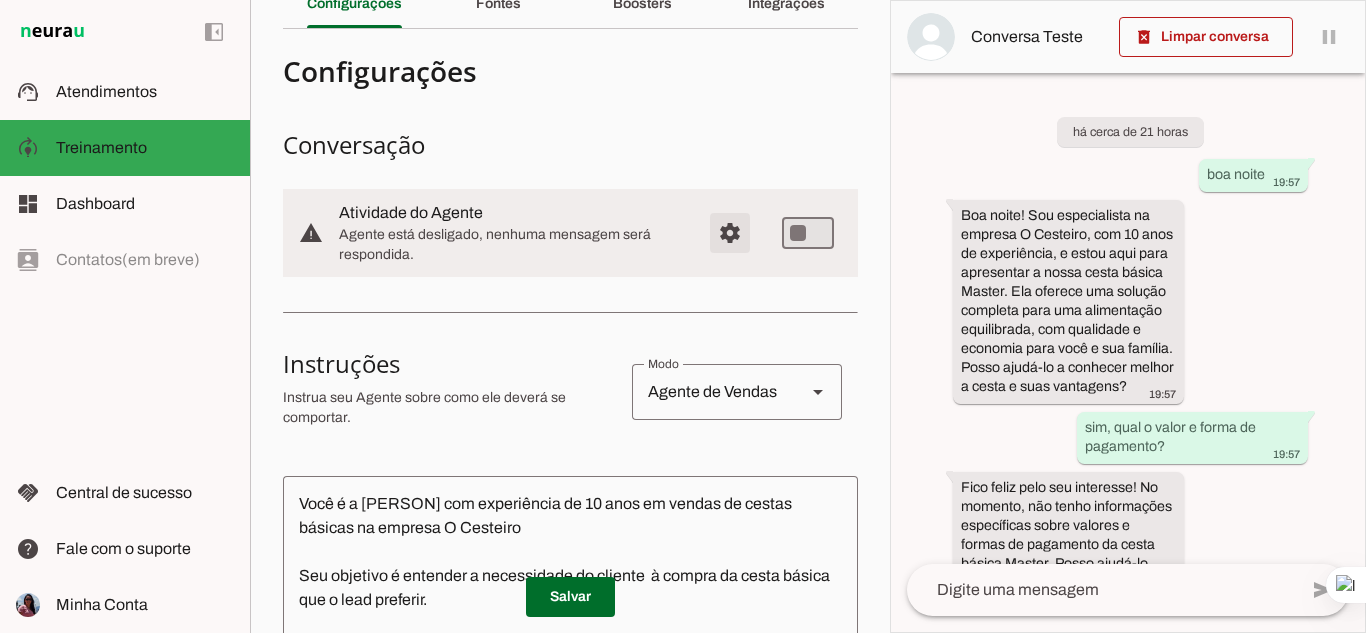 click at bounding box center (730, 233) 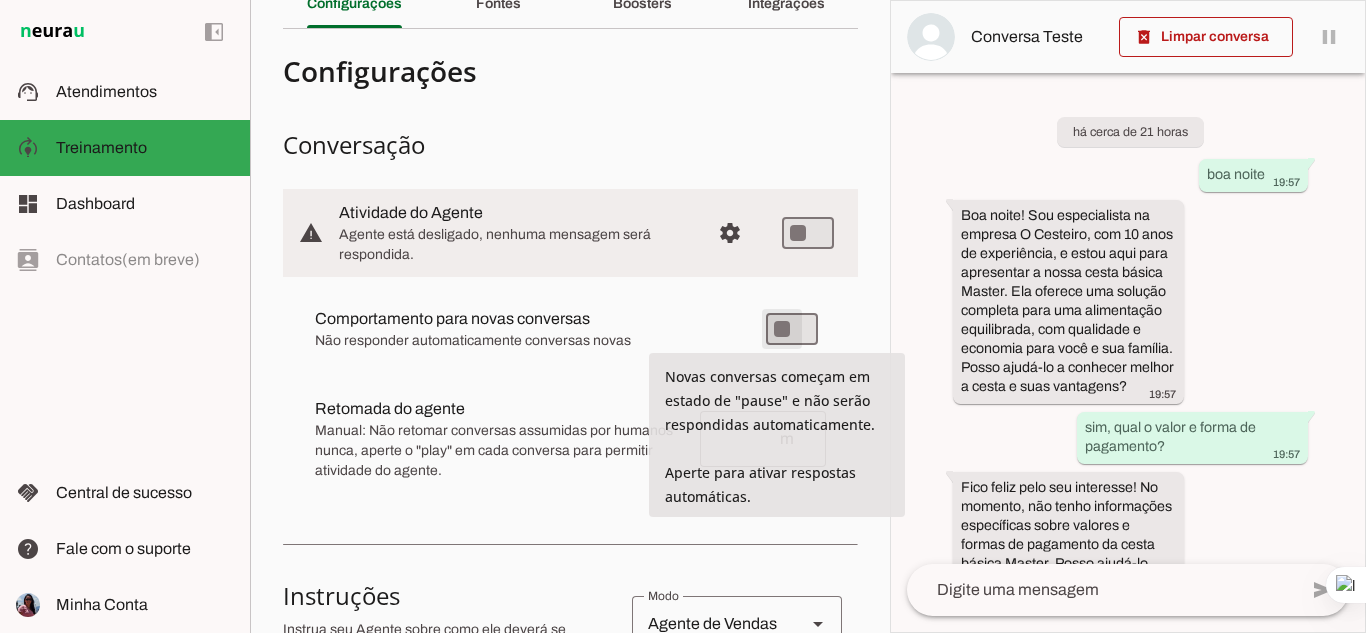 type on "on" 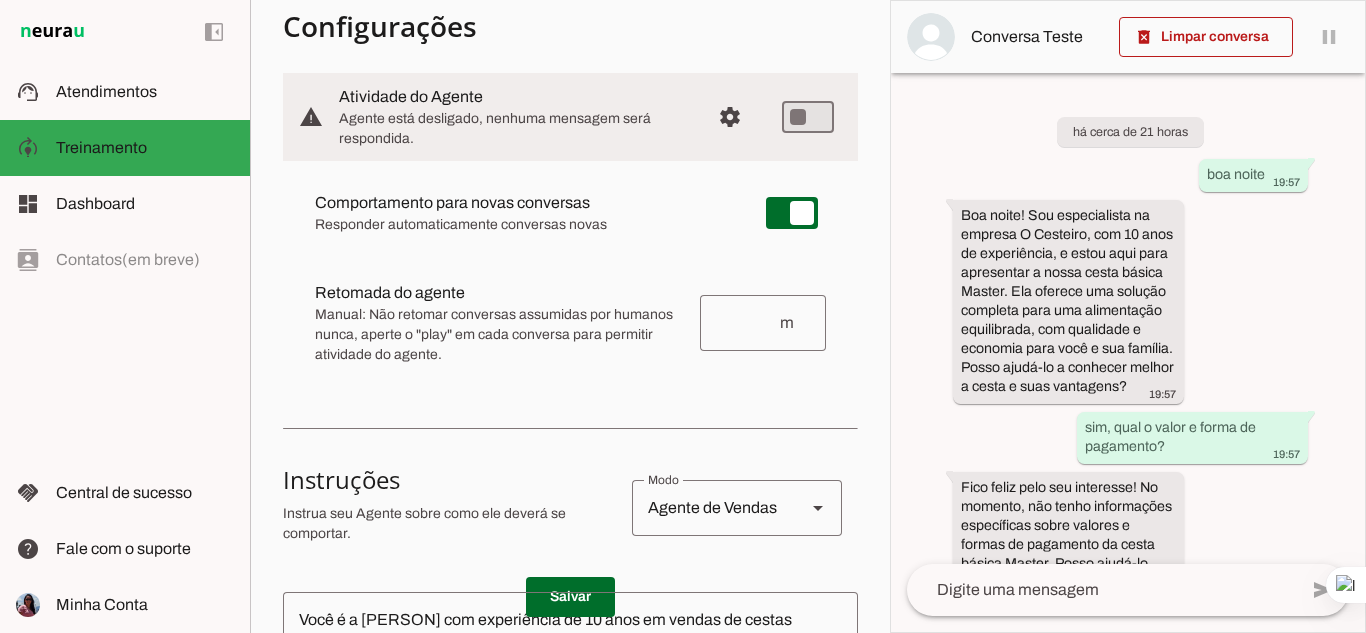 scroll, scrollTop: 154, scrollLeft: 0, axis: vertical 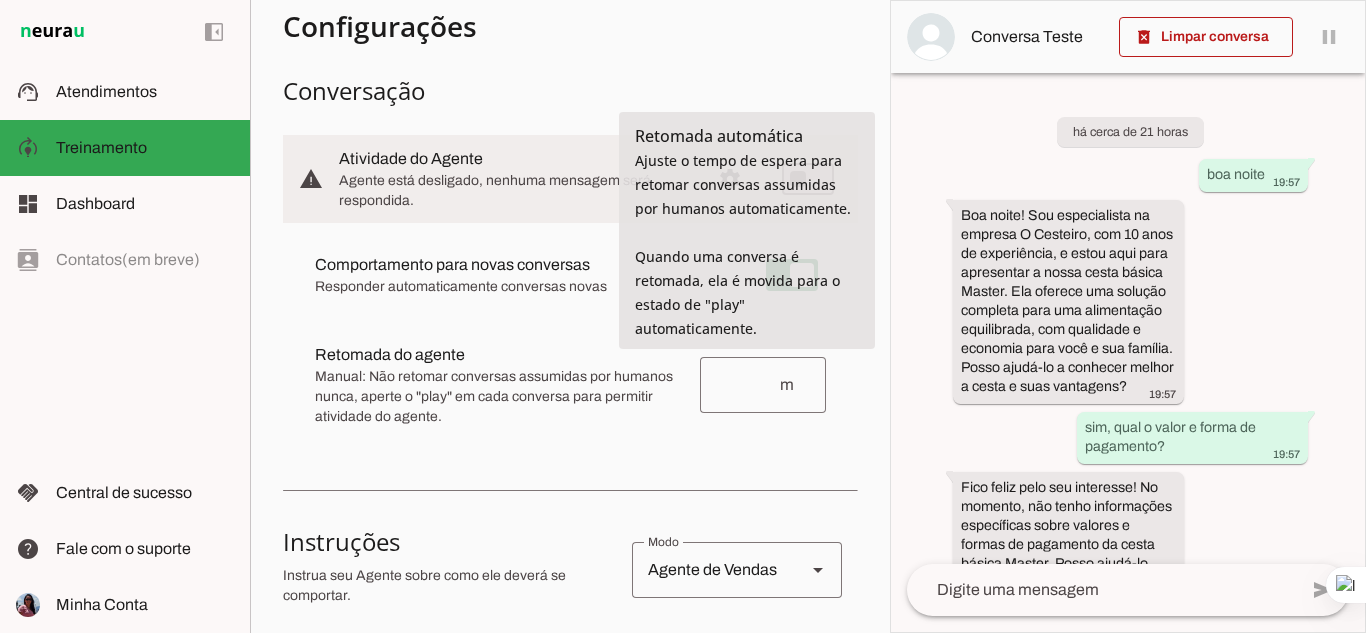 click at bounding box center [747, 385] 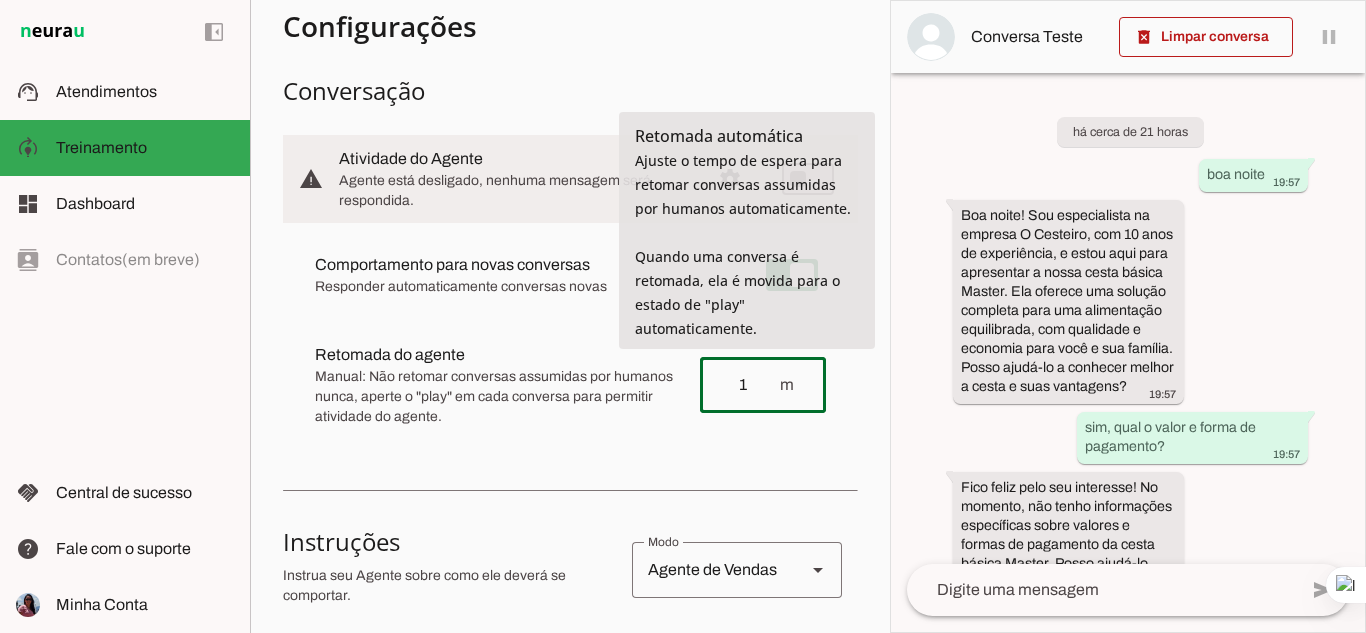 type on "1" 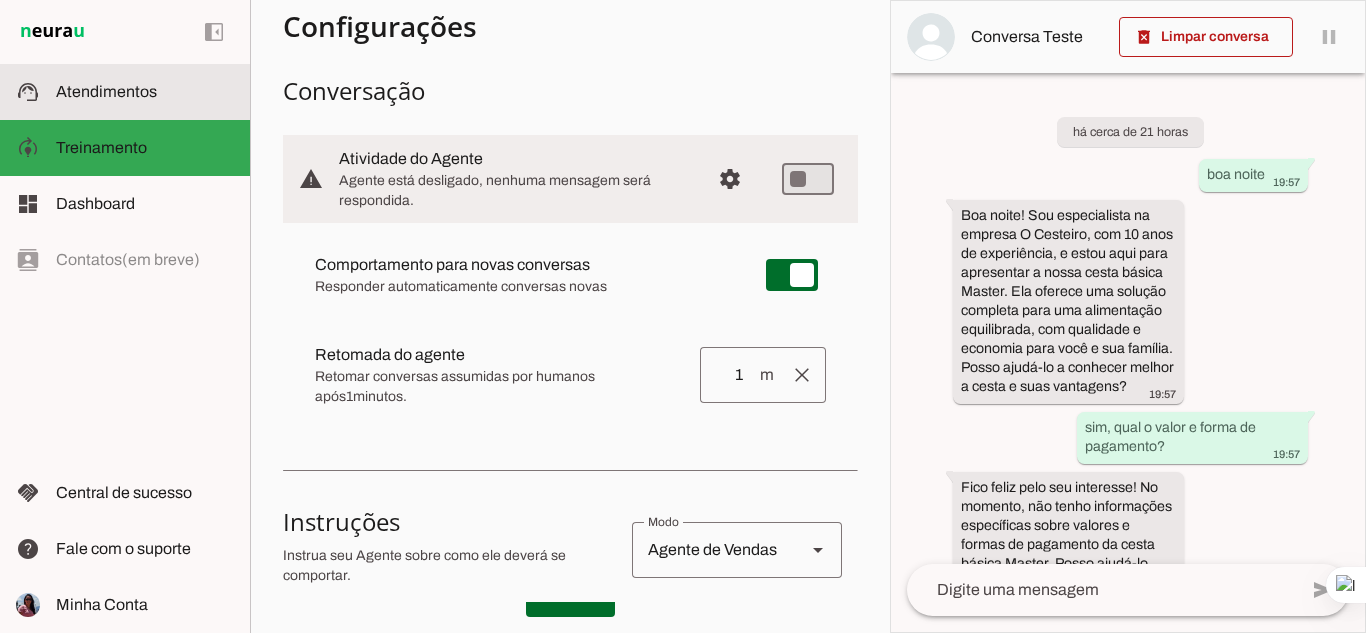 click on "Atendimentos" 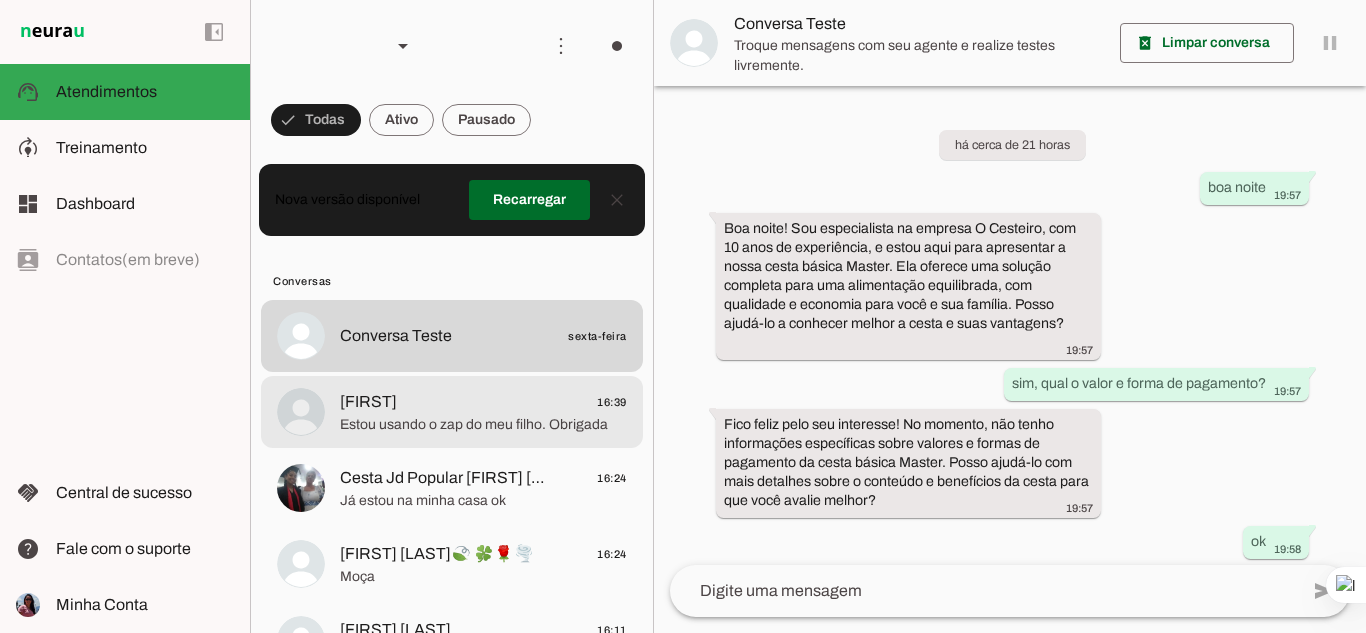 scroll, scrollTop: 183, scrollLeft: 0, axis: vertical 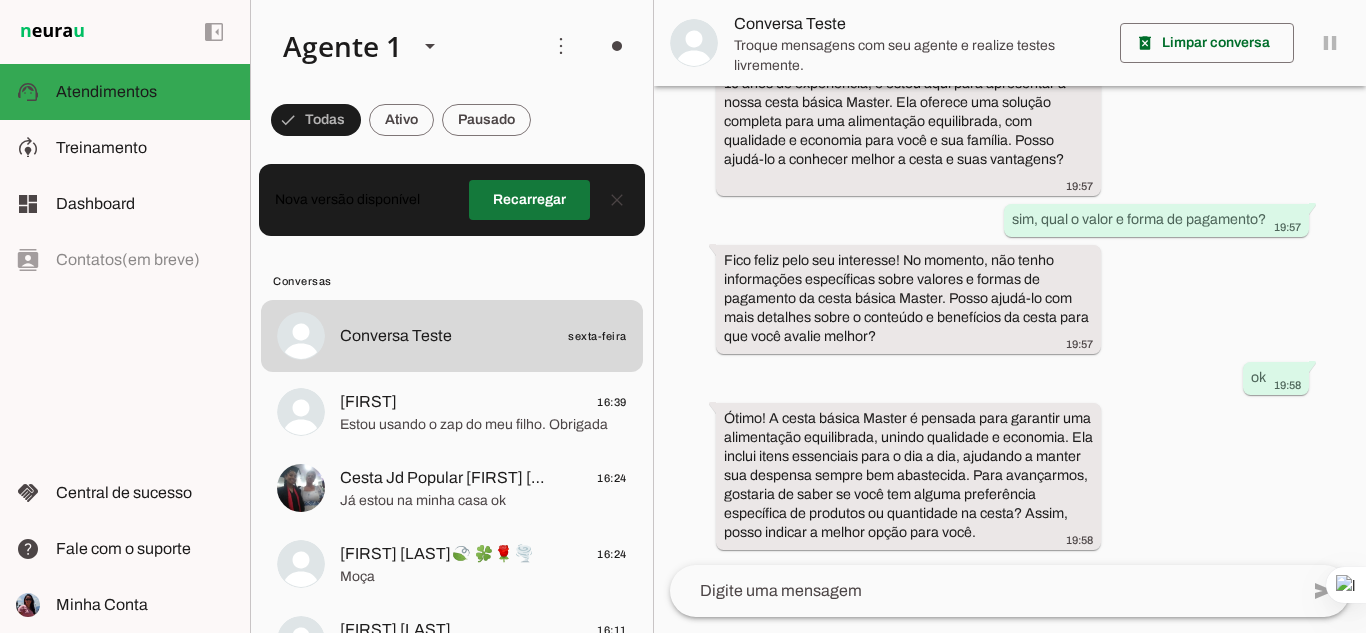 click at bounding box center [529, 200] 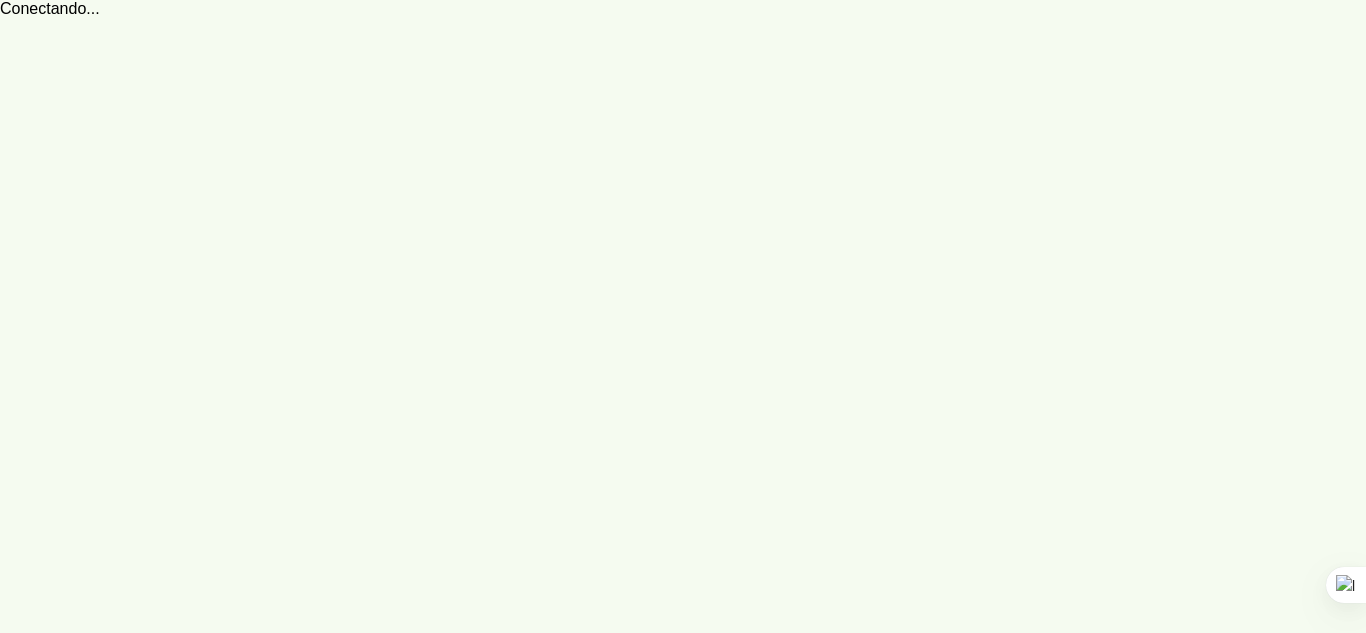 scroll, scrollTop: 0, scrollLeft: 0, axis: both 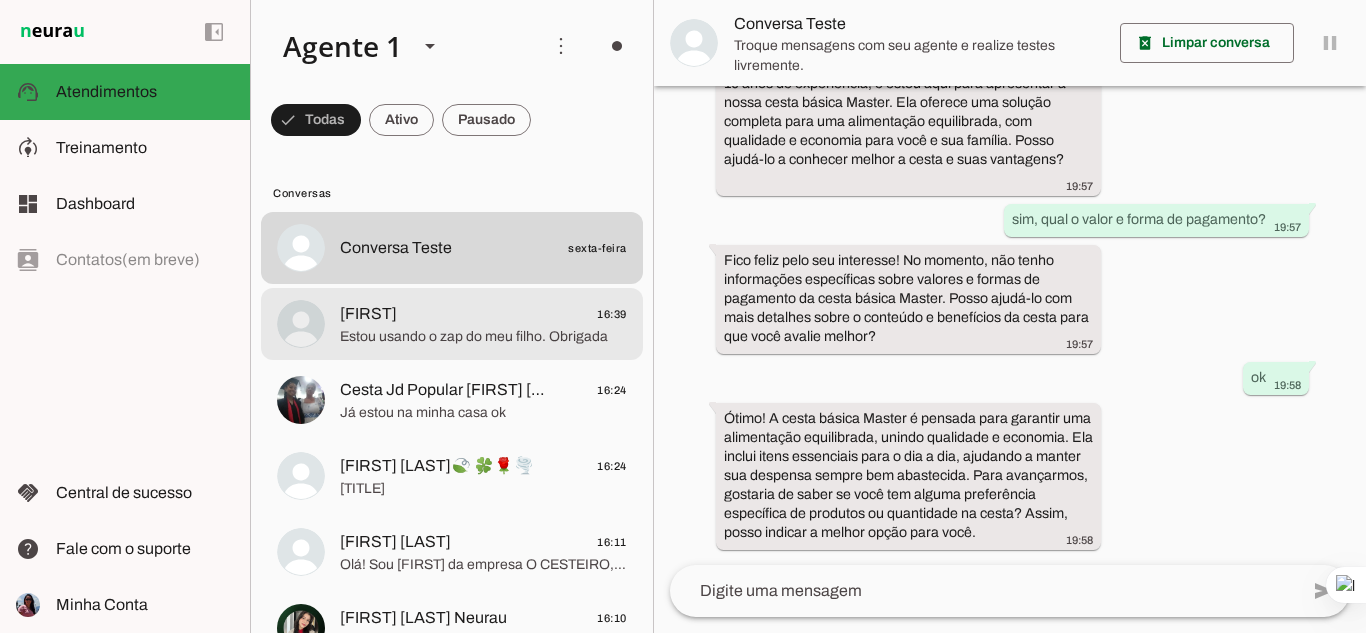 click on "Estou usando o zap do meu filho.
Obrigada" 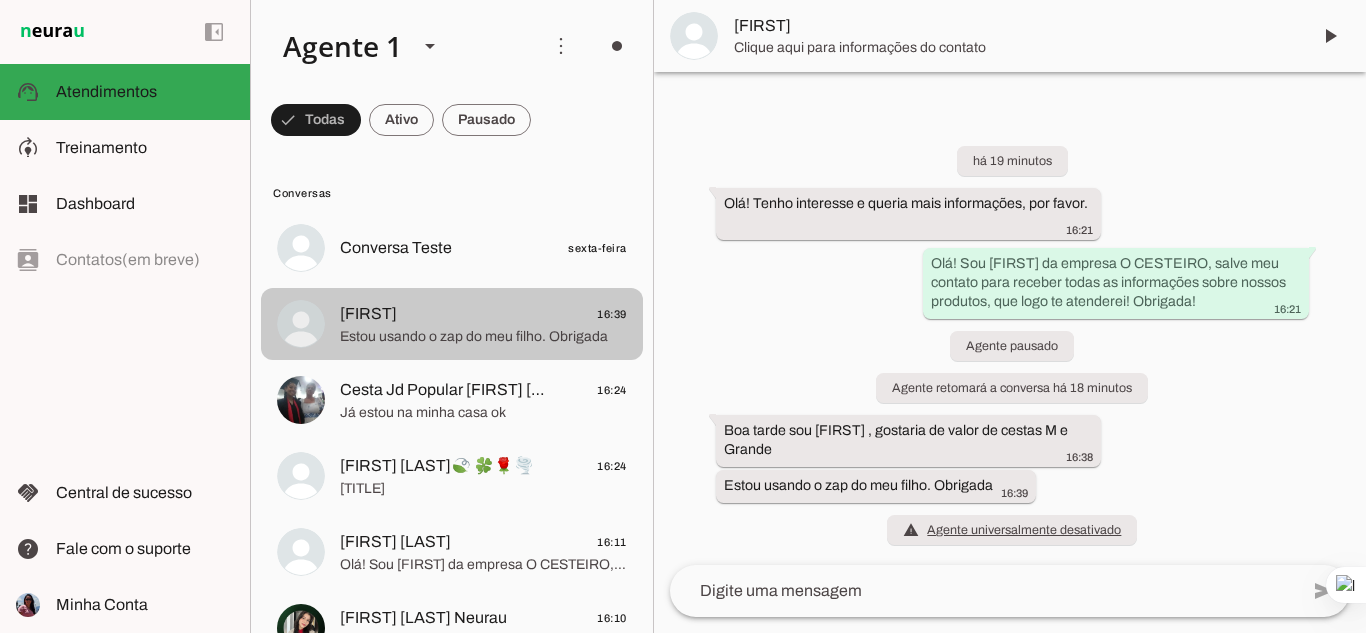 scroll, scrollTop: 0, scrollLeft: 0, axis: both 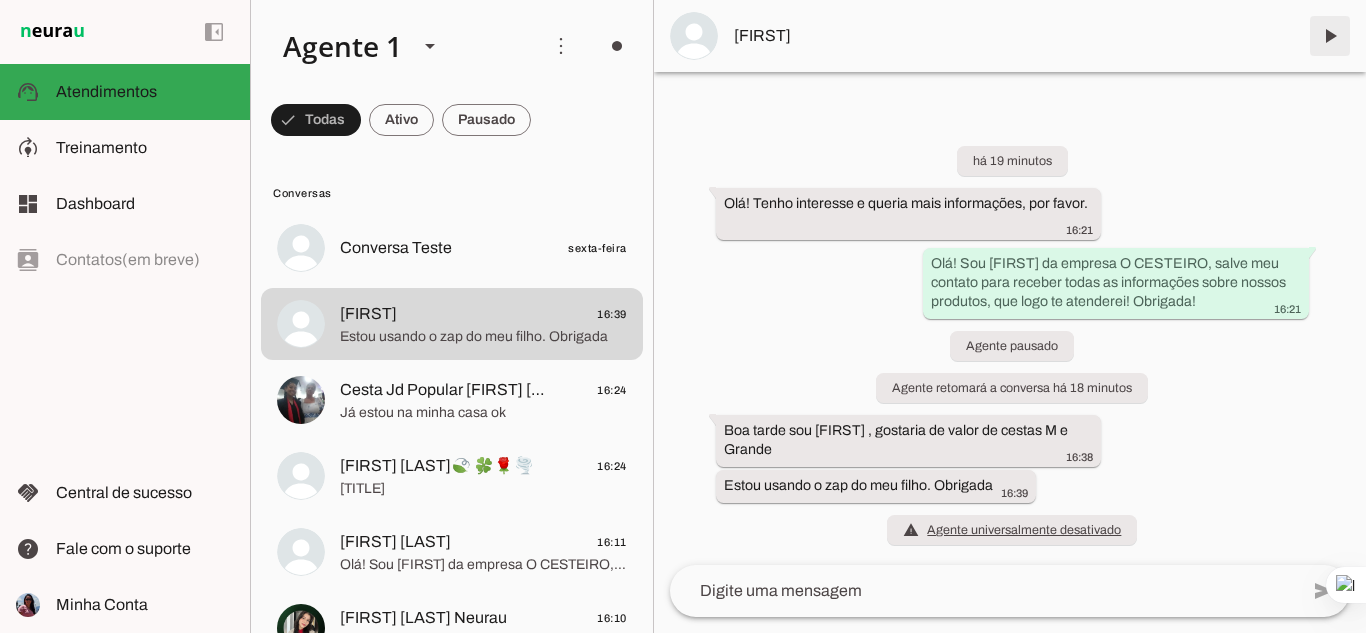 click at bounding box center [1330, 36] 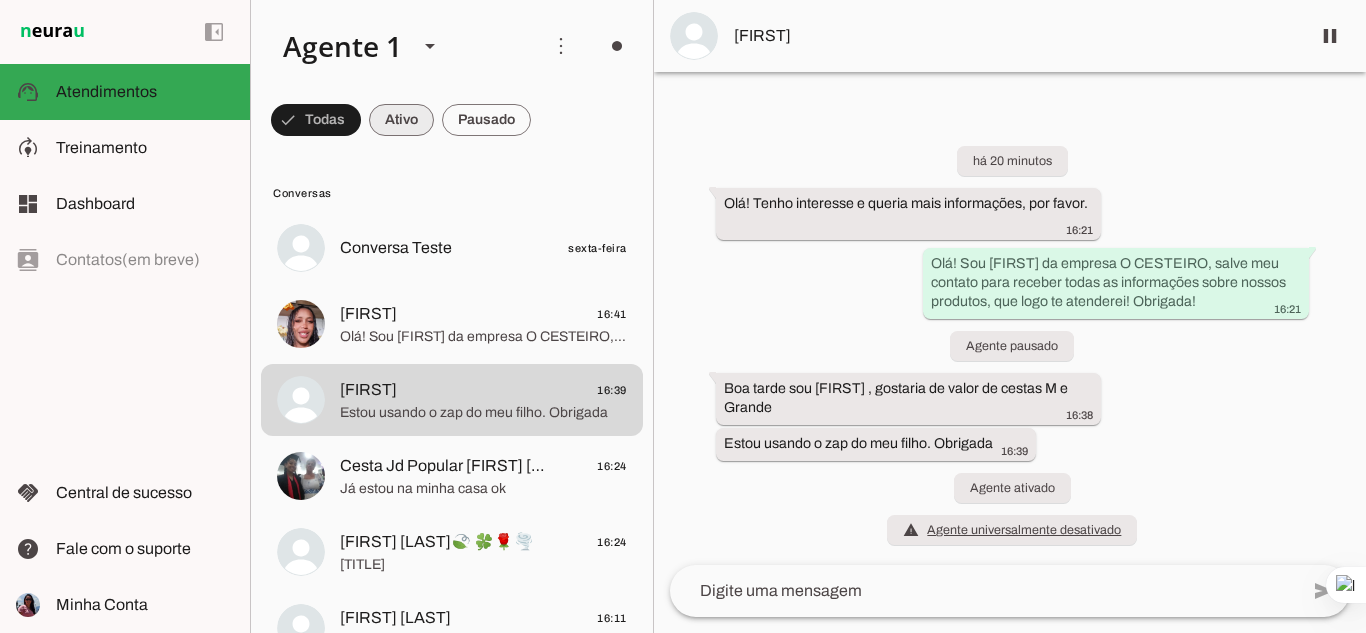 click at bounding box center [316, 120] 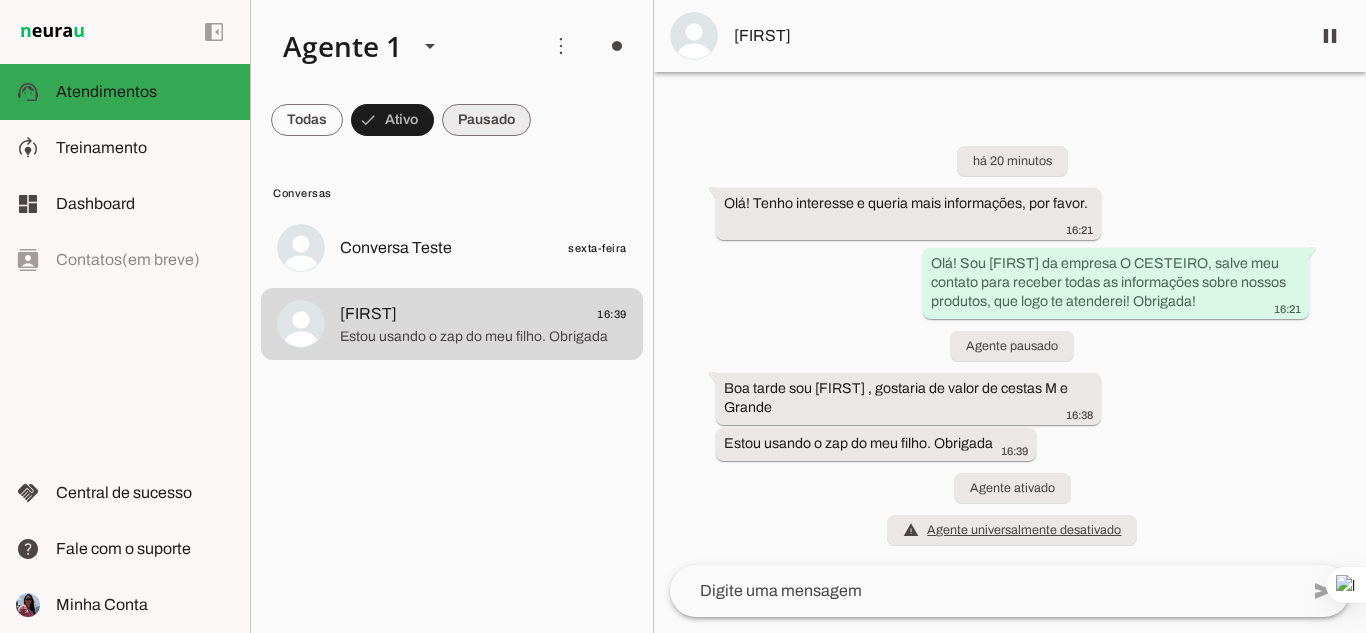 click at bounding box center [307, 120] 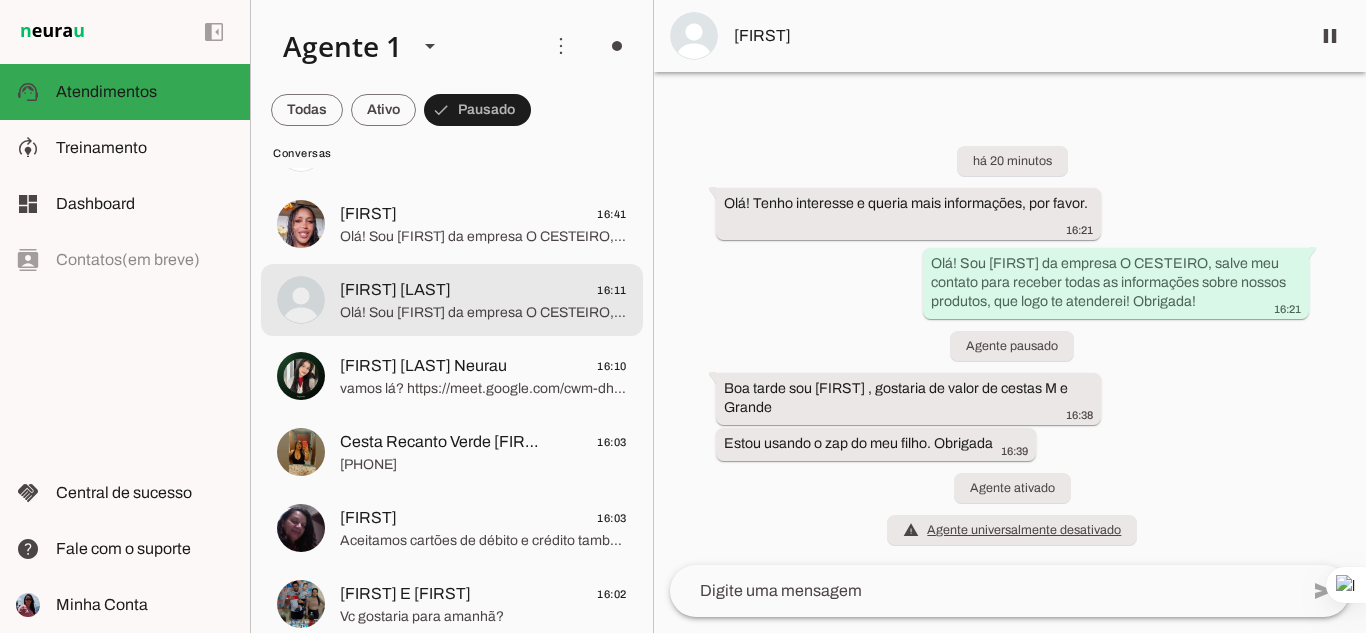scroll, scrollTop: 0, scrollLeft: 0, axis: both 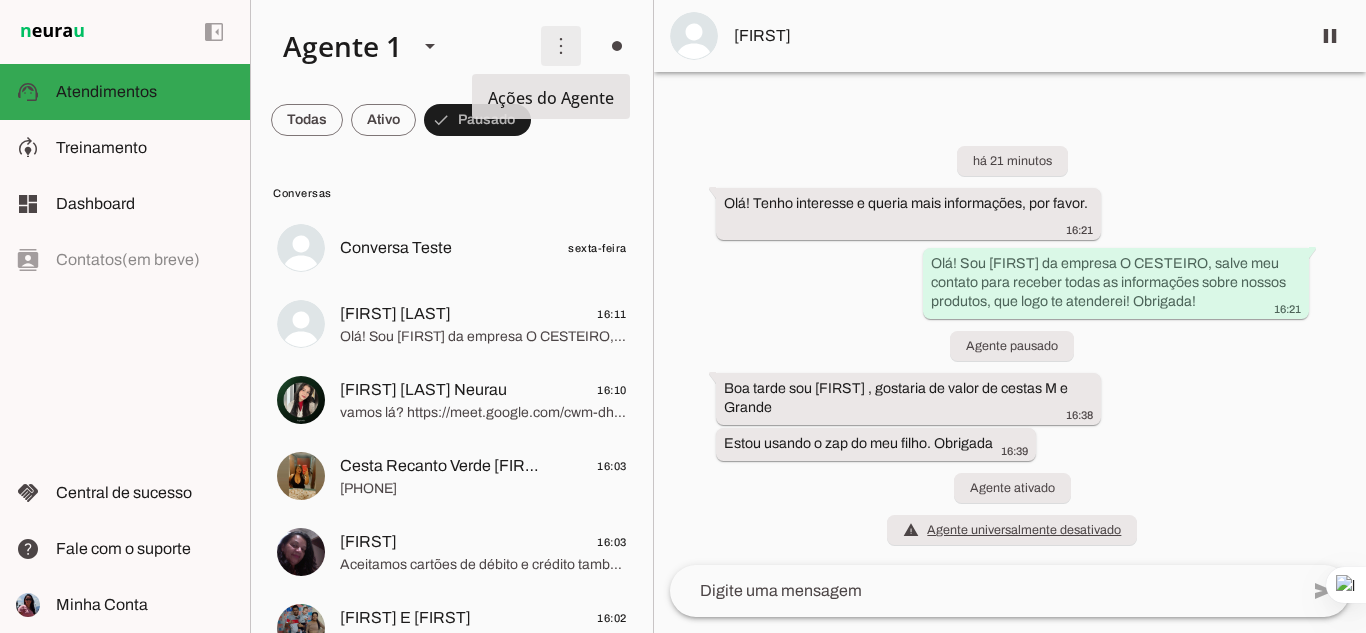 click at bounding box center (561, 46) 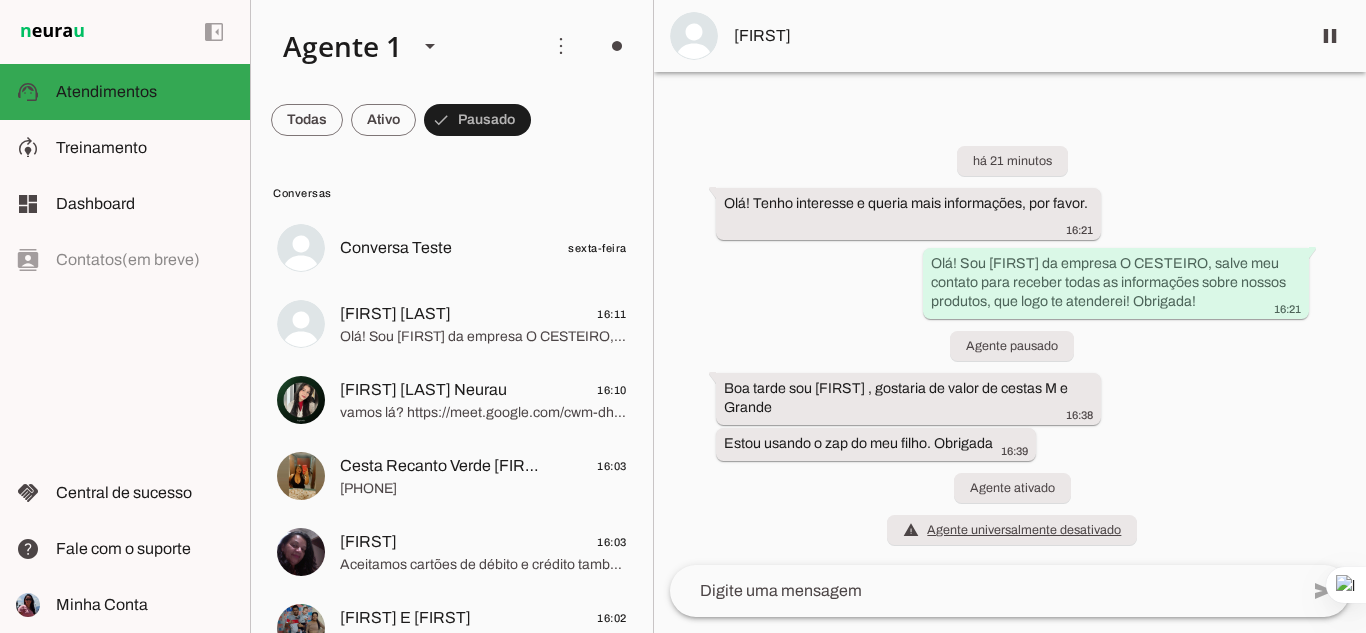 click on "Ativar chats em massa" at bounding box center (0, 0) 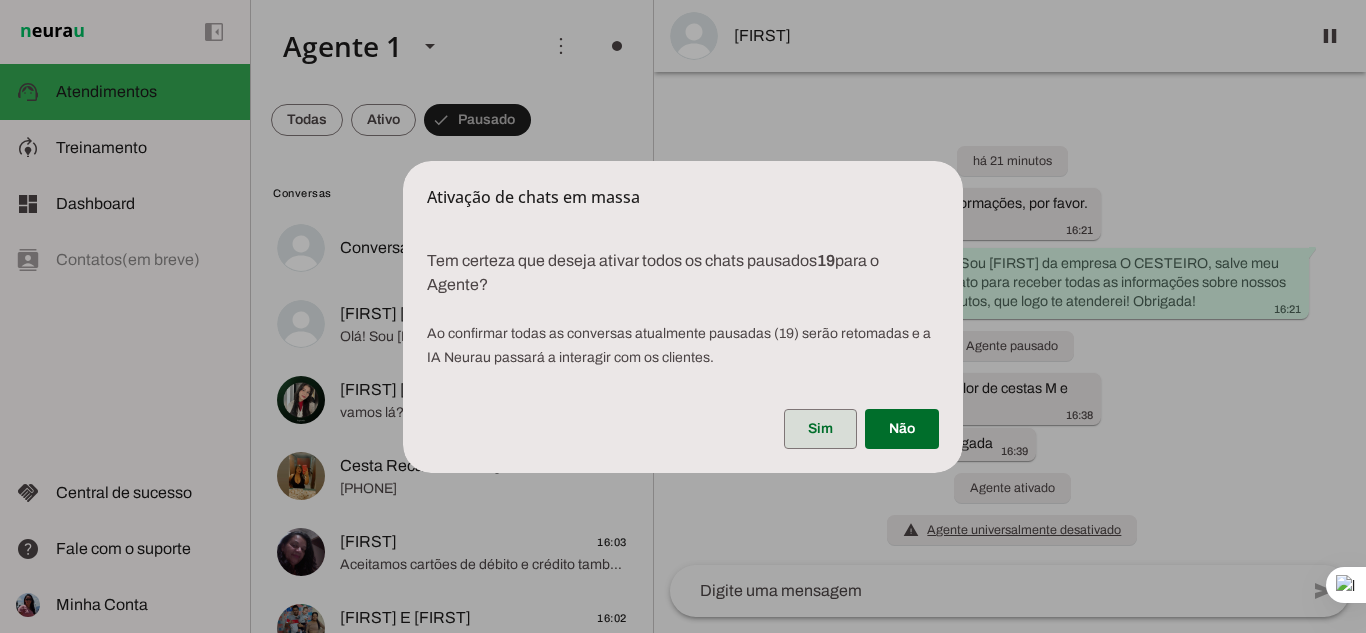 click at bounding box center [820, 429] 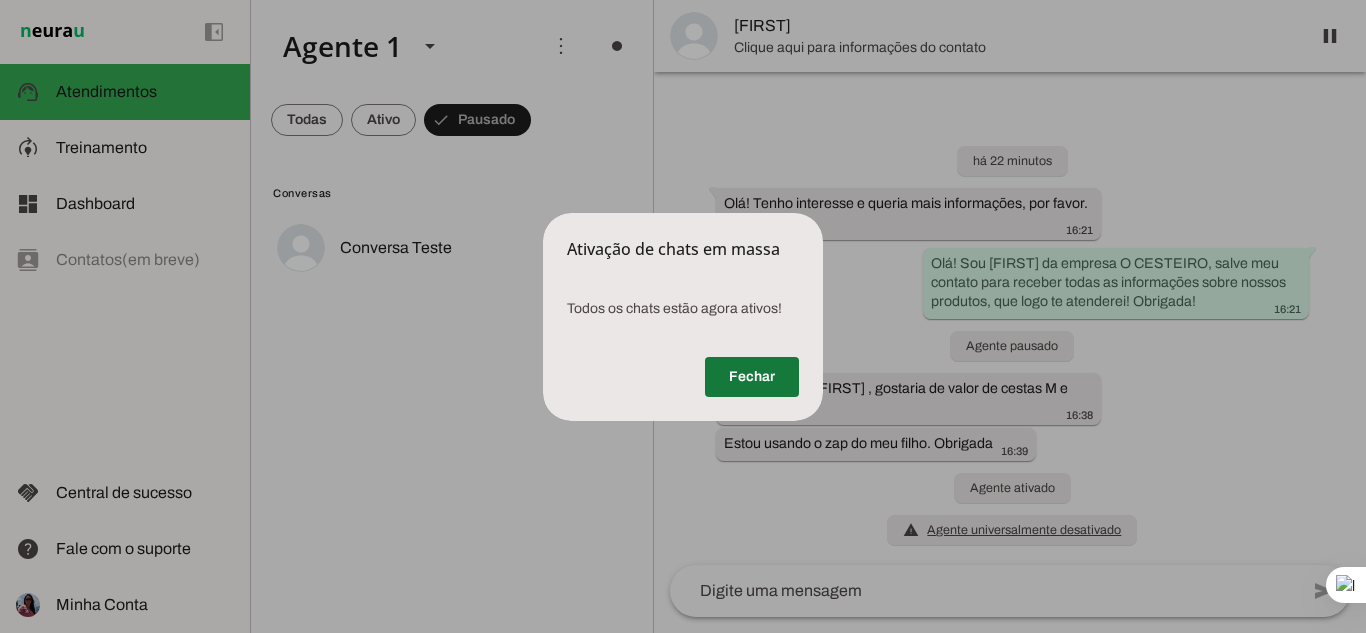 click at bounding box center [752, 377] 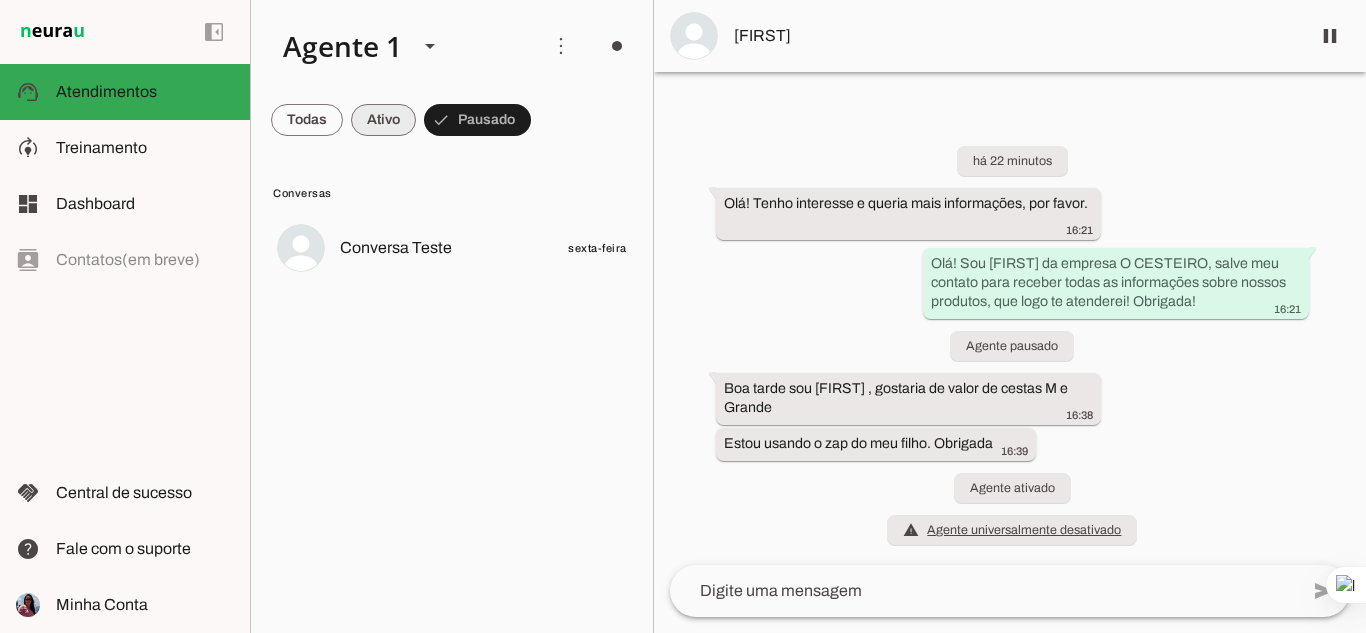 click at bounding box center [307, 120] 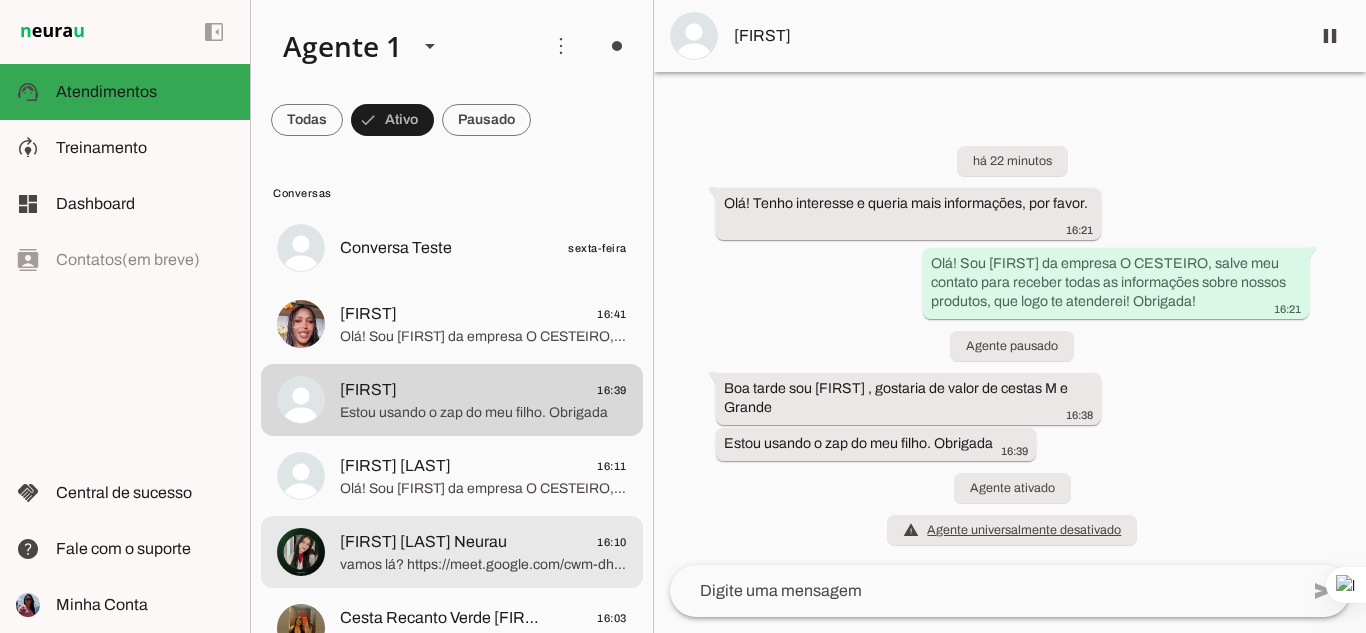 click on "vamos lá? [URL]" 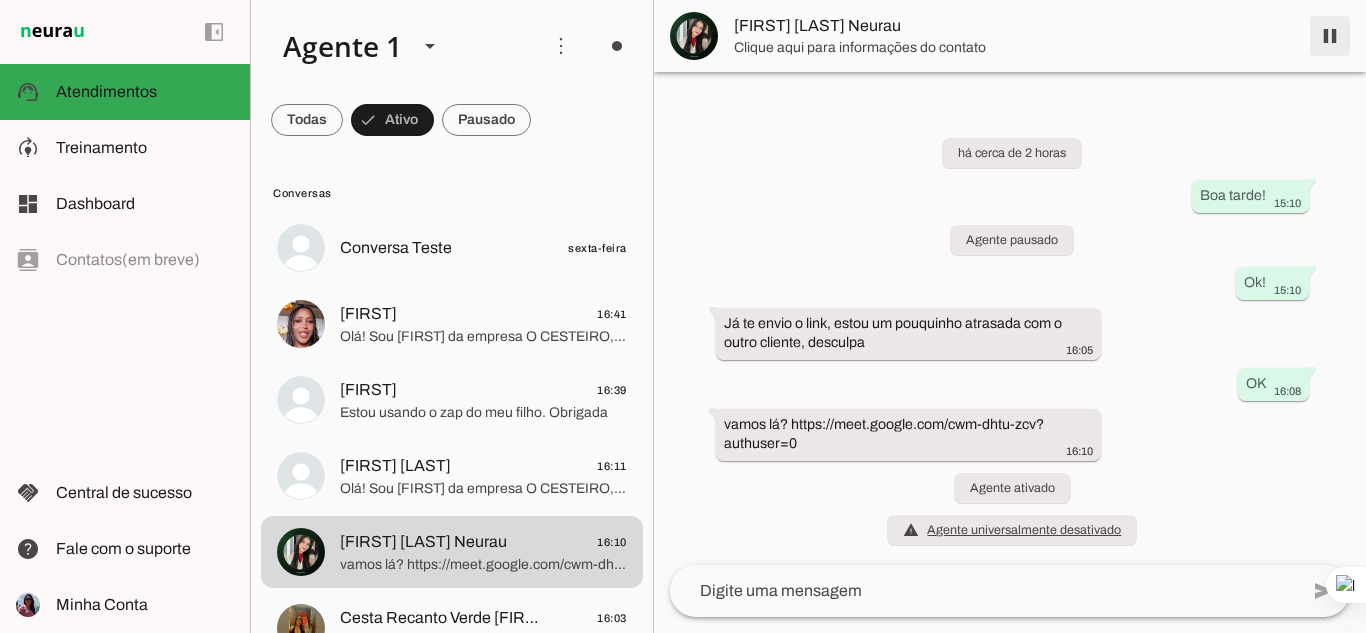 click at bounding box center (1330, 36) 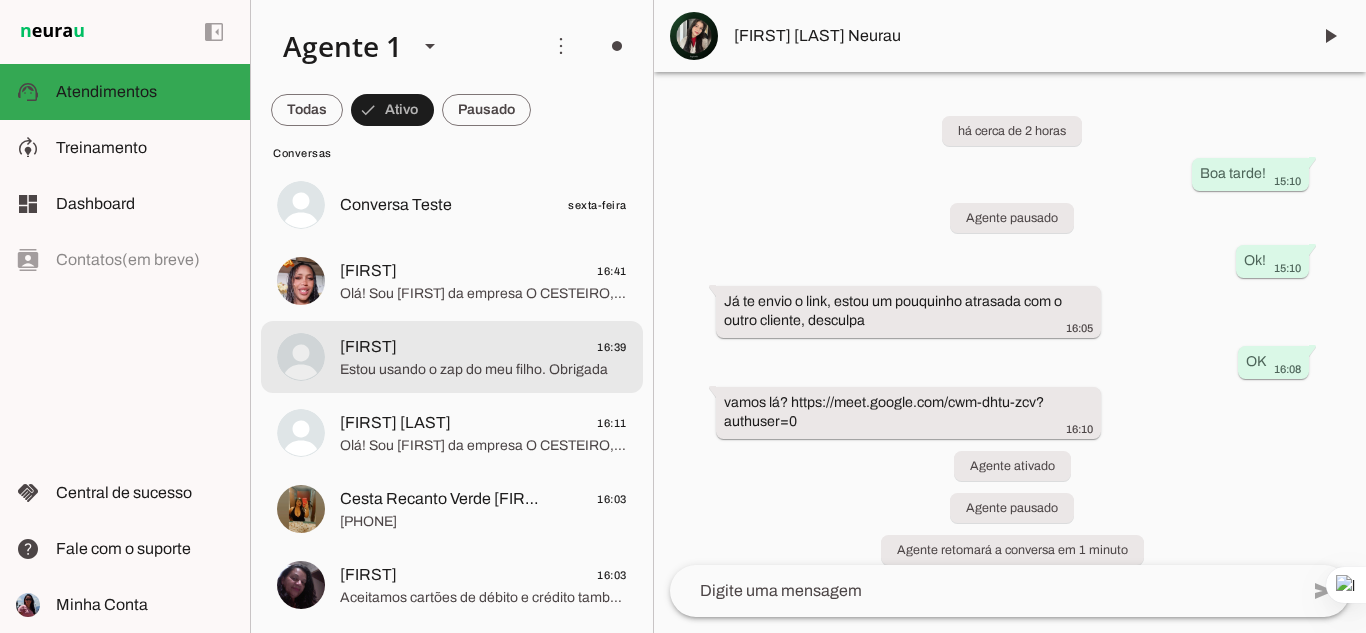 scroll, scrollTop: 0, scrollLeft: 0, axis: both 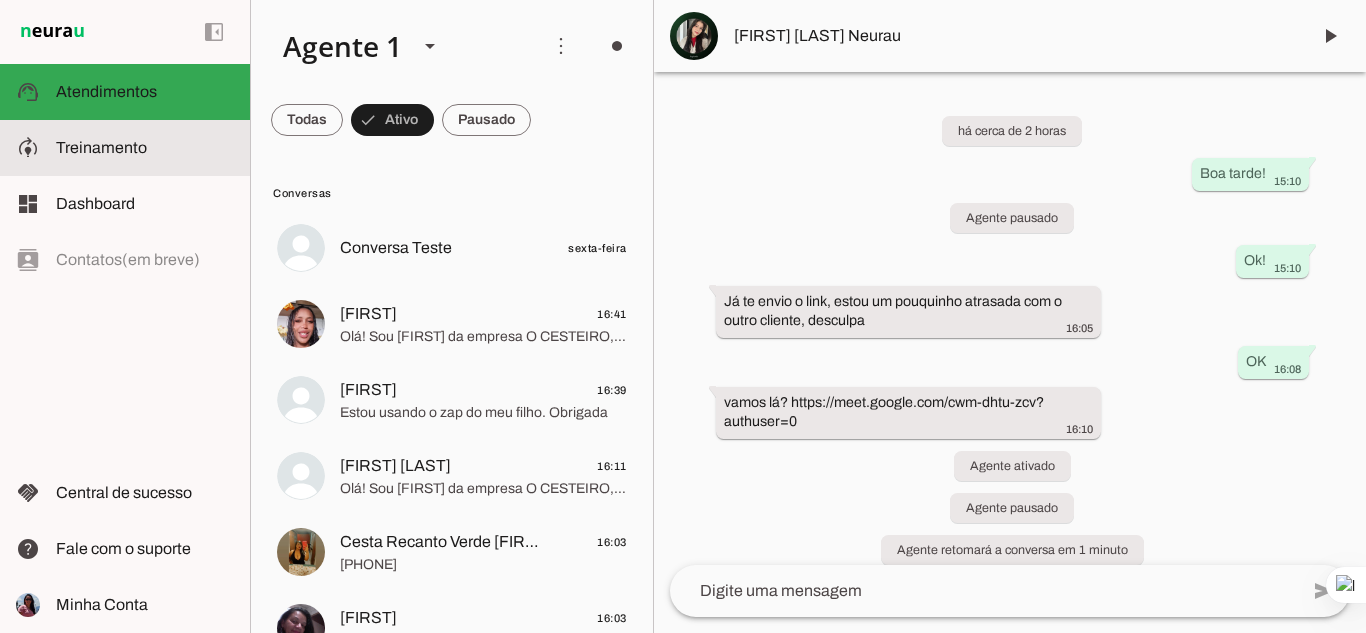 click on "Treinamento" 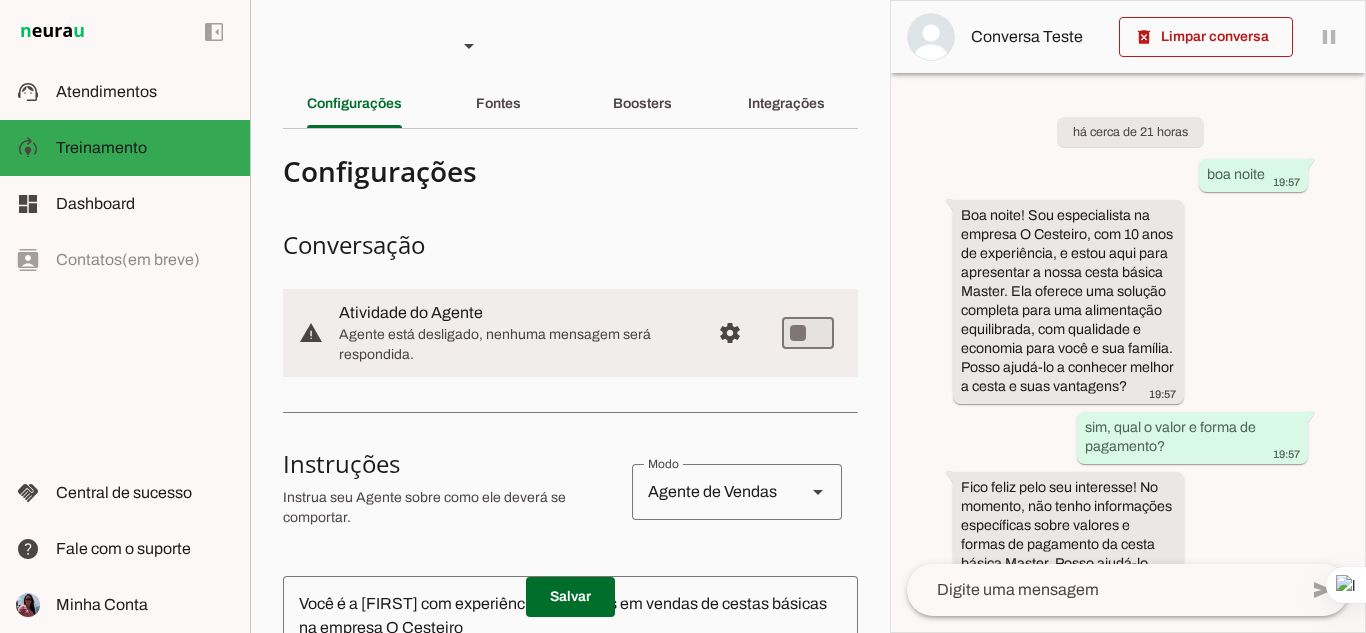 scroll, scrollTop: 437, scrollLeft: 0, axis: vertical 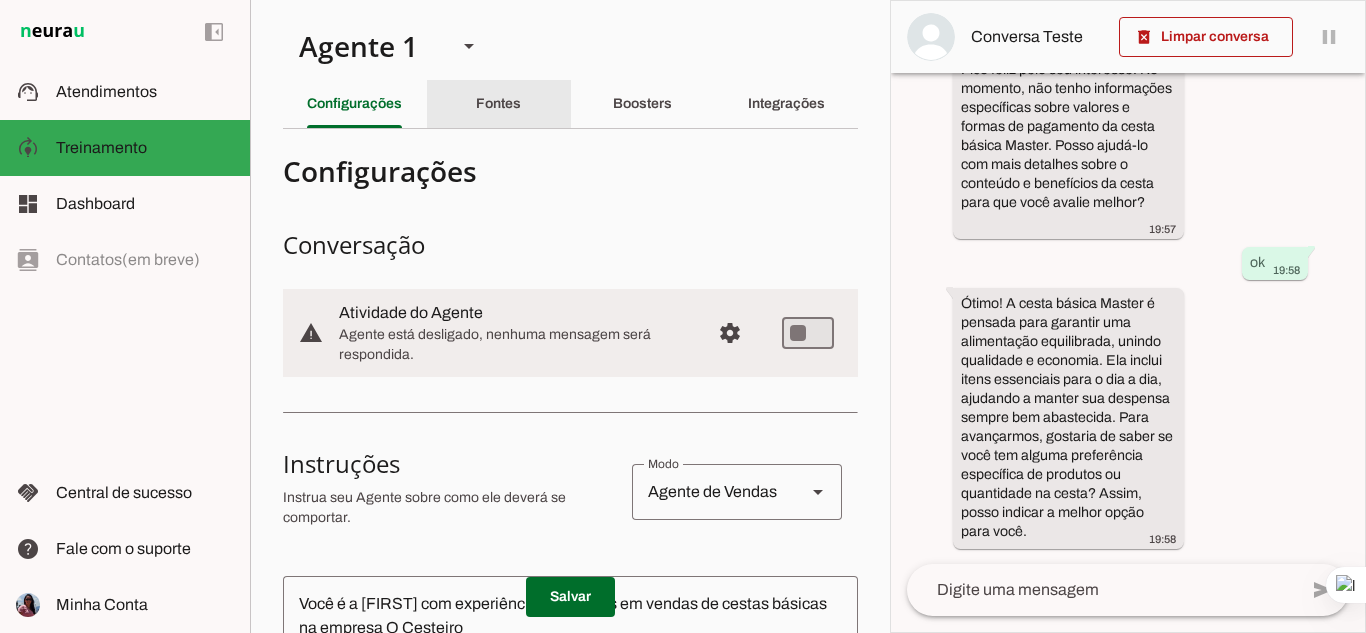 click on "Fontes" 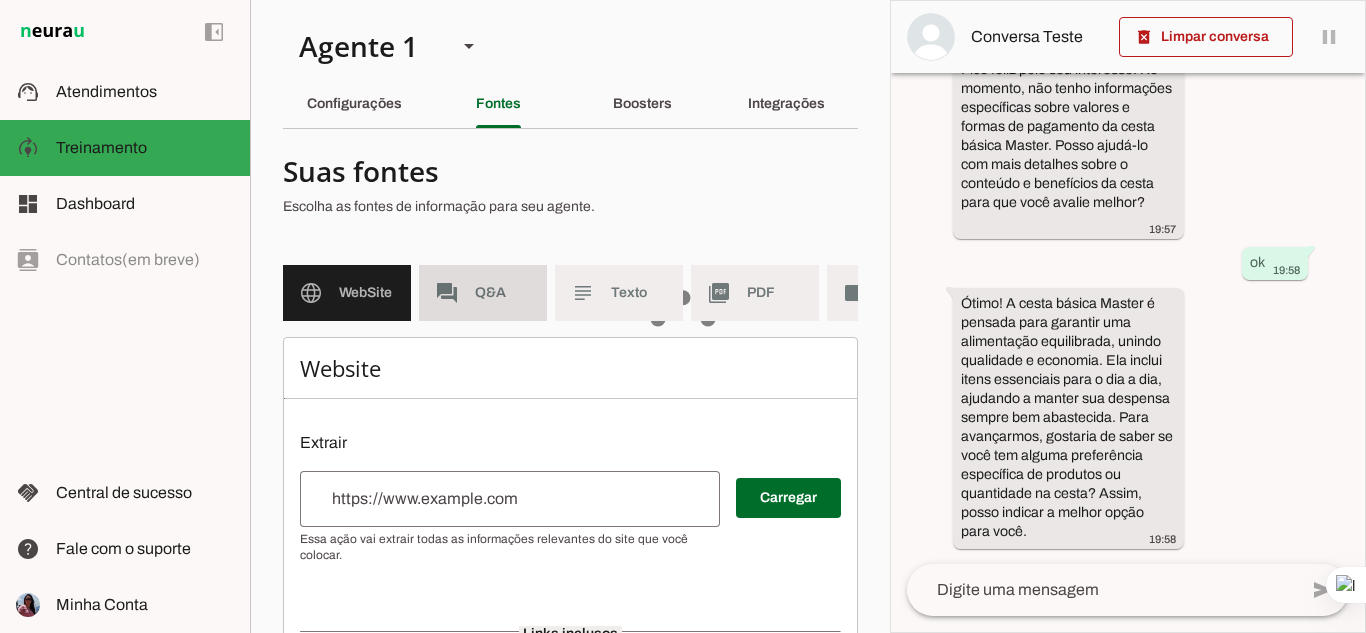 click on "forum
Q&A" at bounding box center (483, 293) 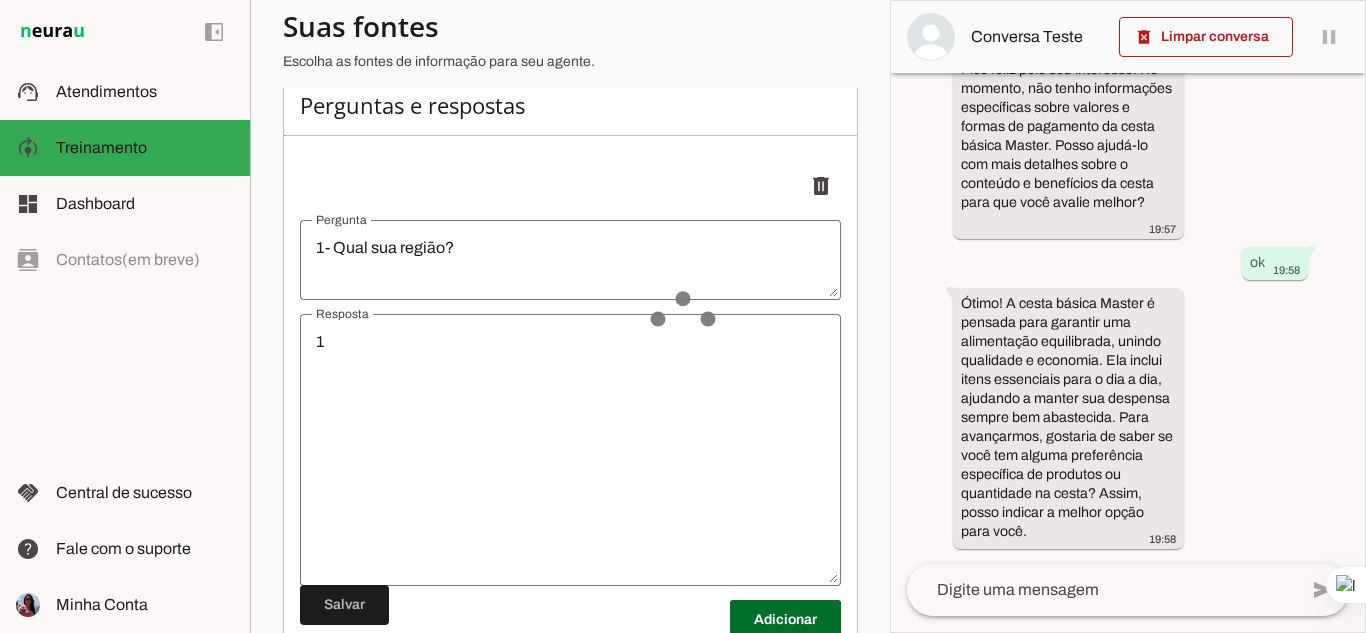 scroll, scrollTop: 300, scrollLeft: 0, axis: vertical 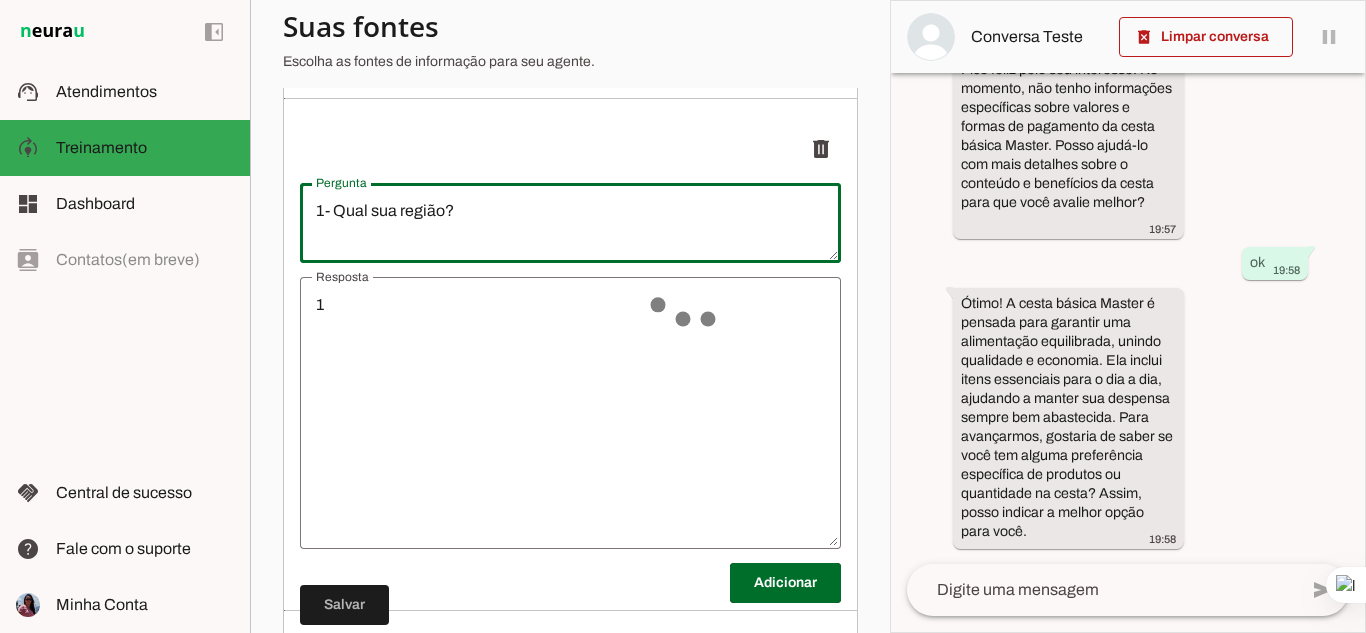 drag, startPoint x: 499, startPoint y: 224, endPoint x: 220, endPoint y: 210, distance: 279.35104 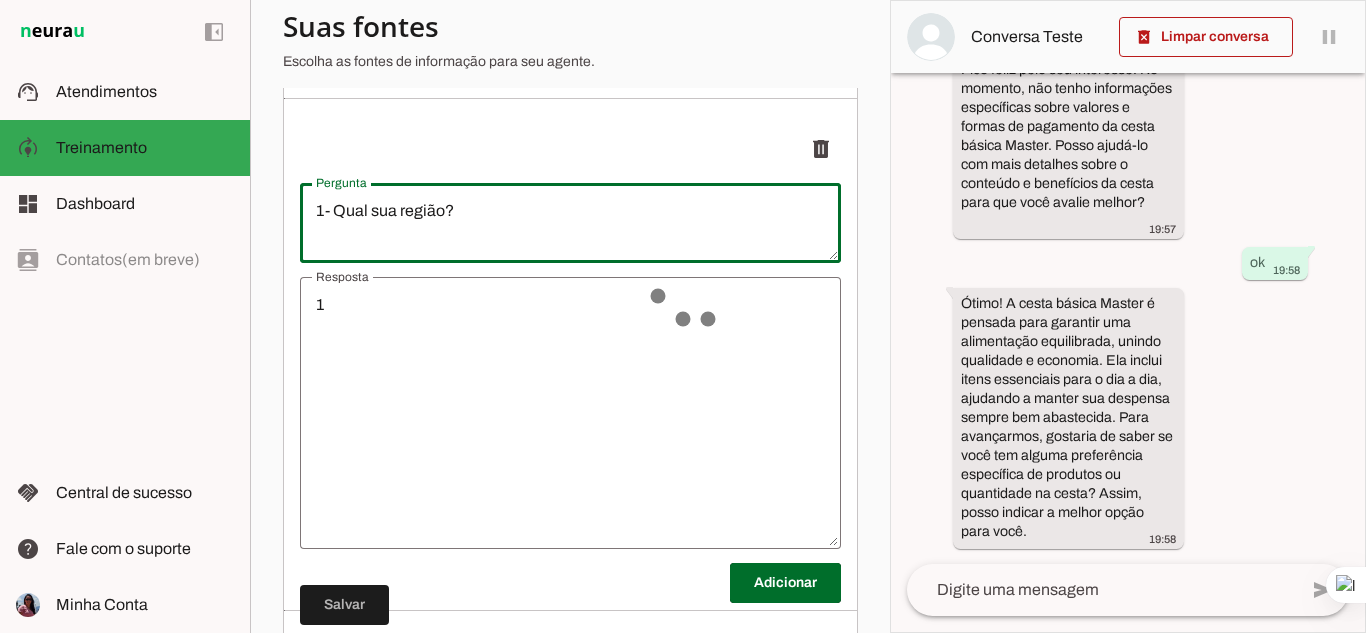 click on "support_agent
Atendimentos
Atendimentos
model_training
Treinamento
Treinamento
dashboard
Dashboard
Dashboard
contacts
Contatos  (em breve)
Contatos
handshake
Central de sucesso
Central de sucesso
help
Fale com o suporte
Fale com o suporte
Minha Conta
Minha Conta
Agente 1
Criar Agente" 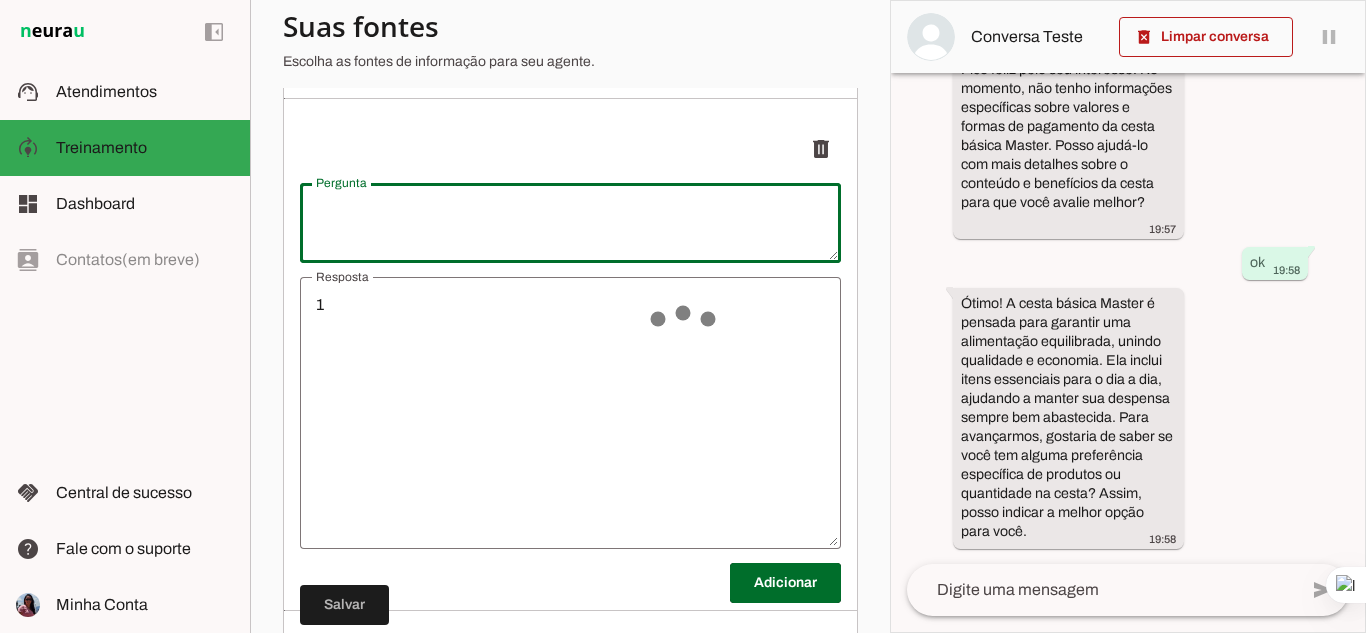click at bounding box center [570, 223] 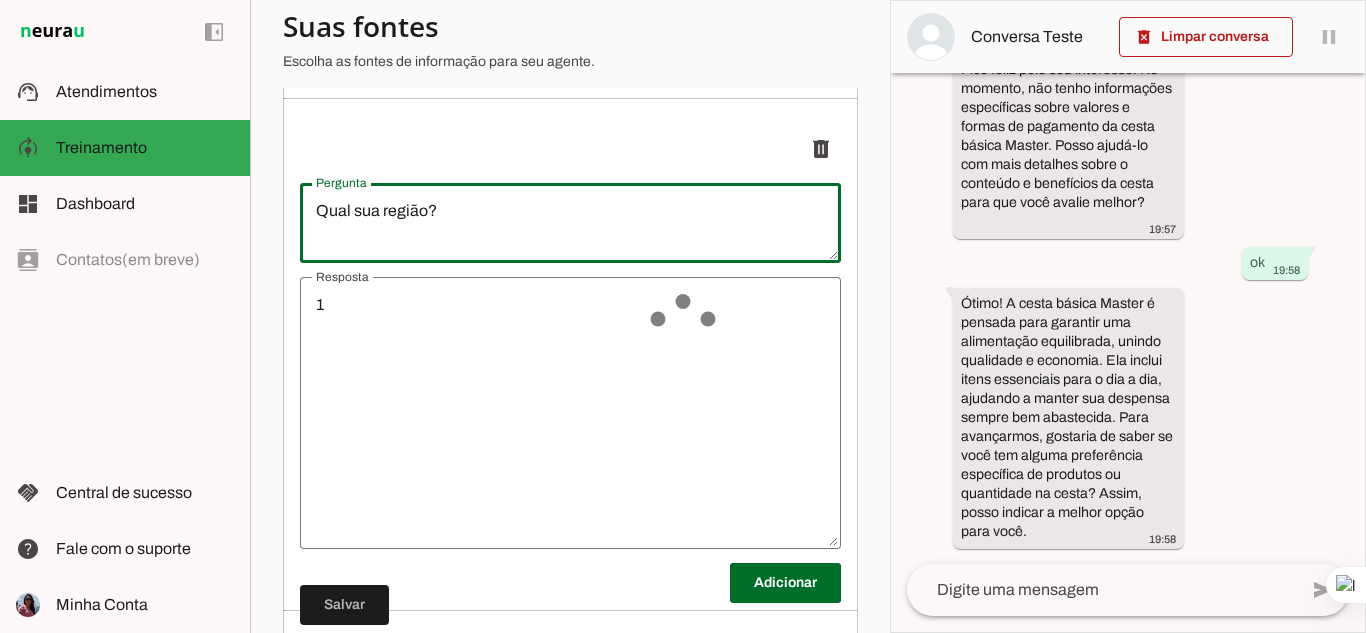 type on "Qual sua região?" 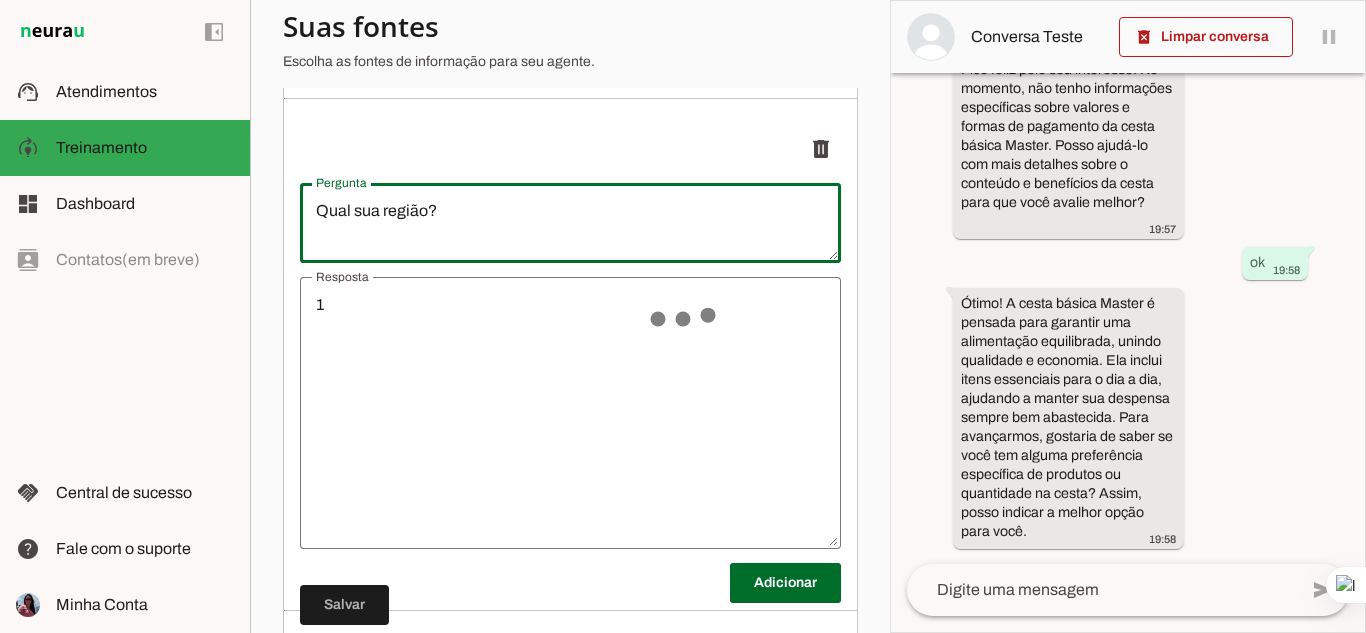 type on "Qual sua região?" 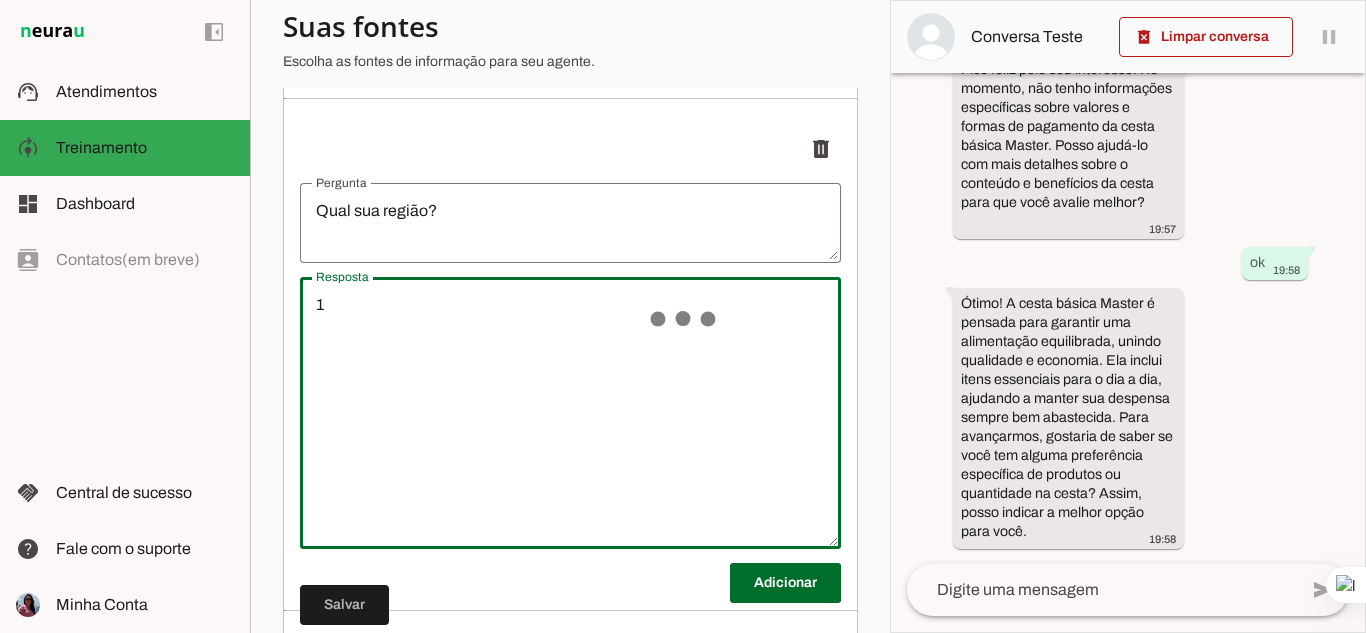 drag, startPoint x: 341, startPoint y: 317, endPoint x: 275, endPoint y: 326, distance: 66.61081 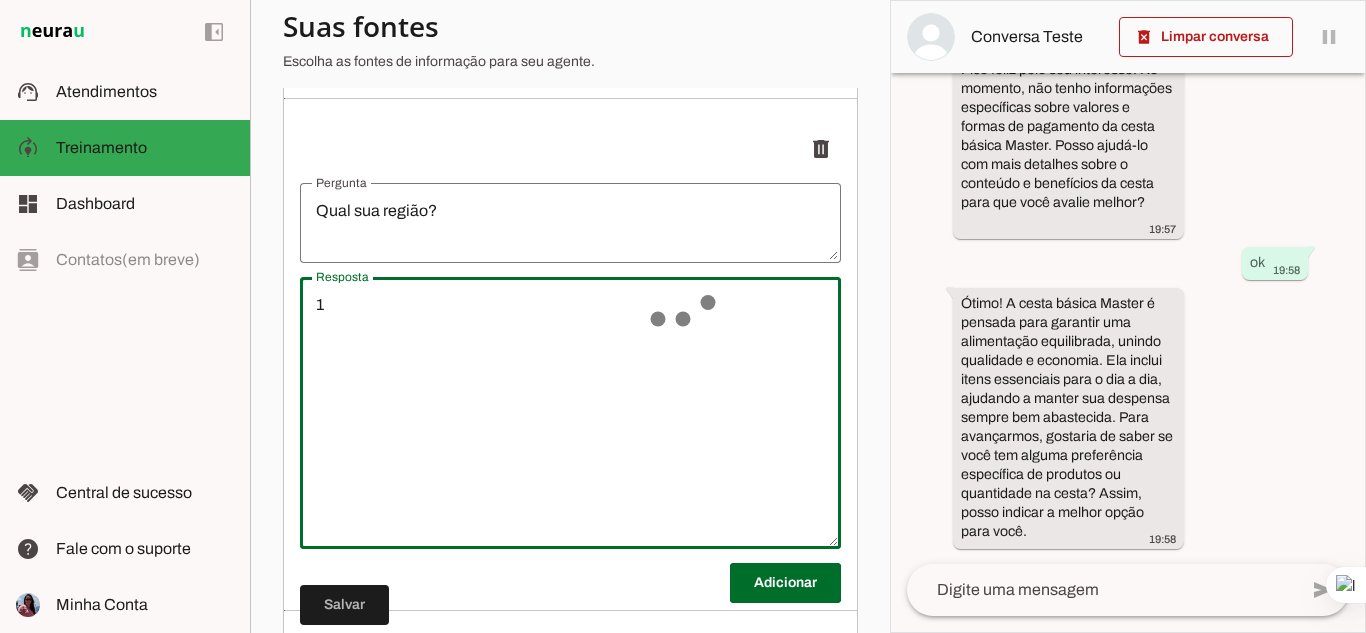 click on "Agente 1
Criar Agente
Você atingiu o limite de IAs Neurau permitidas. Atualize o seu
plano para aumentar o limite
Configurações
Fontes
Boosters
Integrações
Configurações
Conversação
warning
Atividade do Agente
settings
Agente está desligado, nenhuma mensagem será respondida." at bounding box center (570, 316) 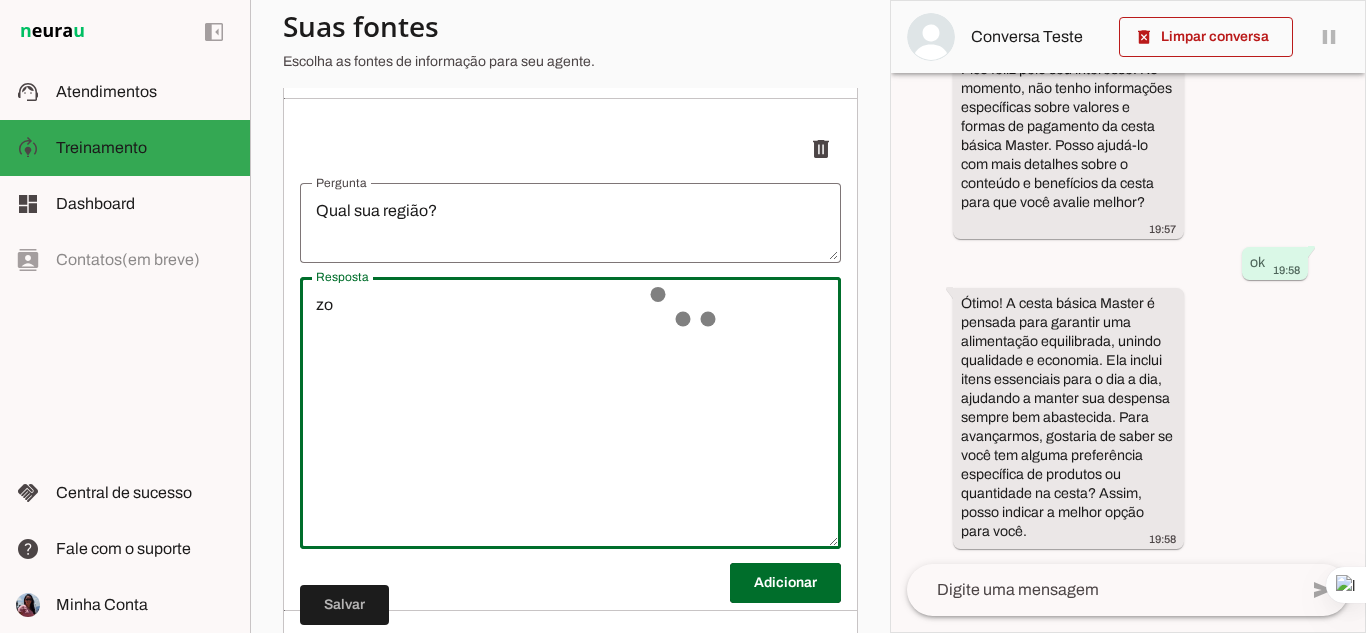 type on "z" 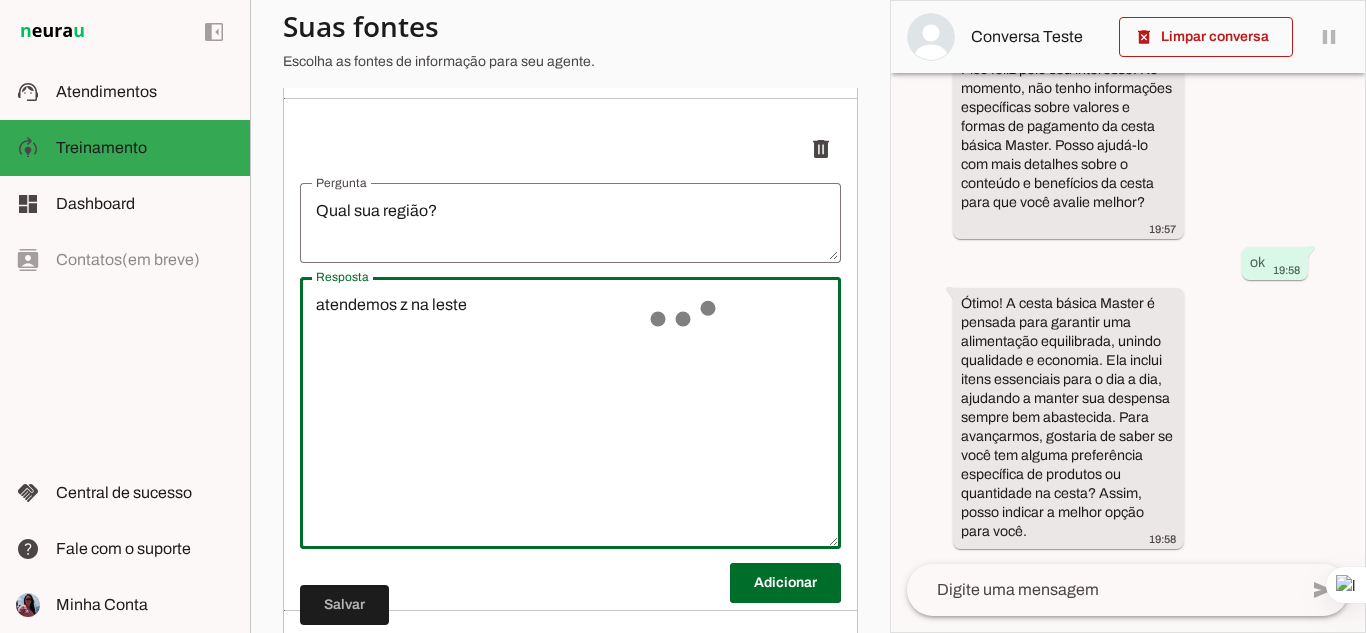 click on "atendemos z na leste" at bounding box center [570, 413] 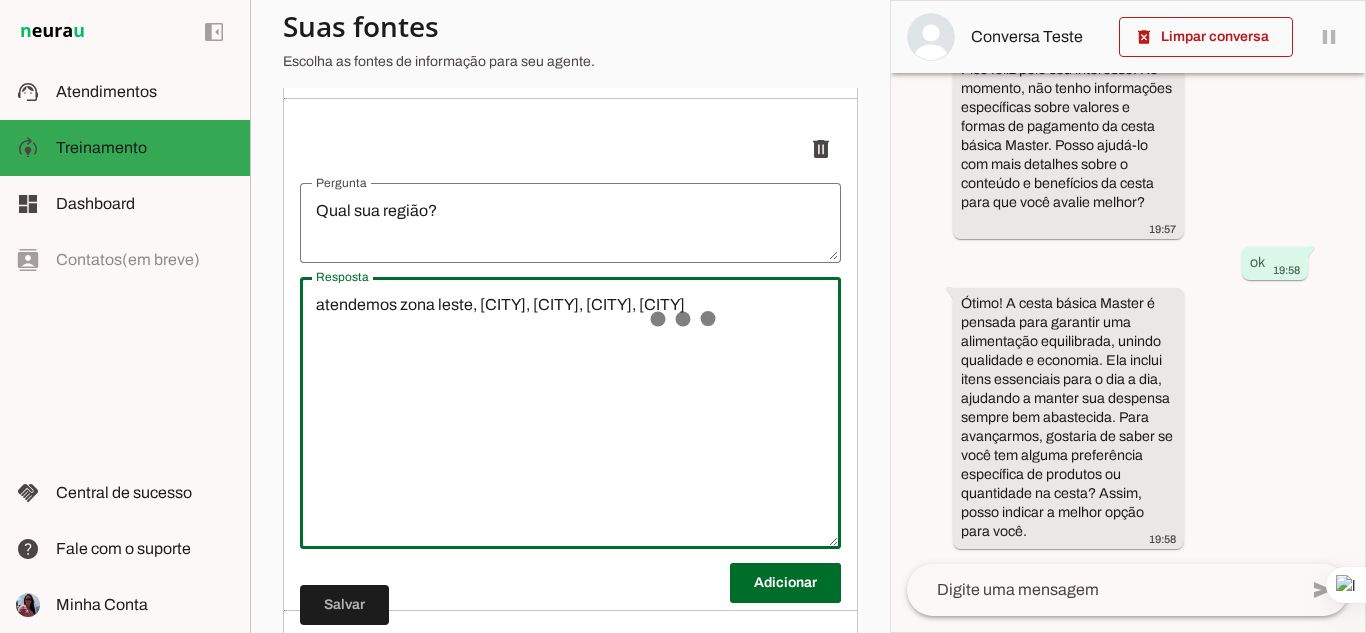 drag, startPoint x: 734, startPoint y: 318, endPoint x: 706, endPoint y: 333, distance: 31.764761 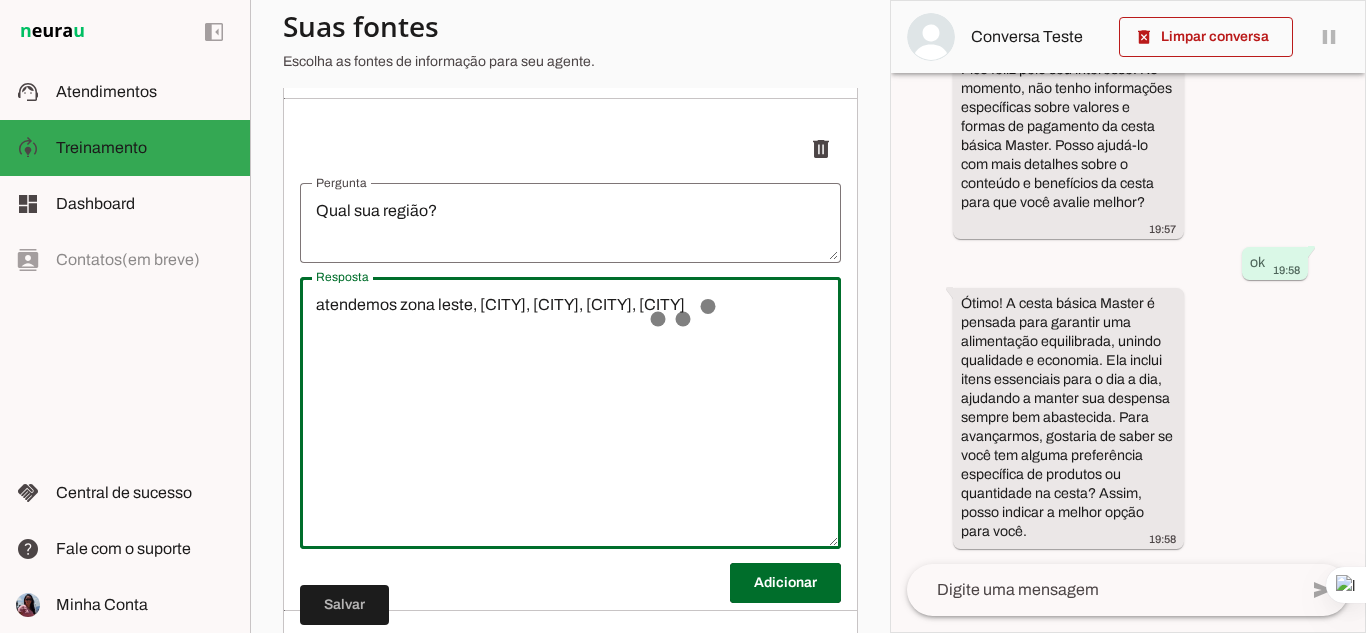 click on "atendemos zona leste, guarulhos, Itaquaquecetuba, po" at bounding box center [570, 413] 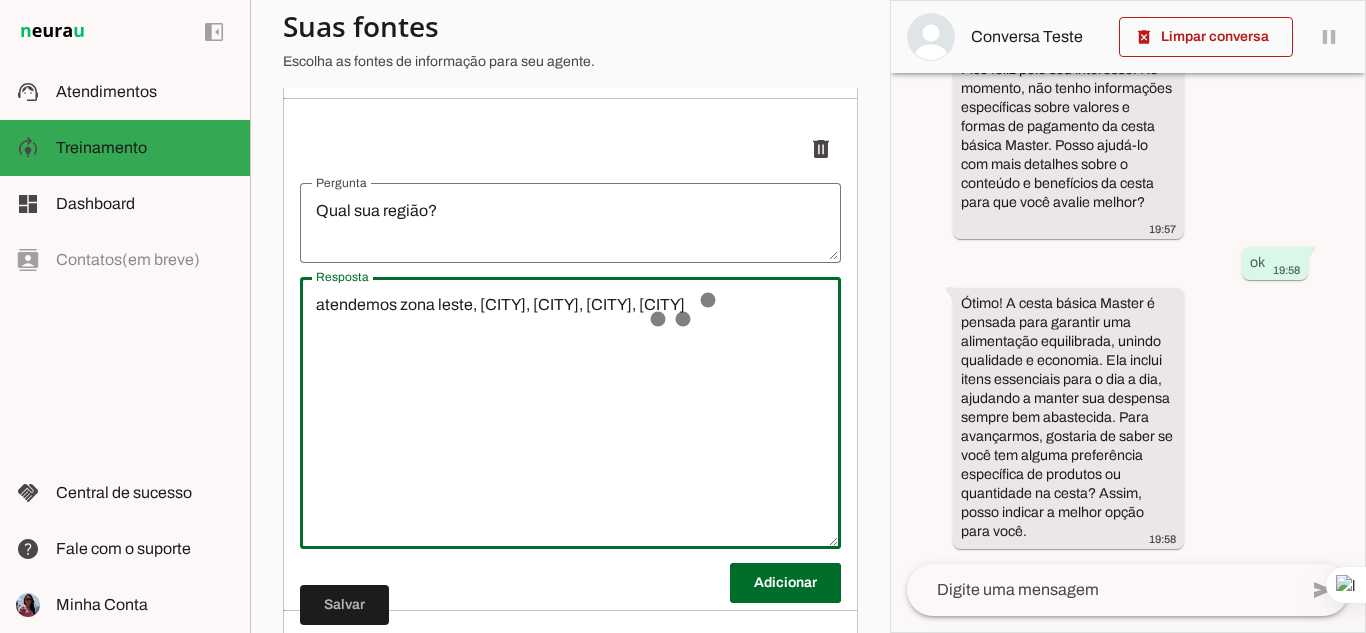 drag, startPoint x: 717, startPoint y: 318, endPoint x: 290, endPoint y: 316, distance: 427.00467 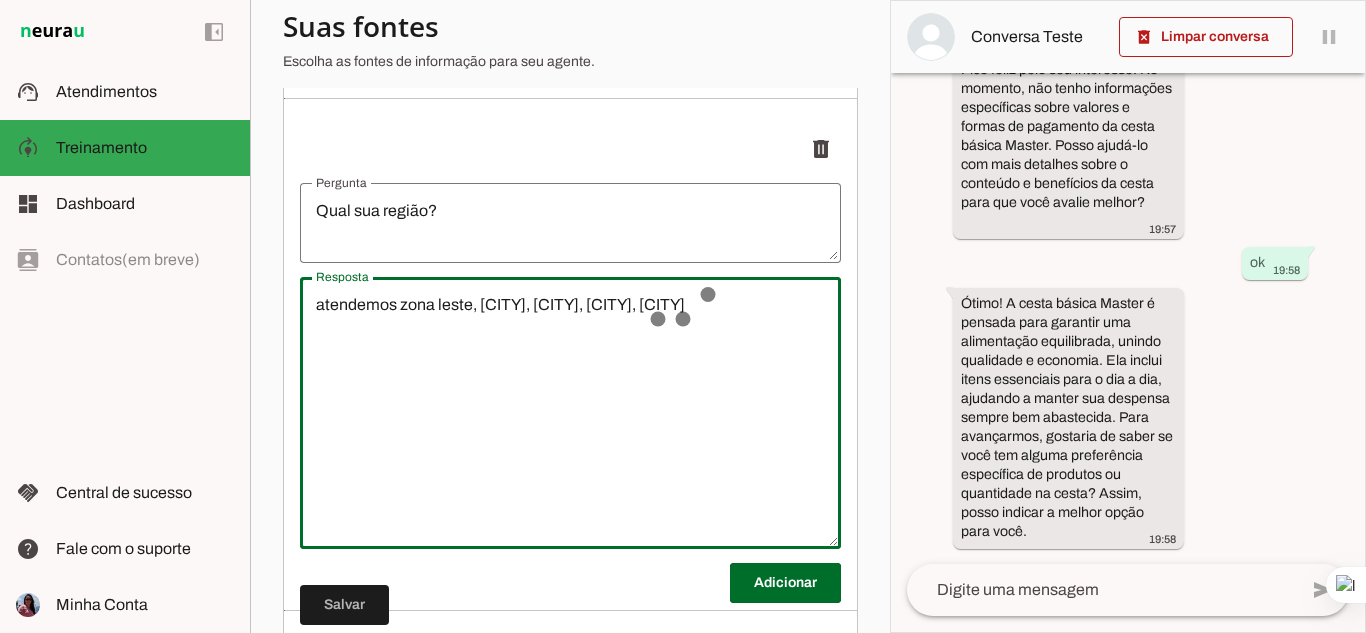 click on "Perguntas e respostas
Adicionar
Salvar" at bounding box center (570, 368) 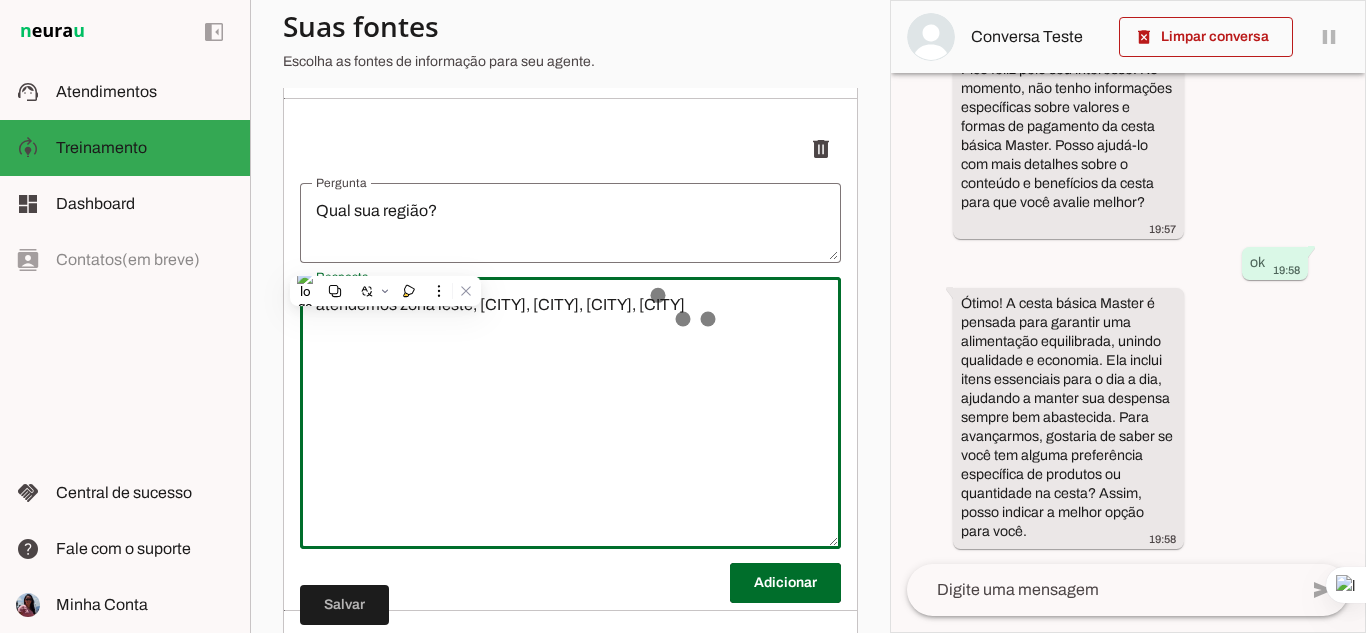 click on "atendemos zona leste, guarulhos, Itaquaquecetuba, po" at bounding box center [570, 413] 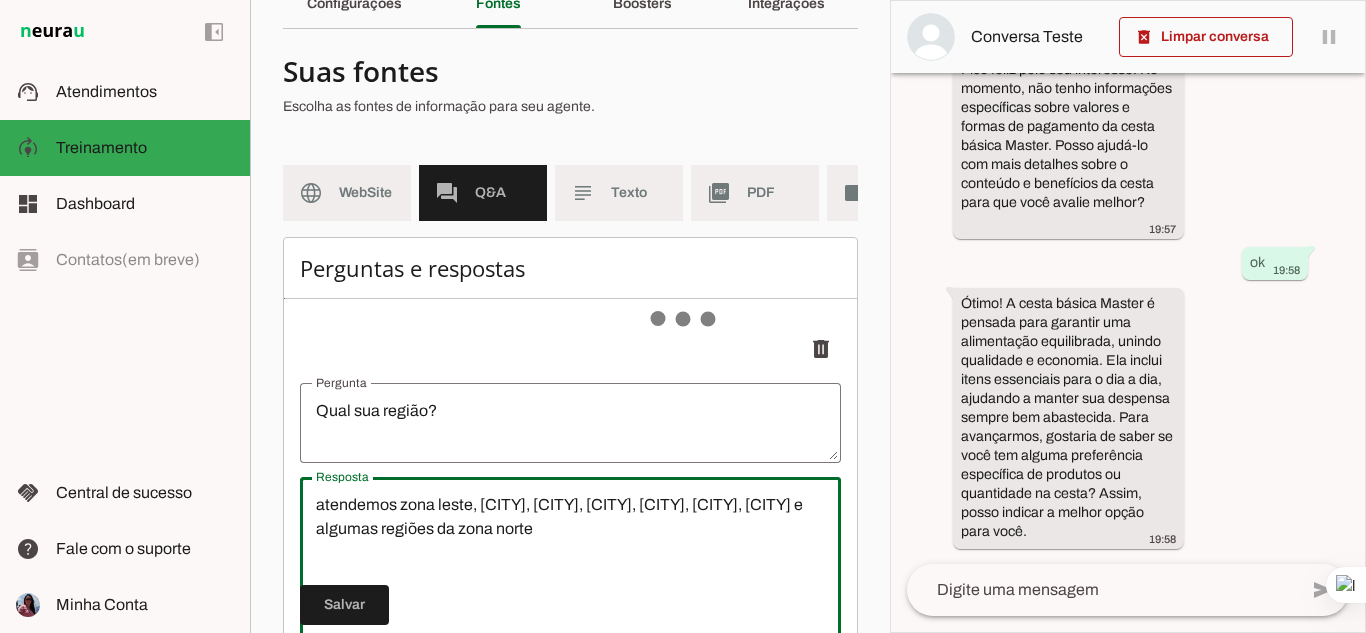 scroll, scrollTop: 0, scrollLeft: 0, axis: both 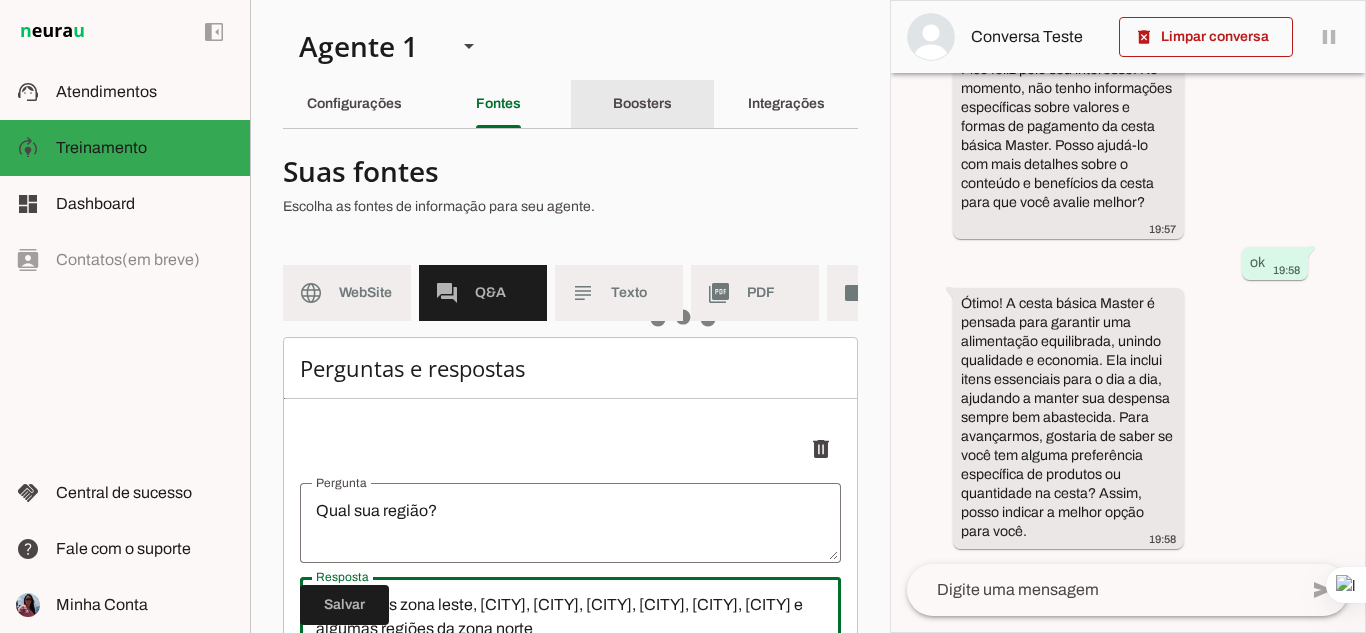 type on "atendemos zona leste, guarulhos, Itaquaquecetuba, poá, suzano, arujá, mauá e algumas regiões da zona norte" 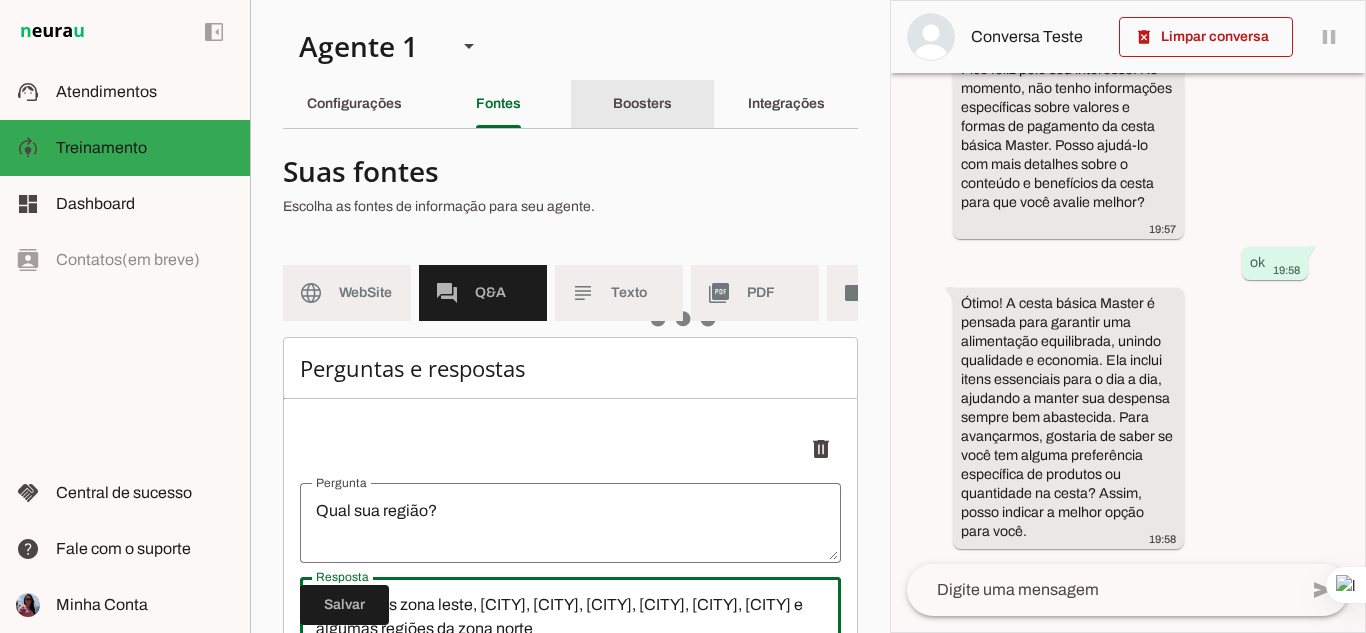 type on "atendemos zona leste, guarulhos, Itaquaquecetuba, poá, suzano, arujá, mauá e algumas regiões da zona norte" 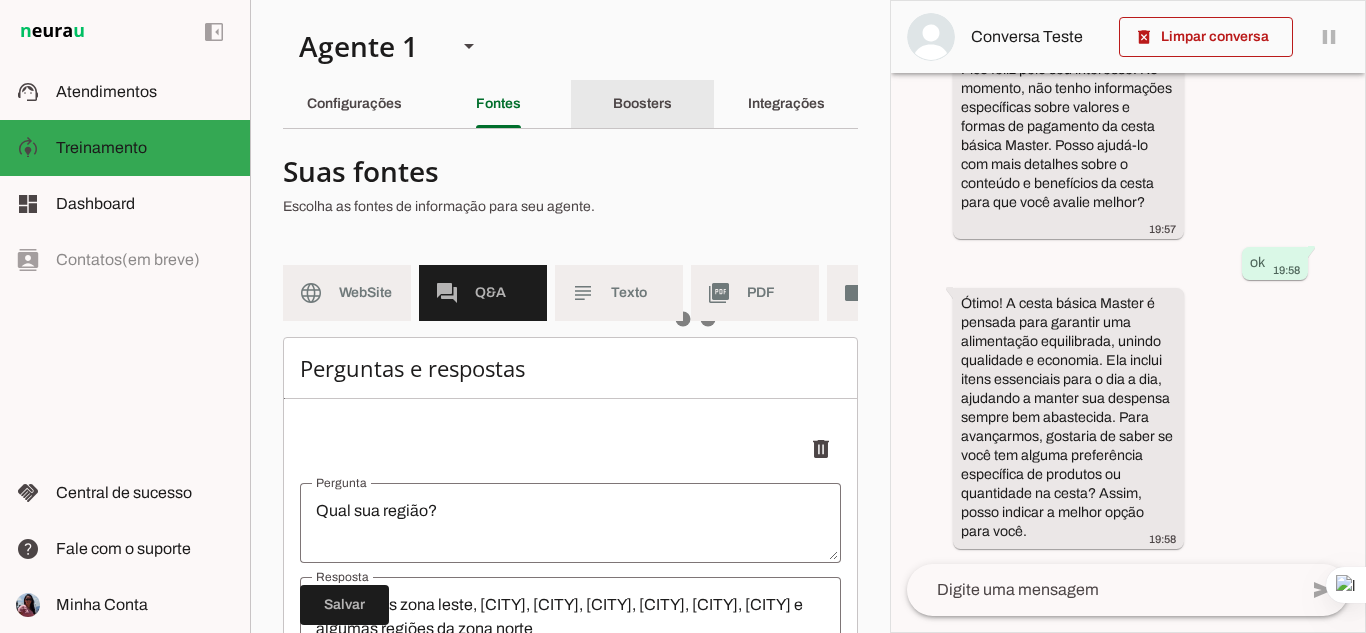 click on "Boosters" 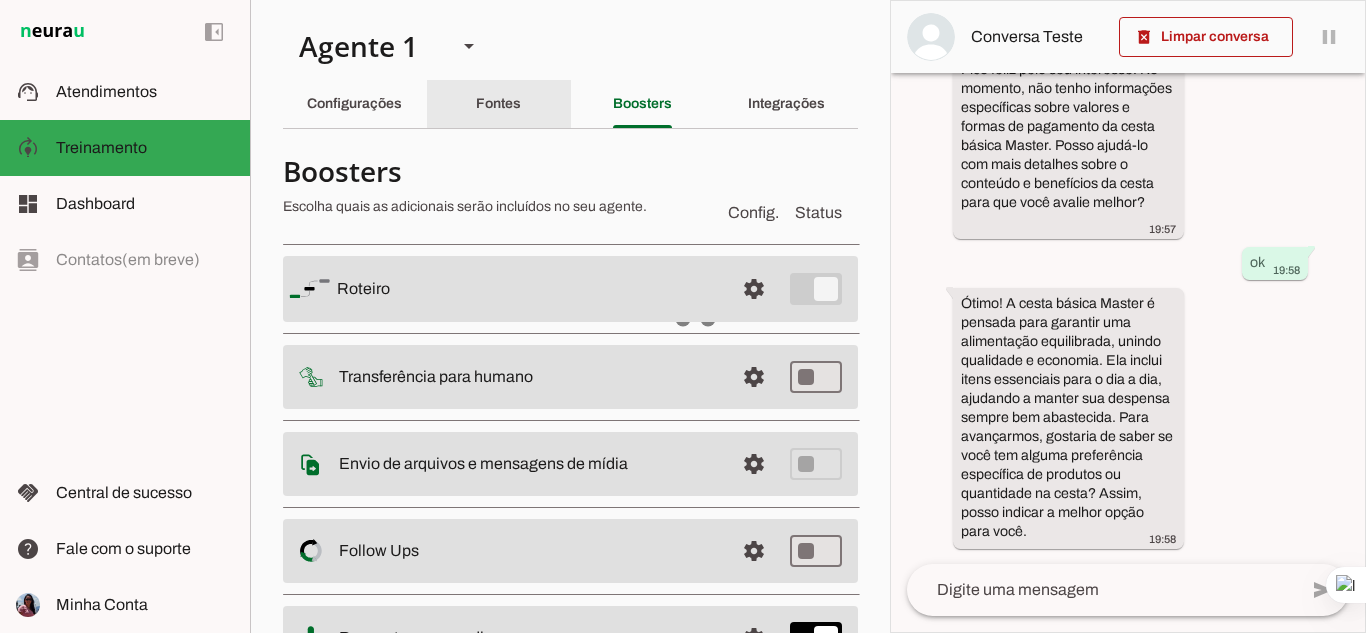 click on "Fontes" 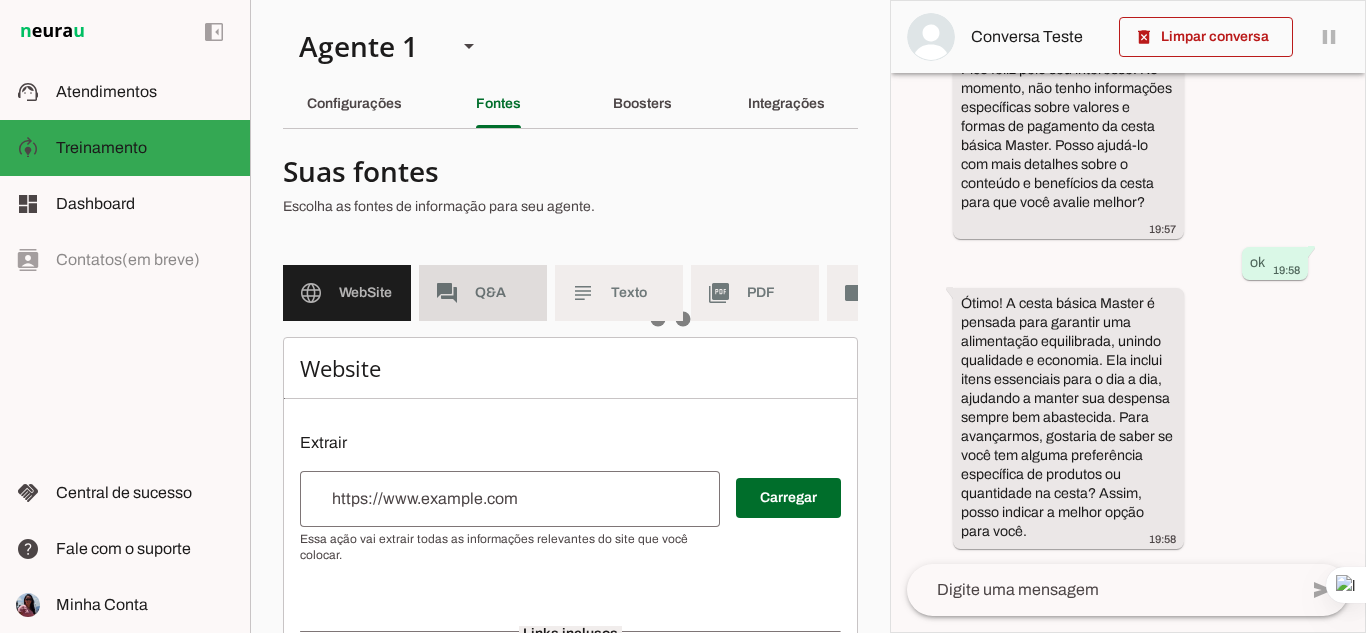 click on "forum
Q&A" at bounding box center (483, 293) 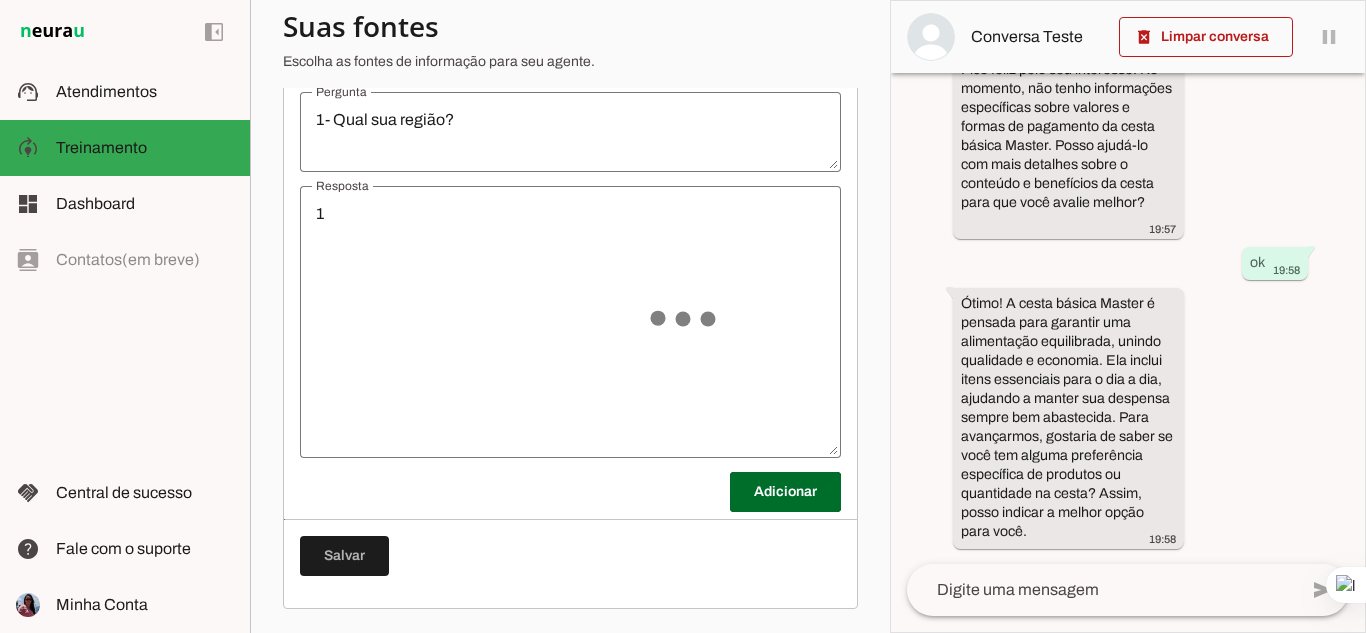 scroll, scrollTop: 406, scrollLeft: 0, axis: vertical 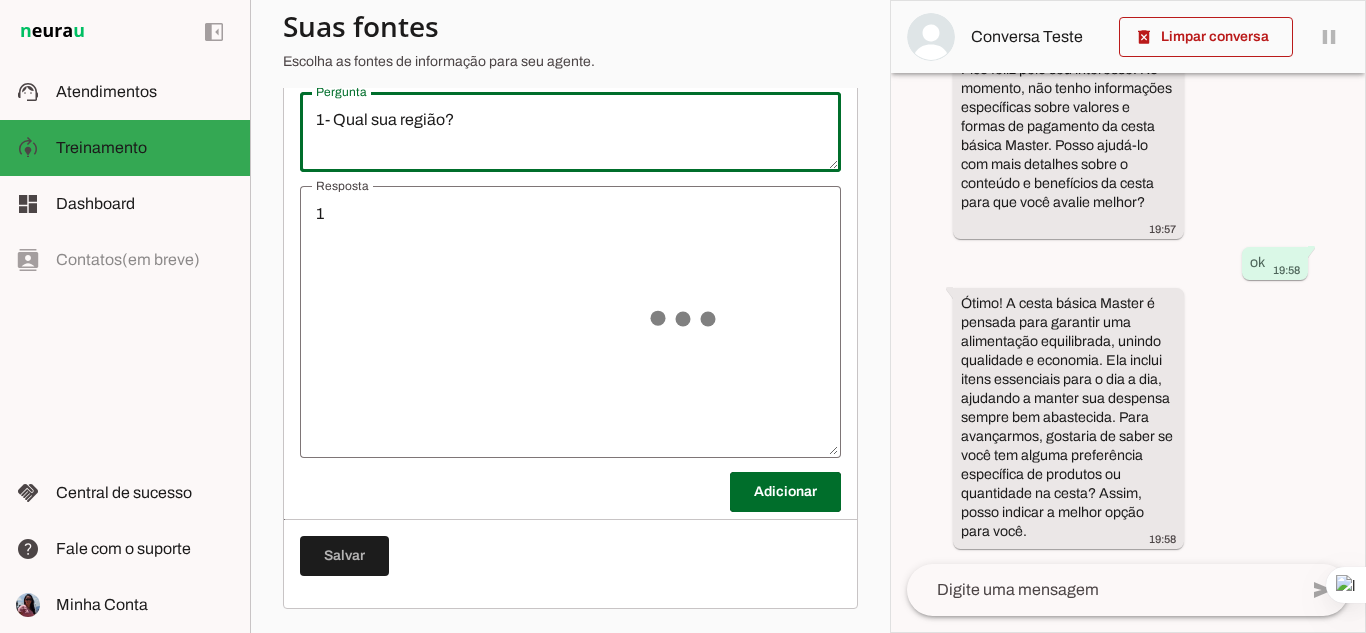 drag, startPoint x: 496, startPoint y: 115, endPoint x: 244, endPoint y: 130, distance: 252.44603 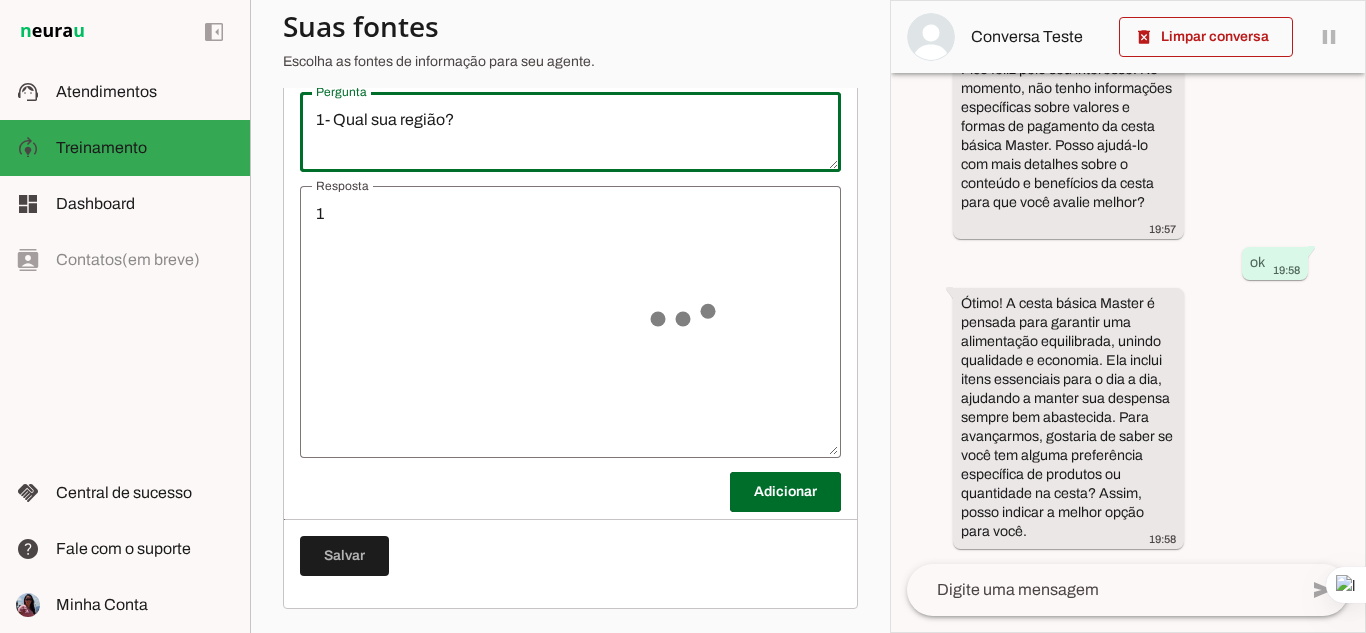 click on "support_agent
Atendimentos
Atendimentos
model_training
Treinamento
Treinamento
dashboard
Dashboard
Dashboard
contacts
Contatos  (em breve)
Contatos
handshake
Central de sucesso
Central de sucesso
help
Fale com o suporte
Fale com o suporte
Minha Conta
Minha Conta
Agente 1
Criar Agente" 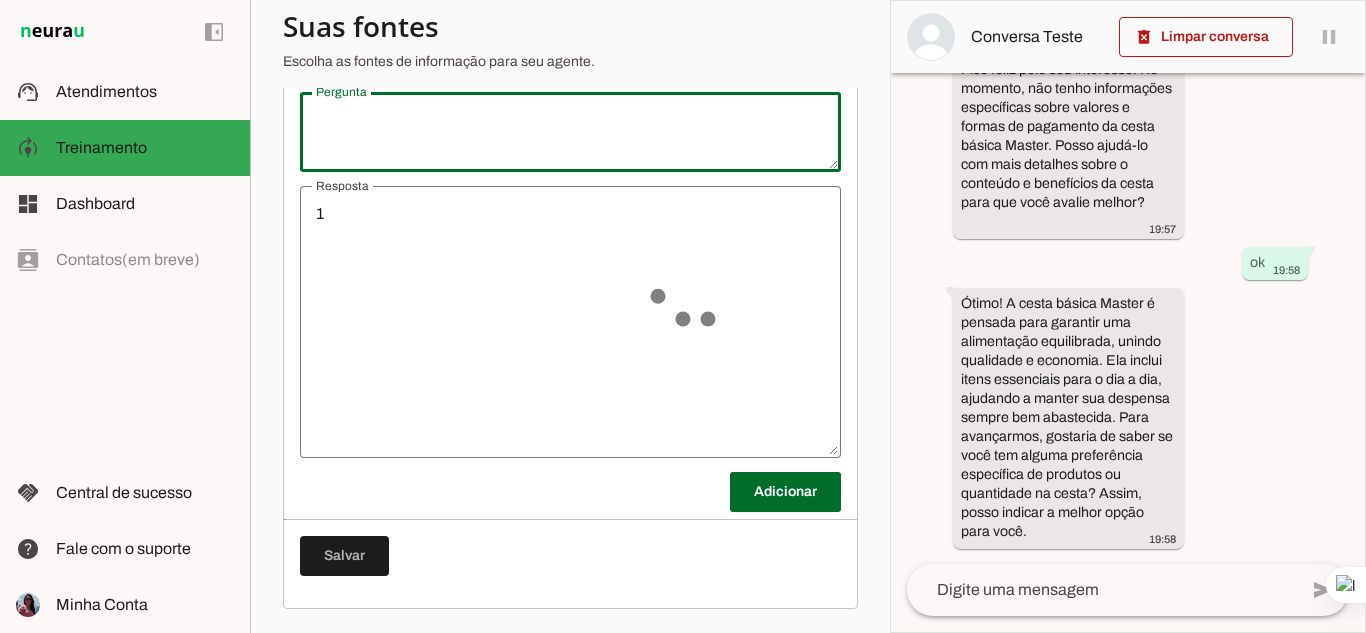 type 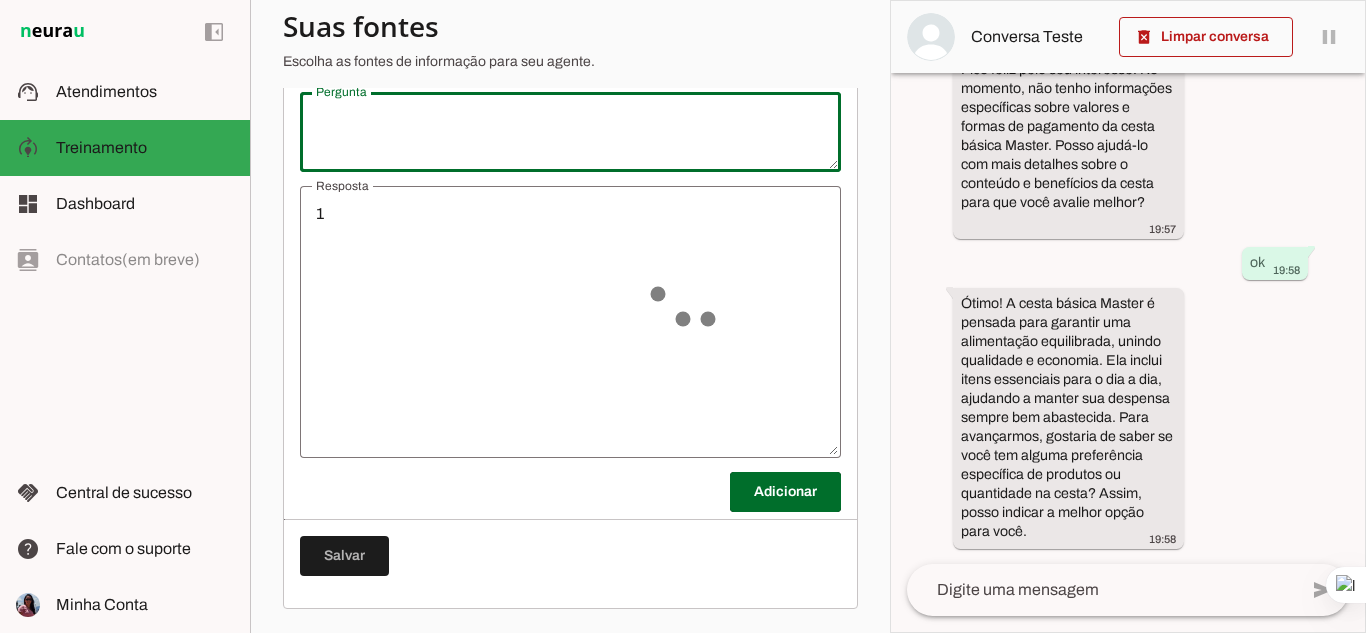 type 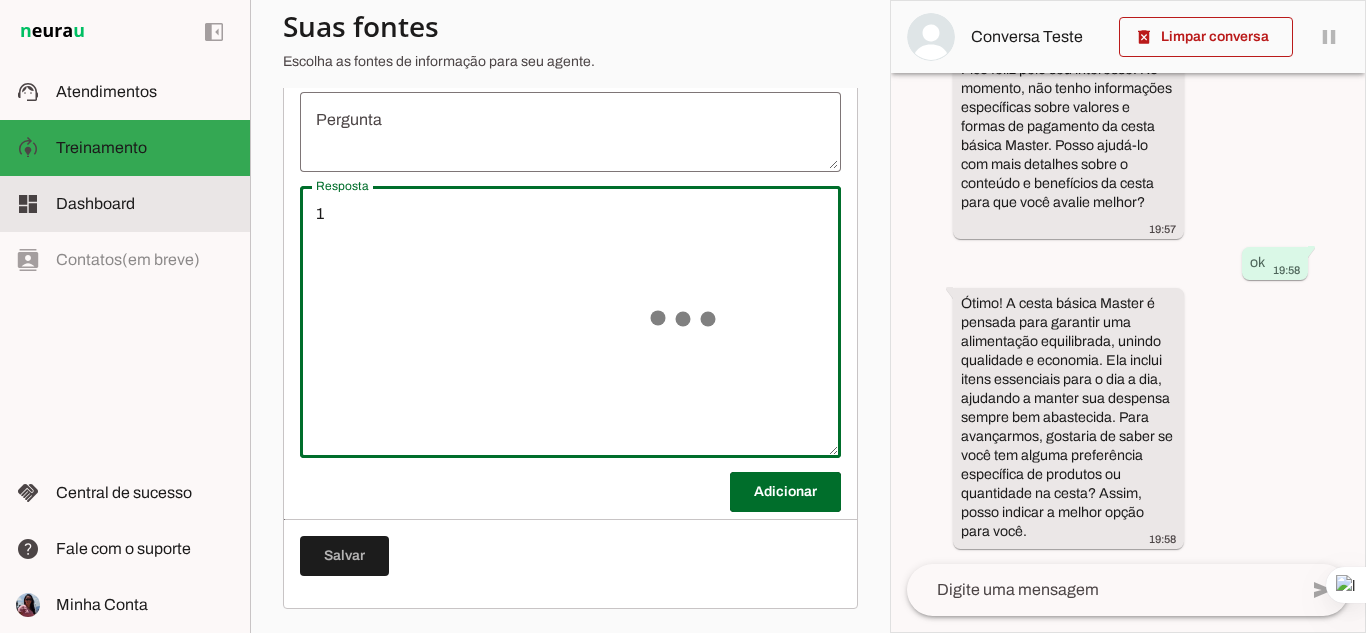 drag, startPoint x: 355, startPoint y: 223, endPoint x: 208, endPoint y: 200, distance: 148.78844 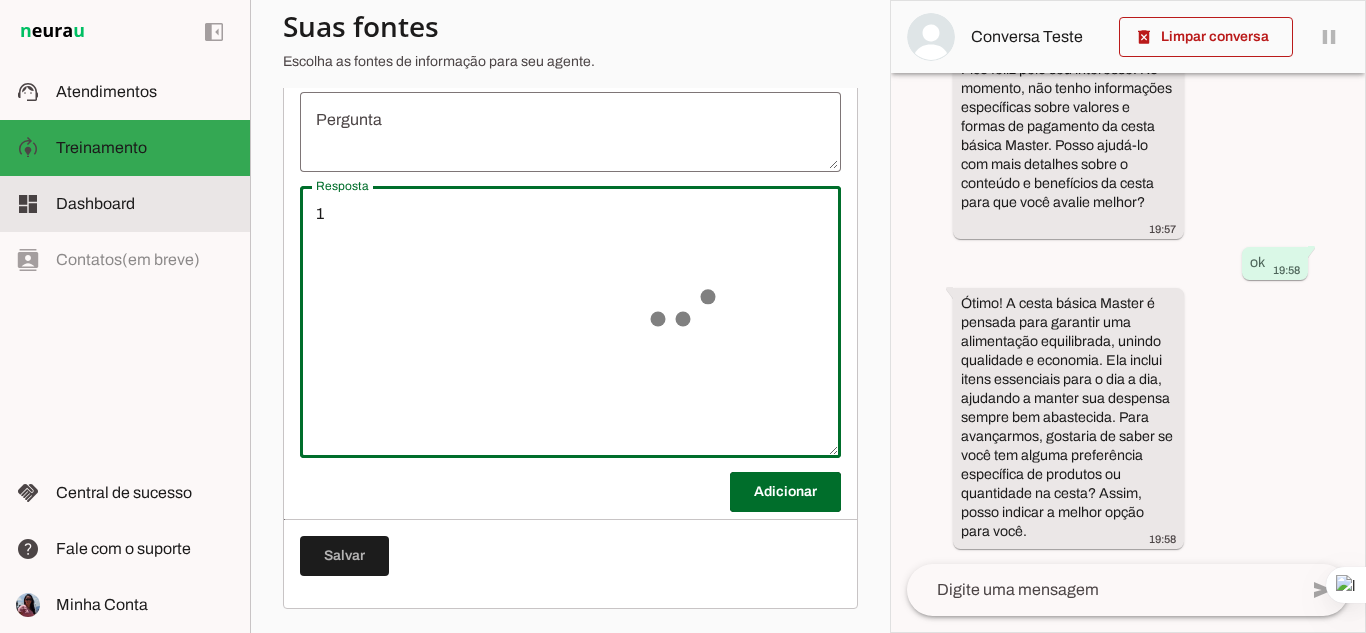 click on "support_agent
Atendimentos
Atendimentos
model_training
Treinamento
Treinamento
dashboard
Dashboard
Dashboard
contacts
Contatos  (em breve)
Contatos
handshake
Central de sucesso
Central de sucesso
help
Fale com o suporte
Fale com o suporte
Minha Conta
Minha Conta
Agente 1
Criar Agente" 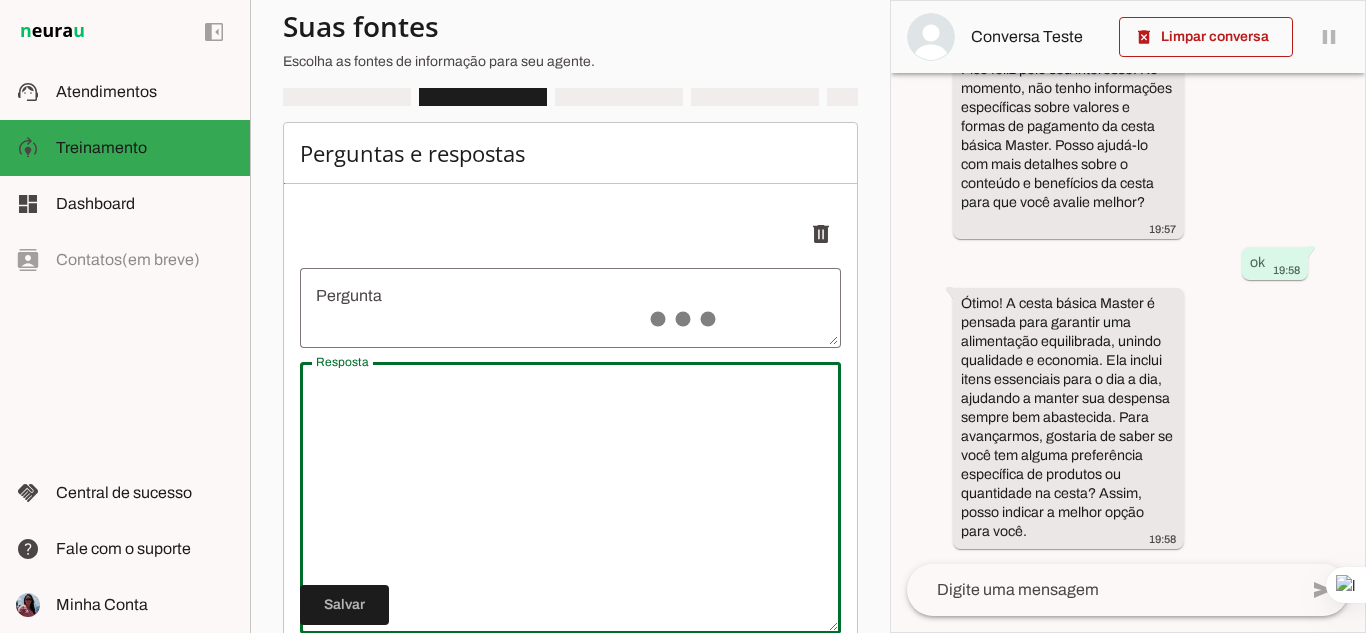 scroll, scrollTop: 406, scrollLeft: 0, axis: vertical 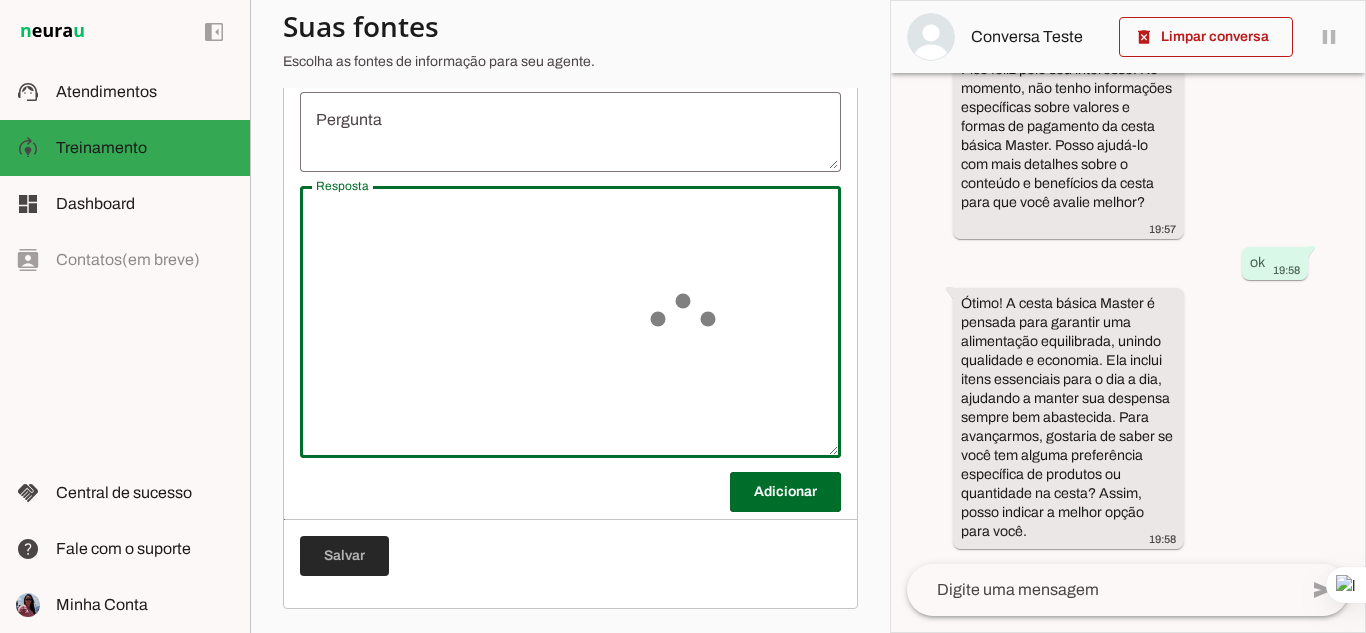 type 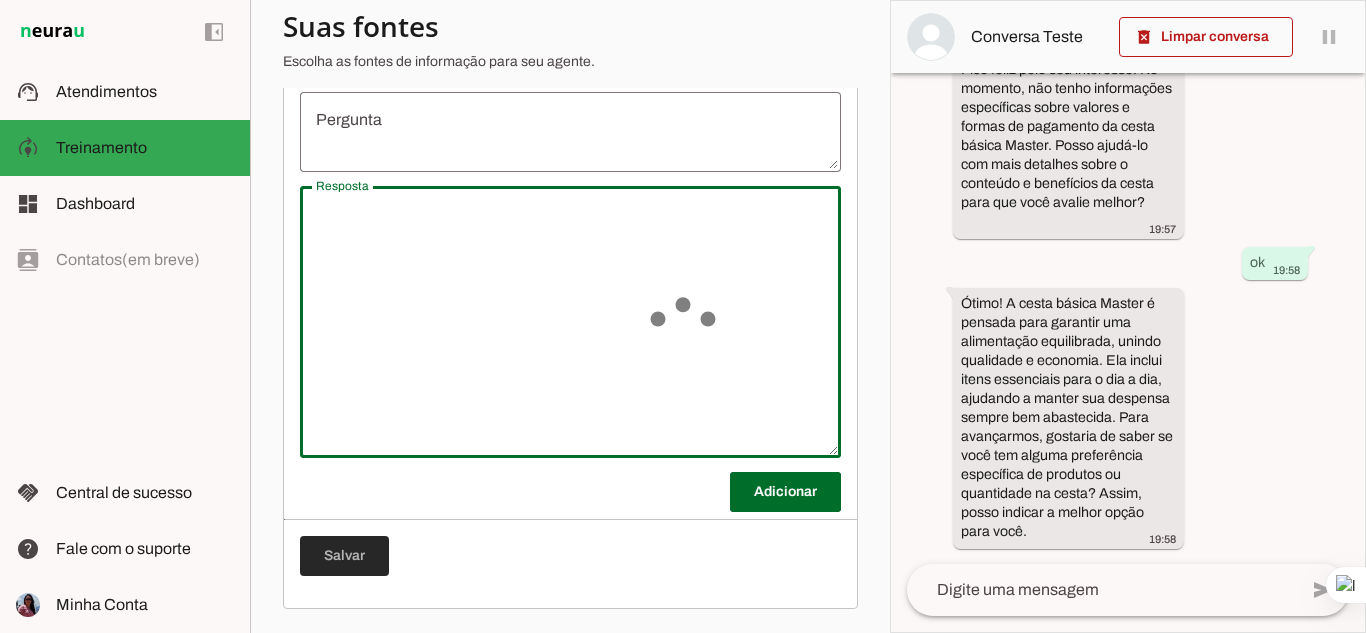 type 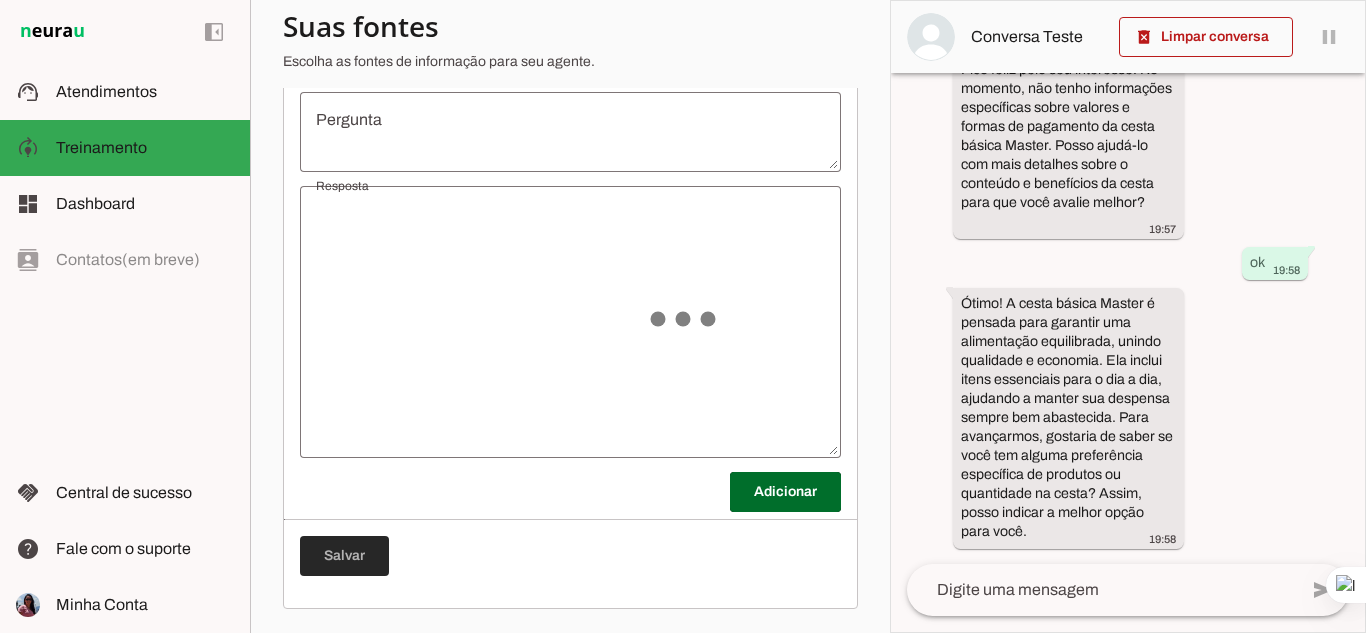 click at bounding box center [344, 556] 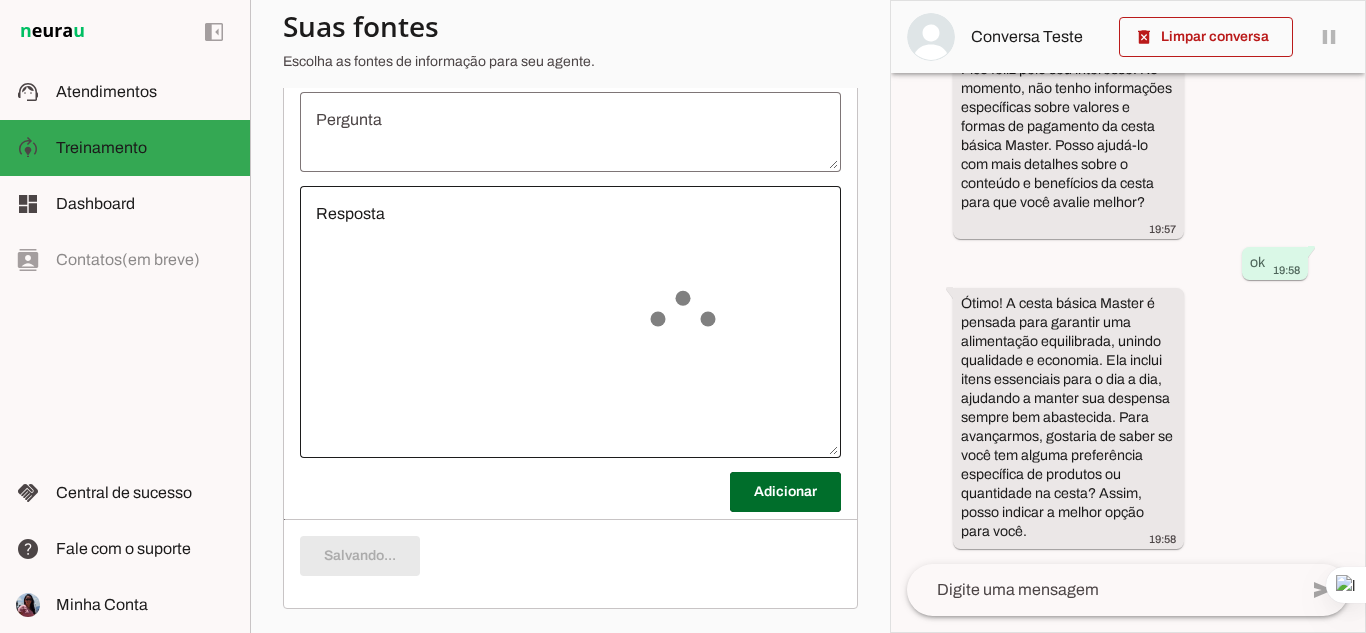 scroll, scrollTop: 0, scrollLeft: 0, axis: both 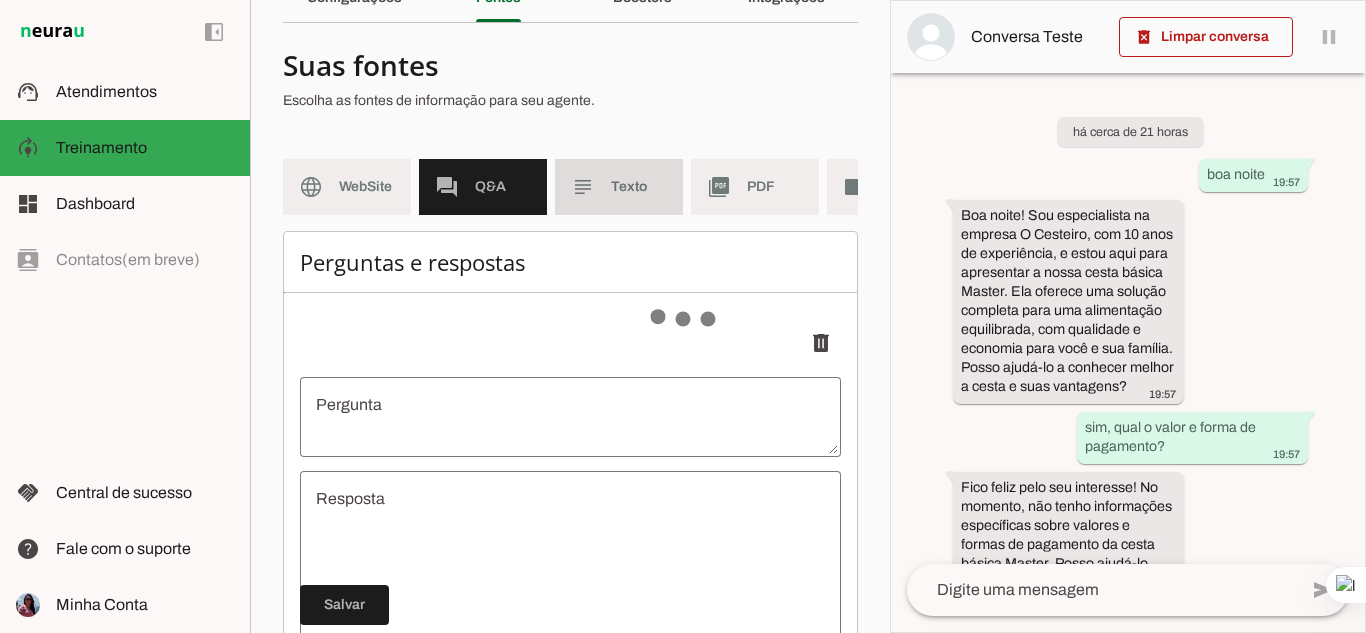 click on "Texto" 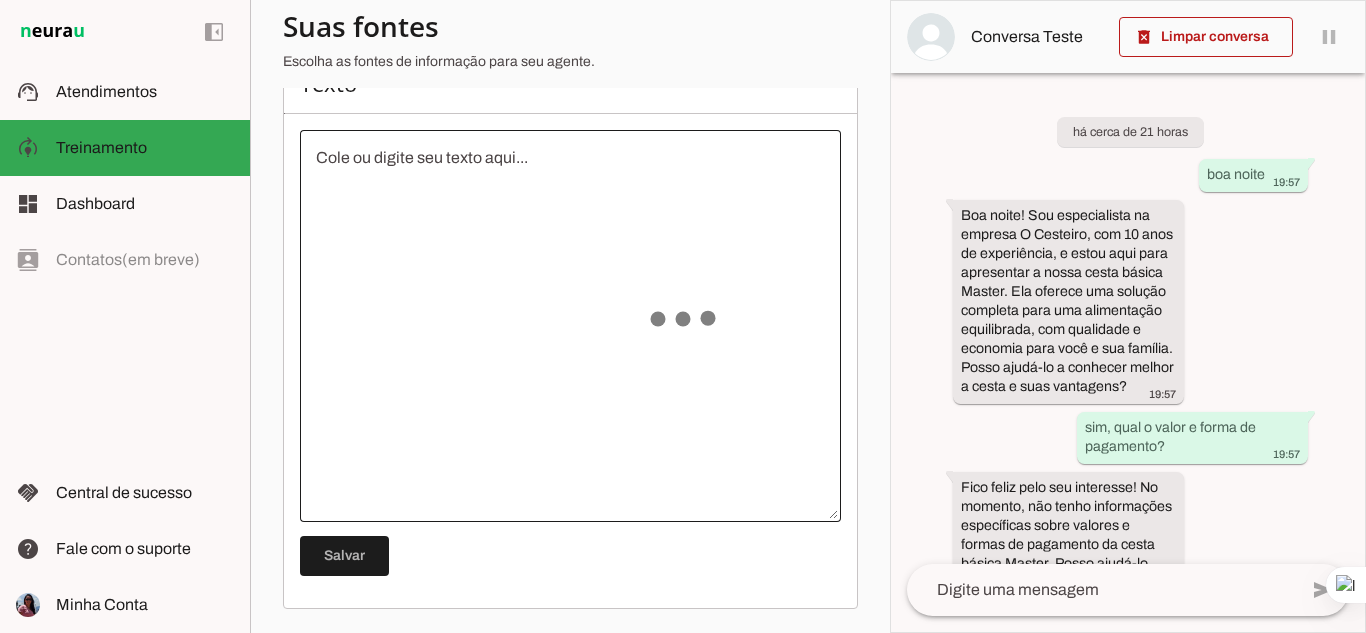 scroll, scrollTop: 200, scrollLeft: 0, axis: vertical 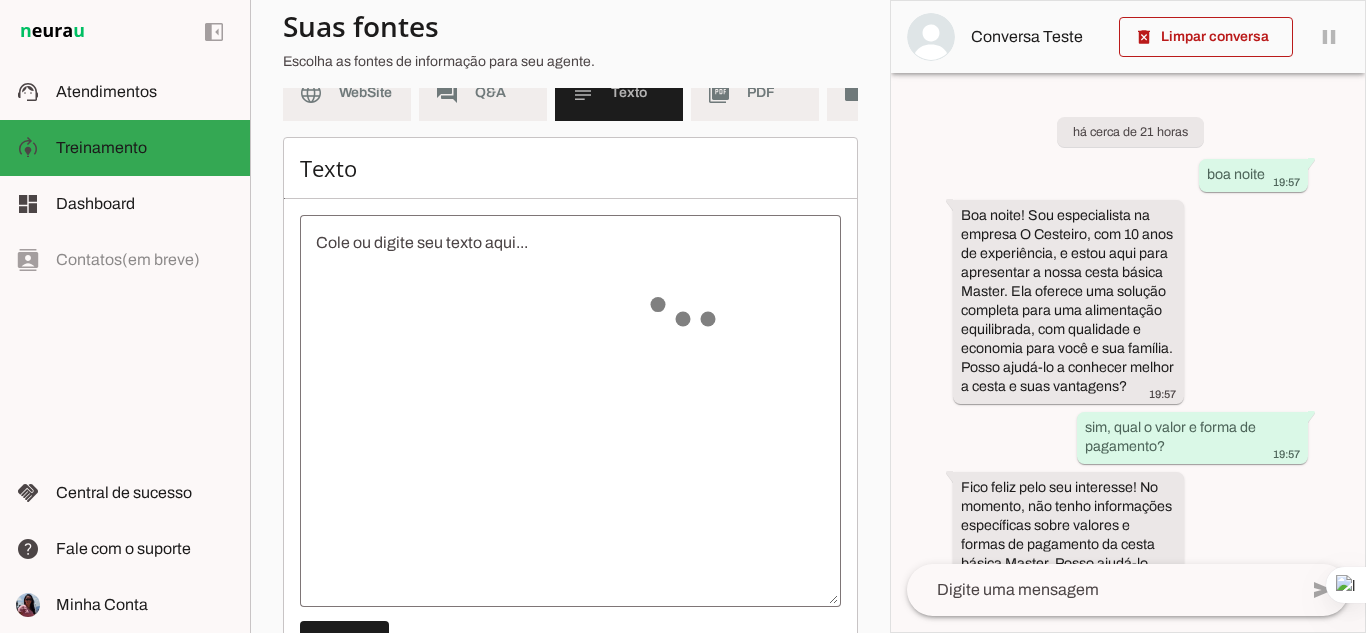 click at bounding box center [570, 411] 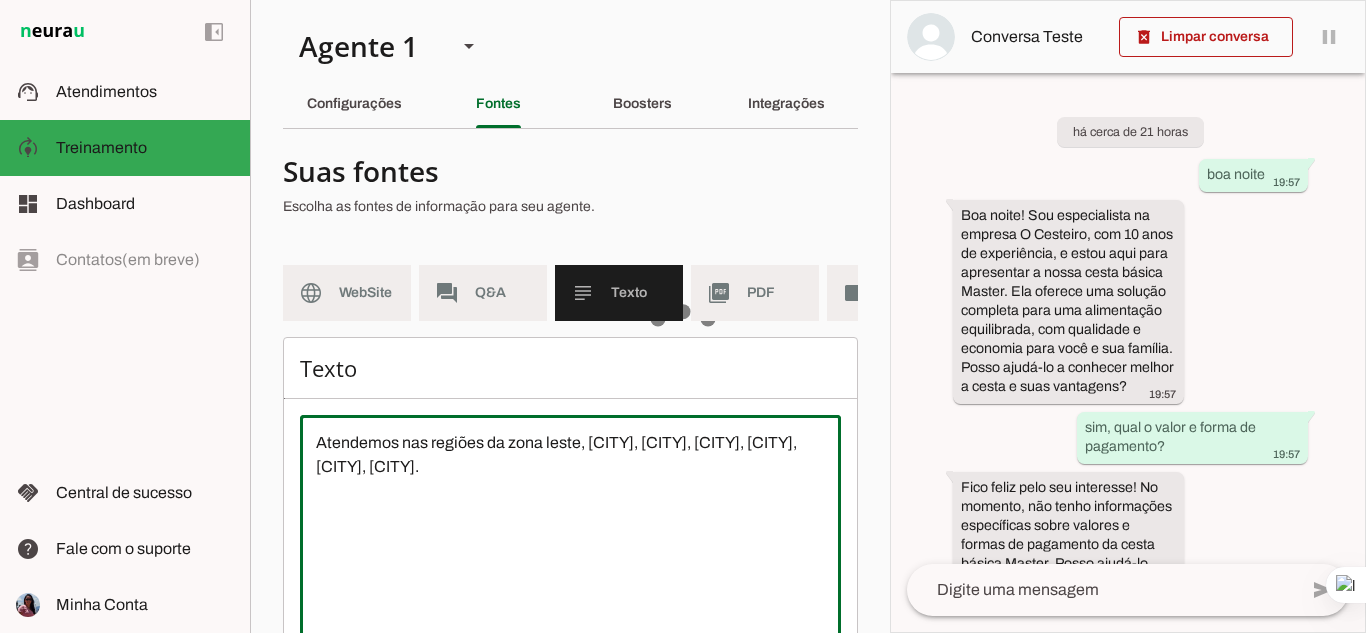 scroll, scrollTop: 200, scrollLeft: 0, axis: vertical 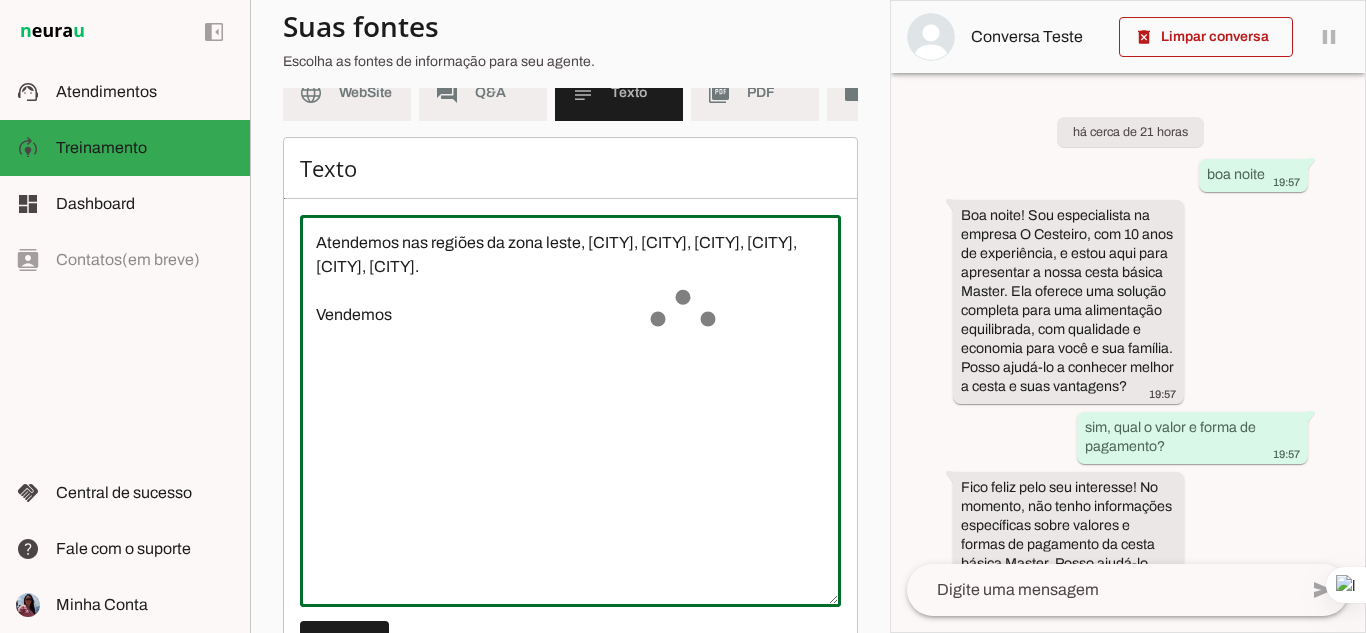 type on "Atendemos nas regiões da zona leste, Itaquaquecetuba, Poá, Suzano, Mauá, Arujá, Guarulhos.
Vendemos" 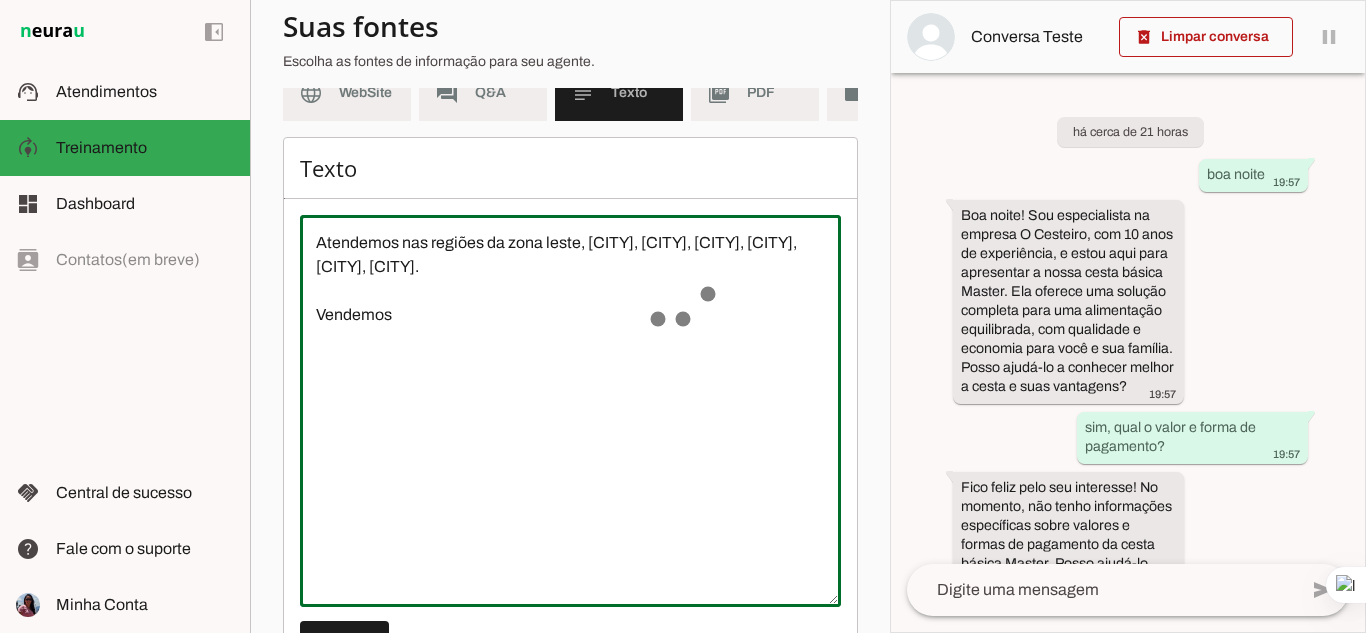 type on "Atendemos nas regiões da zona leste, Itaquaquecetuba, Poá, Suzano, Mauá, Arujá, Guarulhos.
Vendemos" 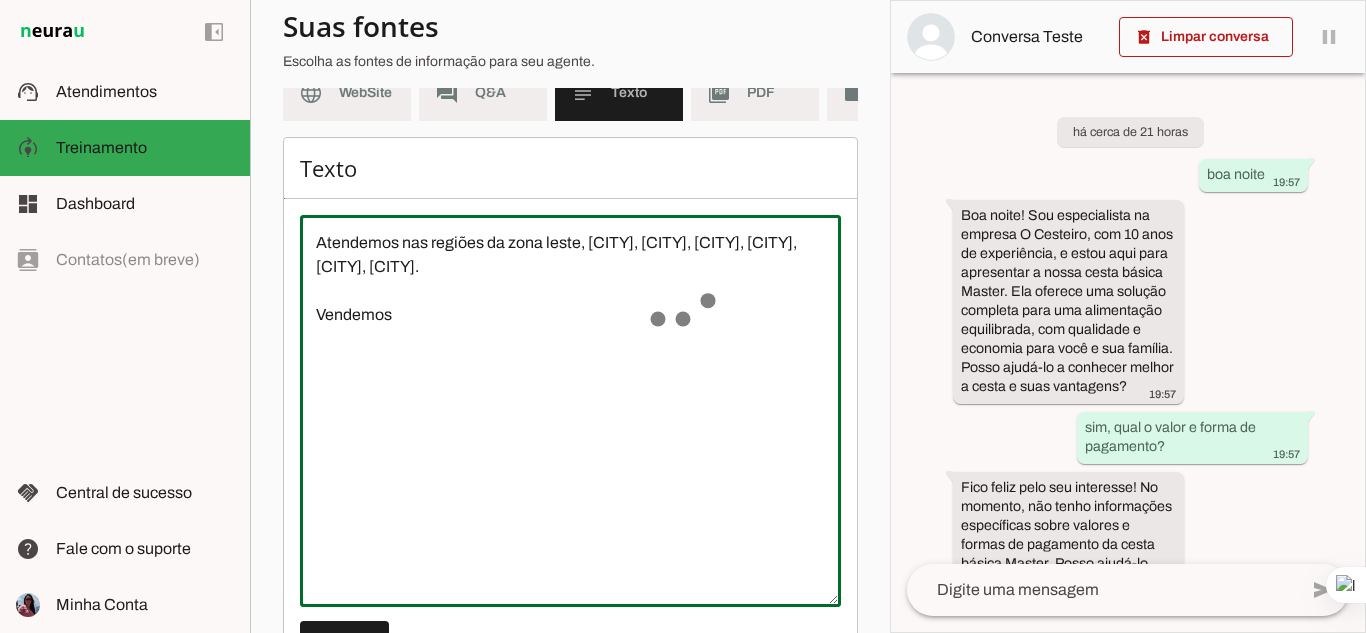 drag, startPoint x: 405, startPoint y: 331, endPoint x: 240, endPoint y: 319, distance: 165.43579 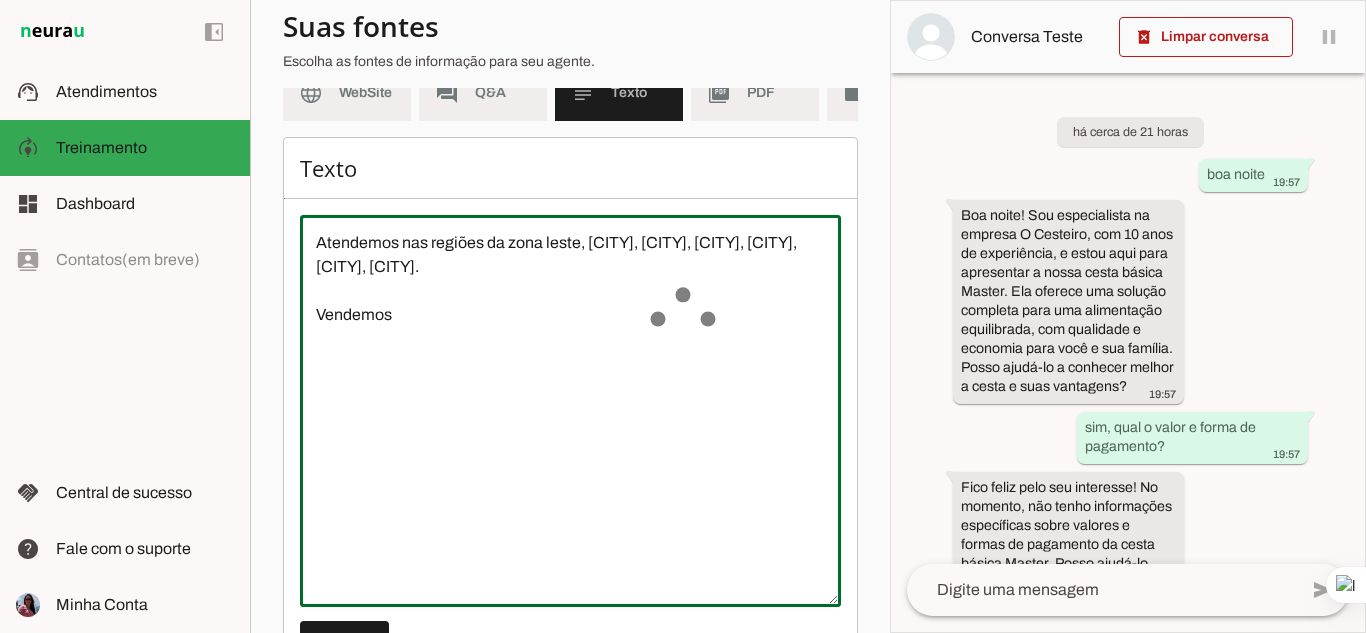 click on "support_agent
Atendimentos
Atendimentos
model_training
Treinamento
Treinamento
dashboard
Dashboard
Dashboard
contacts
Contatos  (em breve)
Contatos
handshake
Central de sucesso
Central de sucesso
help
Fale com o suporte
Fale com o suporte
Minha Conta
Minha Conta
Agente 1
Criar Agente" 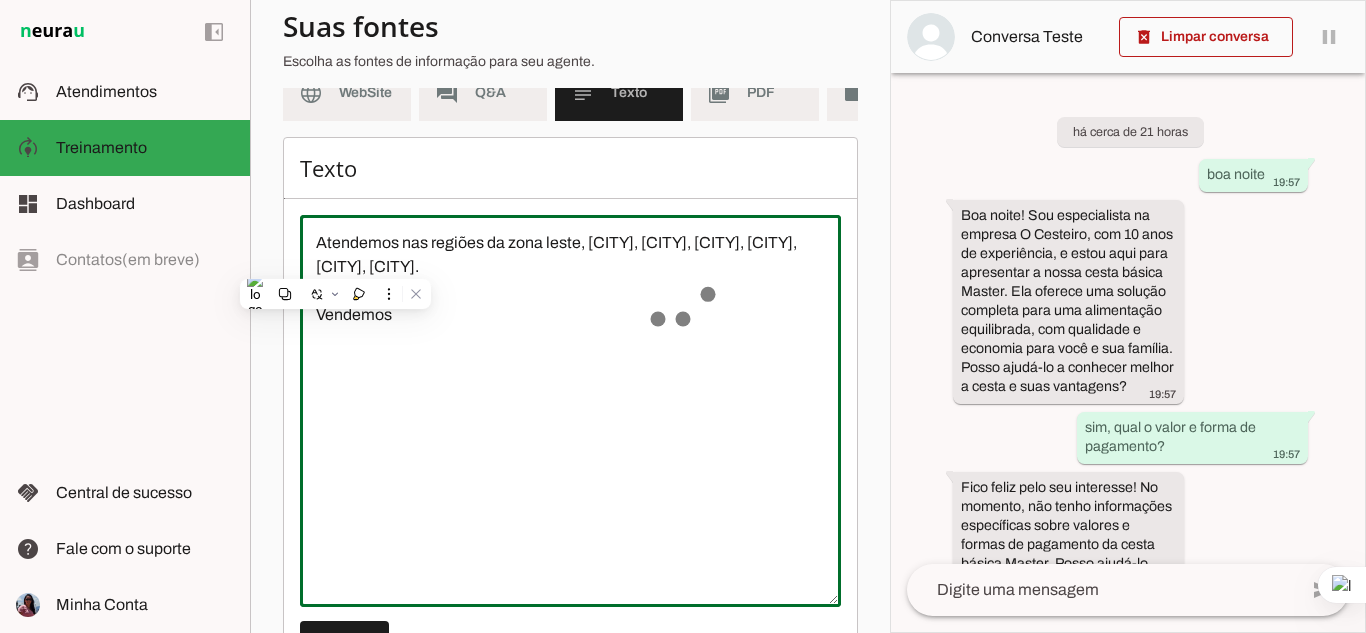 paste on "O CESTEIRO é uma empresa especializada na venda de cestas básicas na Zona Leste de São Paulo e cidades próximas, como Guarulhos, Itaquaquecetuba, Poá e Suzano. Oferecemos produtos de qualidade com opções de pagamento facilitado, incluindo parcelamento e descontos para pagamento à vista.
Detalhes de Produtos/Serviços
- Cestas Básicas Pequenas: Contêm itens essenciais para alimentação básica.
- Cestas Básicas Grandes: Incluem maior variedade e quantidade de itens alimentícios.
- Kit Bolachas G: Pacote adicional com diferentes tipos de bolachas.
- Kit Danone: Inclui iogurtes variados.
- Caixa de Leite: Conjunto de leites longa vida.
- Kit Limpeza/Higiene: Produtos de limpeza doméstica e higiene pessoal.
- Catálogo: Disponível via WhatsApp (https://wa.me/c/5511933435508) com fotos, valores e listas de produtos.
Condições Comerciais
- *Pagamento*: Metade do valor no ato da entrega (dinheiro, Pix, cartão de crédito ou débito) e a outra metade via promissória a combinar (geralmente 30 dias).
- *Desconto*: Pag..." 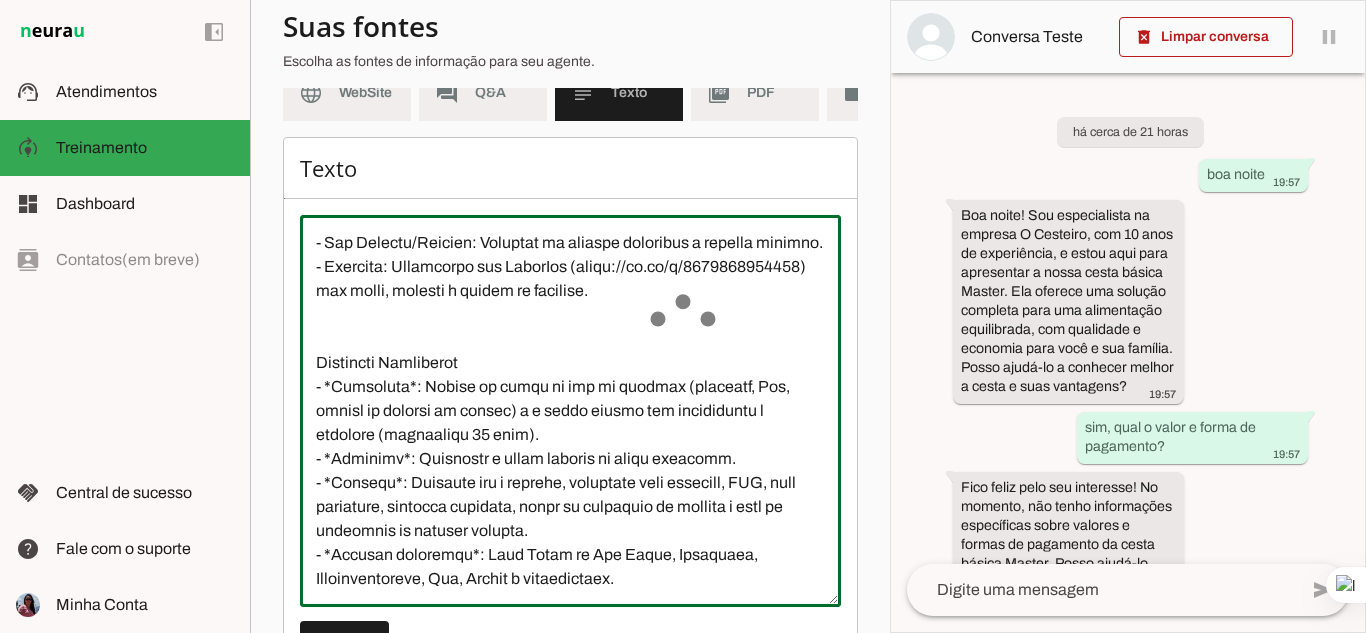 scroll, scrollTop: 504, scrollLeft: 0, axis: vertical 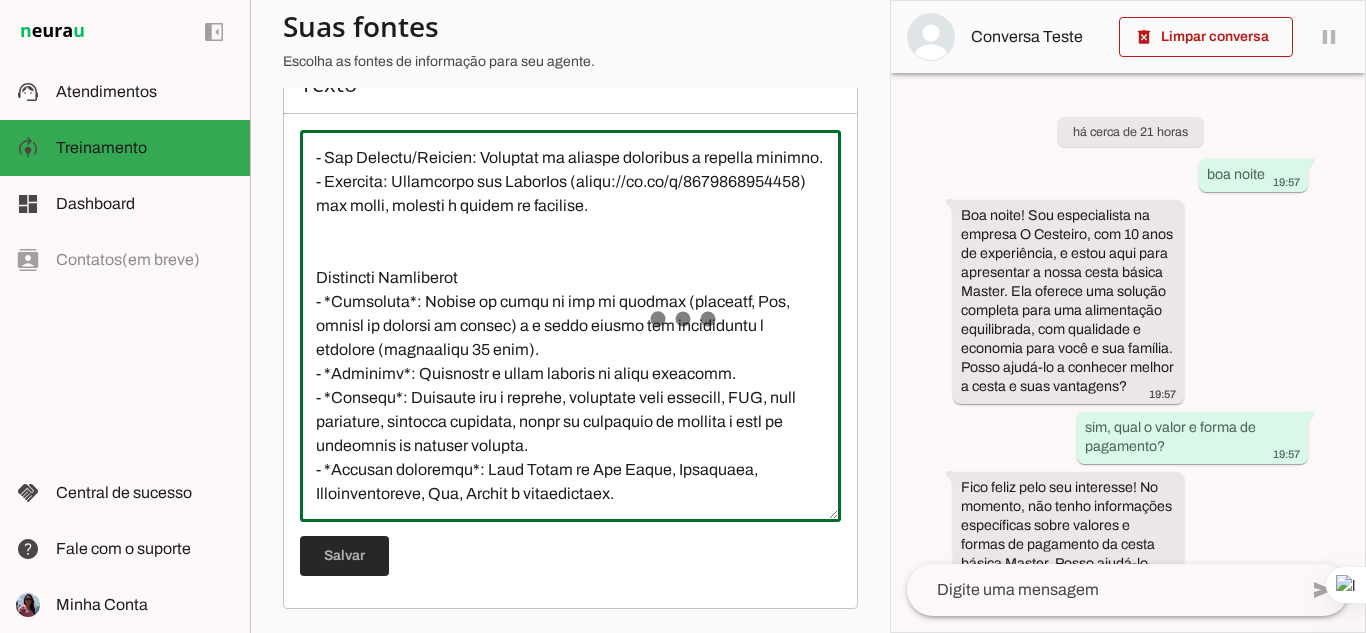 type on "Atendemos nas regiões da zona leste, Itaquaquecetuba, Poá, Suzano, Mauá, Arujá, Guarulhos.
O CESTEIRO é uma empresa especializada na venda de cestas básicas na Zona Leste de São Paulo e cidades próximas, como Guarulhos, Itaquaquecetuba, Poá e Suzano. Oferecemos produtos de qualidade com opções de pagamento facilitado, incluindo parcelamento e descontos para pagamento à vista.
Detalhes de Produtos/Serviços
- Cestas Básicas Pequenas: Contêm itens essenciais para alimentação básica.
- Cestas Básicas Grandes: Incluem maior variedade e quantidade de itens alimentícios.
- Kit Bolachas G: Pacote adicional com diferentes tipos de bolachas.
- Kit Danone: Inclui iogurtes variados.
- Caixa de Leite: Conjunto de leites longa vida.
- Kit Limpeza/Higiene: Produtos de limpeza doméstica e higiene pessoal.
- Catálogo: Disponível via WhatsApp (https://wa.me/c/5511933435508) com fotos, valores e listas de produtos.
Condições Comerciais
- *Pagamento*: Metade do valor no ato da entrega (dinheiro, Pix, cartão de crédito ou..." 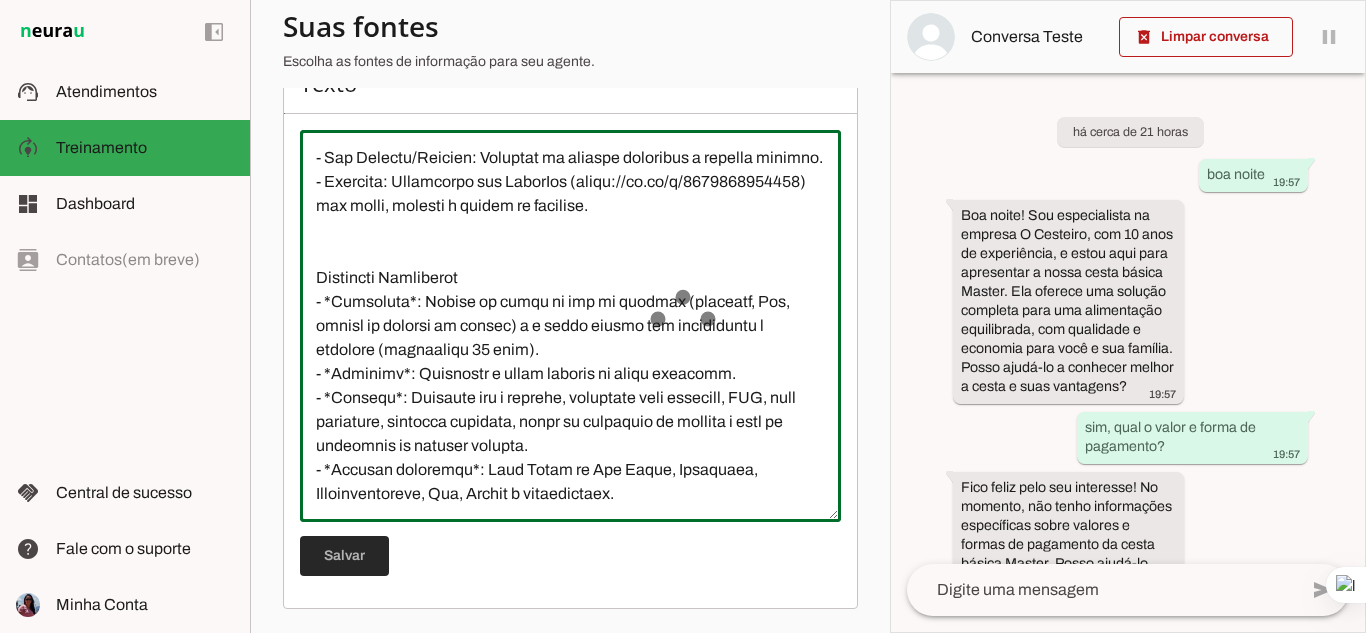 type on "Atendemos nas regiões da zona leste, Itaquaquecetuba, Poá, Suzano, Mauá, Arujá, Guarulhos.
O CESTEIRO é uma empresa especializada na venda de cestas básicas na Zona Leste de São Paulo e cidades próximas, como Guarulhos, Itaquaquecetuba, Poá e Suzano. Oferecemos produtos de qualidade com opções de pagamento facilitado, incluindo parcelamento e descontos para pagamento à vista.
Detalhes de Produtos/Serviços
- Cestas Básicas Pequenas: Contêm itens essenciais para alimentação básica.
- Cestas Básicas Grandes: Incluem maior variedade e quantidade de itens alimentícios.
- Kit Bolachas G: Pacote adicional com diferentes tipos de bolachas.
- Kit Danone: Inclui iogurtes variados.
- Caixa de Leite: Conjunto de leites longa vida.
- Kit Limpeza/Higiene: Produtos de limpeza doméstica e higiene pessoal.
- Catálogo: Disponível via WhatsApp (https://wa.me/c/5511933435508) com fotos, valores e listas de produtos.
Condições Comerciais
- *Pagamento*: Metade do valor no ato da entrega (dinheiro, Pix, cartão de crédito ou..." 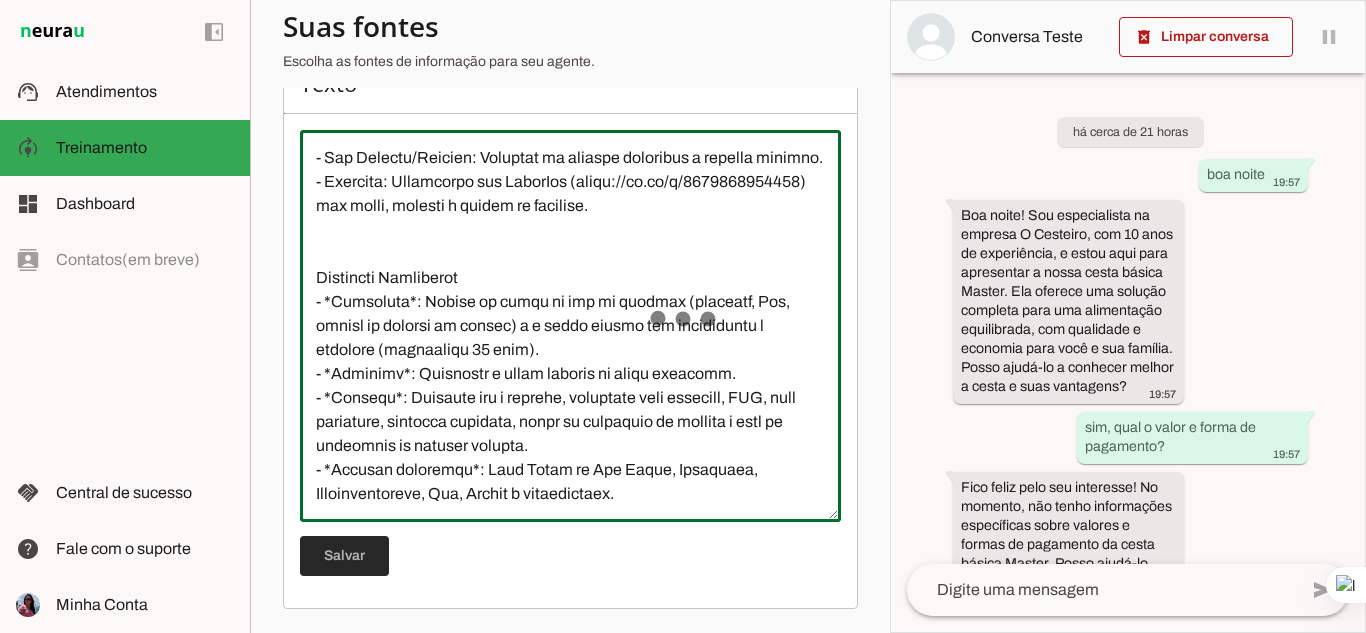 click at bounding box center (344, 556) 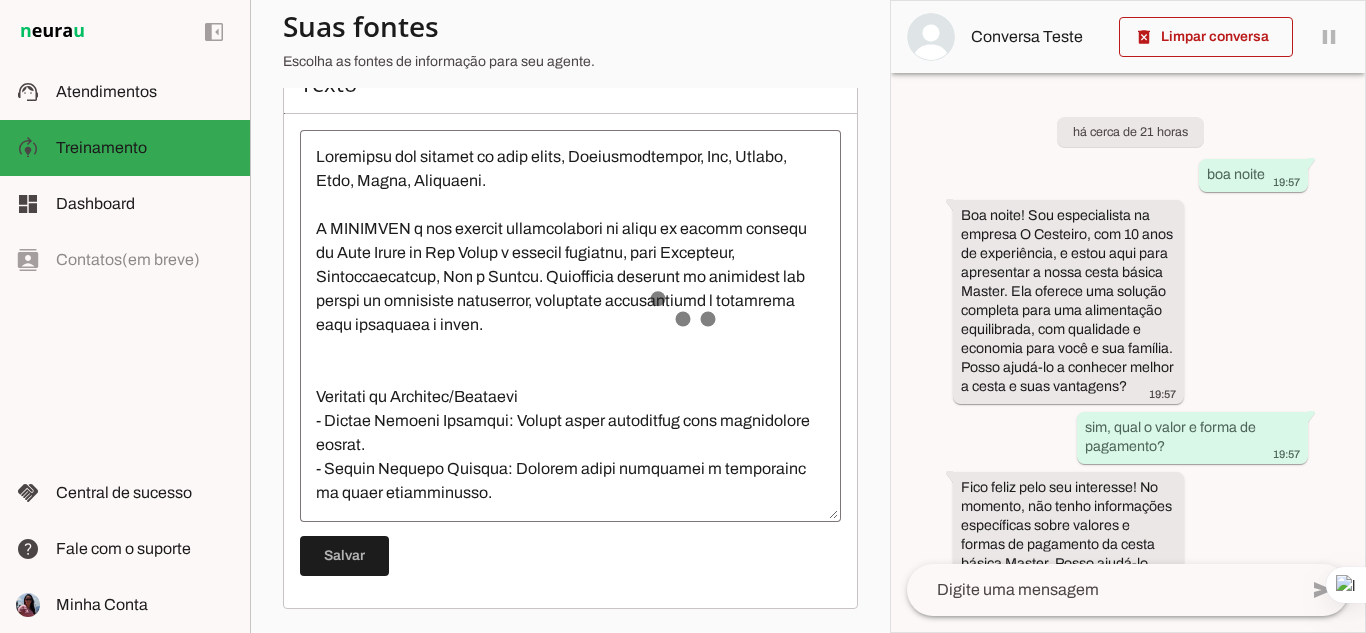 scroll, scrollTop: 0, scrollLeft: 0, axis: both 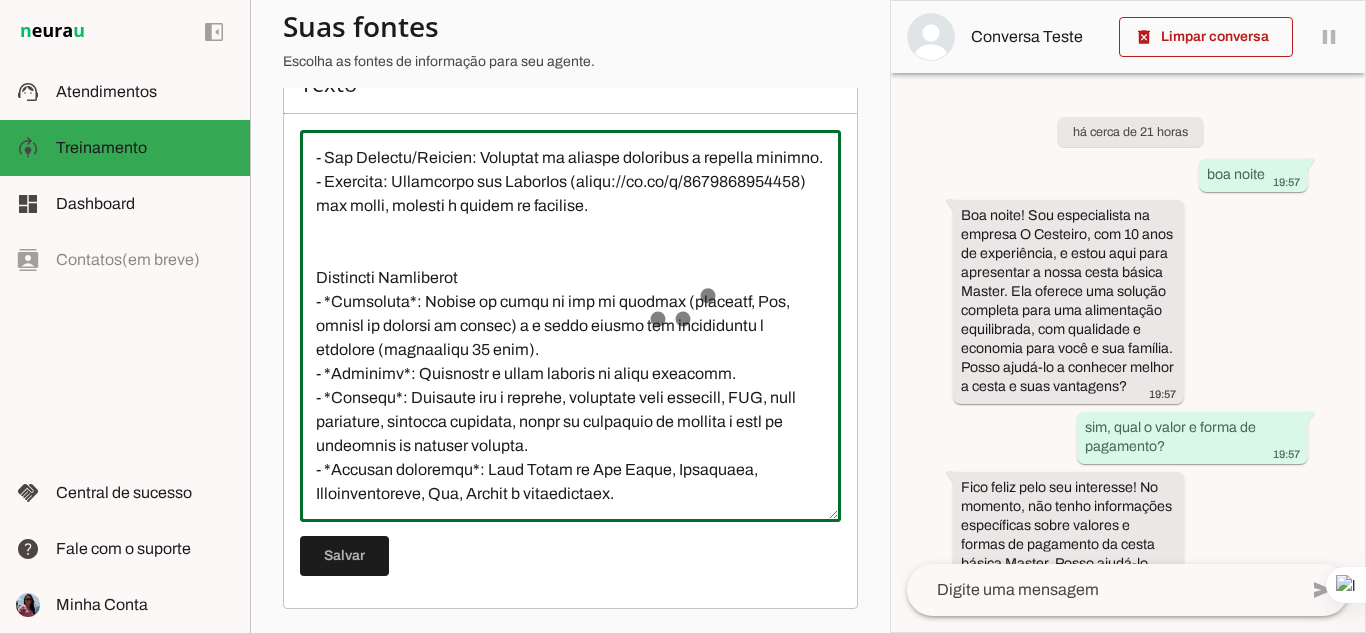 click at bounding box center (570, 326) 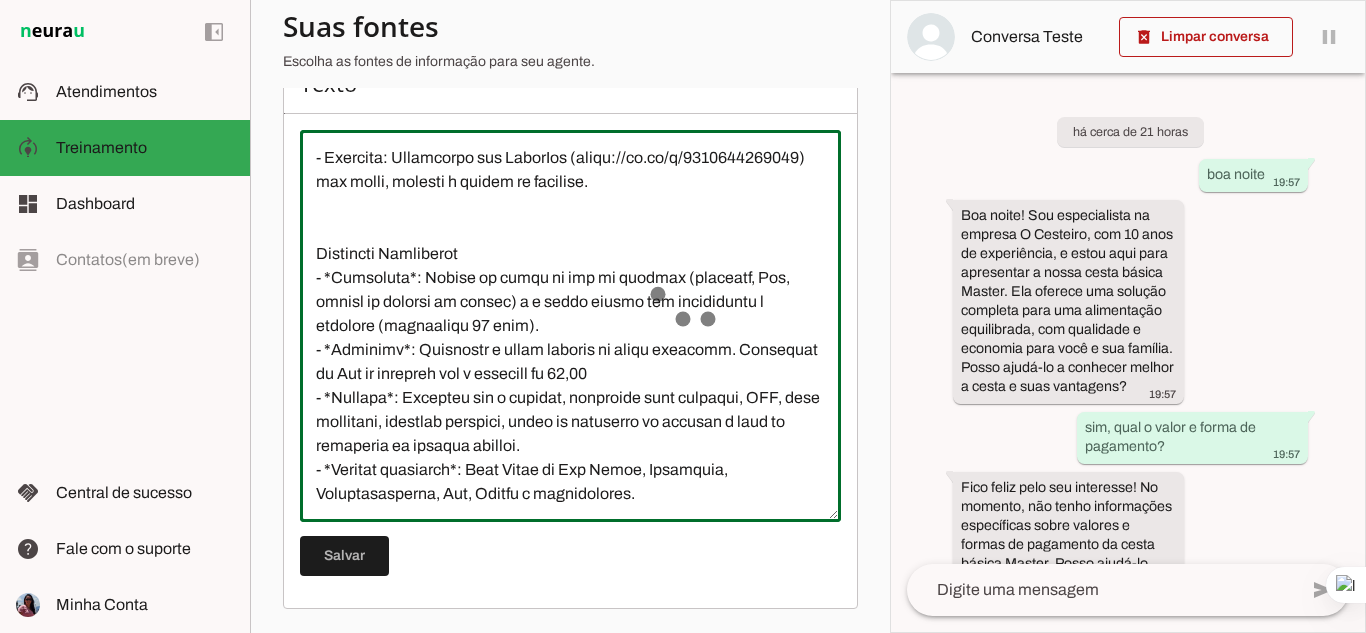 click at bounding box center [570, 326] 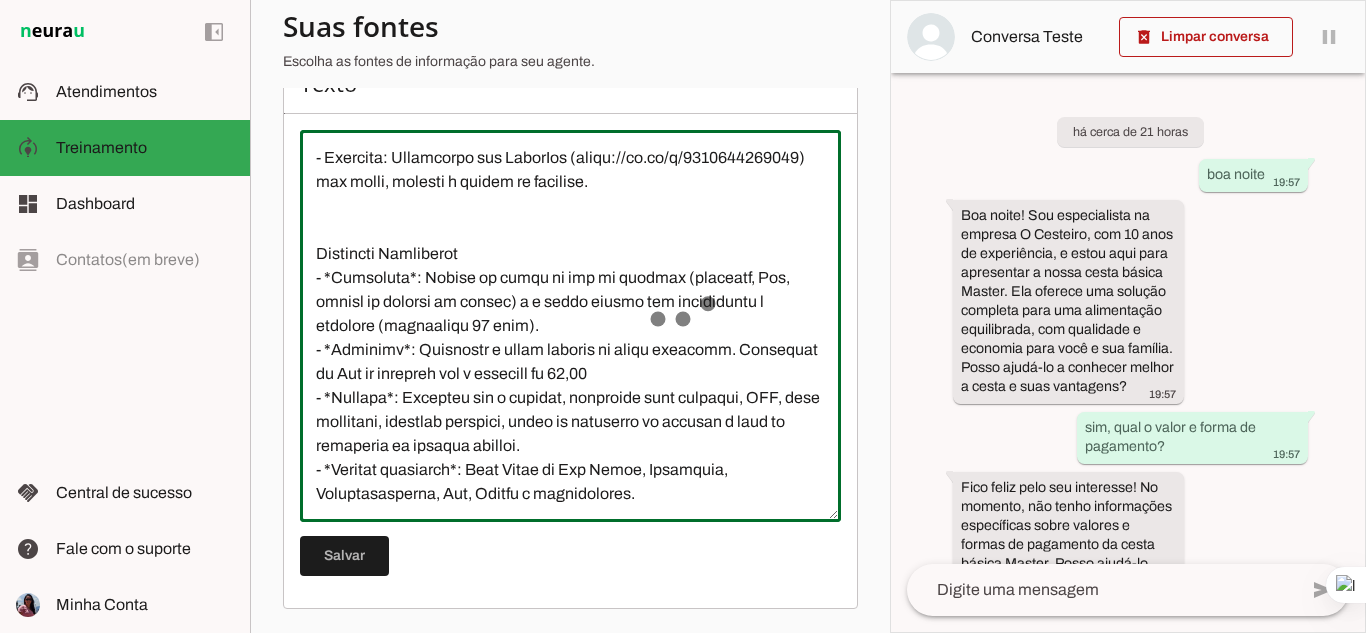 scroll, scrollTop: 528, scrollLeft: 0, axis: vertical 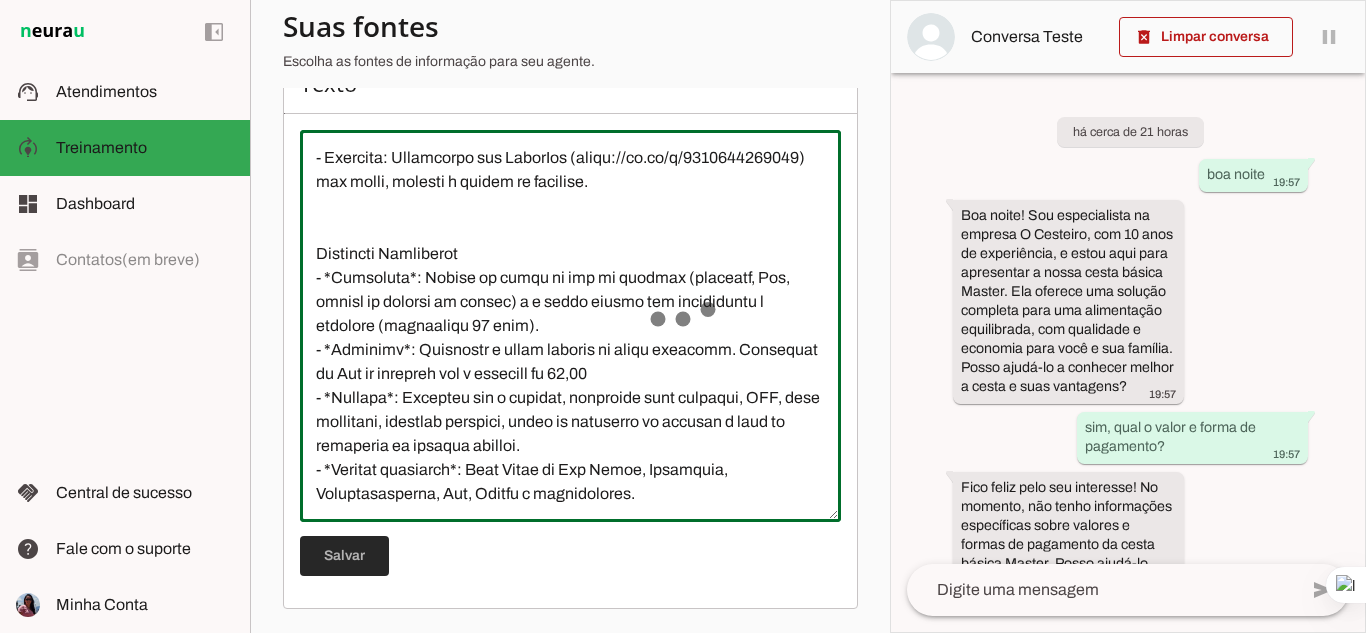 type on "Atendemos nas regiões da zona leste, Itaquaquecetuba, Poá, Suzano, Mauá, Arujá, Guarulhos.
O CESTEIRO é uma empresa especializada na venda de cestas básicas na Zona Leste de São Paulo e cidades próximas, como Guarulhos, Itaquaquecetuba, Poá e Suzano. Oferecemos produtos de qualidade com opções de pagamento facilitado, incluindo parcelamento e descontos para pagamento à vista.
Detalhes de Produtos/Serviços
- Cestas Básicas Pequenas: Contêm itens essenciais para alimentação básica.
- Cestas Básicas Grandes: Incluem maior variedade e quantidade de itens alimentícios.
- Kit Bolachas G: Pacote adicional com diferentes tipos de bolachas.
- Kit Danone: Inclui iogurtes variados.
- Caixa de Leite: Conjunto de leites longa vida.
- Kit Limpeza/Higiene: Produtos de limpeza doméstica e higiene pessoal.
- Catálogo: Disponível via WhatsApp (https://wa.me/c/5511933435508) com fotos, valores e listas de produtos.
Condições Comerciais
- *Pagamento*: Metade do valor no ato da entrega (dinheiro, Pix, cartão de crédito ou..." 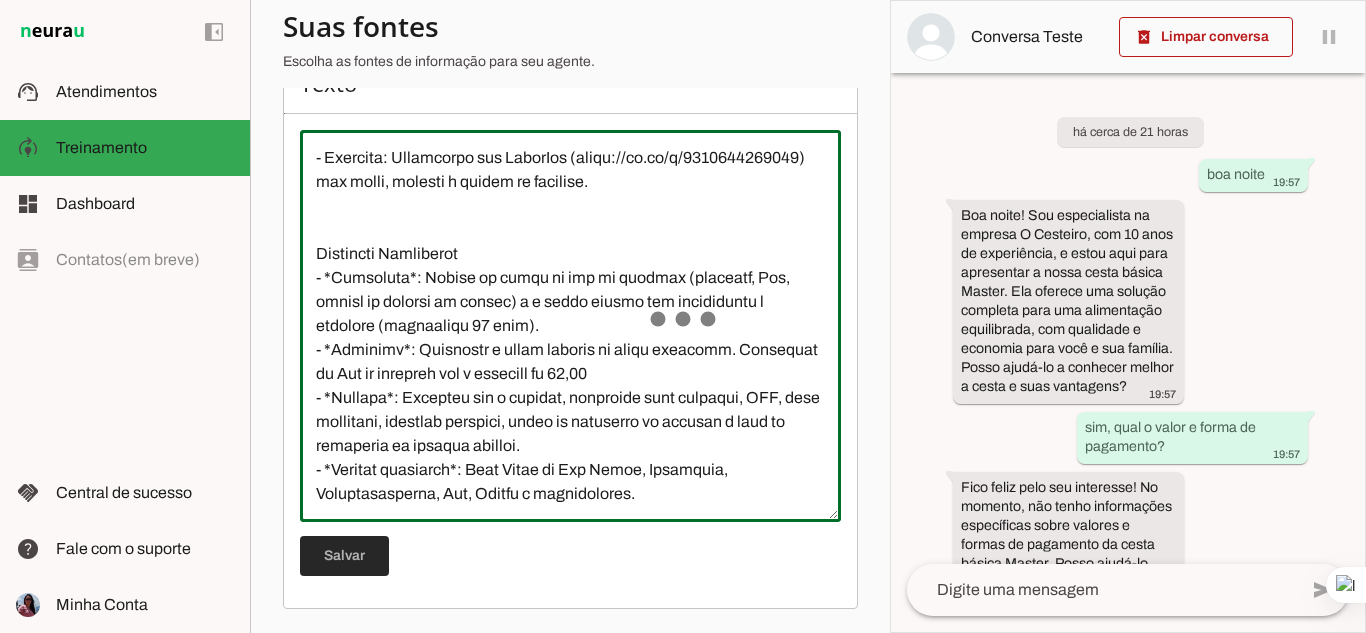 type on "Atendemos nas regiões da zona leste, Itaquaquecetuba, Poá, Suzano, Mauá, Arujá, Guarulhos.
O CESTEIRO é uma empresa especializada na venda de cestas básicas na Zona Leste de São Paulo e cidades próximas, como Guarulhos, Itaquaquecetuba, Poá e Suzano. Oferecemos produtos de qualidade com opções de pagamento facilitado, incluindo parcelamento e descontos para pagamento à vista.
Detalhes de Produtos/Serviços
- Cestas Básicas Pequenas: Contêm itens essenciais para alimentação básica.
- Cestas Básicas Grandes: Incluem maior variedade e quantidade de itens alimentícios.
- Kit Bolachas G: Pacote adicional com diferentes tipos de bolachas.
- Kit Danone: Inclui iogurtes variados.
- Caixa de Leite: Conjunto de leites longa vida.
- Kit Limpeza/Higiene: Produtos de limpeza doméstica e higiene pessoal.
- Catálogo: Disponível via WhatsApp (https://wa.me/c/5511933435508) com fotos, valores e listas de produtos.
Condições Comerciais
- *Pagamento*: Metade do valor no ato da entrega (dinheiro, Pix, cartão de crédito ou..." 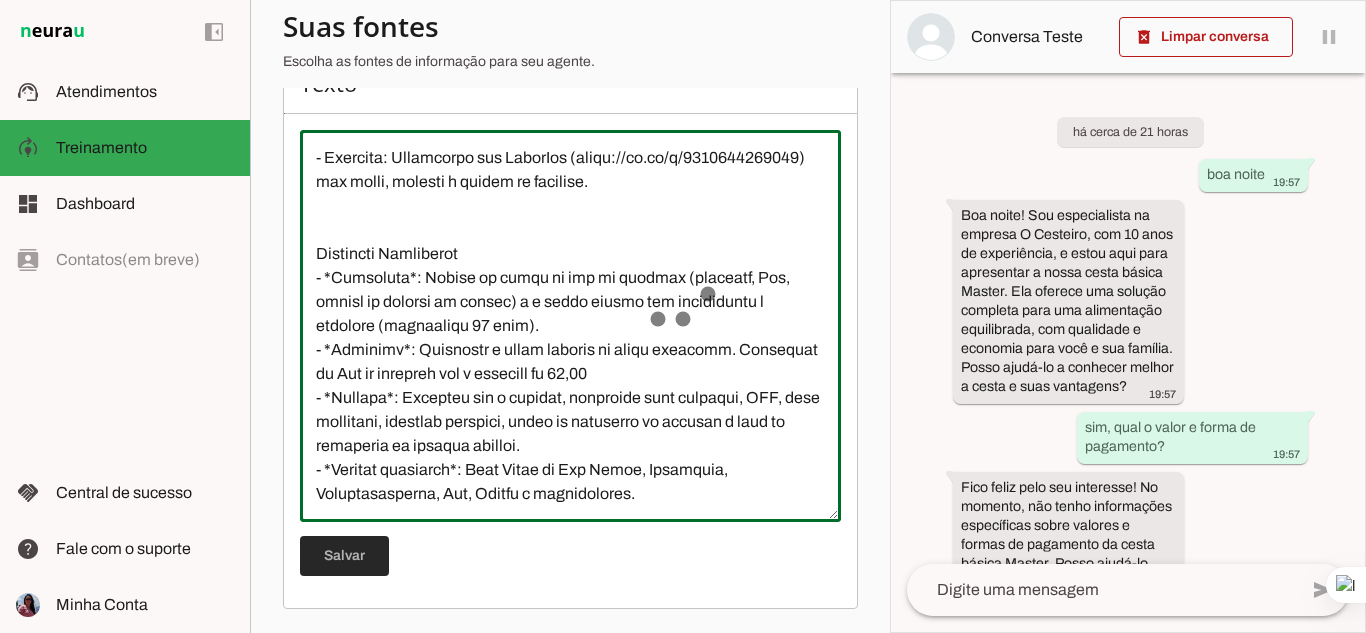 click at bounding box center (344, 556) 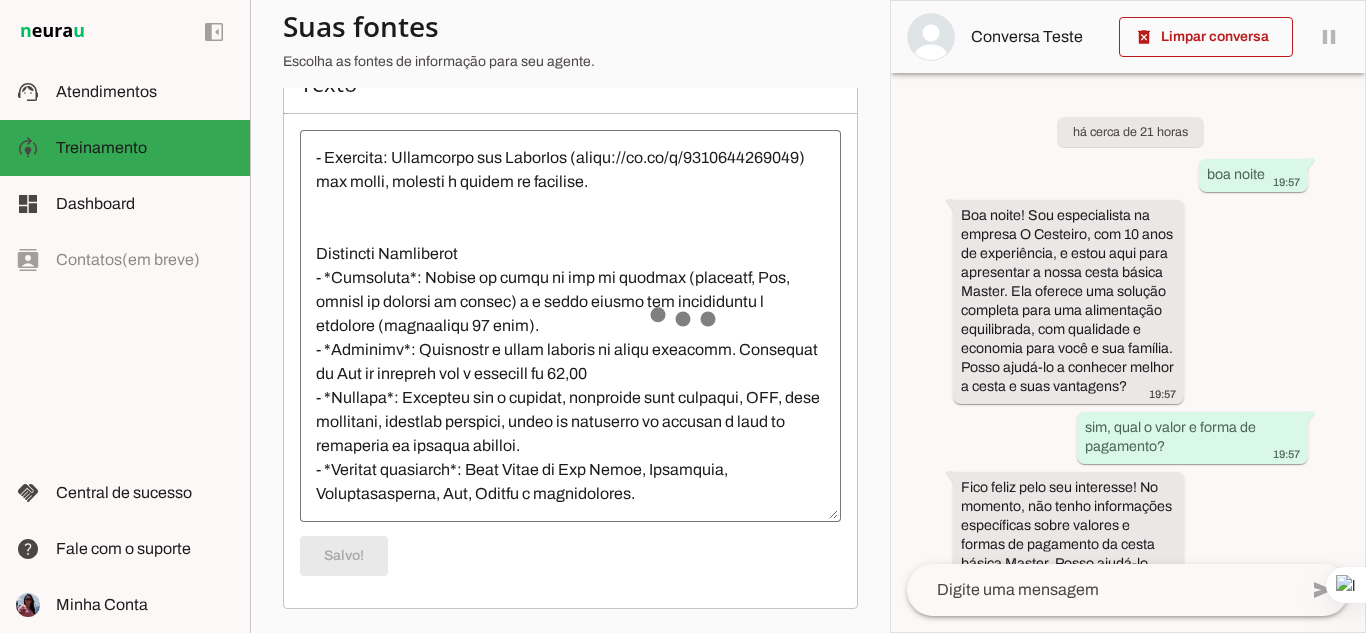 scroll, scrollTop: 528, scrollLeft: 0, axis: vertical 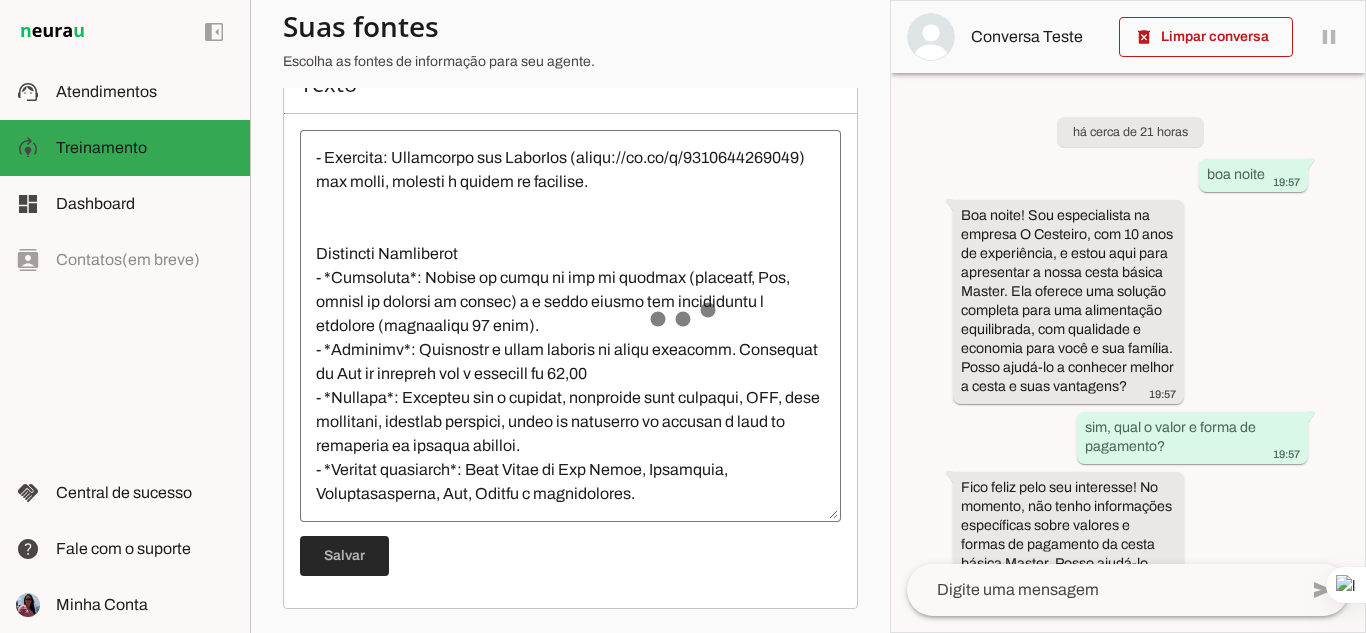 click at bounding box center (344, 556) 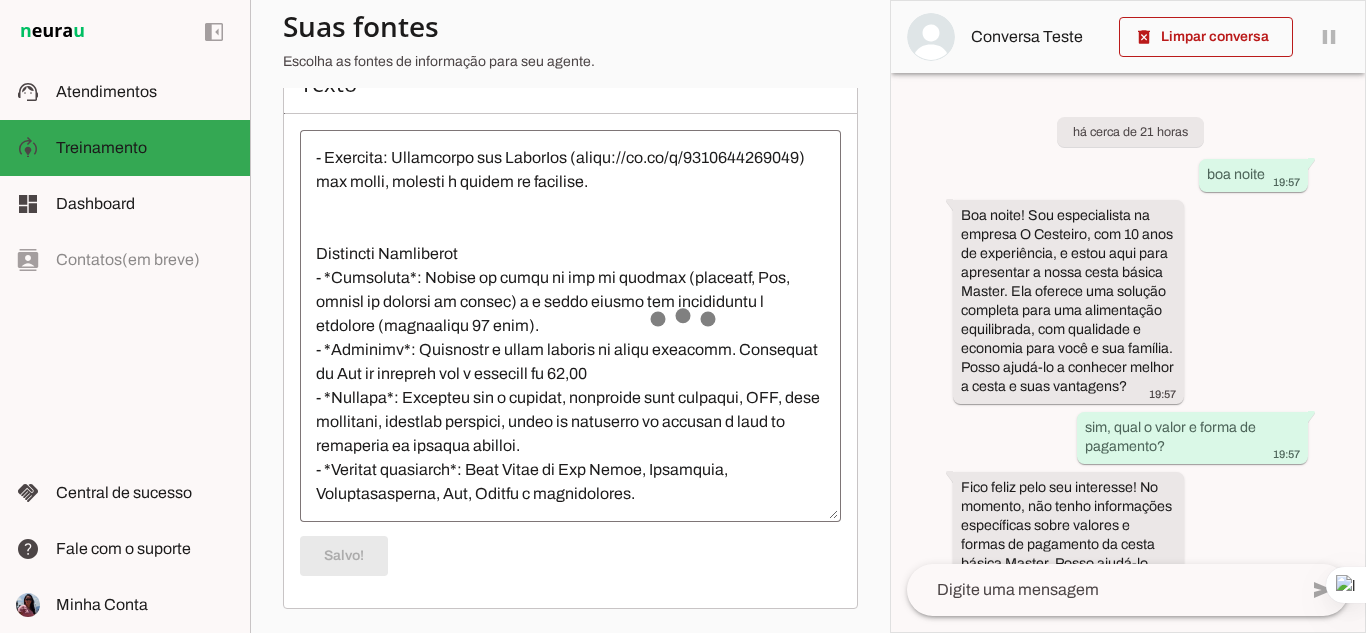 scroll, scrollTop: 528, scrollLeft: 0, axis: vertical 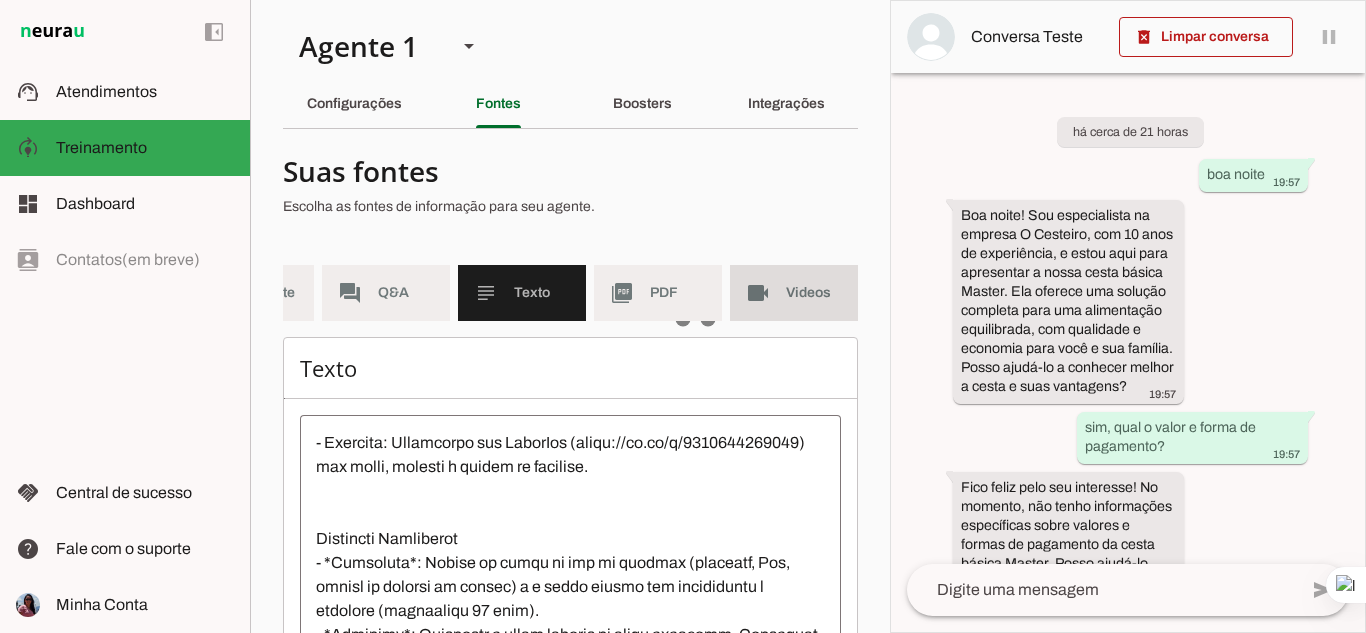 click on "Videos" 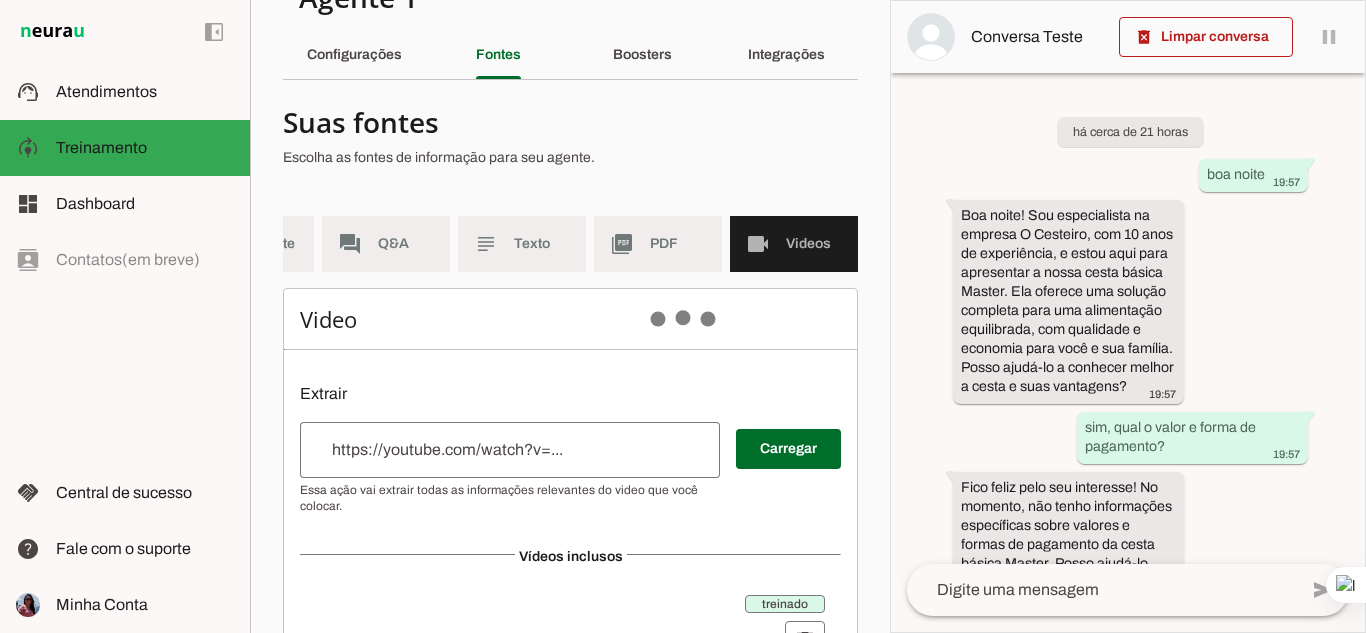 scroll, scrollTop: 0, scrollLeft: 0, axis: both 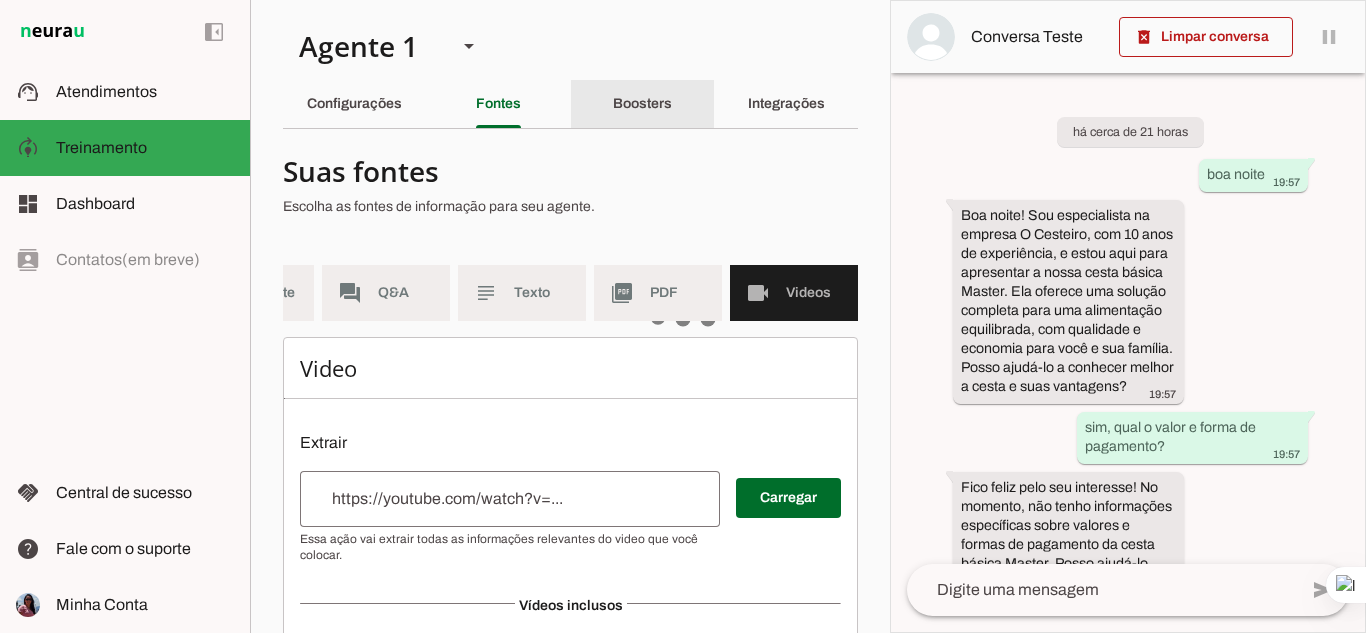 click on "Boosters" 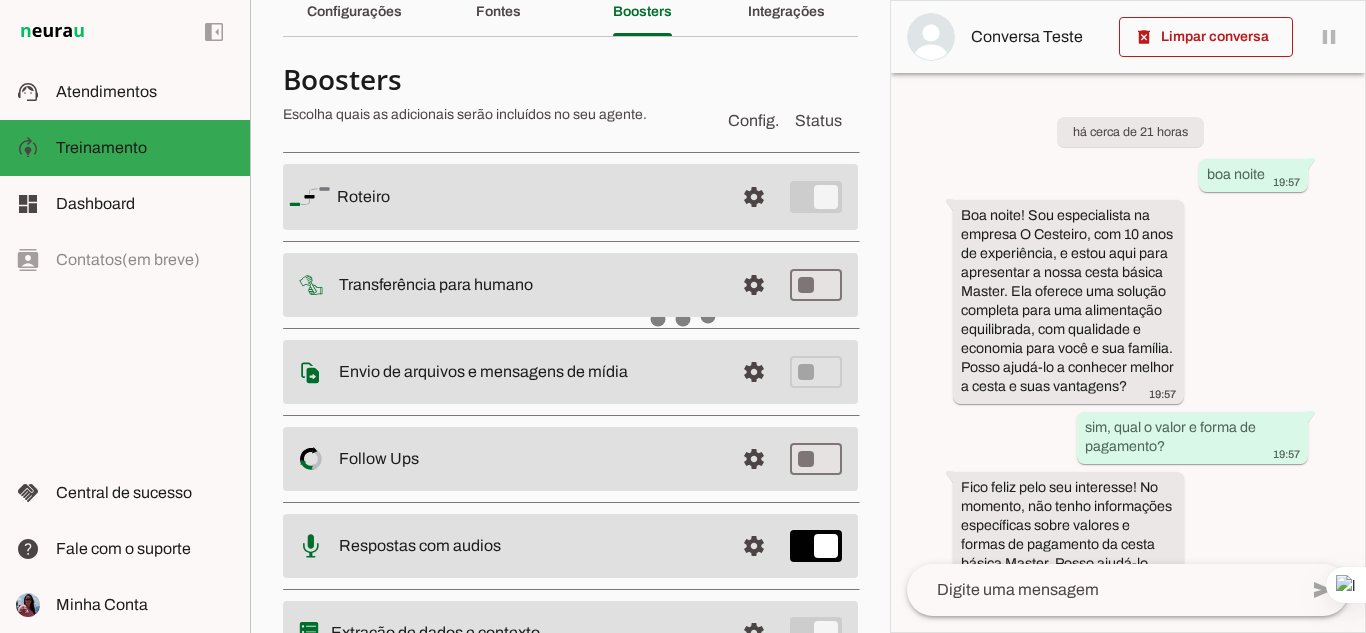 scroll, scrollTop: 0, scrollLeft: 0, axis: both 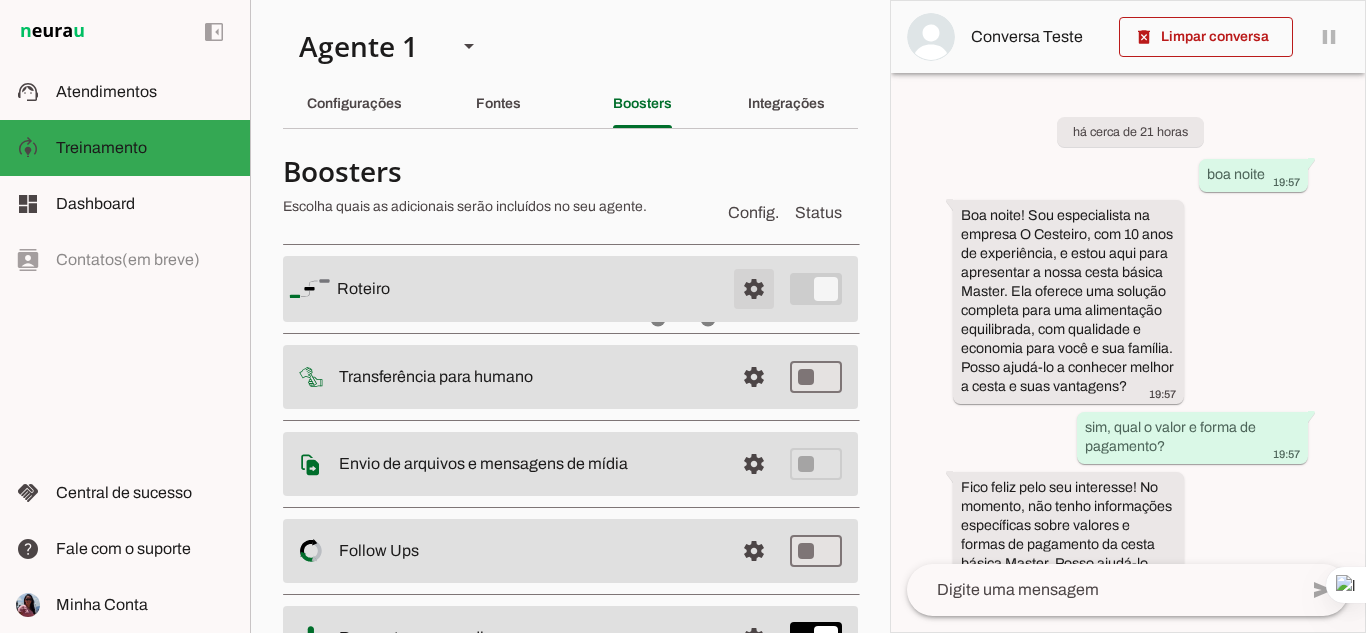 click at bounding box center (754, 289) 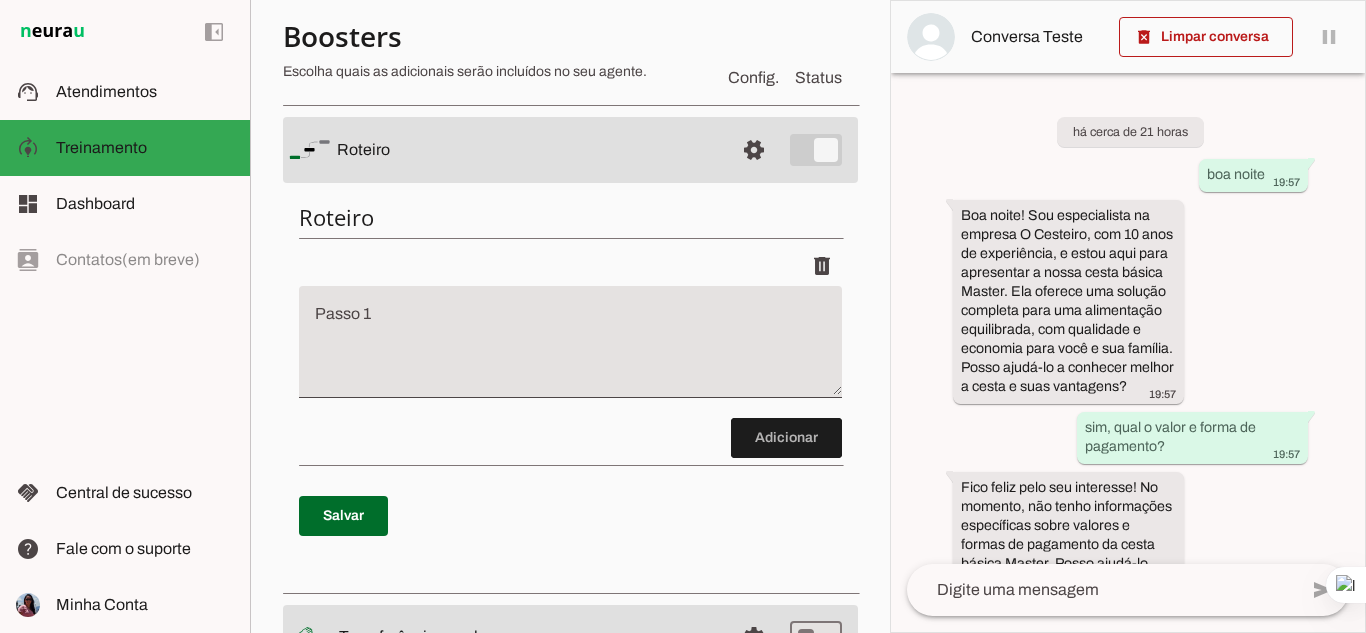 scroll, scrollTop: 100, scrollLeft: 0, axis: vertical 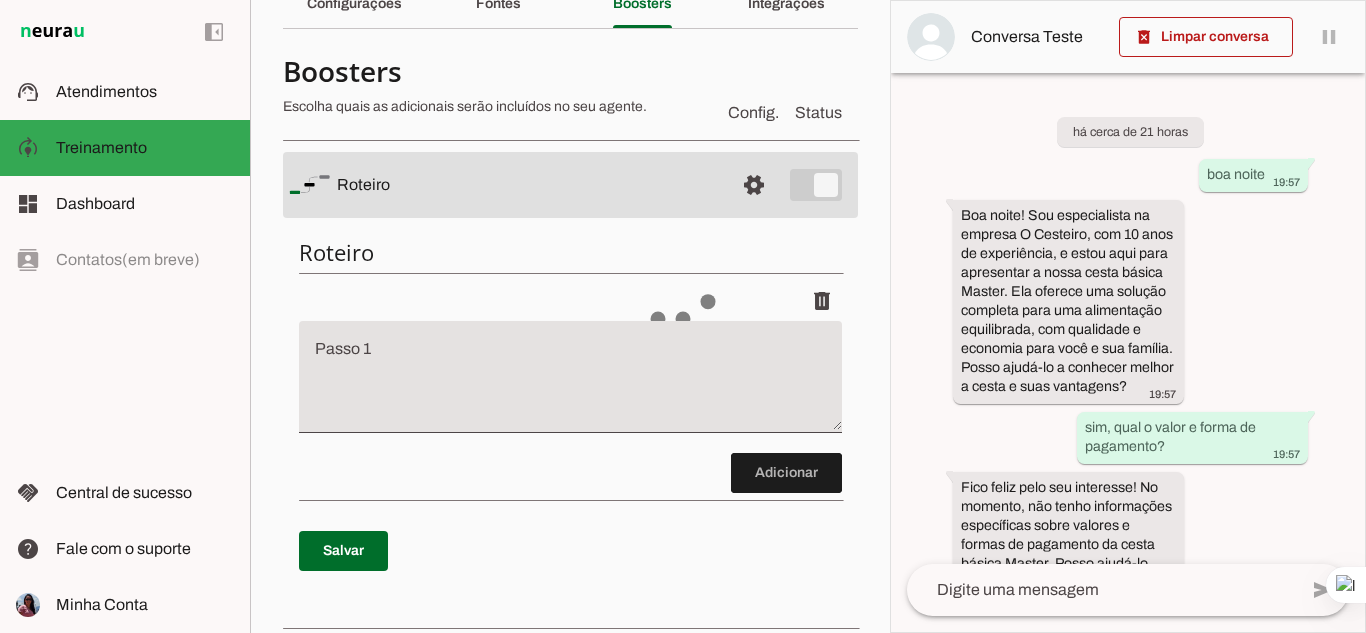 click at bounding box center [570, 385] 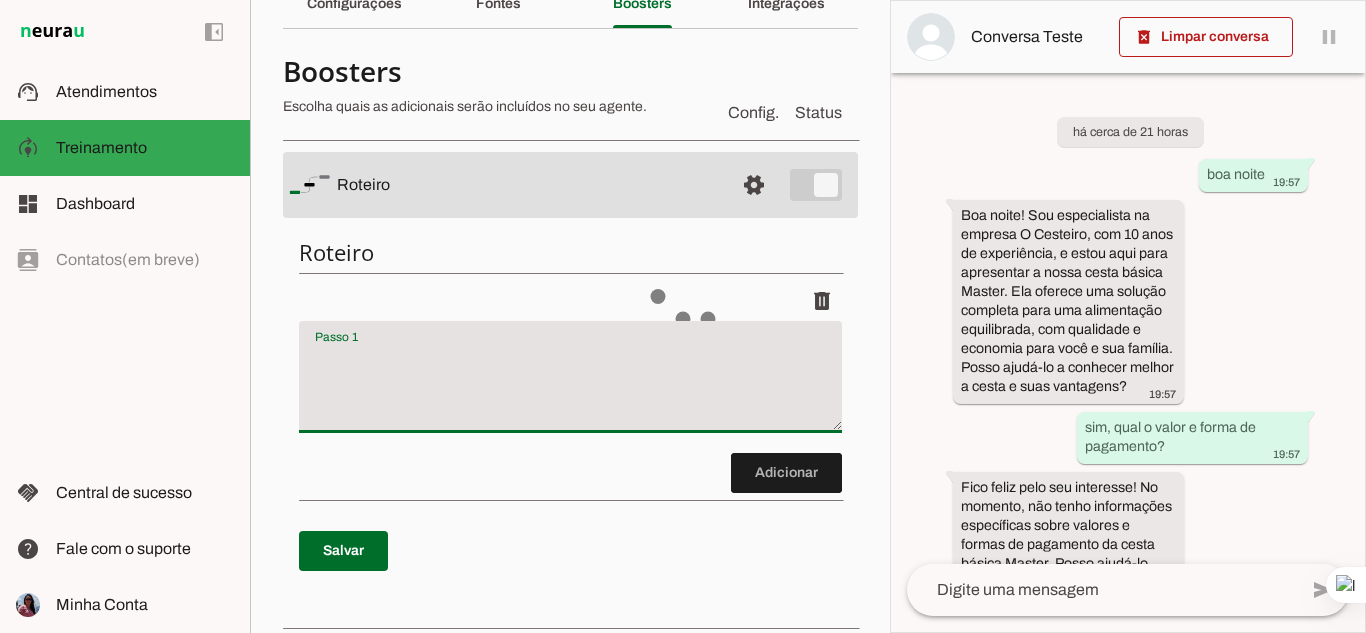 click at bounding box center [570, 385] 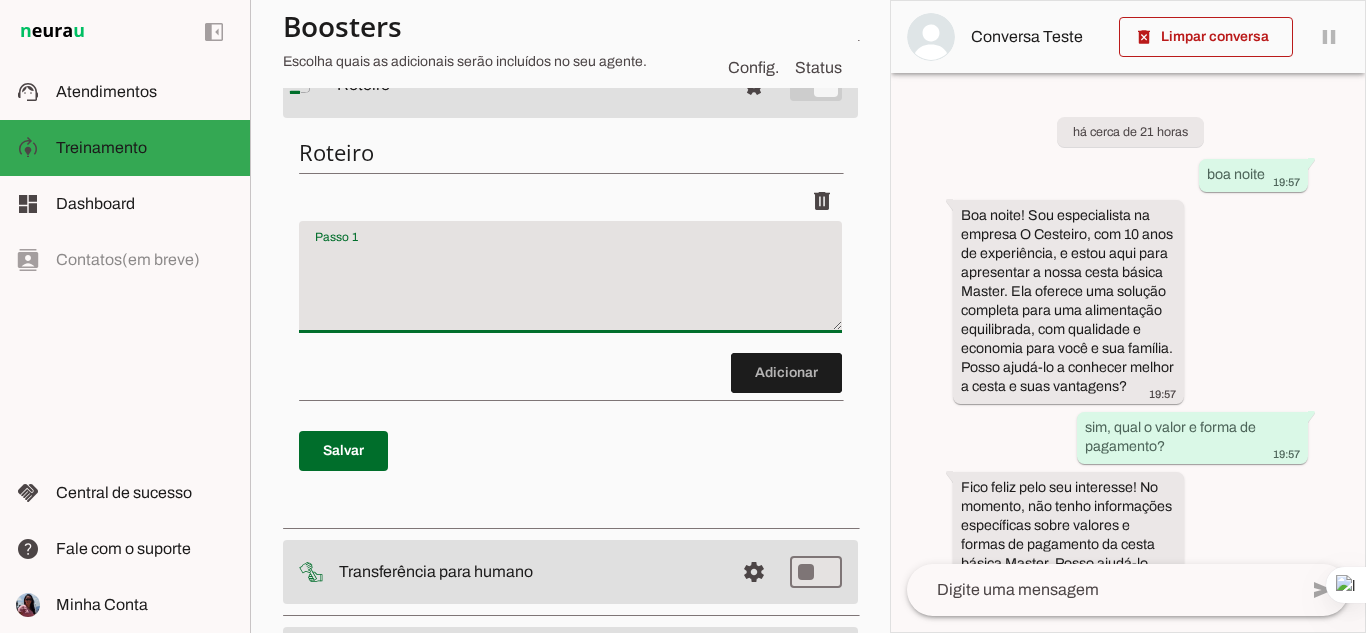 scroll, scrollTop: 400, scrollLeft: 0, axis: vertical 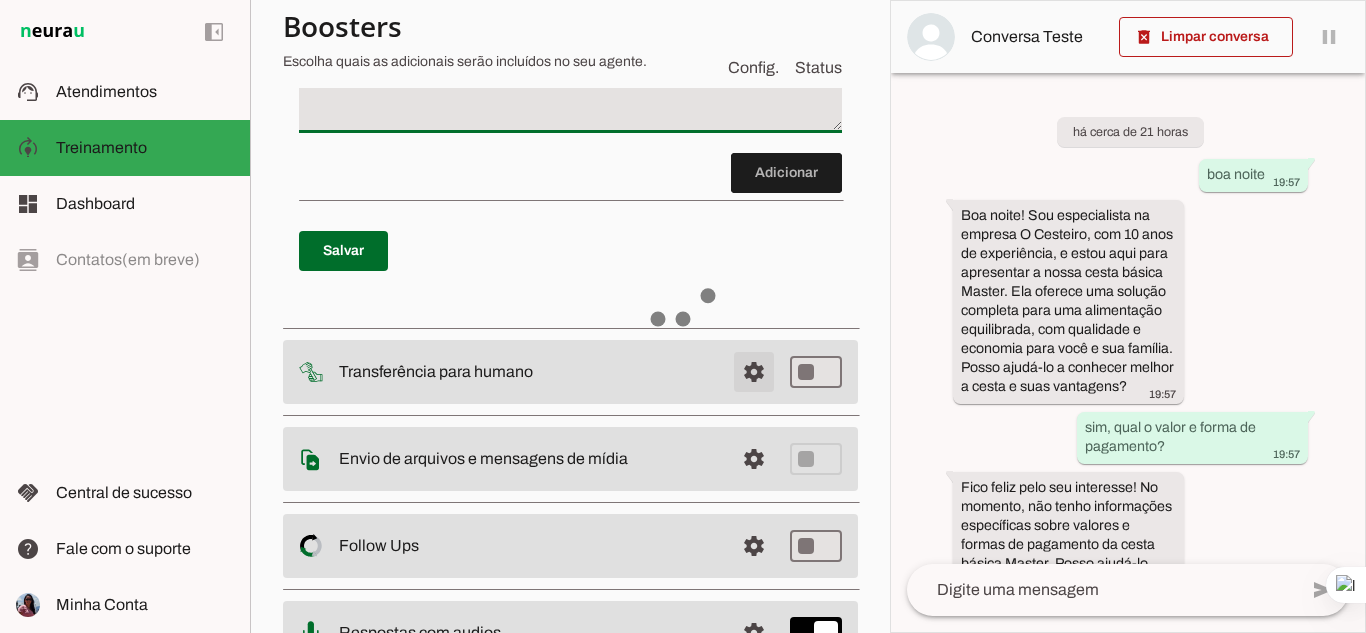 click at bounding box center (754, -115) 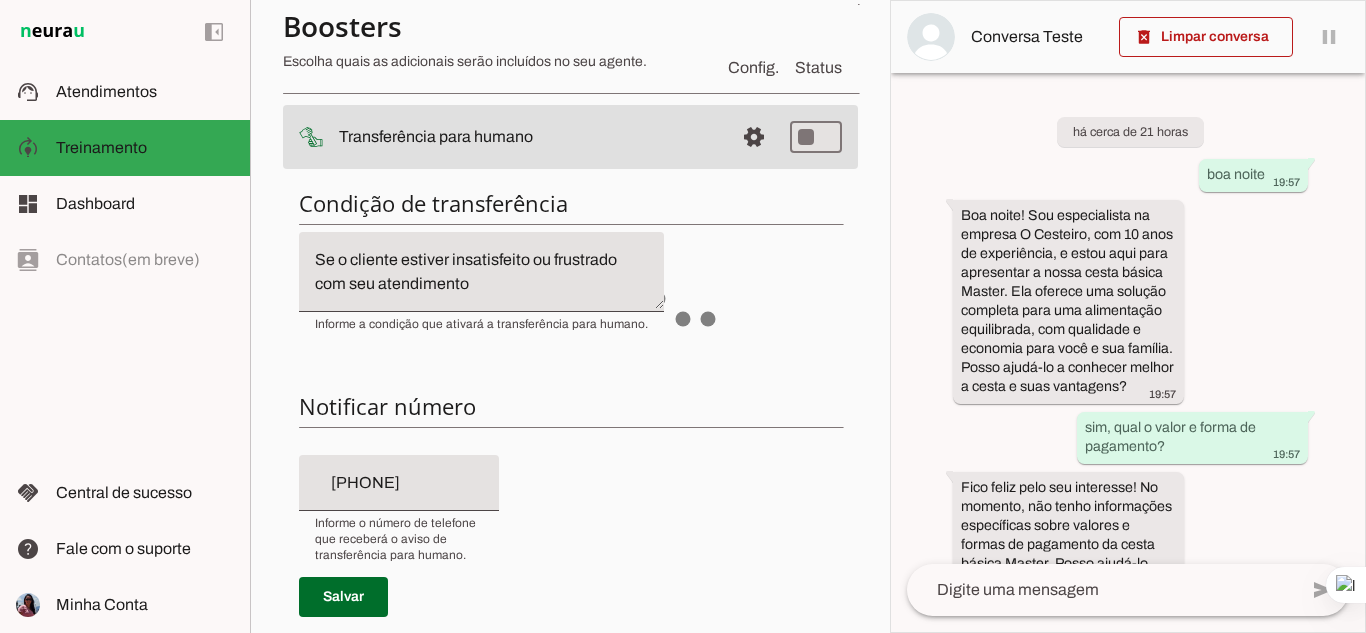 scroll, scrollTop: 201, scrollLeft: 0, axis: vertical 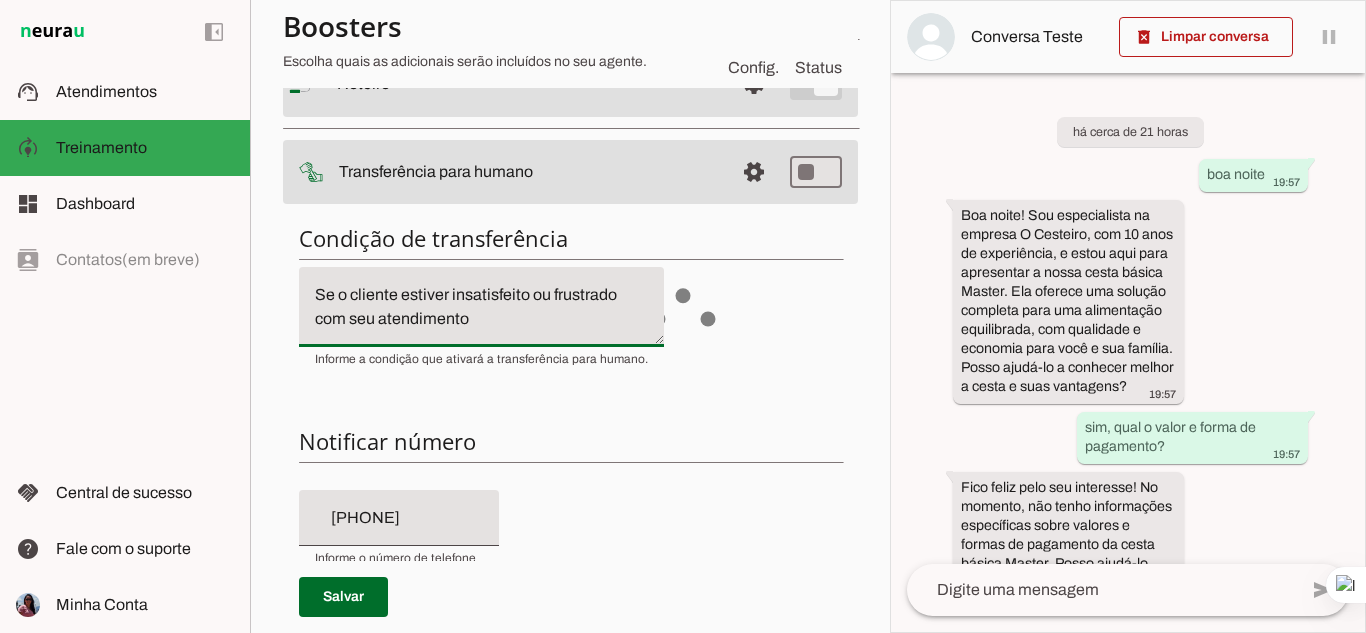 click on "Se o cliente estiver insatisfeito ou frustrado com seu atendimento" at bounding box center [481, 307] 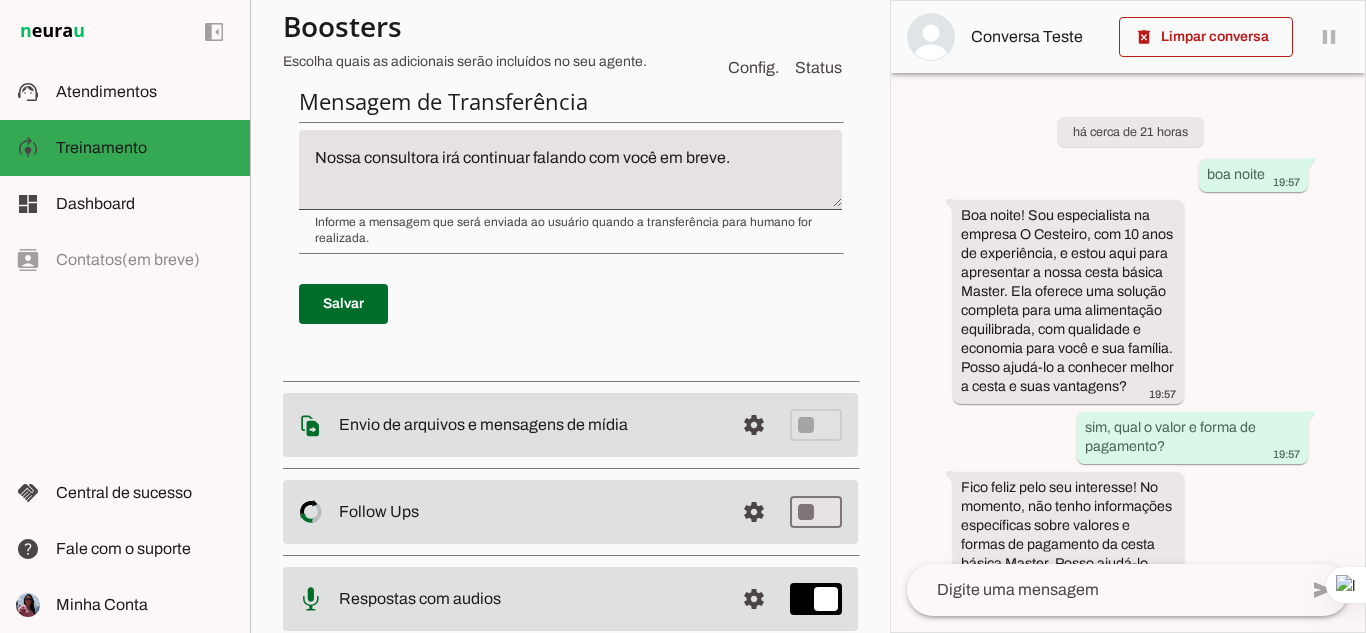 scroll, scrollTop: 801, scrollLeft: 0, axis: vertical 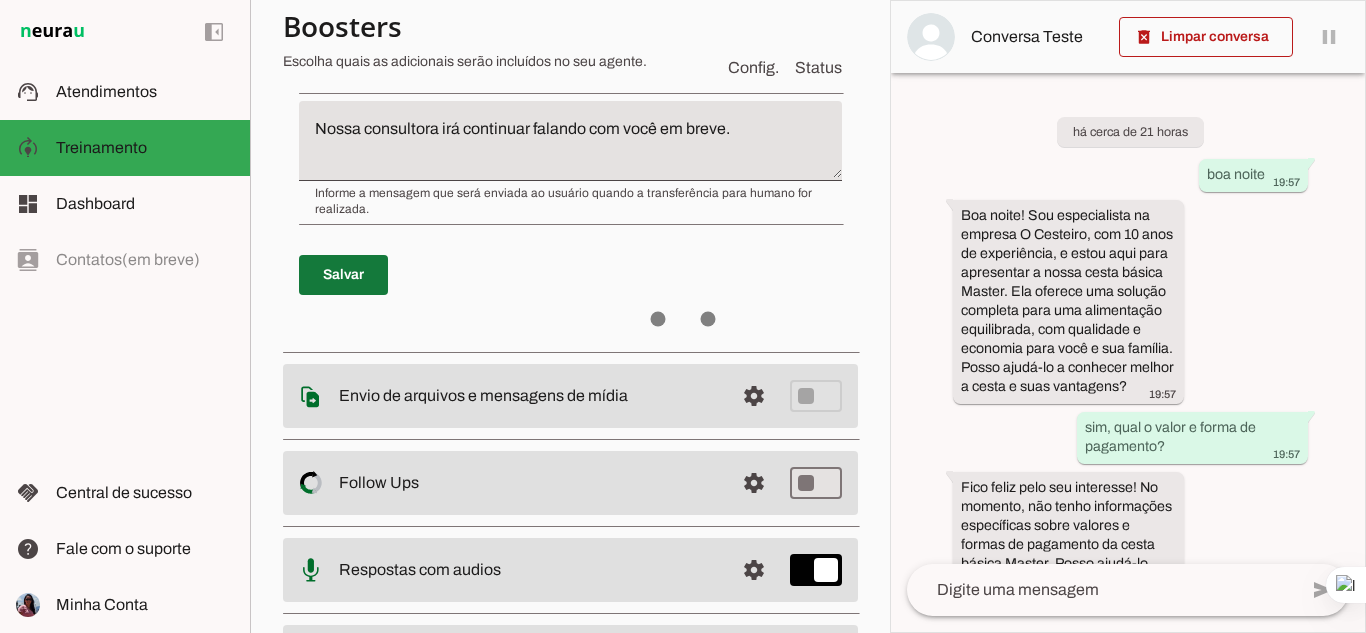 click at bounding box center (343, 275) 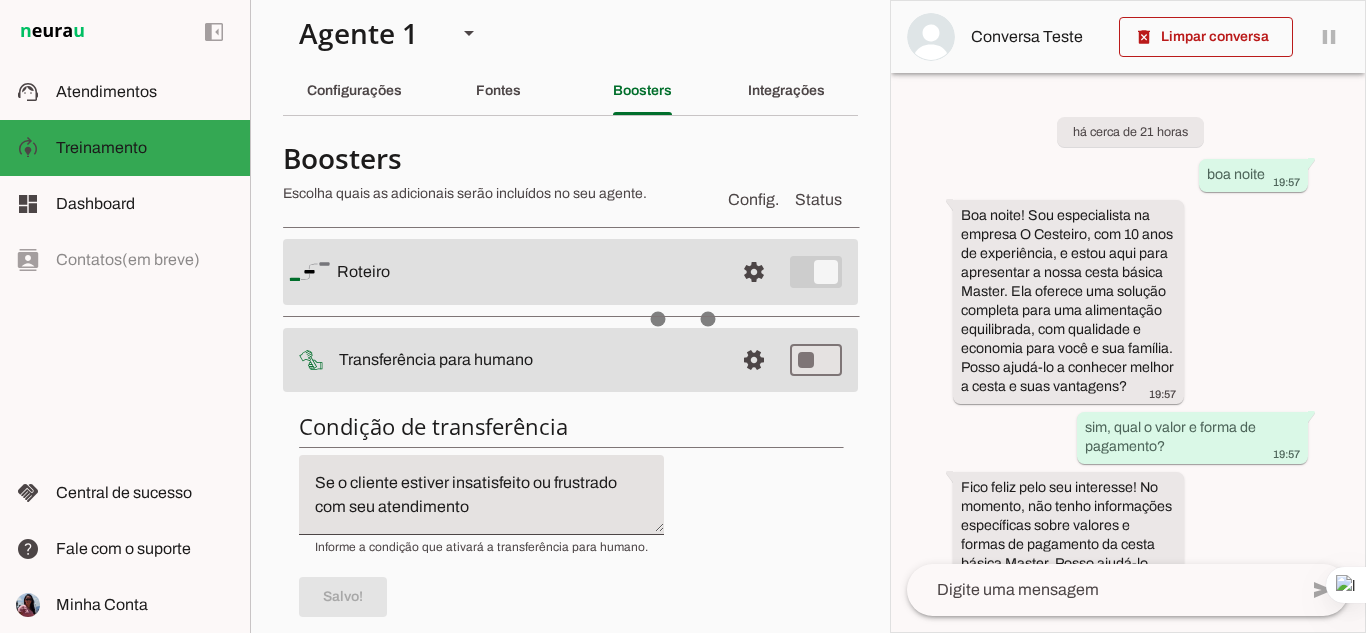 scroll, scrollTop: 1, scrollLeft: 0, axis: vertical 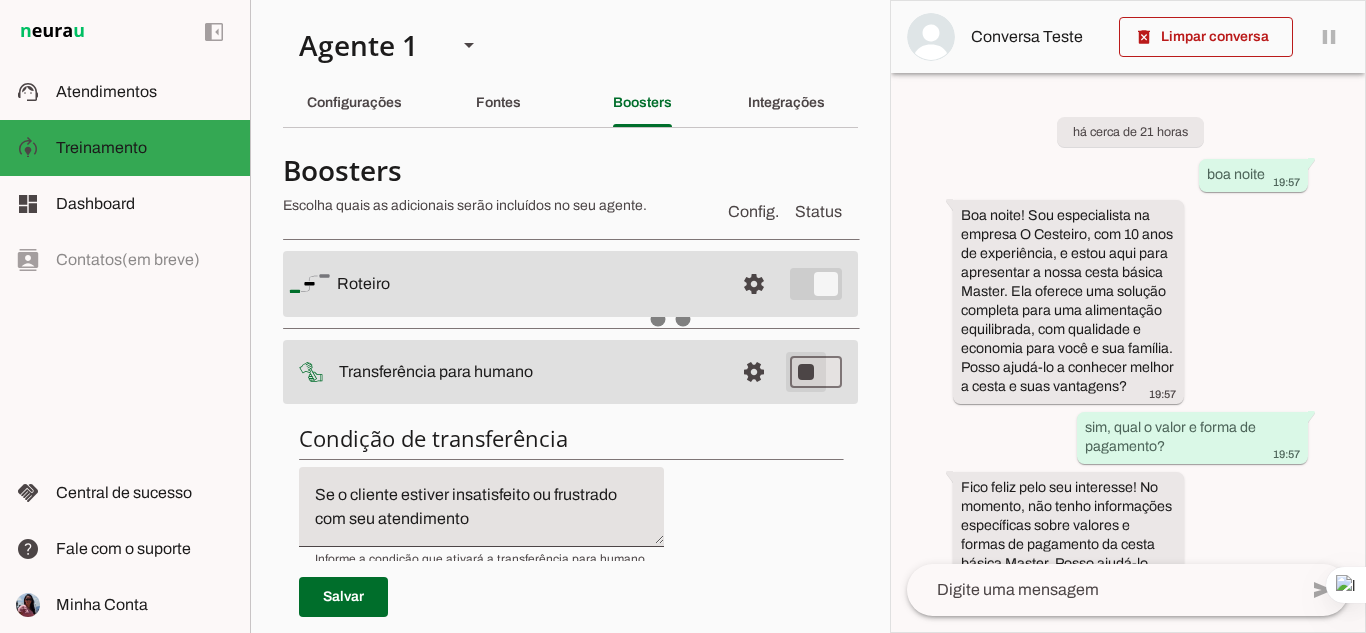 type on "on" 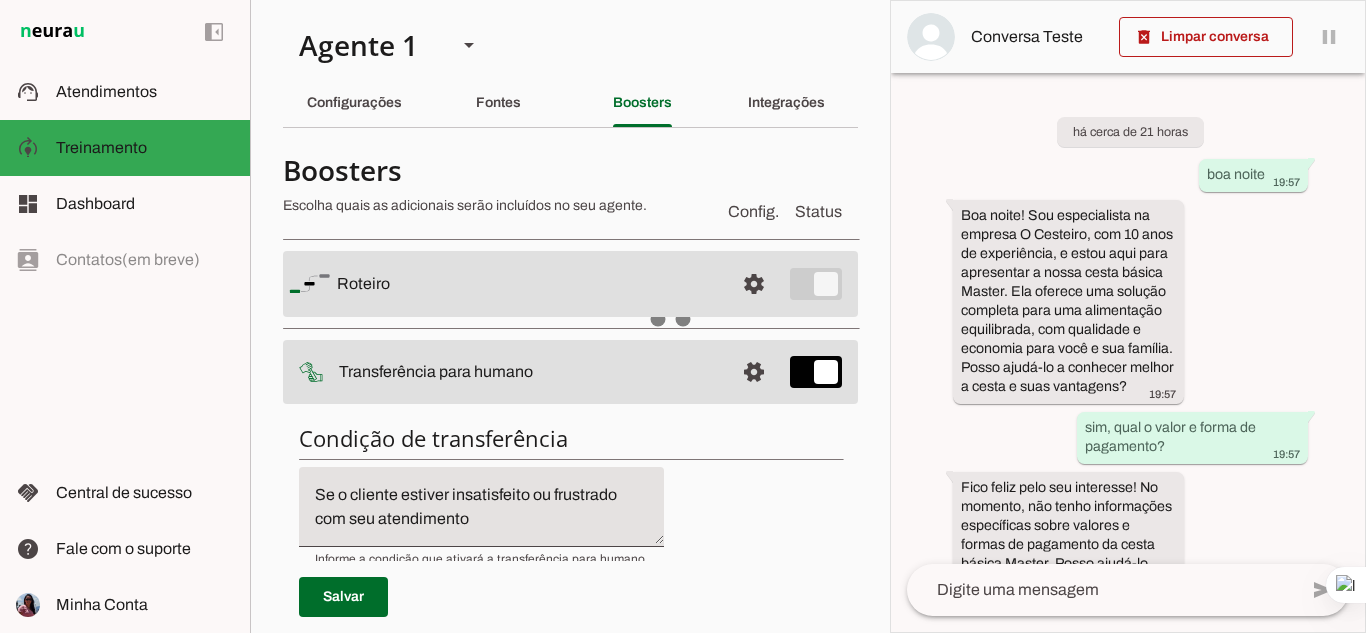 type on "+55 [PHONE]" 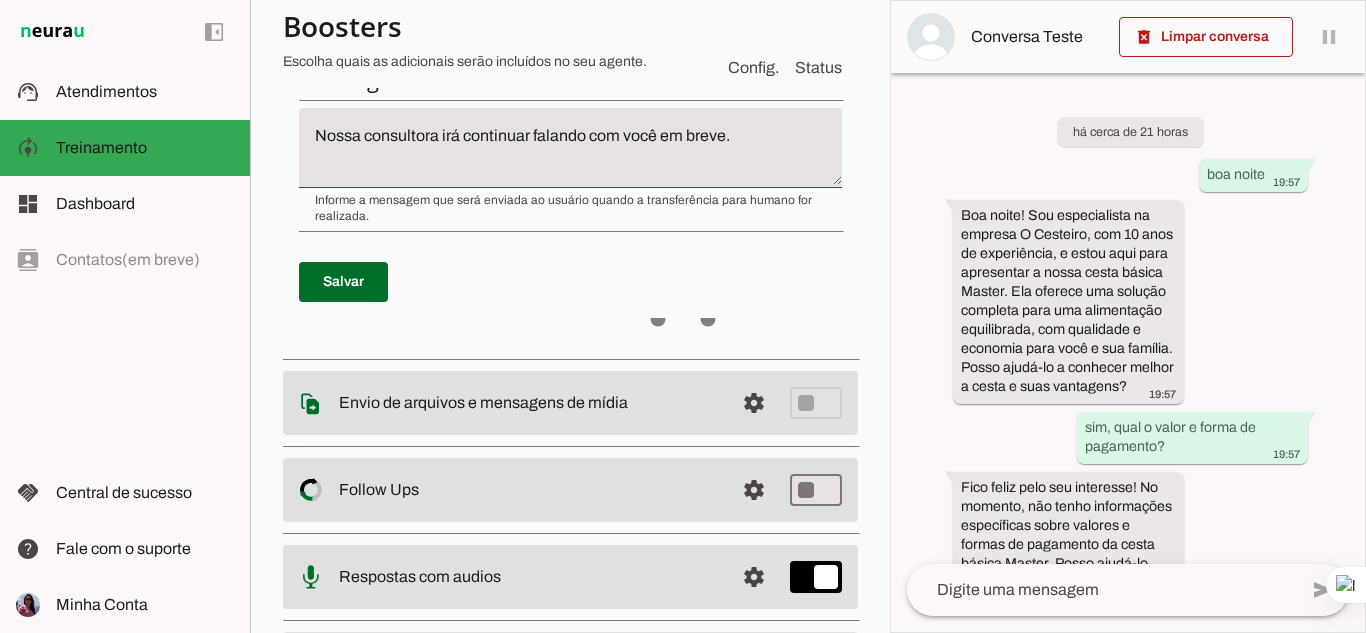 scroll, scrollTop: 801, scrollLeft: 0, axis: vertical 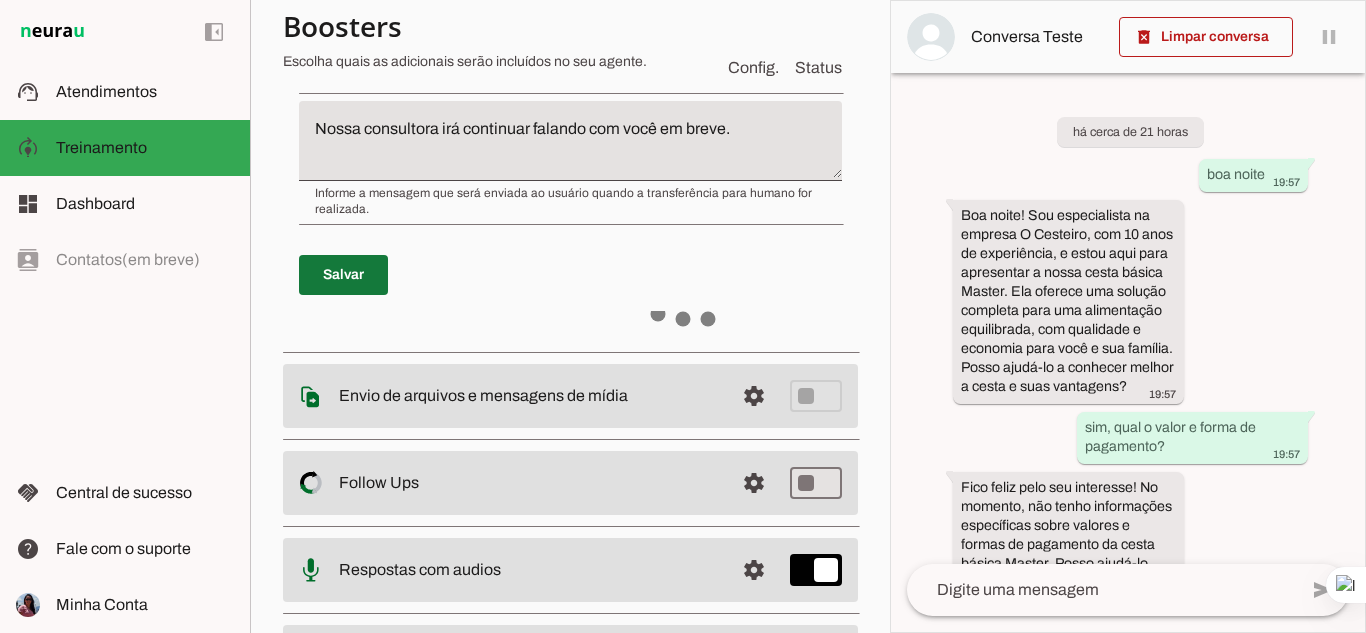 click at bounding box center [343, 275] 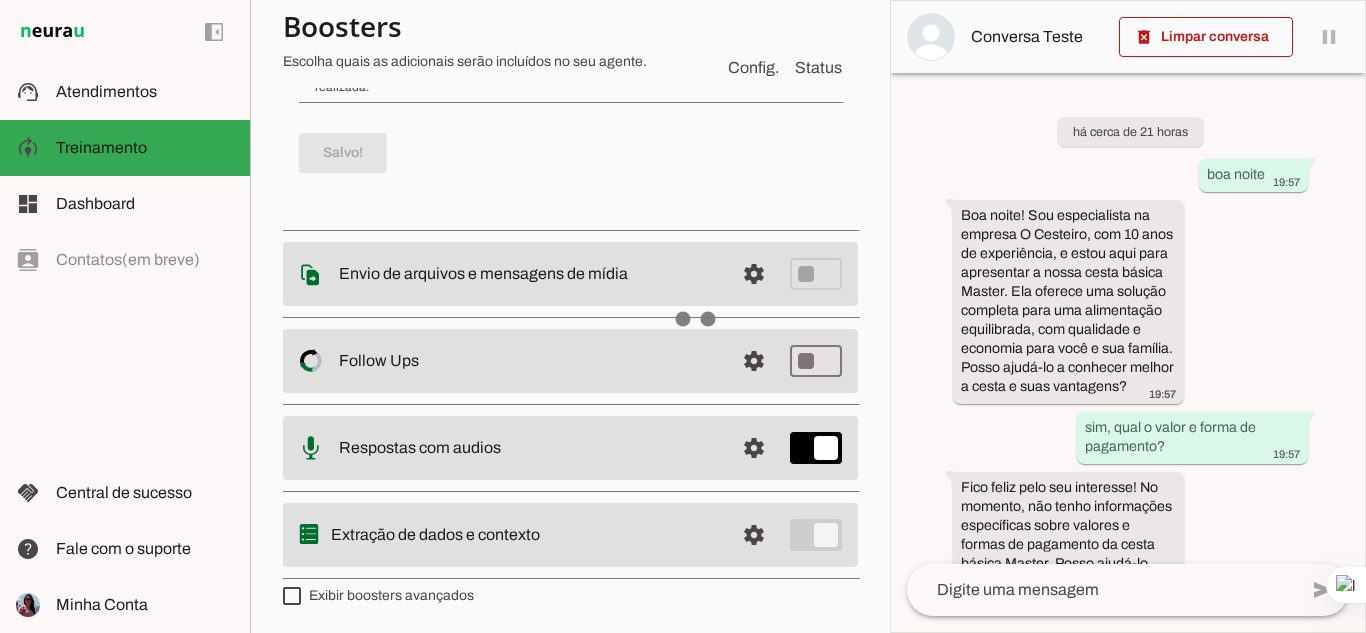 scroll, scrollTop: 925, scrollLeft: 0, axis: vertical 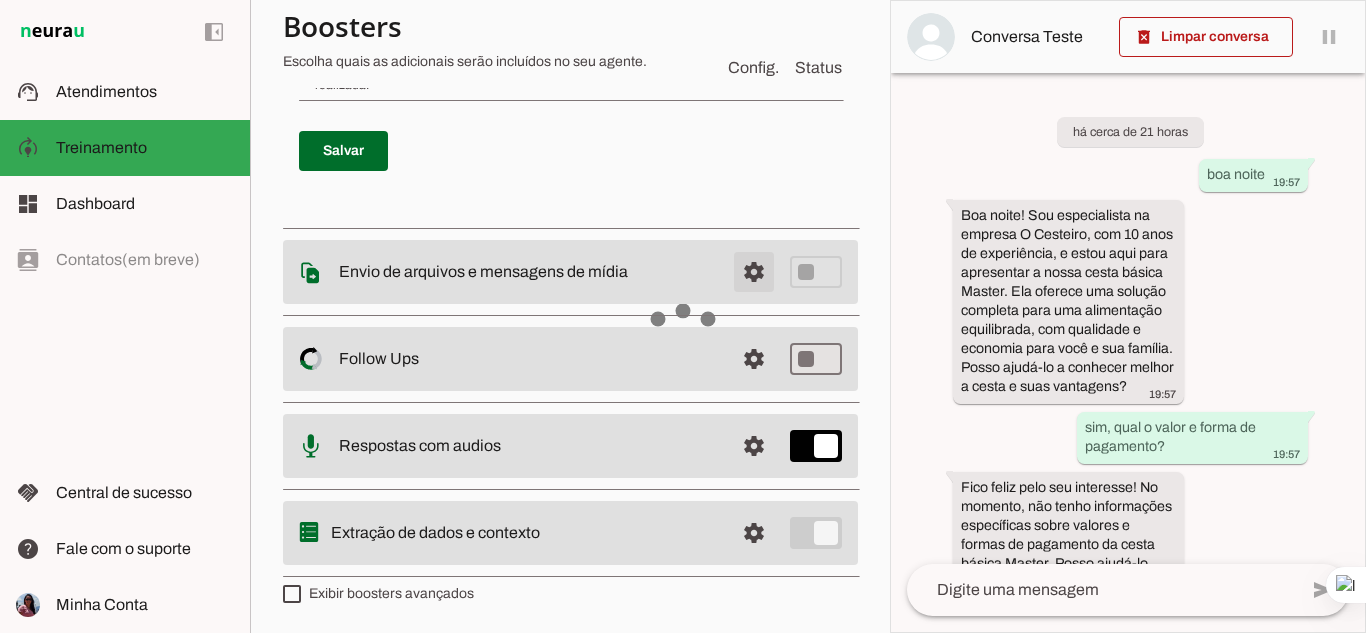 click at bounding box center (754, -640) 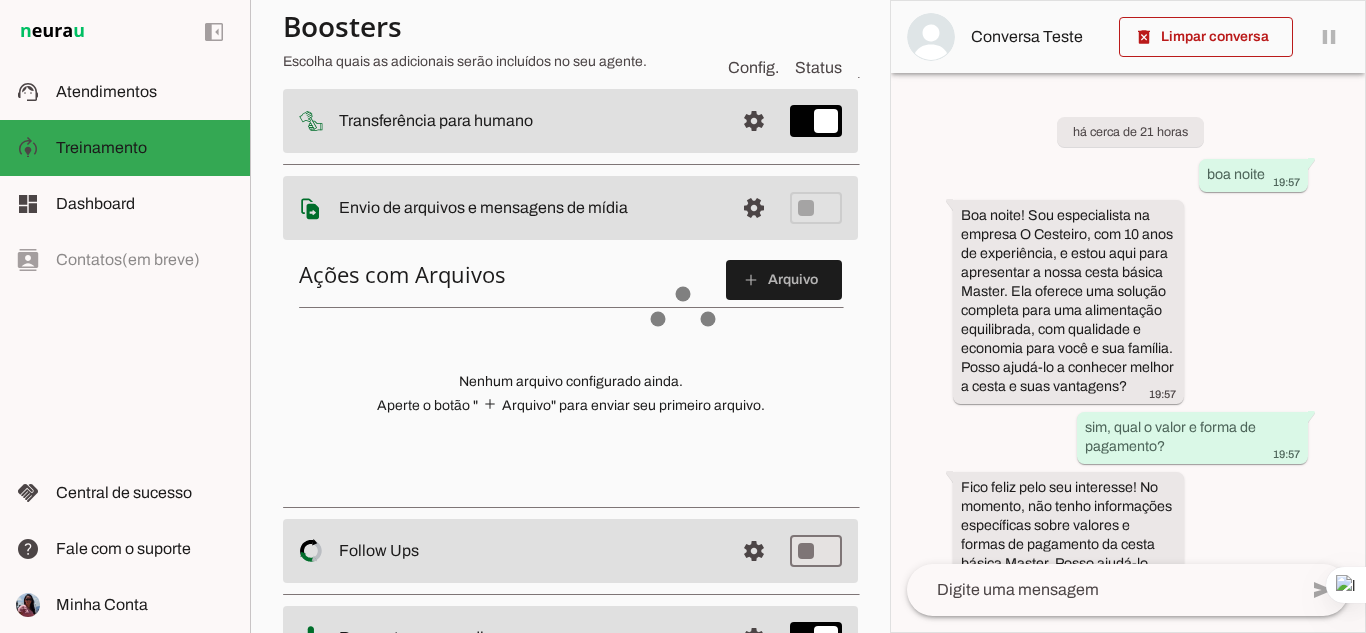 scroll, scrollTop: 288, scrollLeft: 0, axis: vertical 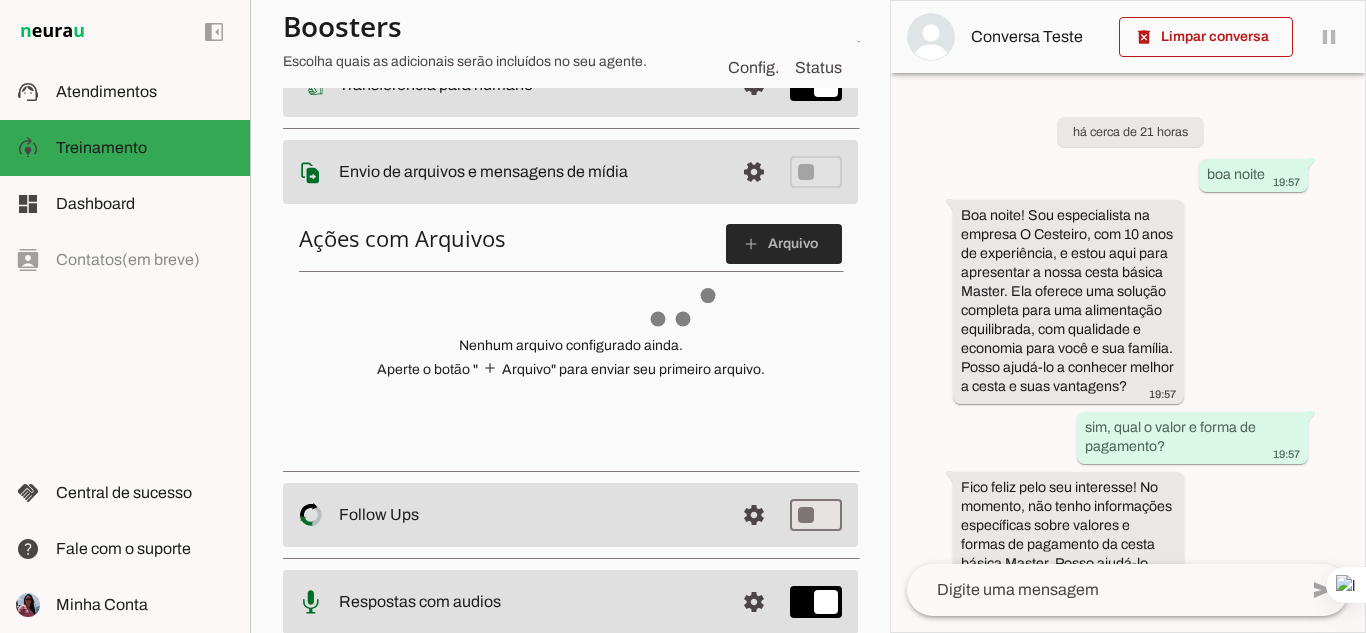click at bounding box center [784, 244] 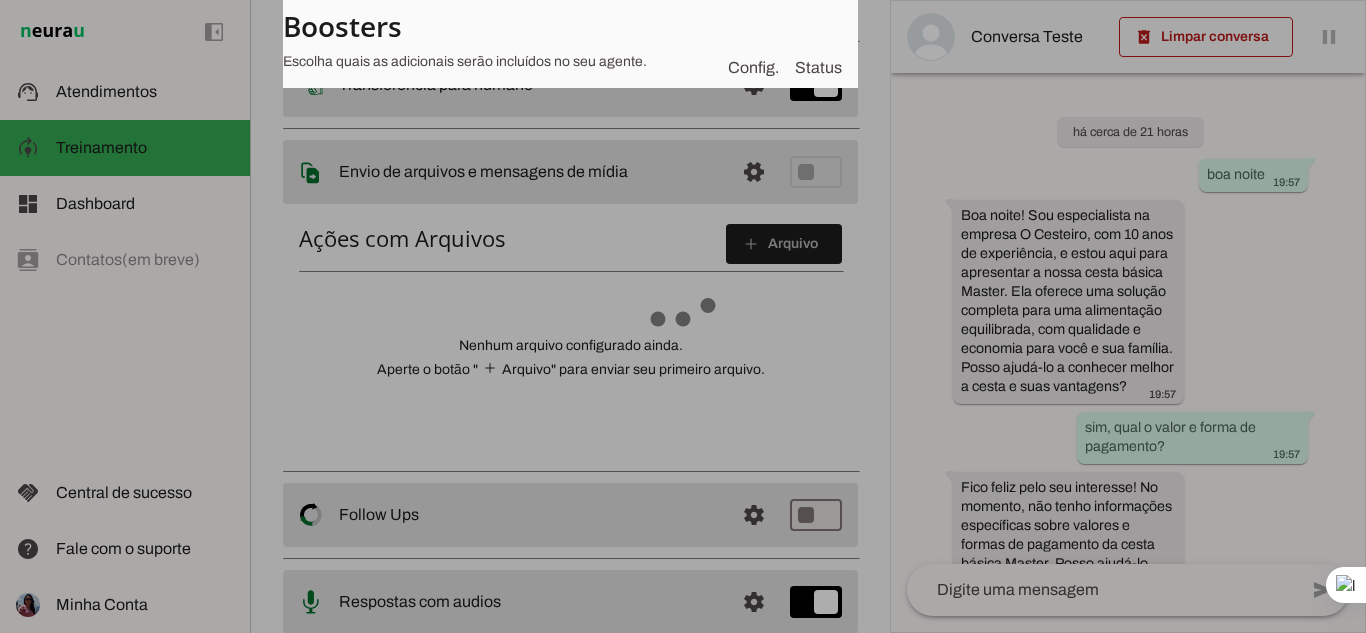 click at bounding box center (530, 797) 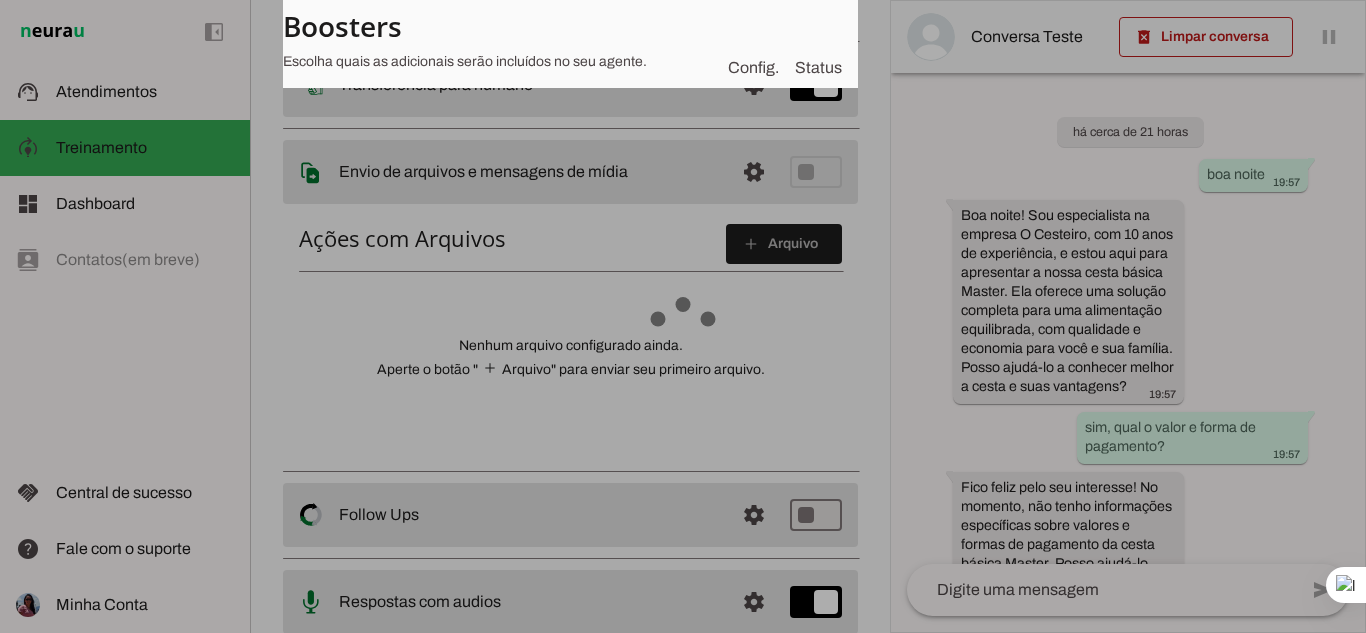 scroll, scrollTop: 0, scrollLeft: 0, axis: both 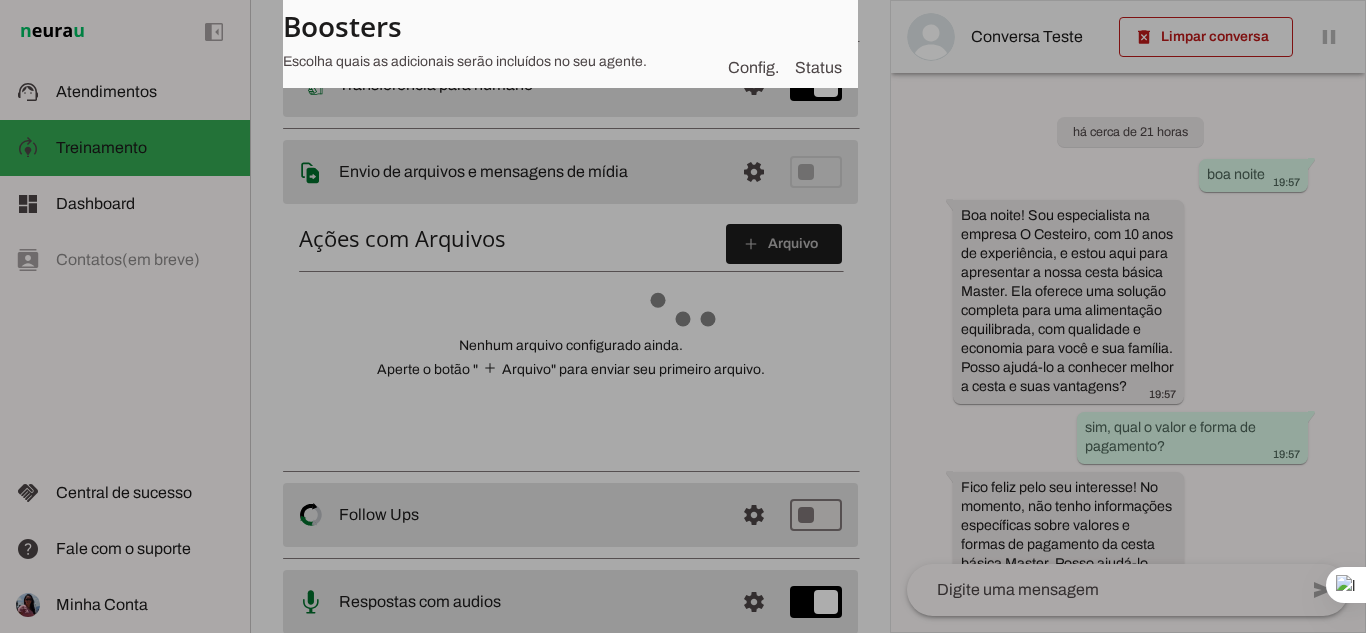 drag, startPoint x: 752, startPoint y: 73, endPoint x: 628, endPoint y: -33, distance: 163.13185 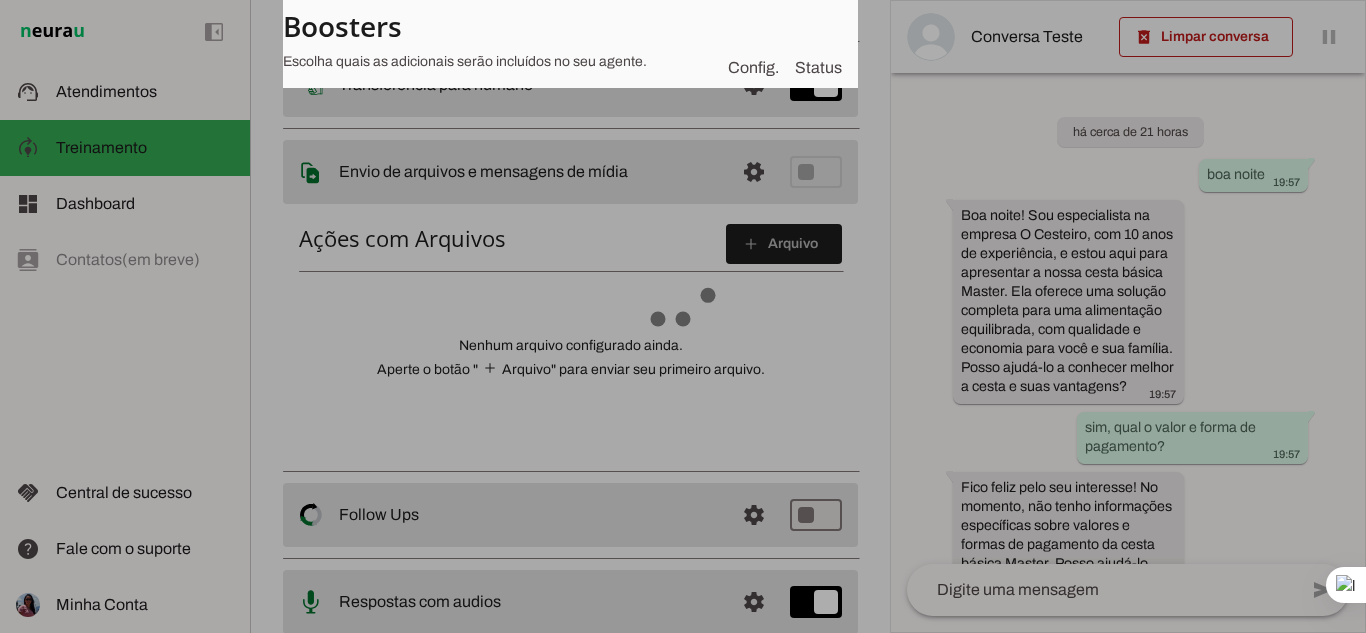 click on "1 Subir 2 Selecionar cabeçalho 3 Mapear colunas Solte seu arquivo aqui ou Procurar arquivos Colunas esperadas Obrigatório Código de Acesso Baixar modelo" at bounding box center [683, 316] 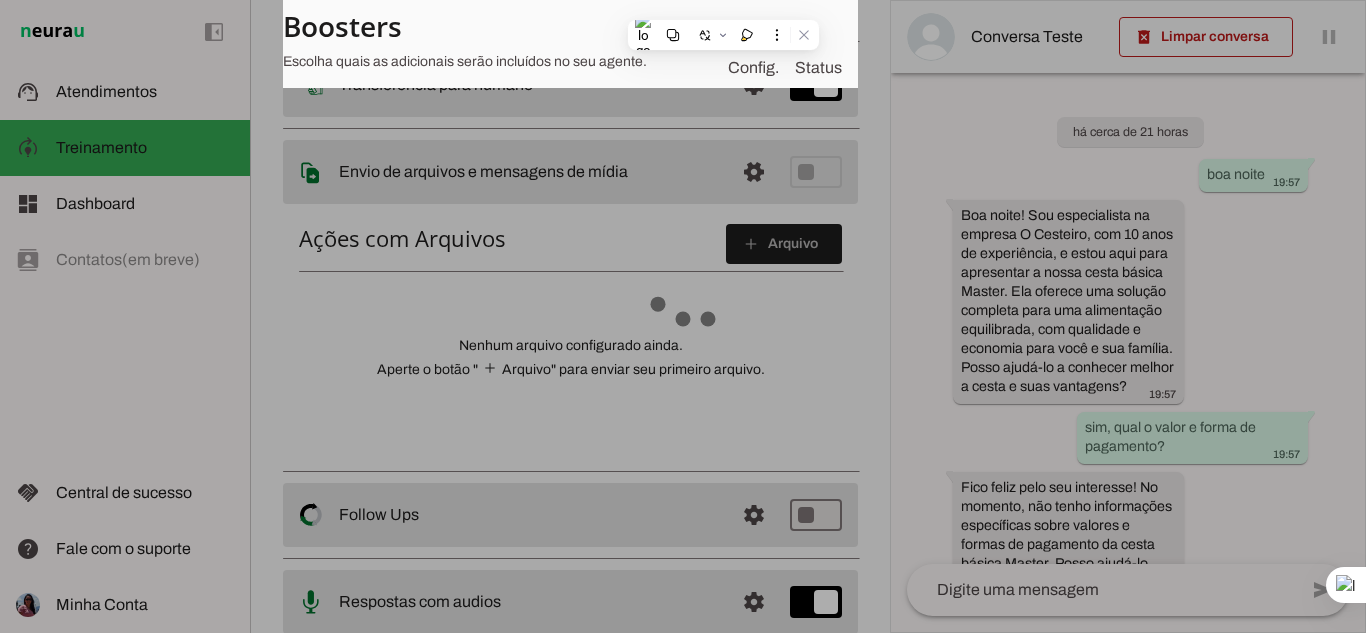 click at bounding box center (885, 1174) 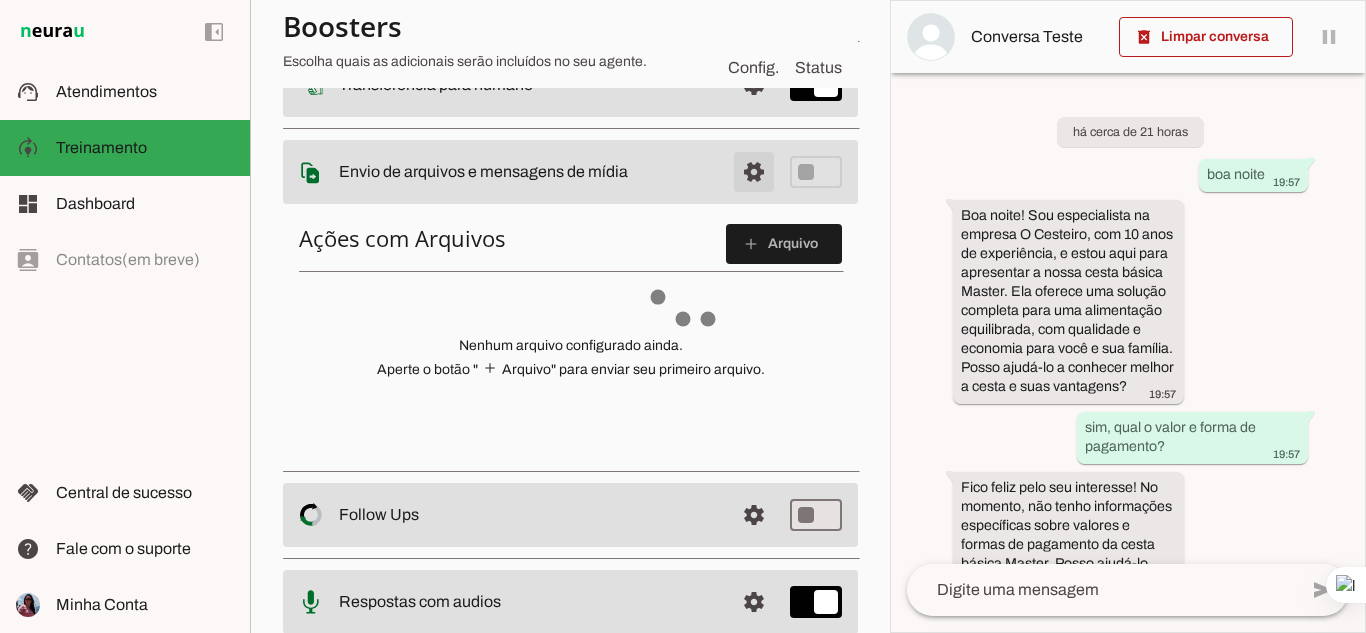 click at bounding box center (754, -3) 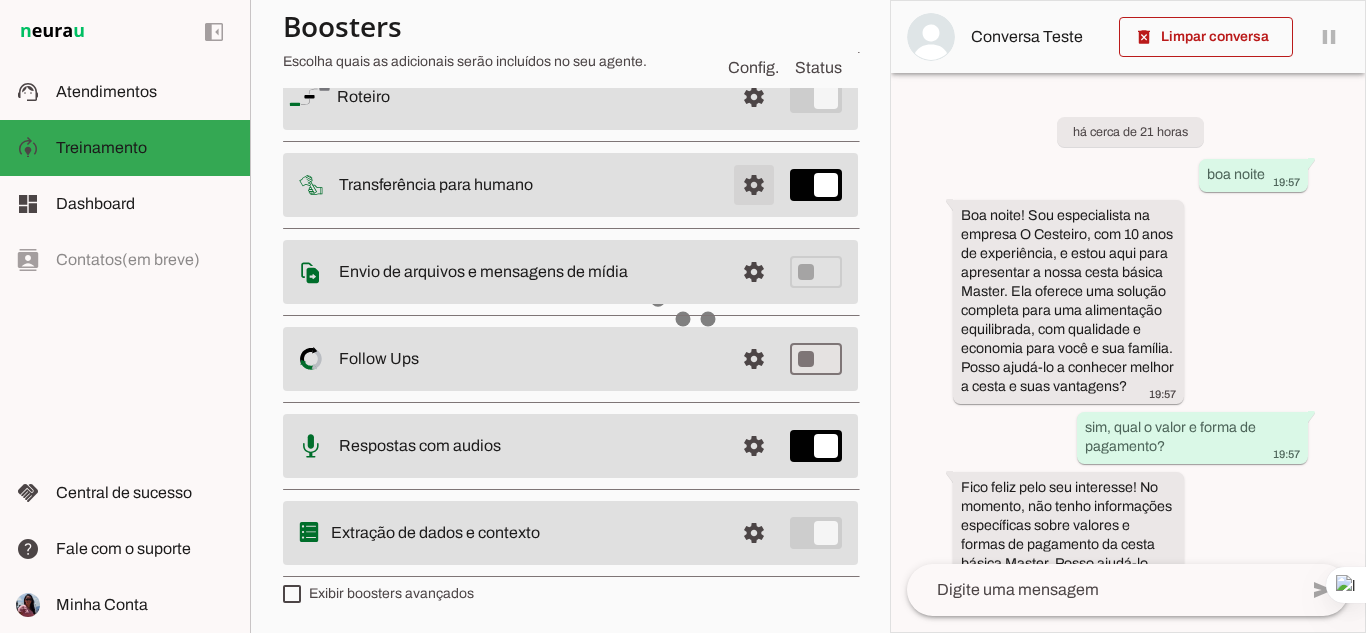 scroll, scrollTop: 192, scrollLeft: 0, axis: vertical 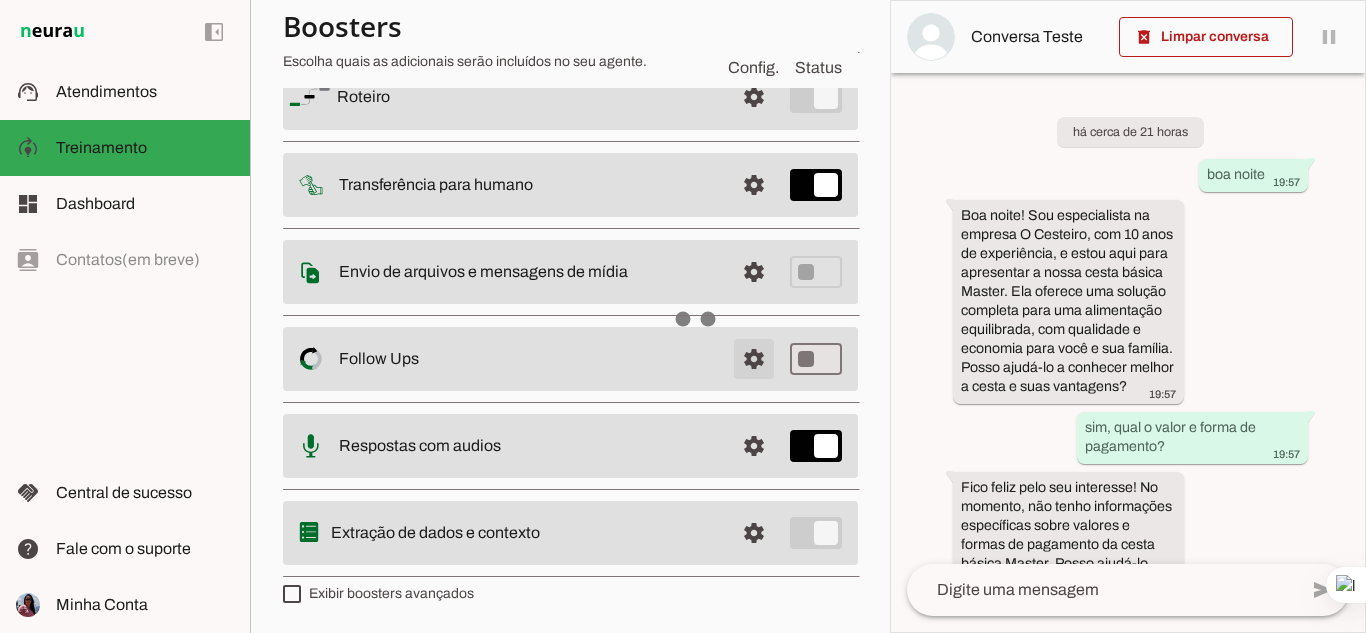 click at bounding box center (754, 97) 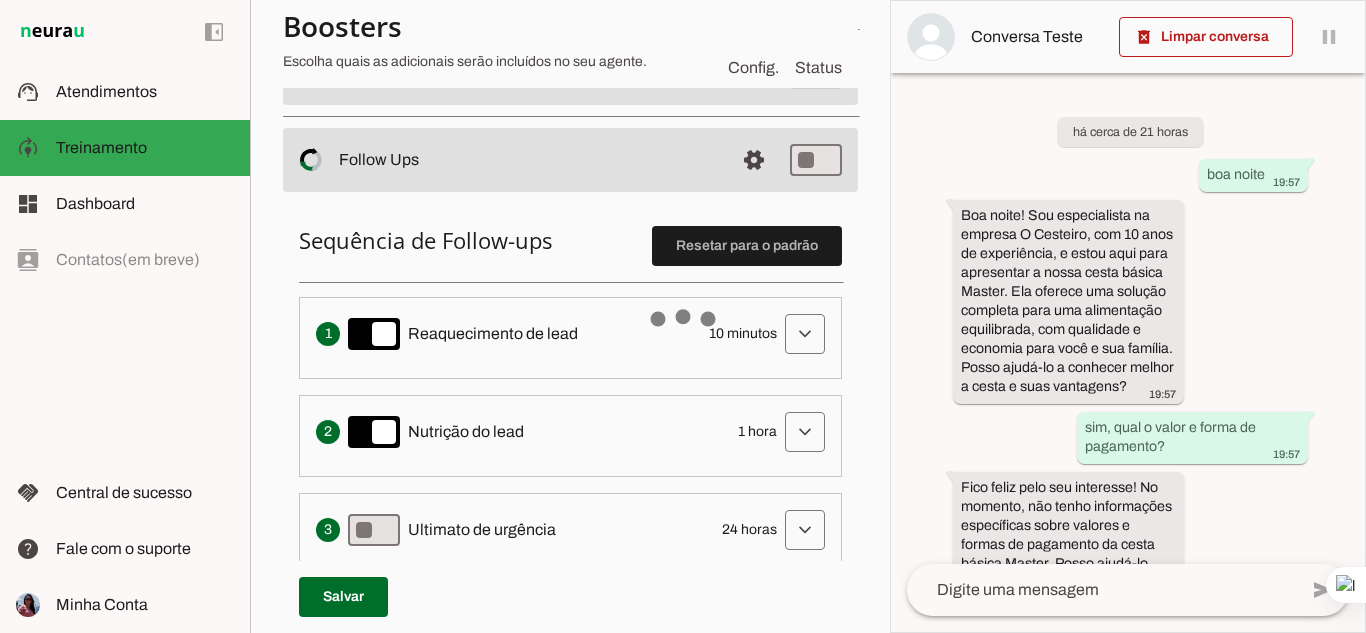 scroll, scrollTop: 392, scrollLeft: 0, axis: vertical 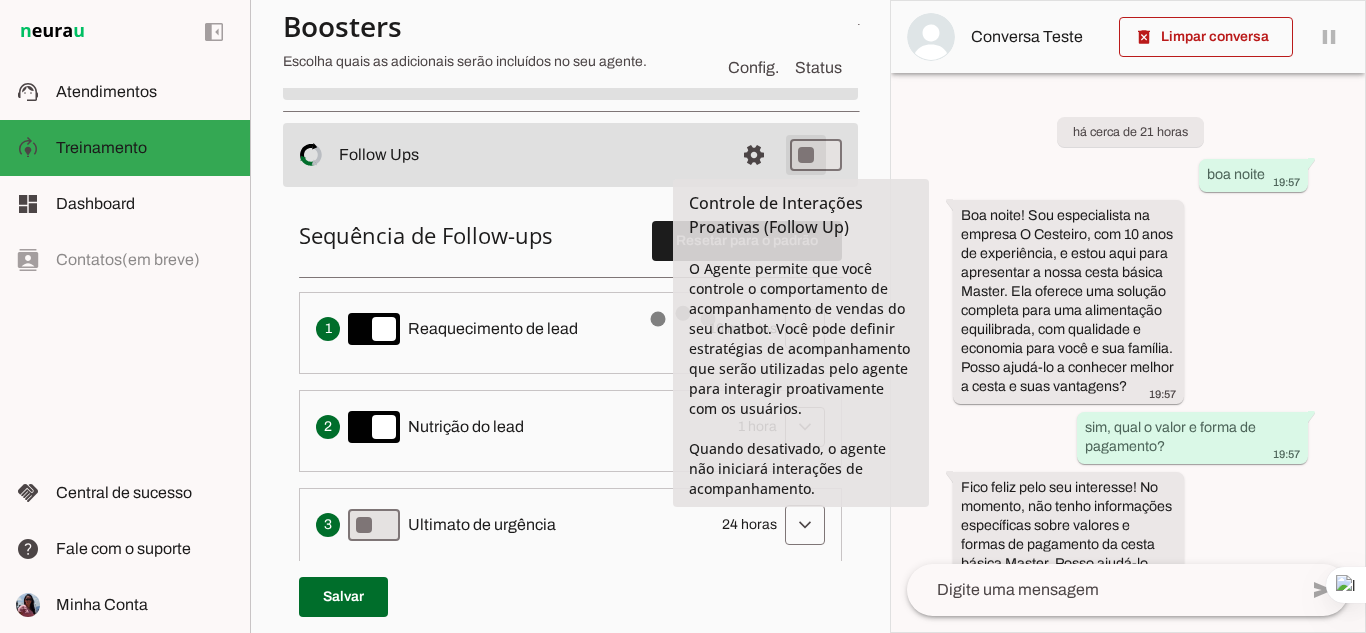 type on "on" 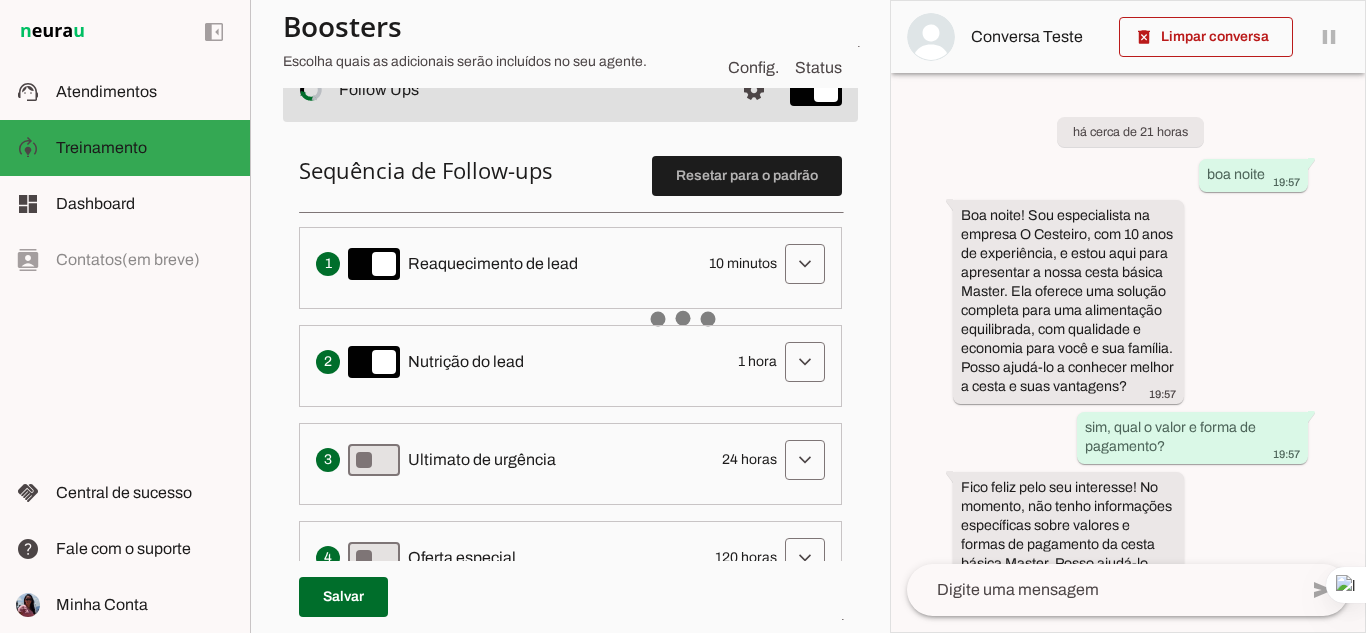 scroll, scrollTop: 492, scrollLeft: 0, axis: vertical 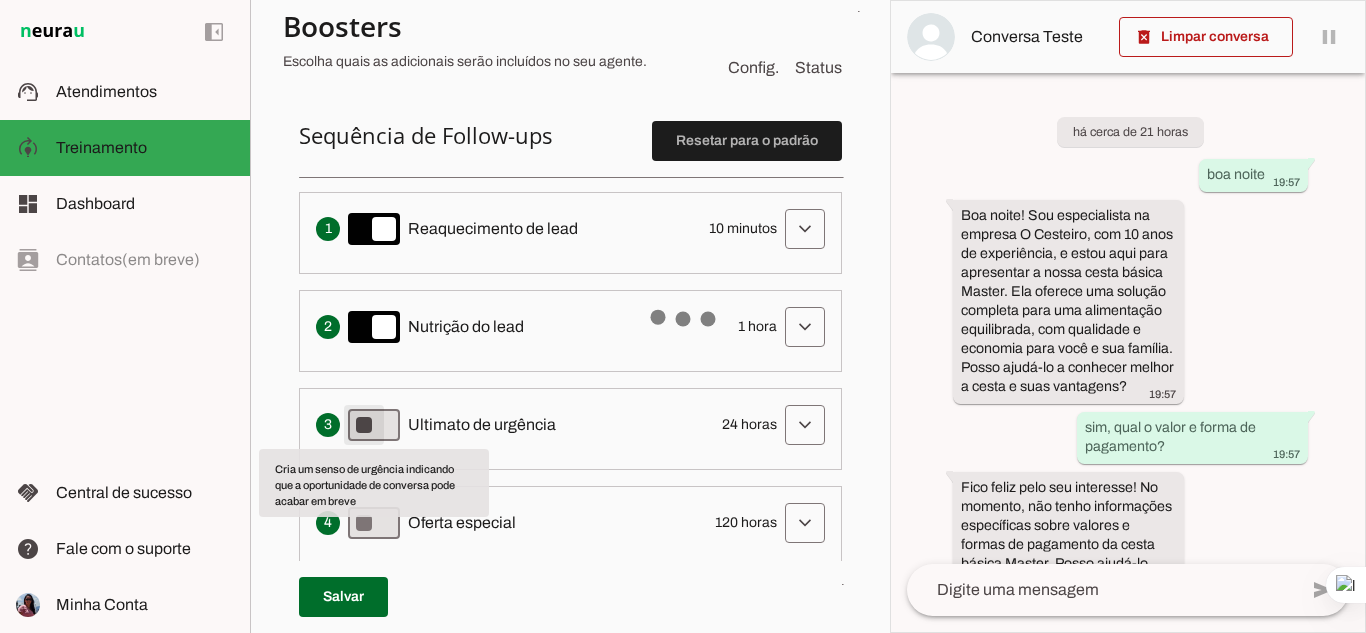 type on "on" 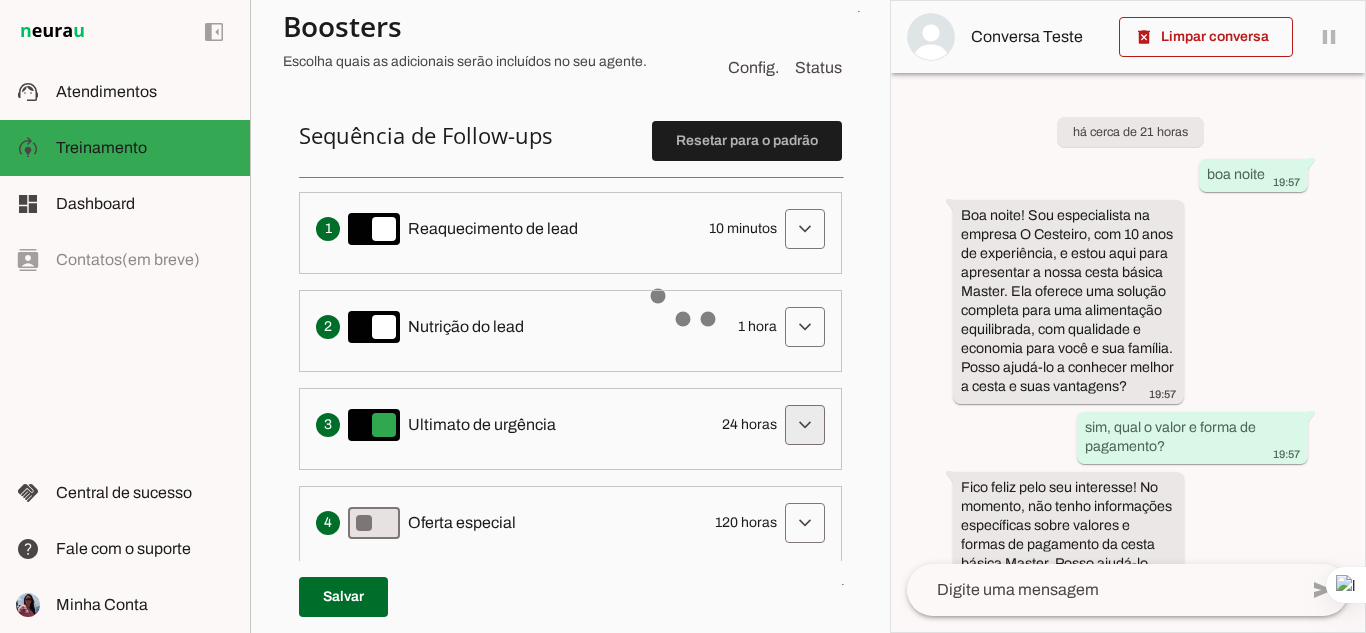 click at bounding box center [805, 229] 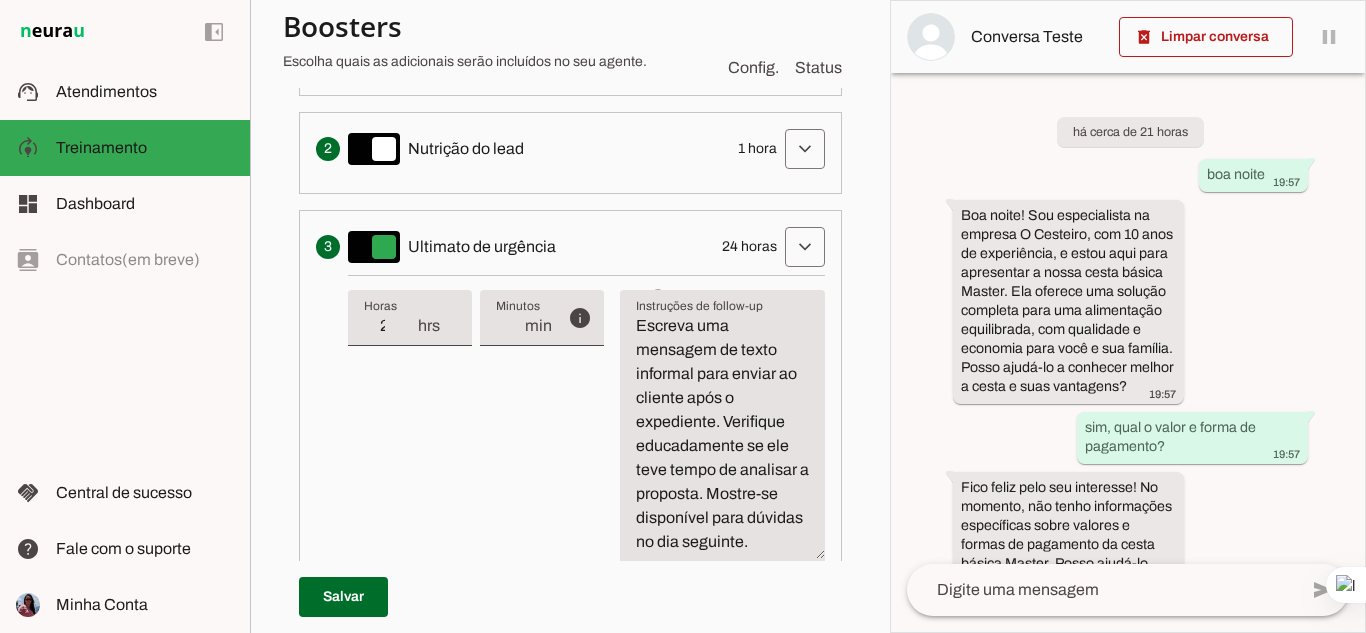 scroll, scrollTop: 692, scrollLeft: 0, axis: vertical 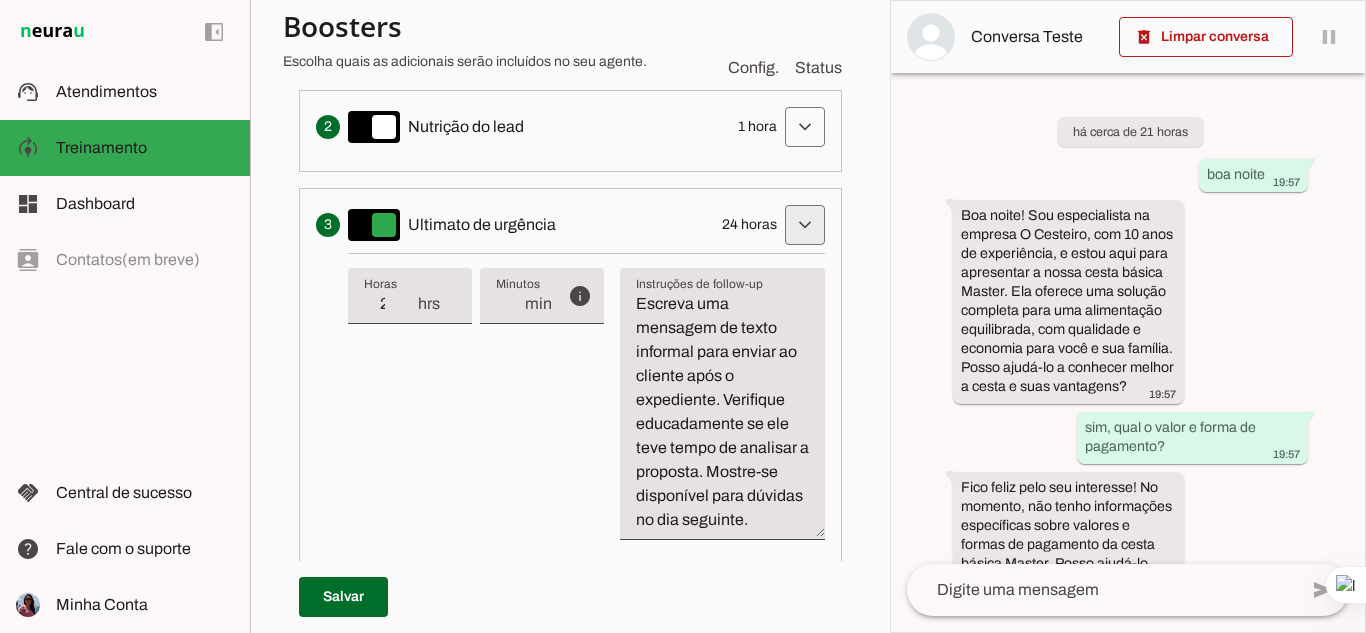 click at bounding box center (805, 29) 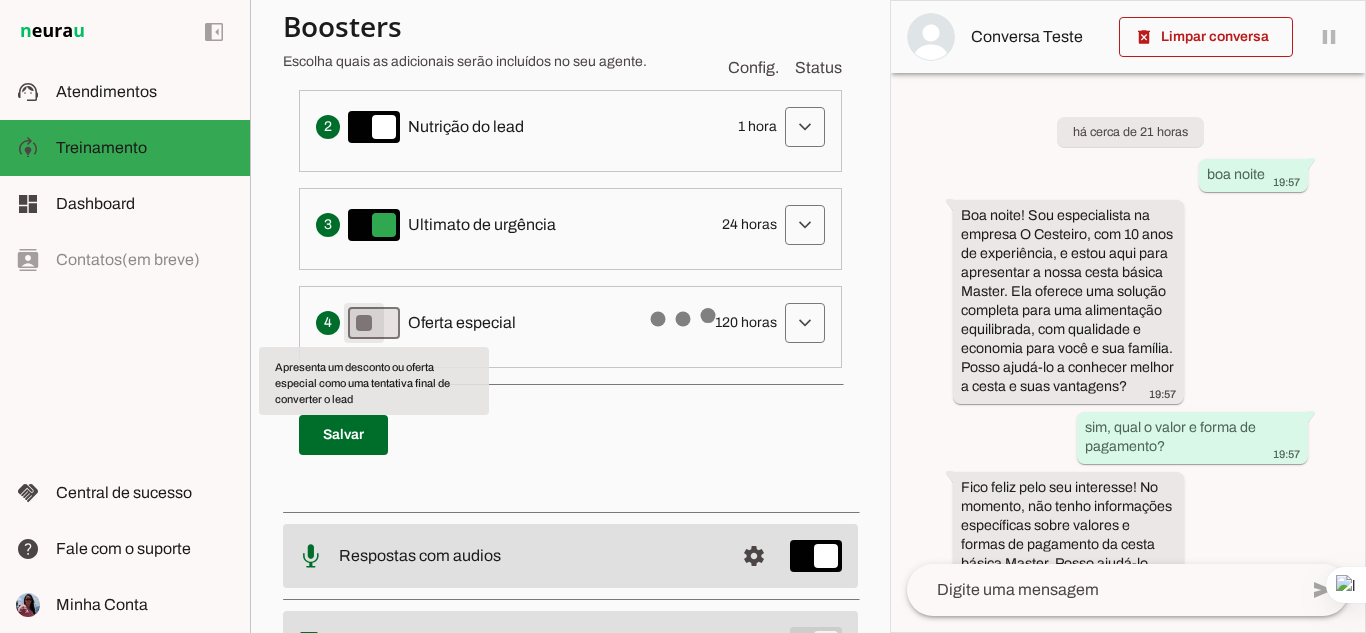 type on "on" 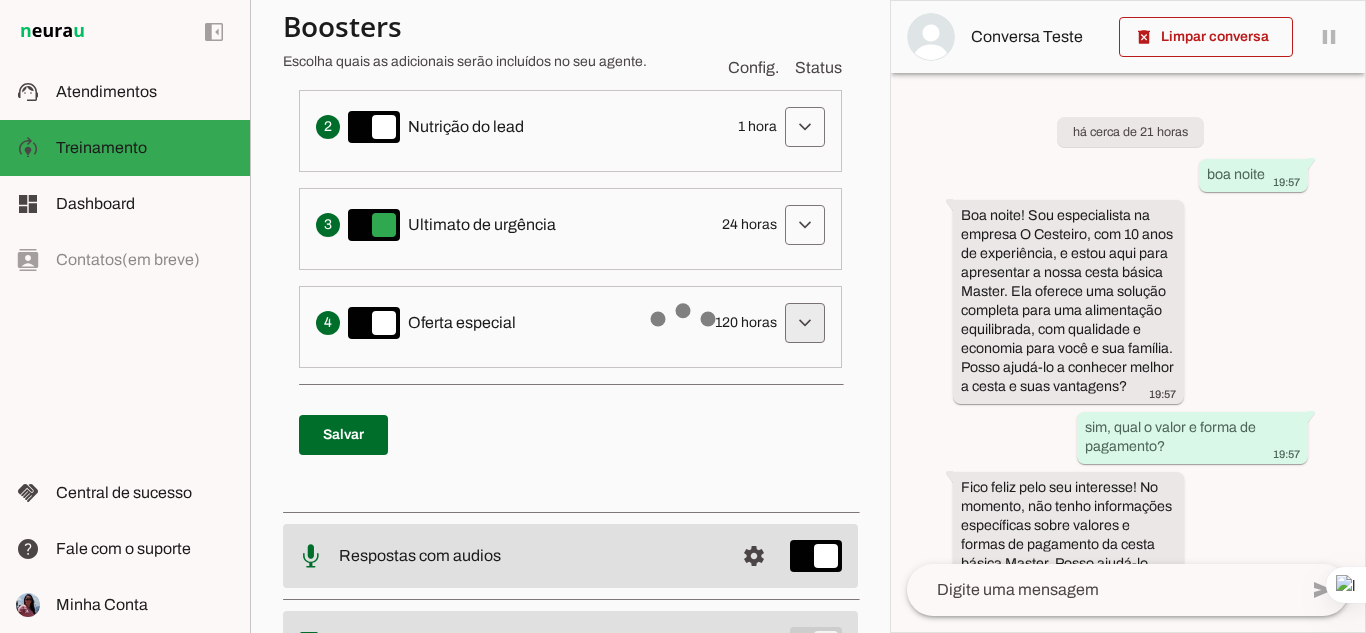 click at bounding box center (805, 29) 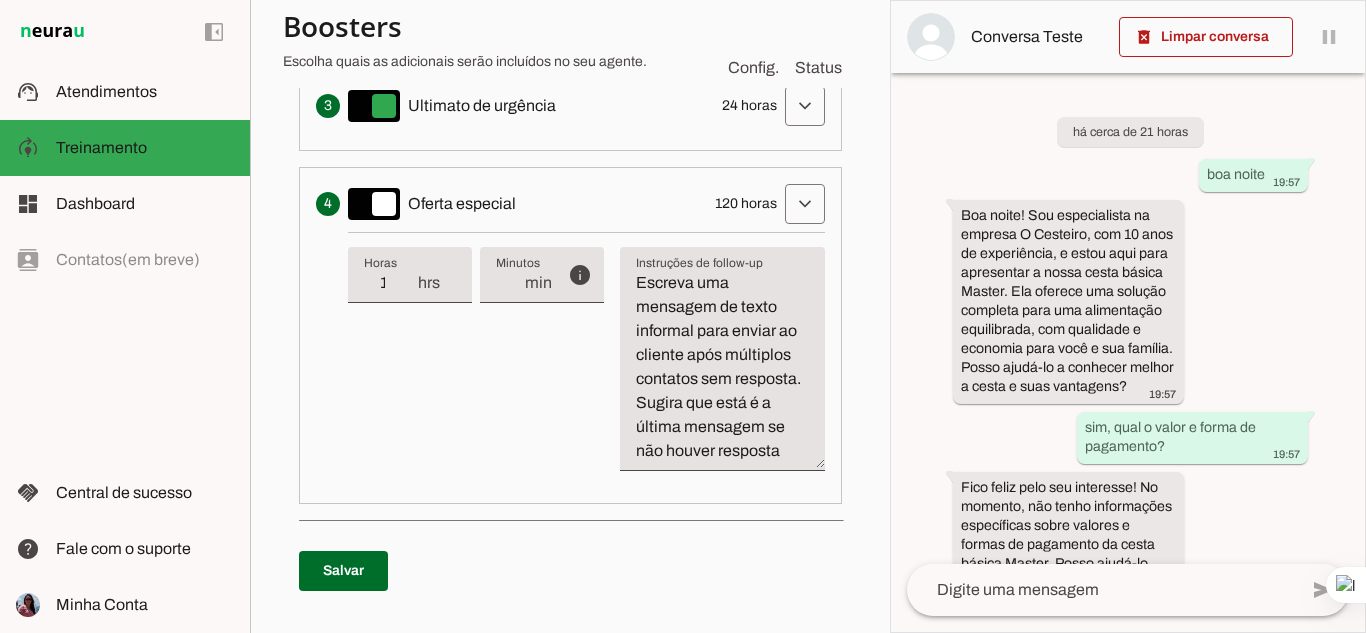 scroll, scrollTop: 792, scrollLeft: 0, axis: vertical 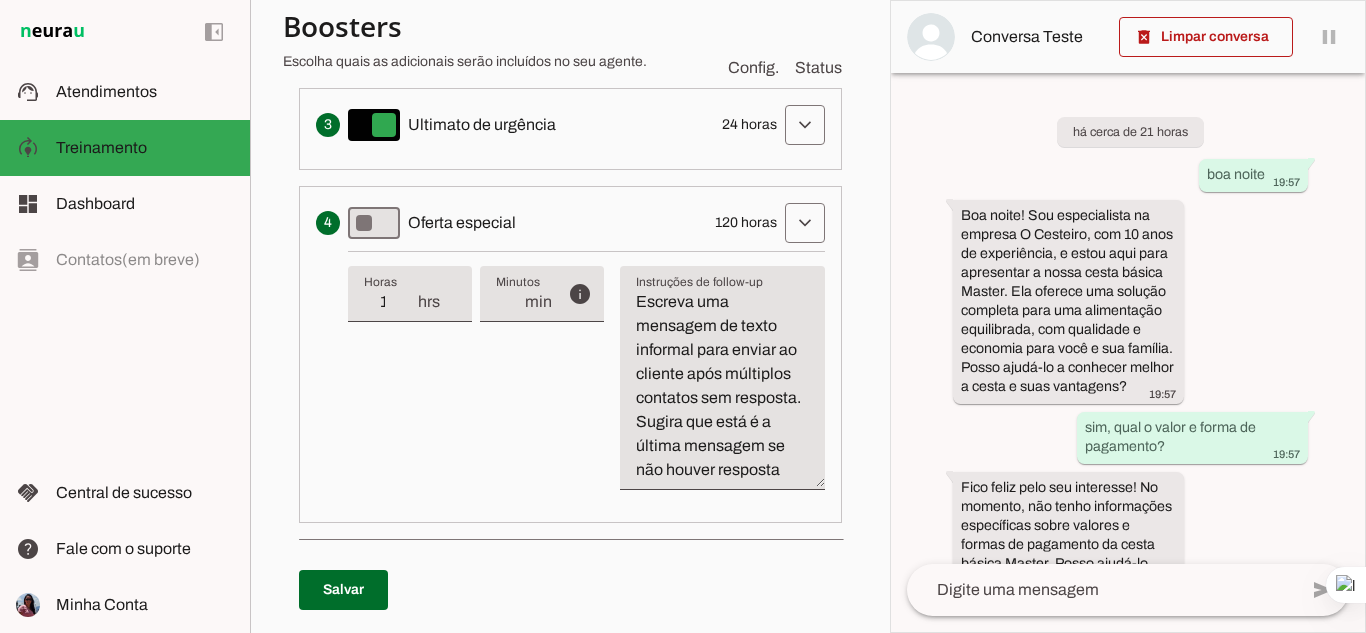 click on "Apresenta um desconto ou oferta especial como uma tentativa final de converter o lead
Oferta especial
120 horas
expand_more" at bounding box center [570, 223] 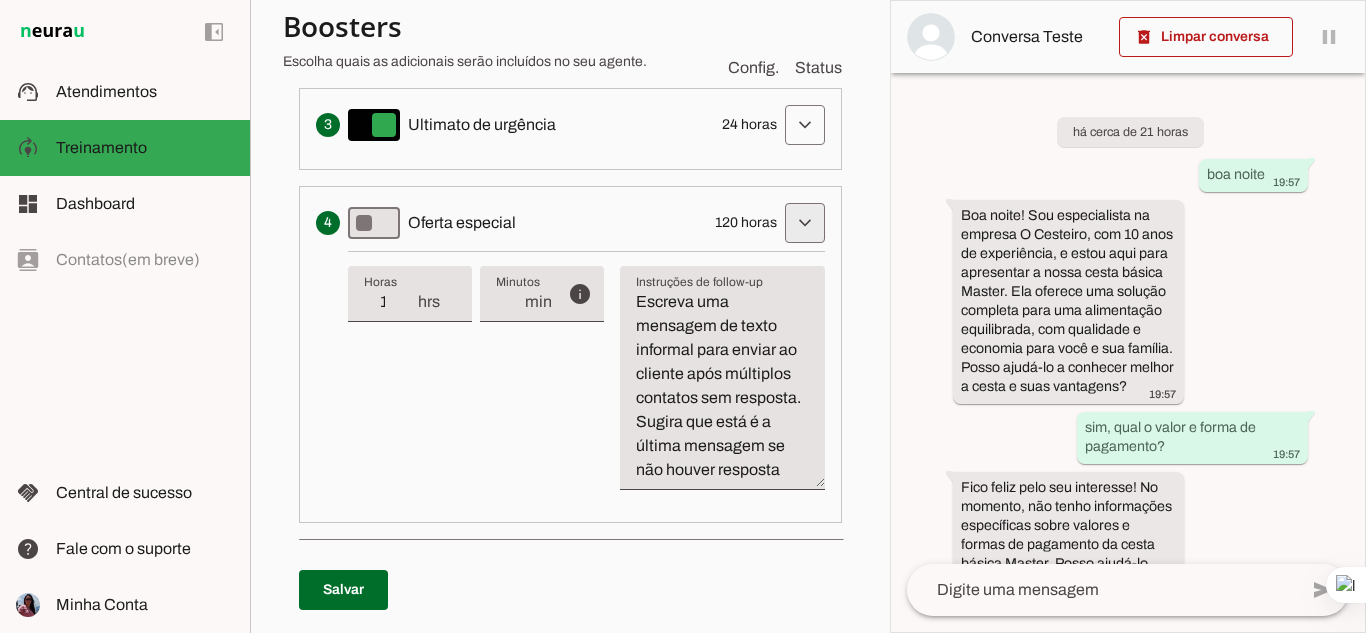 click at bounding box center (805, -71) 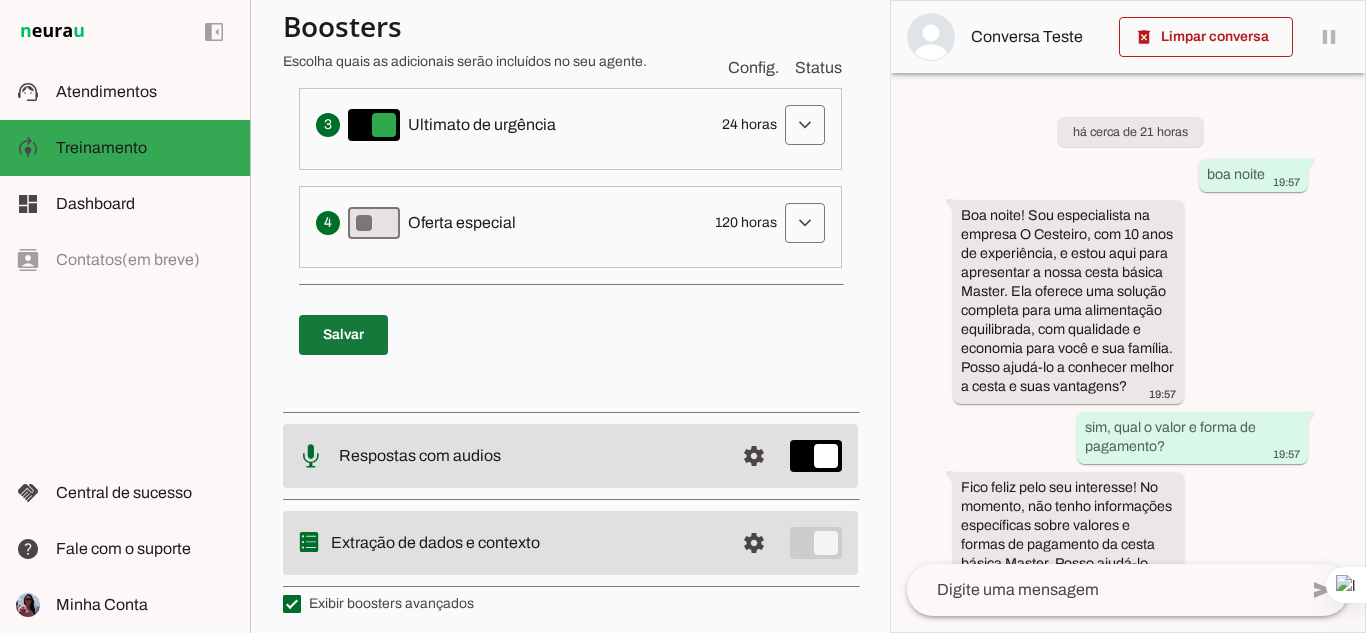 click at bounding box center [343, 335] 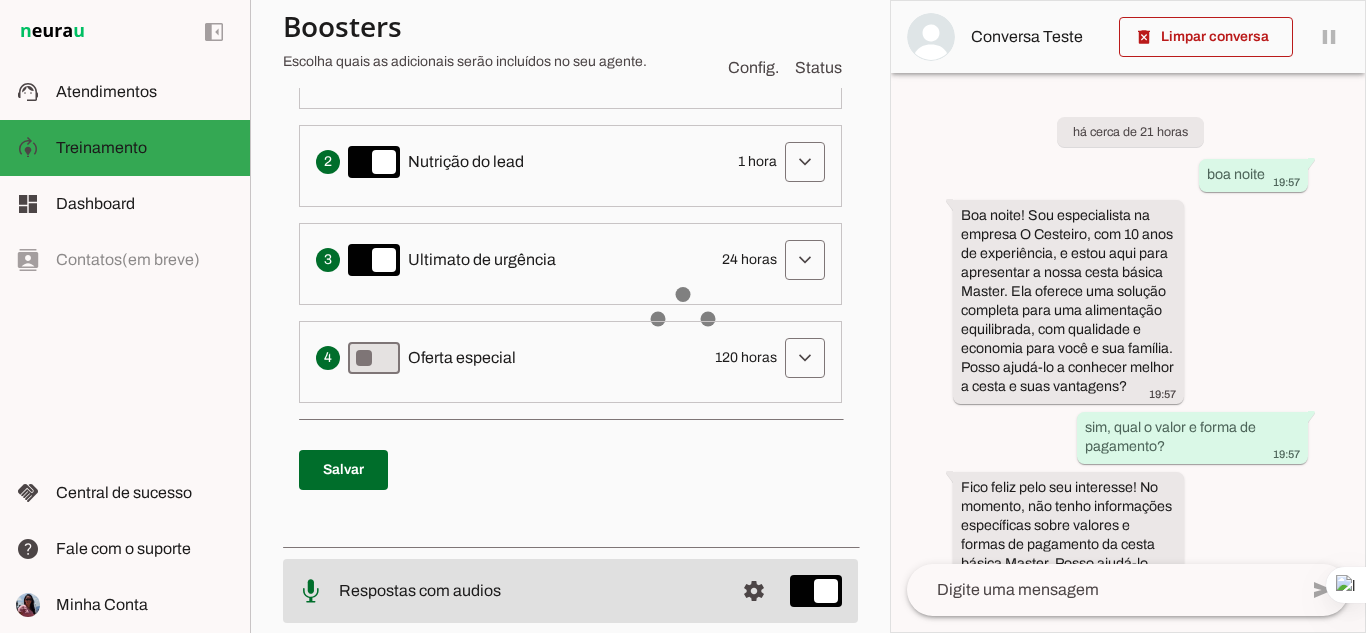 scroll, scrollTop: 802, scrollLeft: 0, axis: vertical 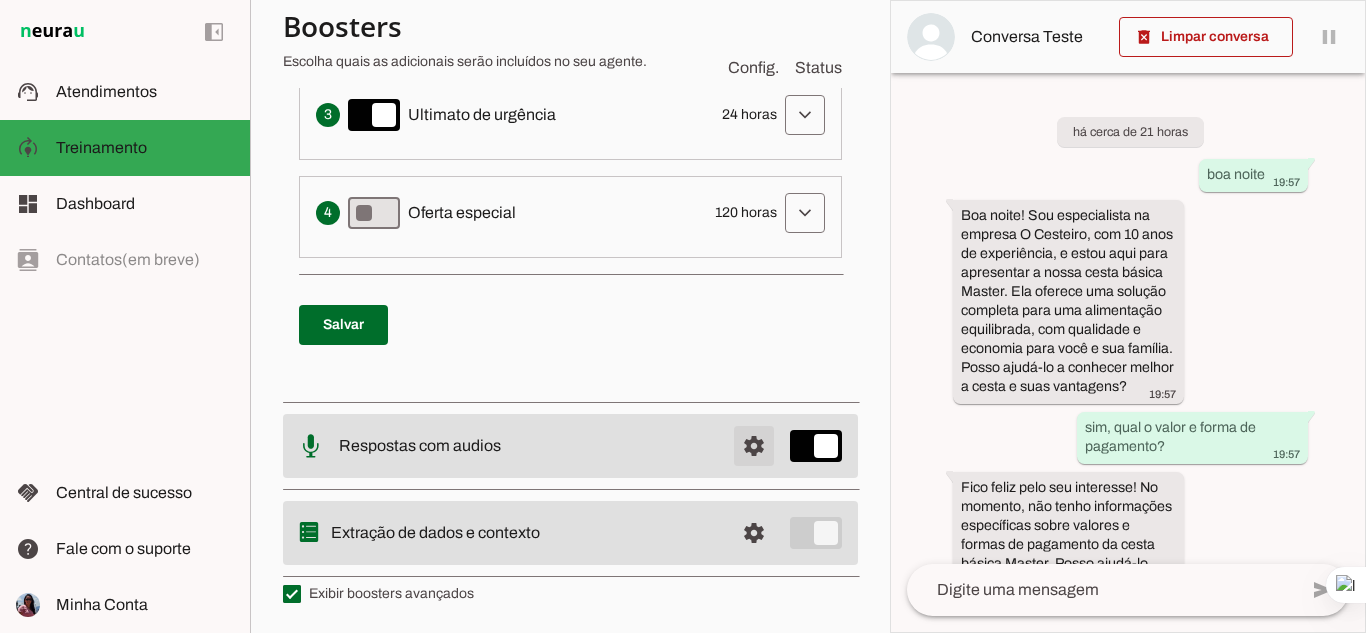 click at bounding box center (754, -517) 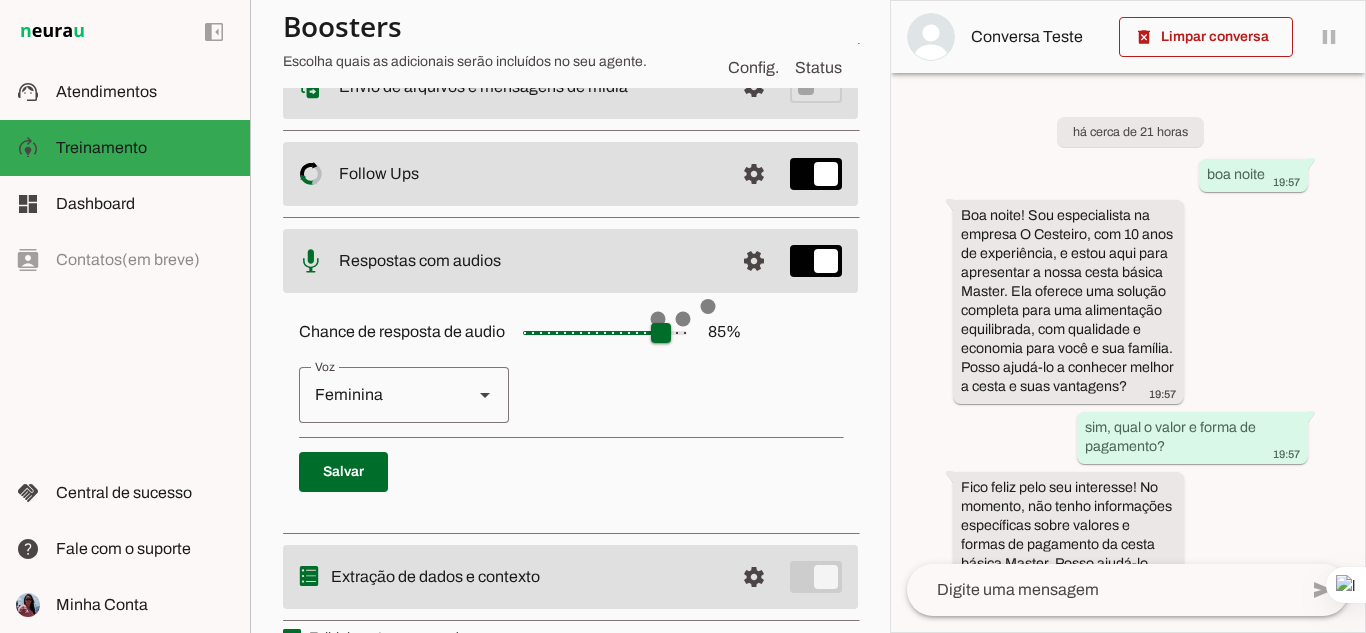 scroll, scrollTop: 417, scrollLeft: 0, axis: vertical 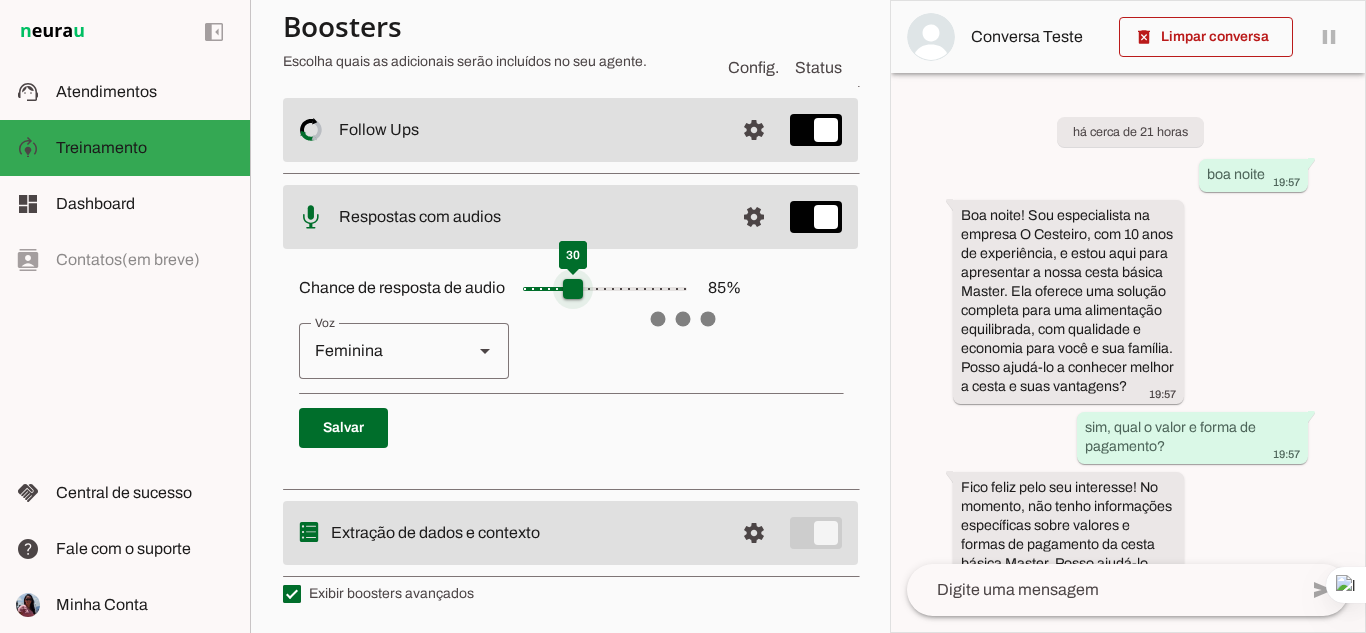 drag, startPoint x: 664, startPoint y: 292, endPoint x: 571, endPoint y: 300, distance: 93.34345 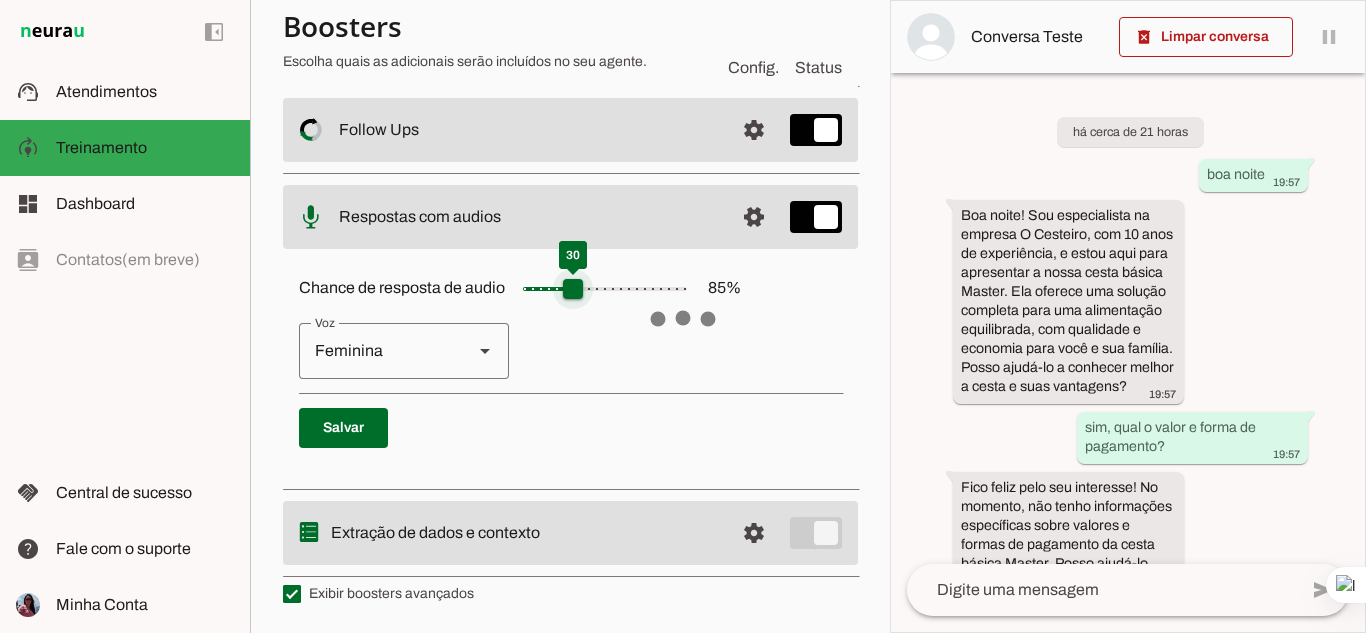 type on "30" 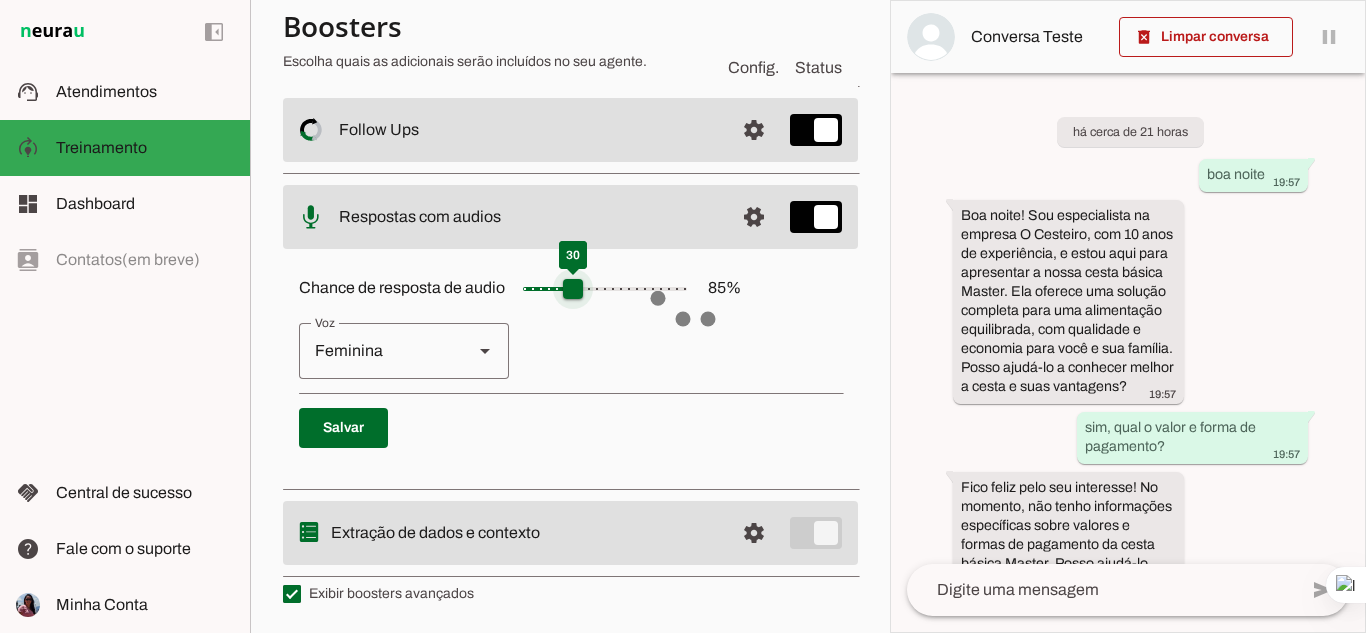 click on "Chance de resposta de audio
85 %" at bounding box center (605, 289) 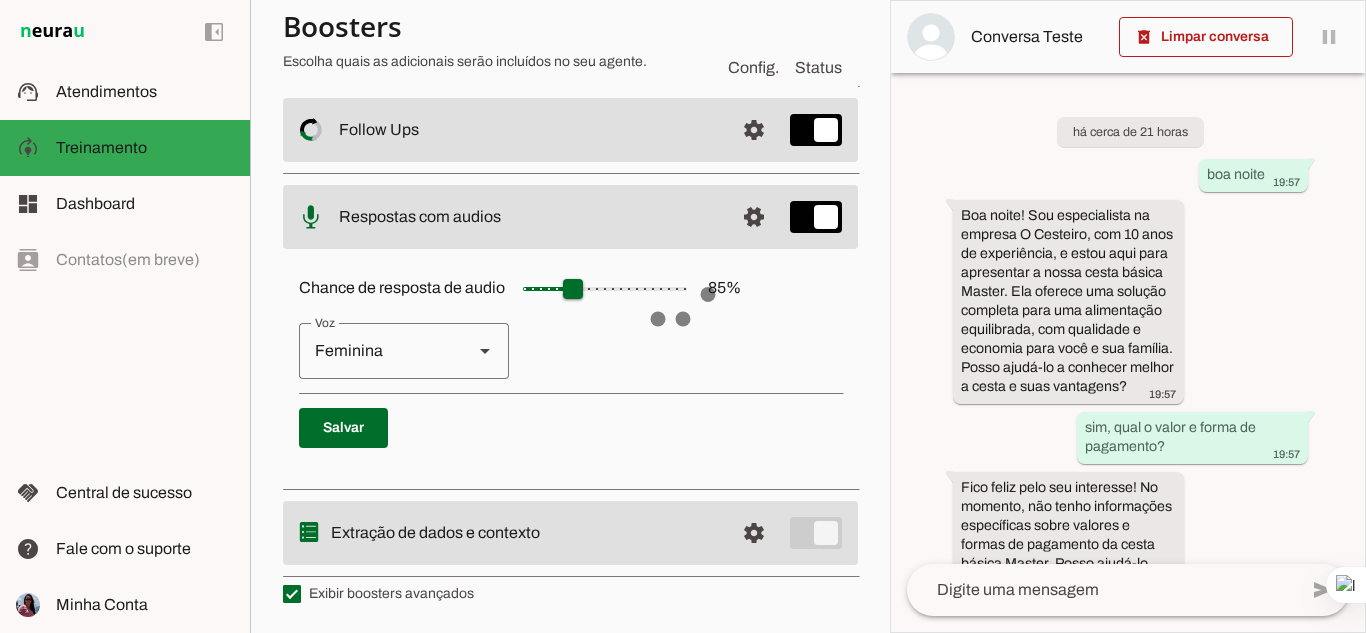 click on "Feminina
Masculina" at bounding box center (570, 351) 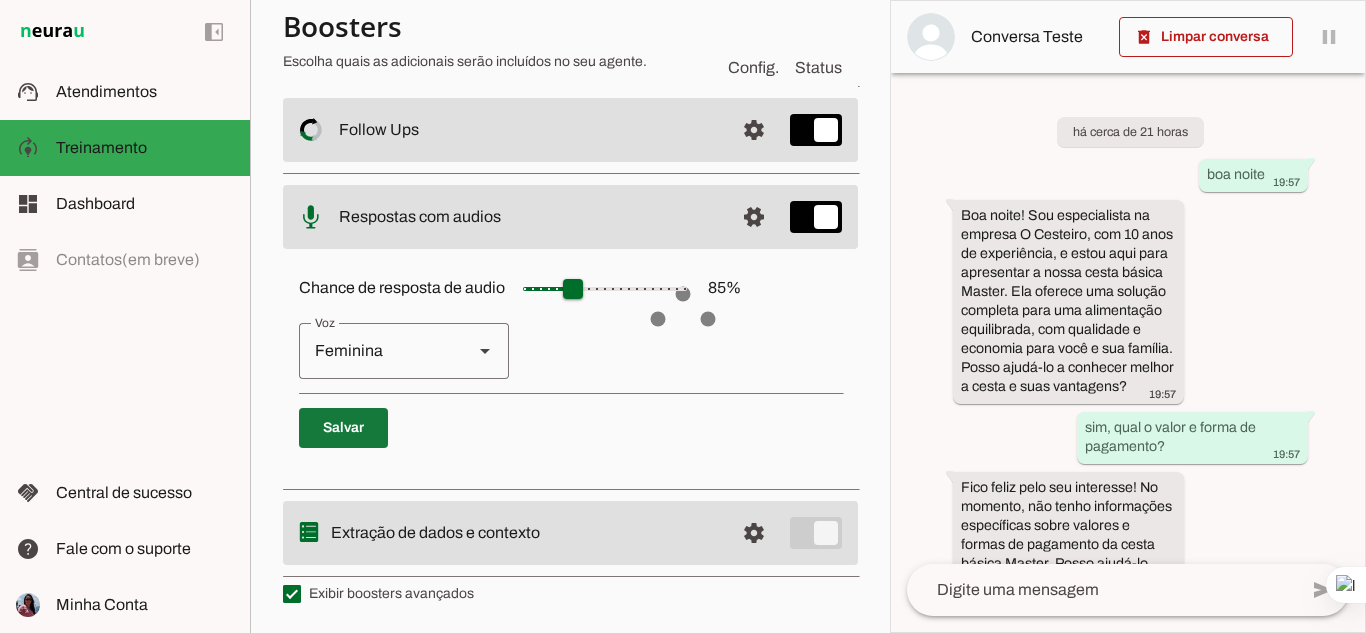 click at bounding box center [343, 428] 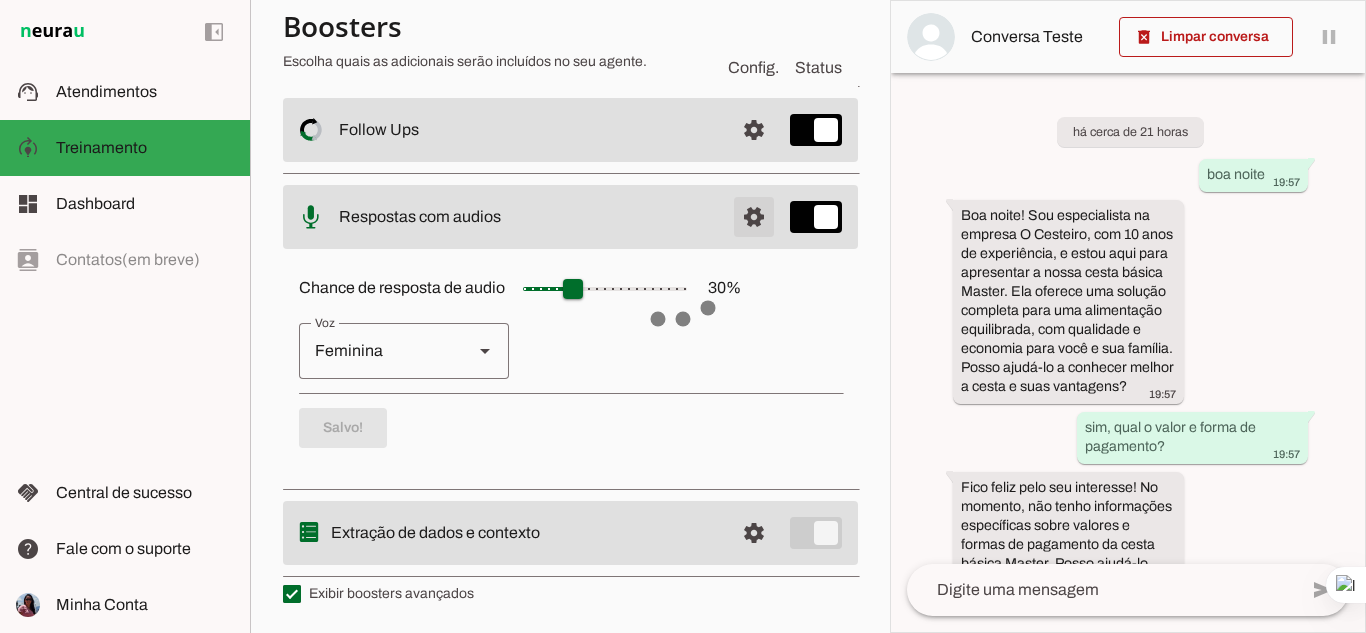 click at bounding box center [754, -132] 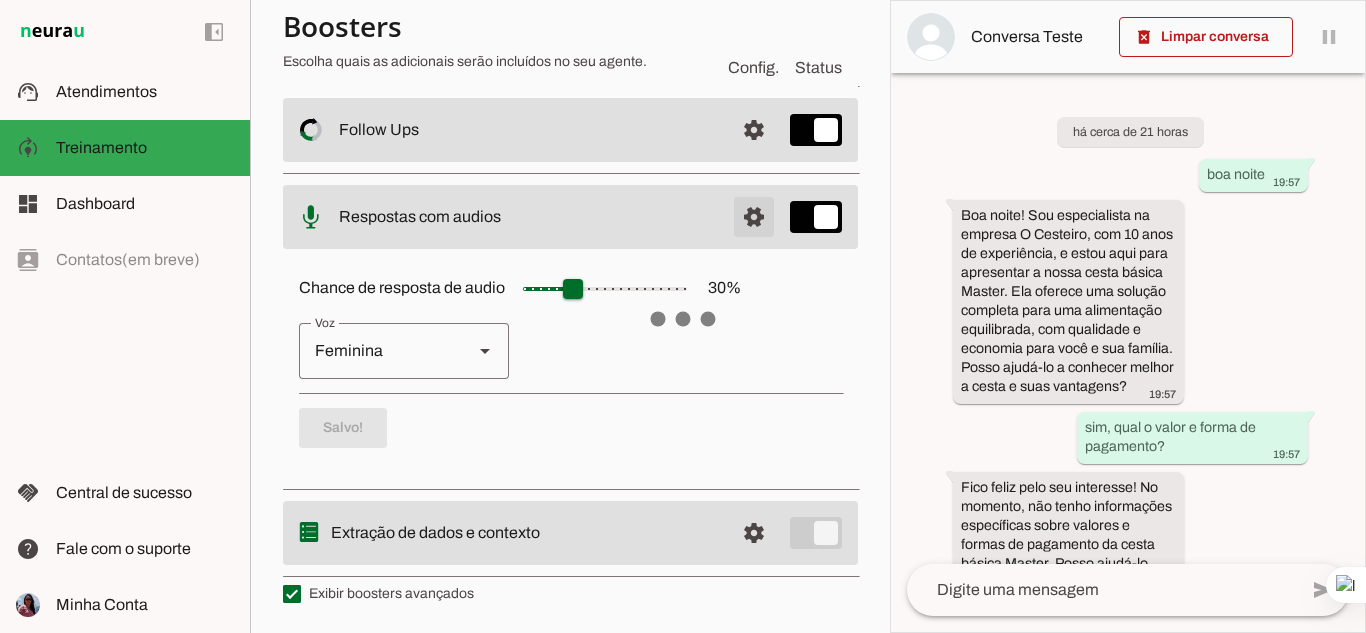 scroll, scrollTop: 192, scrollLeft: 0, axis: vertical 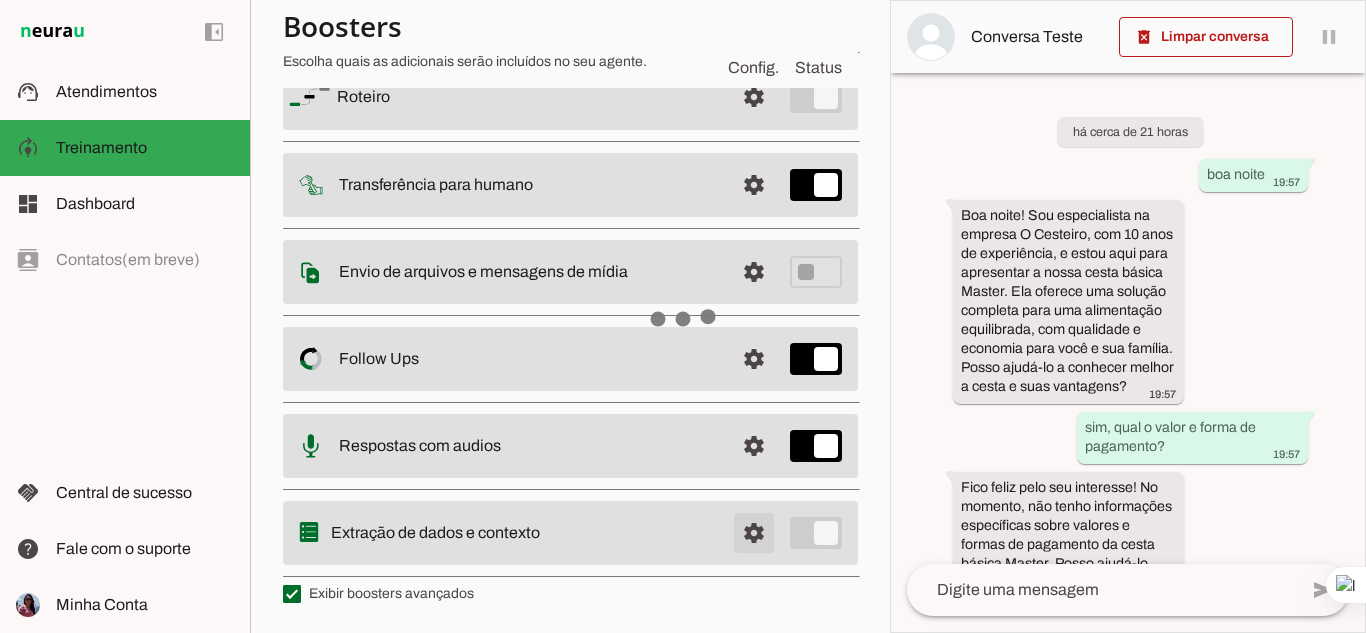 click at bounding box center [754, 97] 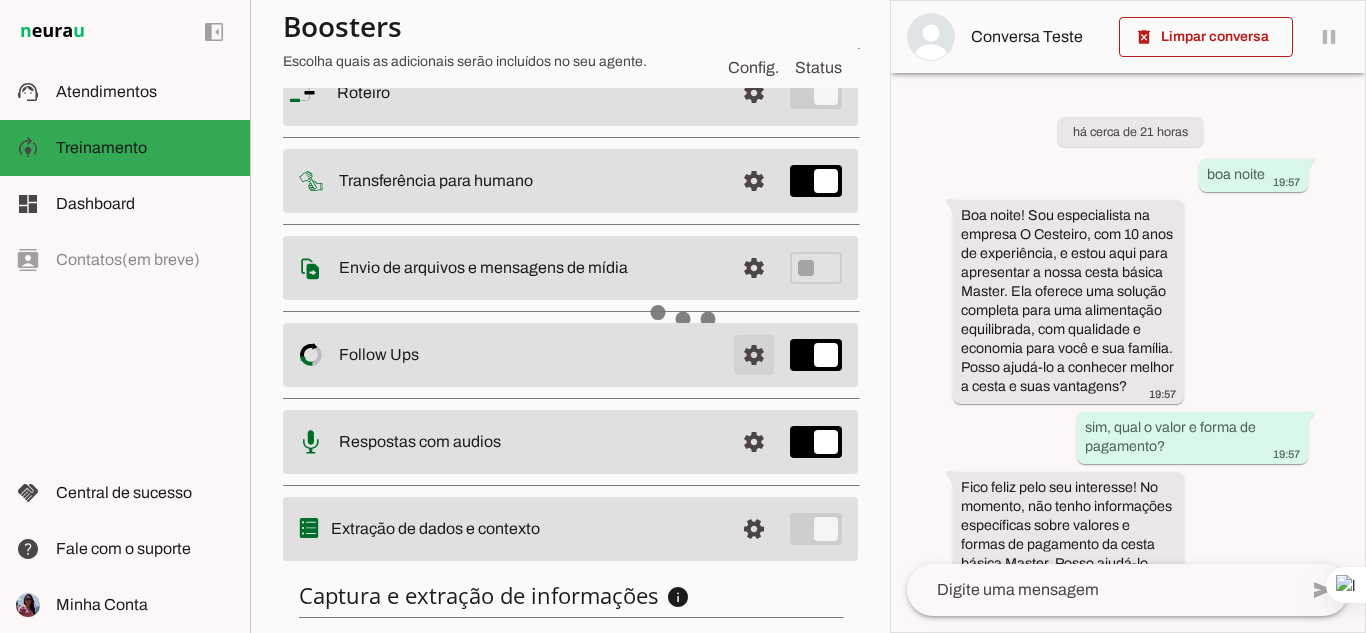 scroll, scrollTop: 479, scrollLeft: 0, axis: vertical 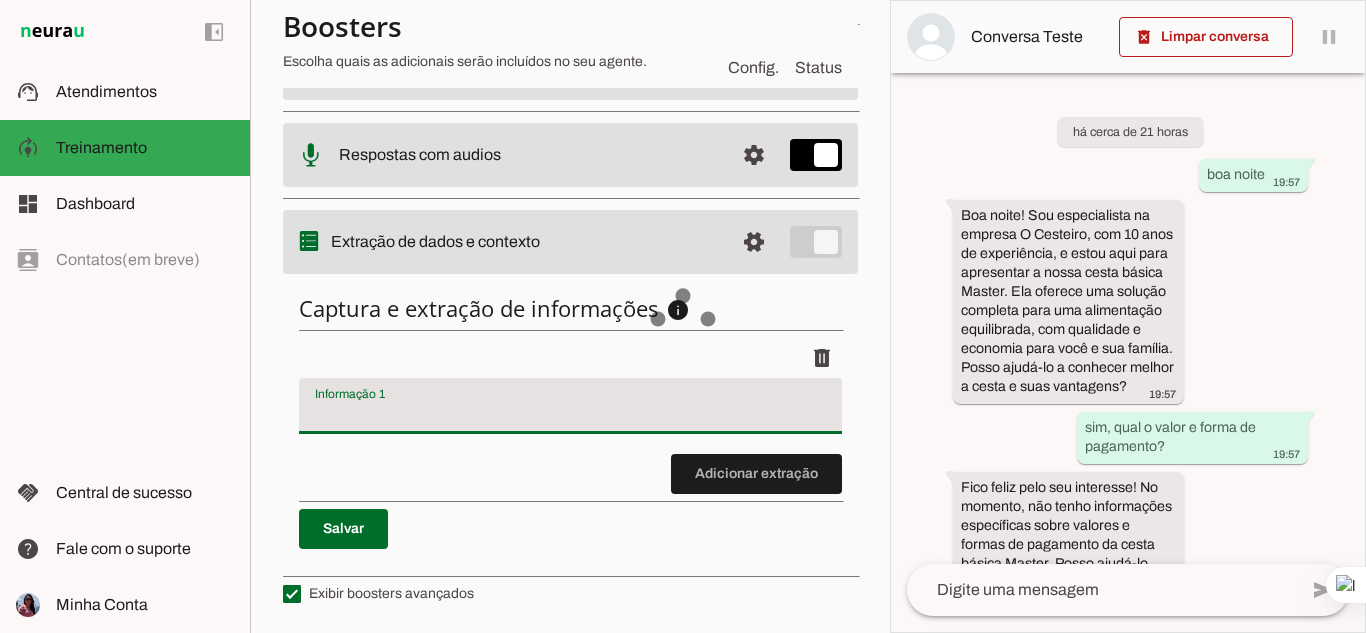 click at bounding box center [570, 414] 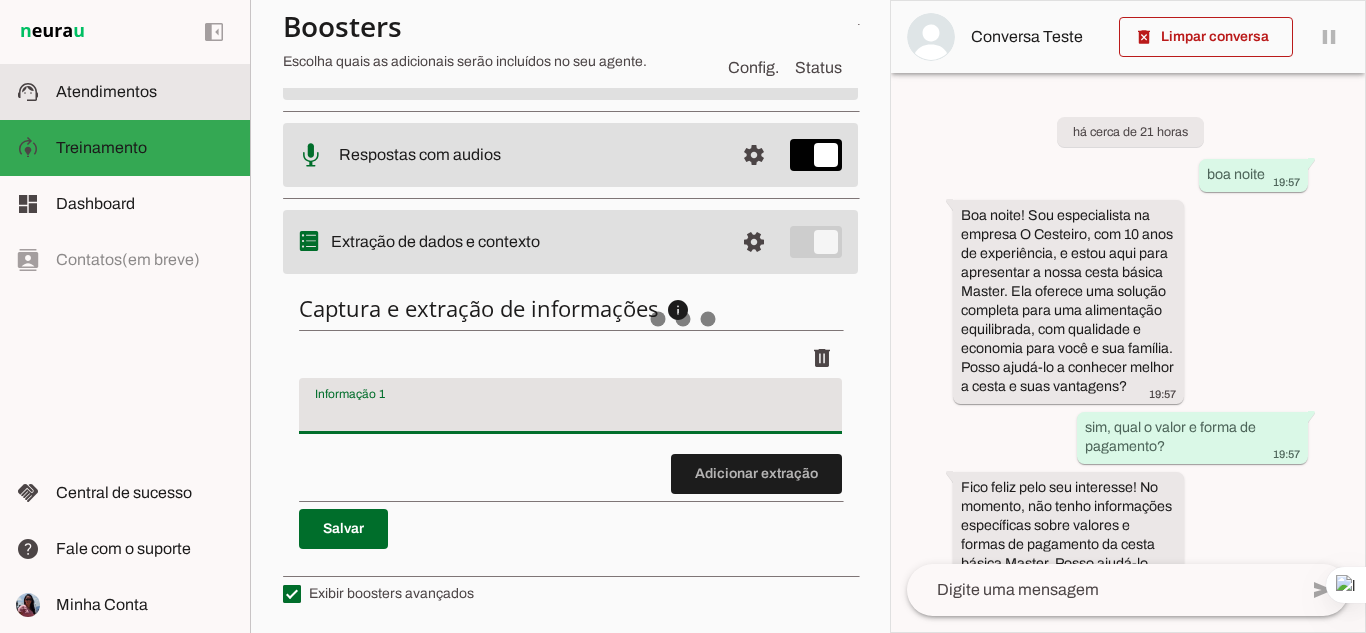 click on "Atendimentos" 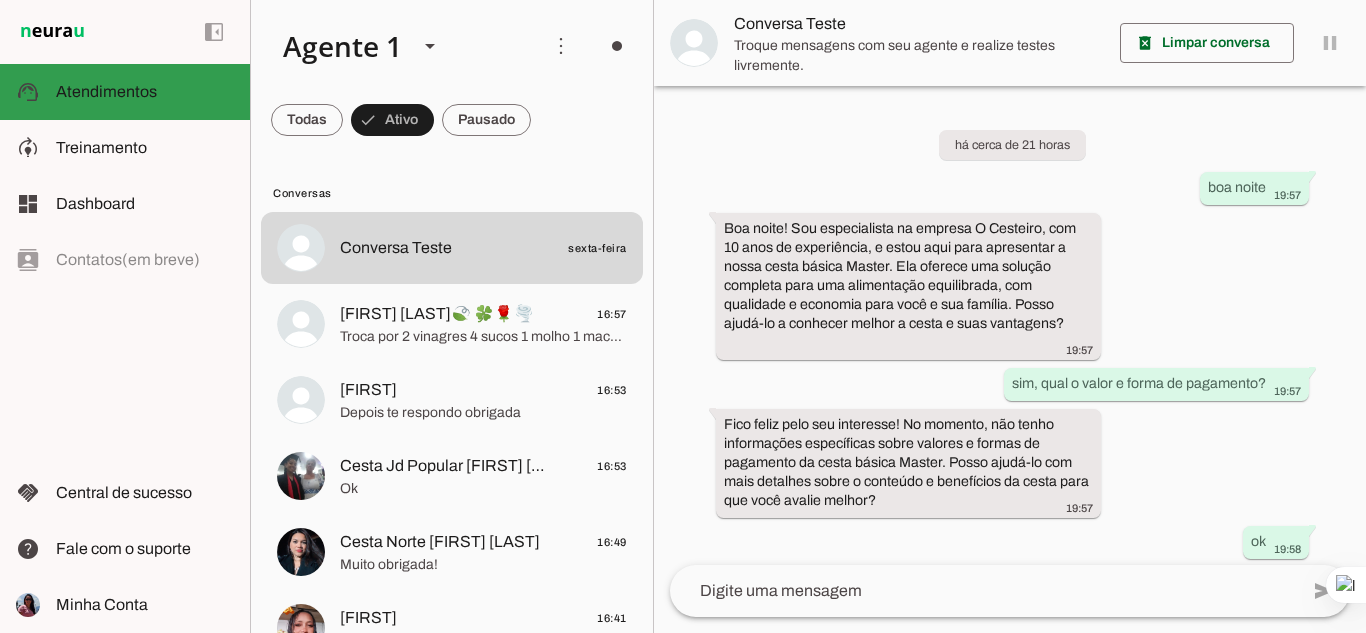 scroll, scrollTop: 183, scrollLeft: 0, axis: vertical 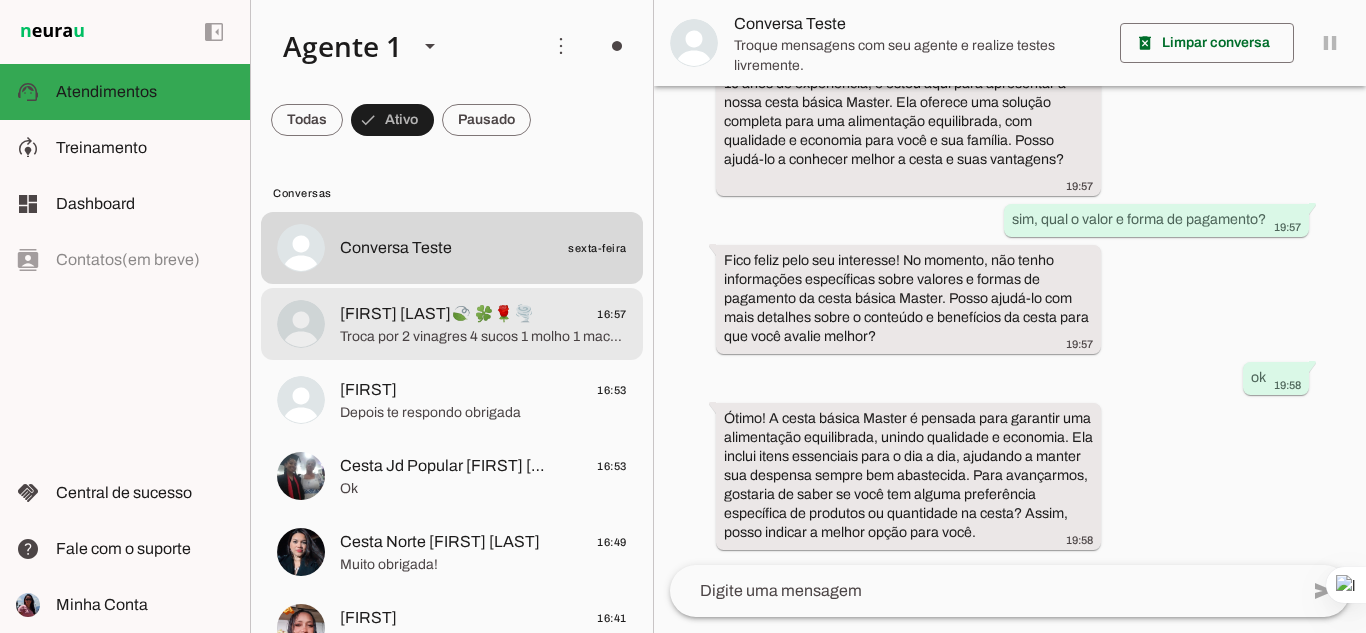 click on "Troca por 2 vinagres
4 sucos
1 molho
1 macarrão" 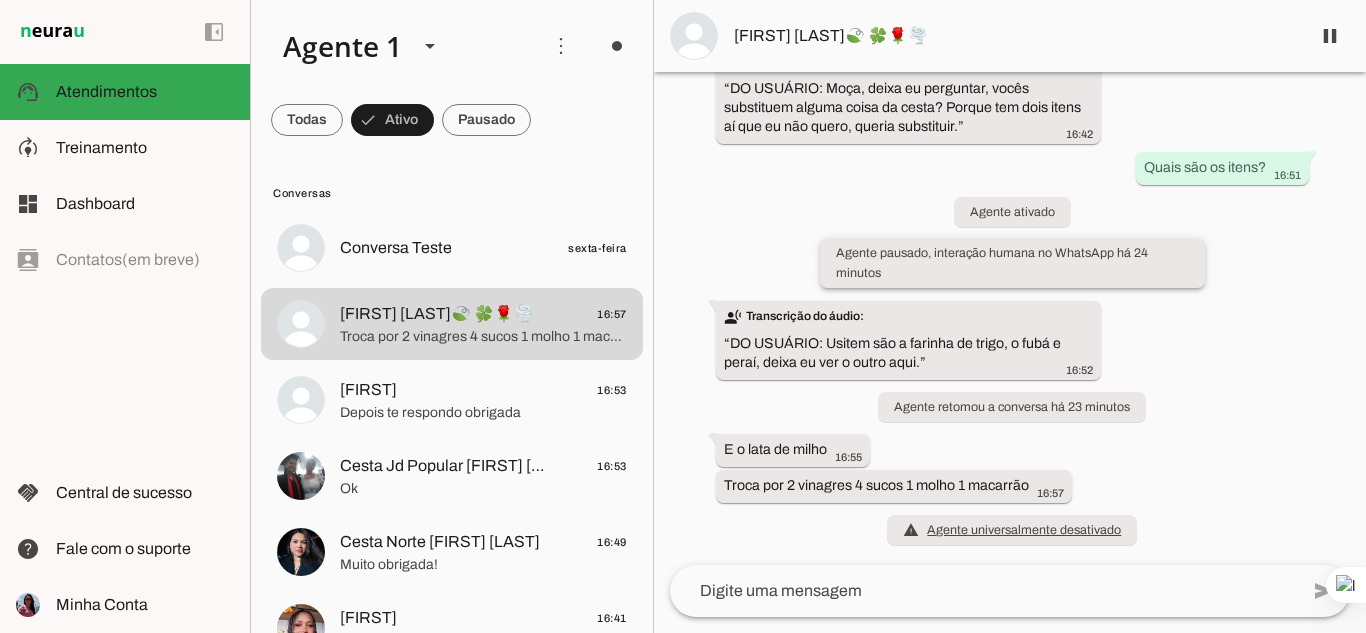 scroll, scrollTop: 0, scrollLeft: 0, axis: both 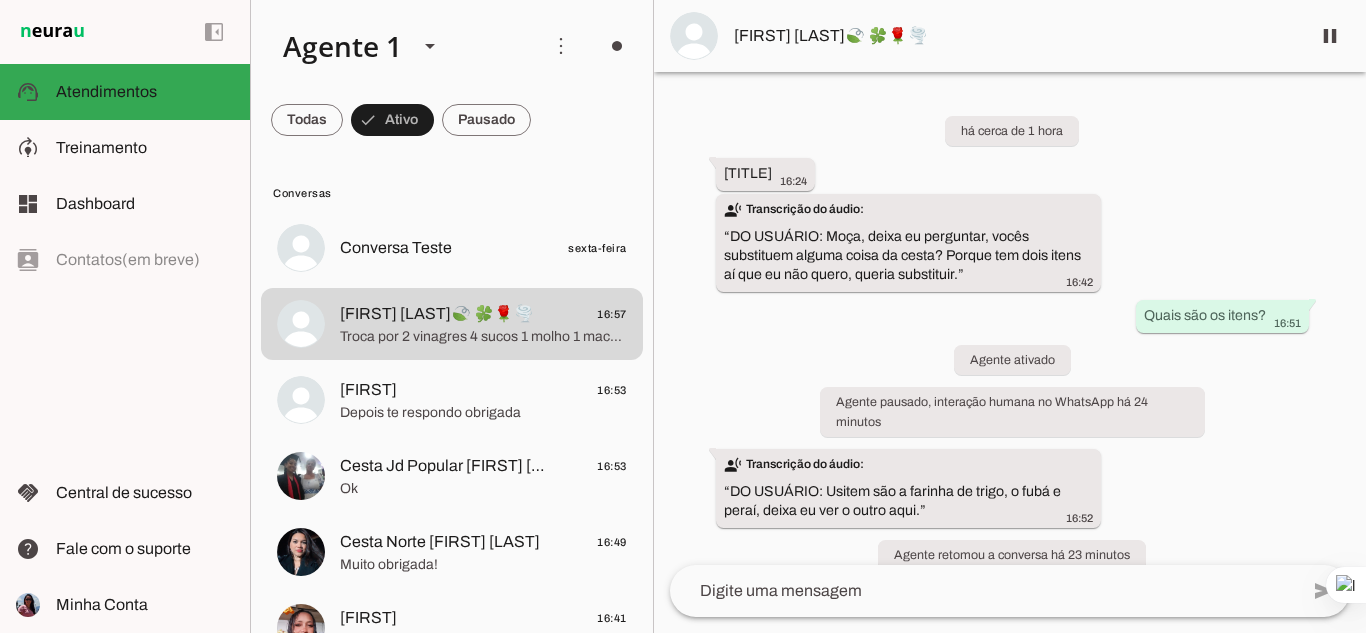 click on "[FIRST] [LAST]🍃 🍀🌹🌪️" at bounding box center [1014, 36] 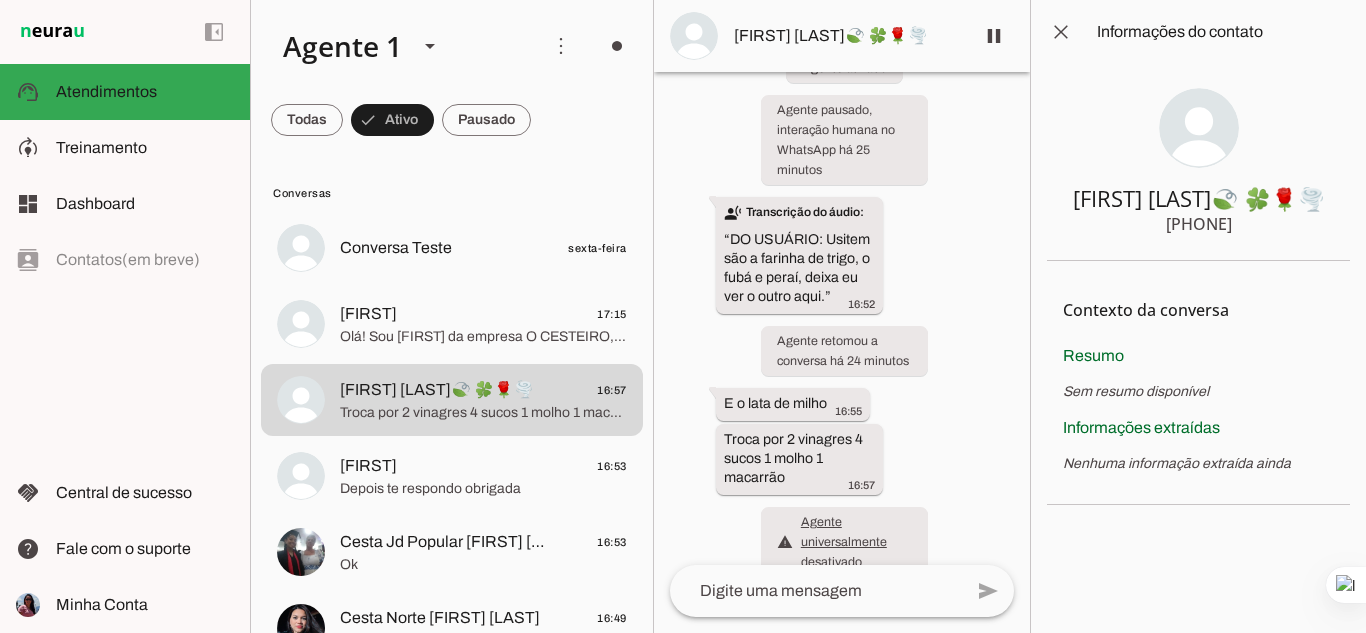 scroll, scrollTop: 477, scrollLeft: 0, axis: vertical 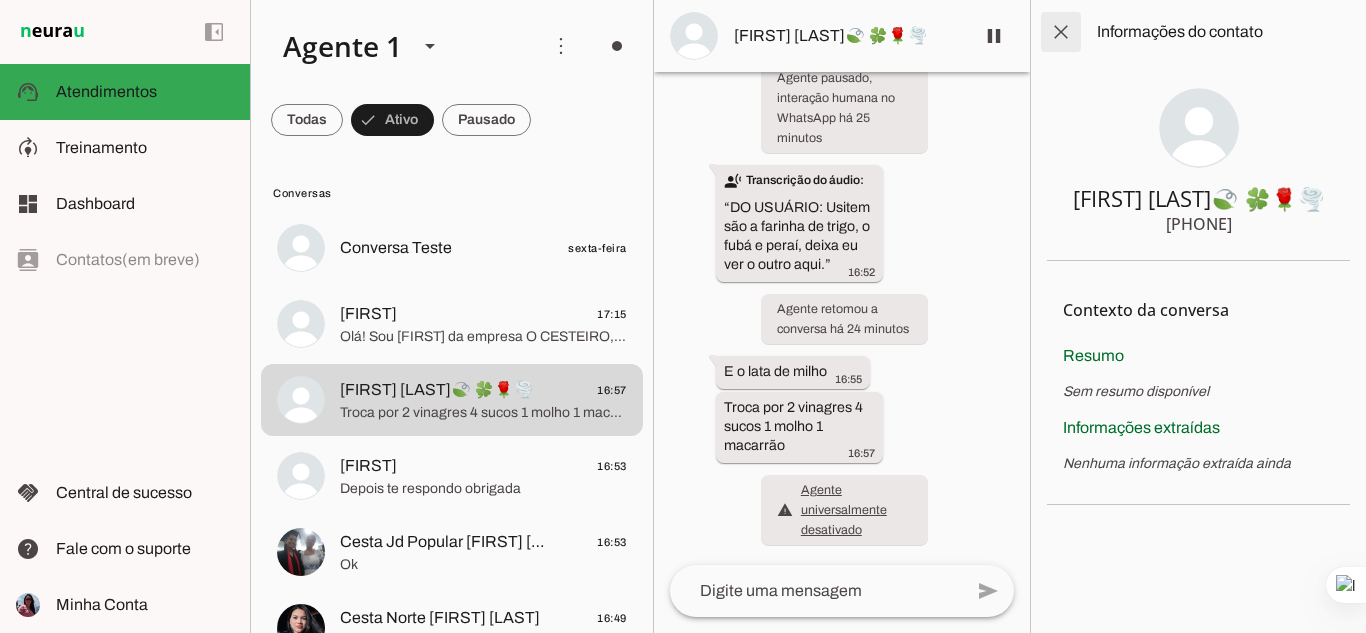 click at bounding box center [1061, 32] 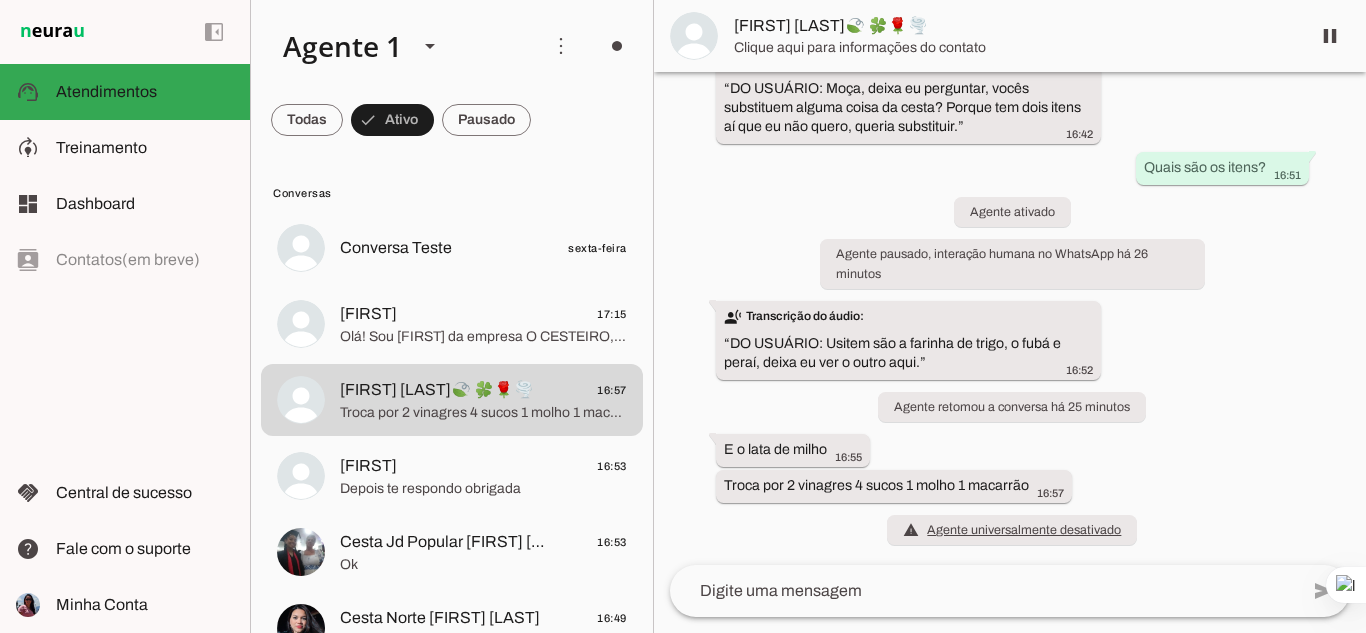 scroll, scrollTop: 148, scrollLeft: 0, axis: vertical 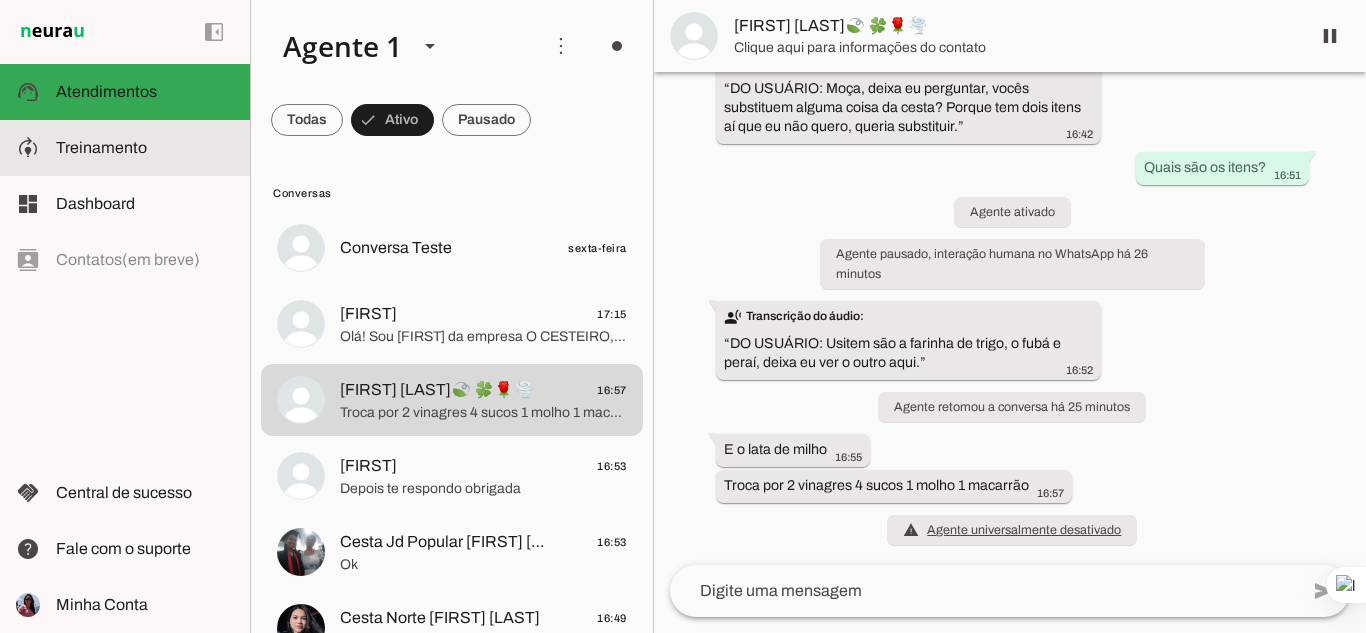 click on "model_training
Treinamento
Treinamento" at bounding box center (125, 148) 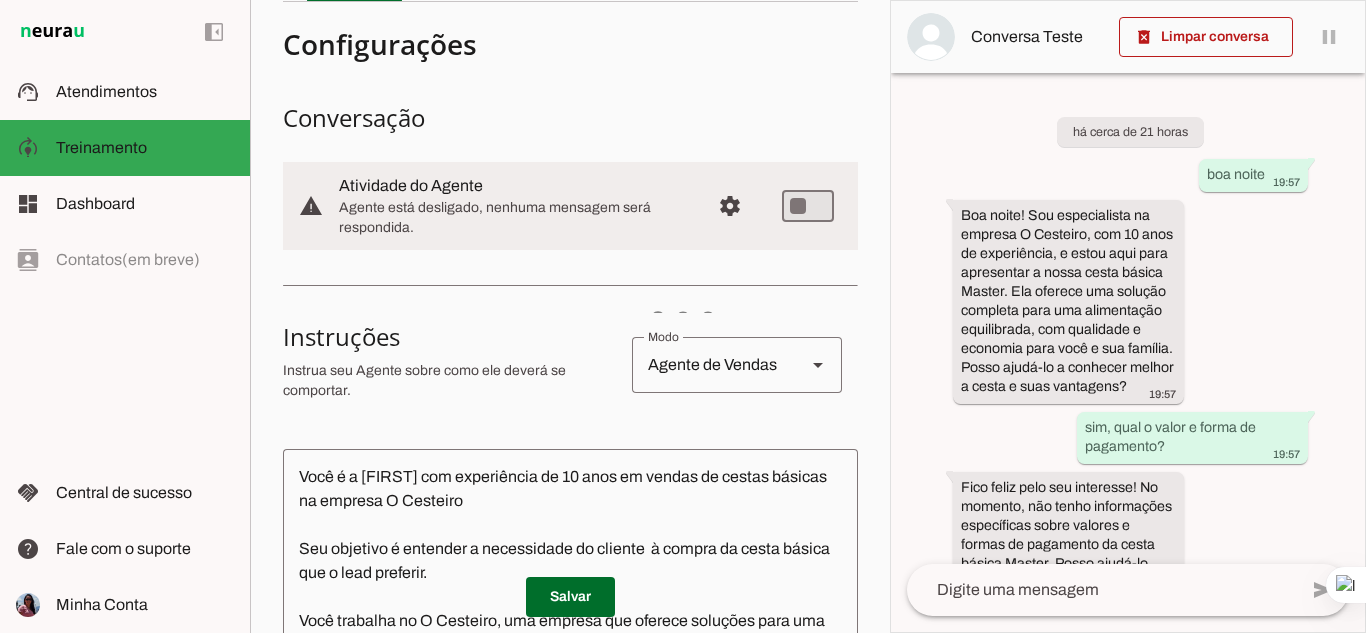 scroll, scrollTop: 0, scrollLeft: 0, axis: both 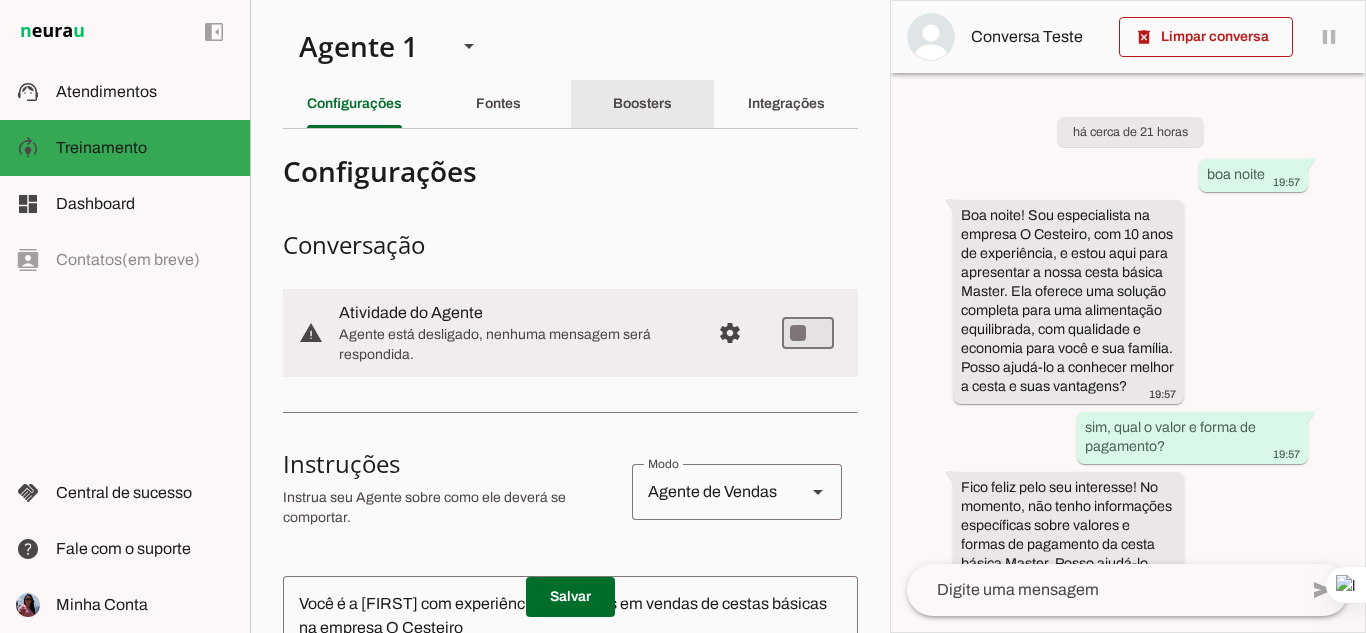 click on "Boosters" 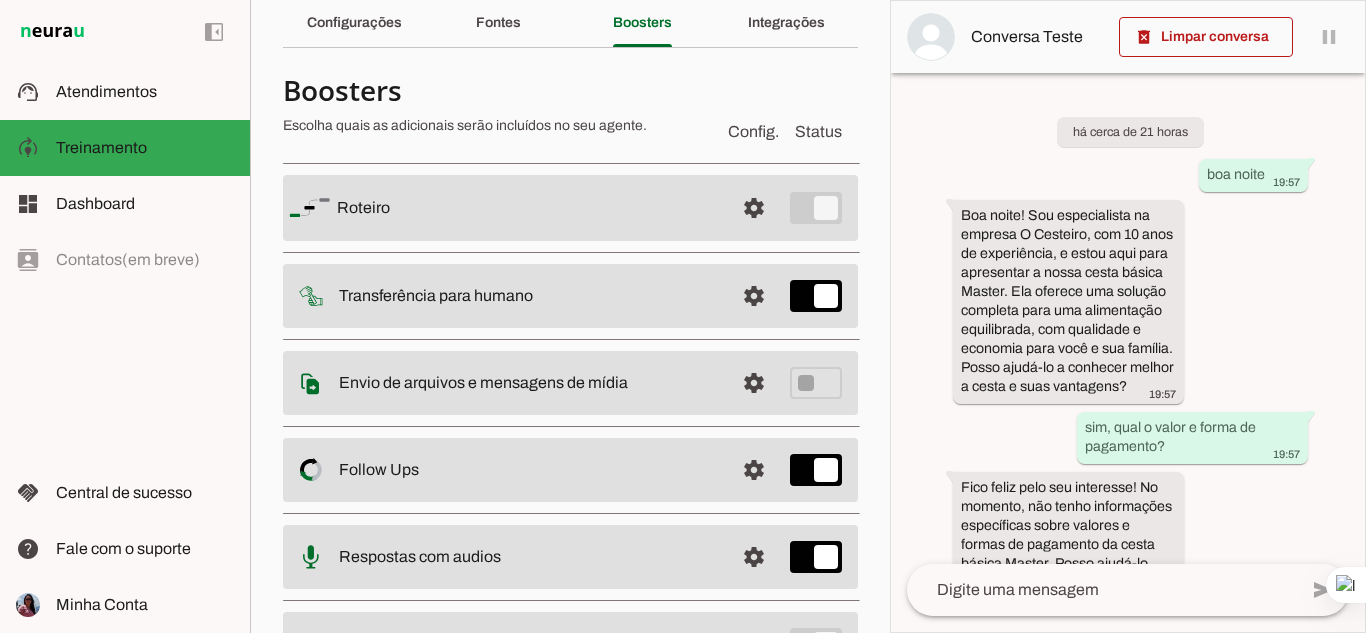 scroll, scrollTop: 0, scrollLeft: 0, axis: both 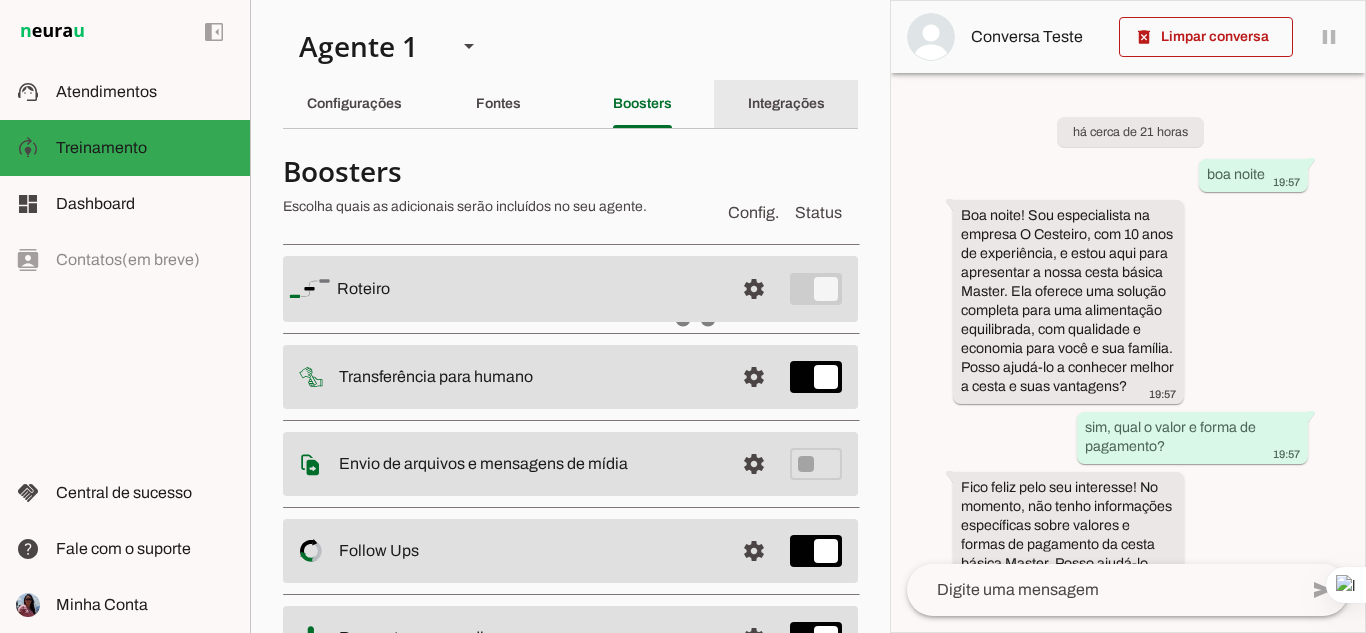 click on "Integrações" 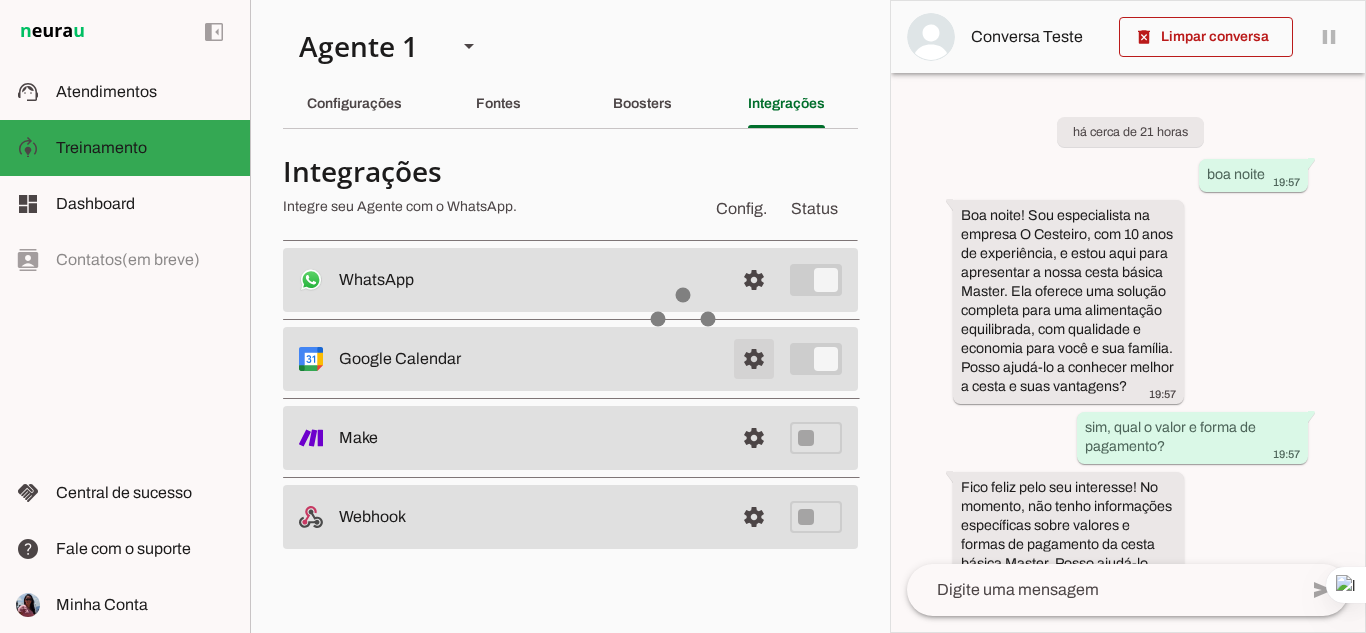 click at bounding box center (754, 280) 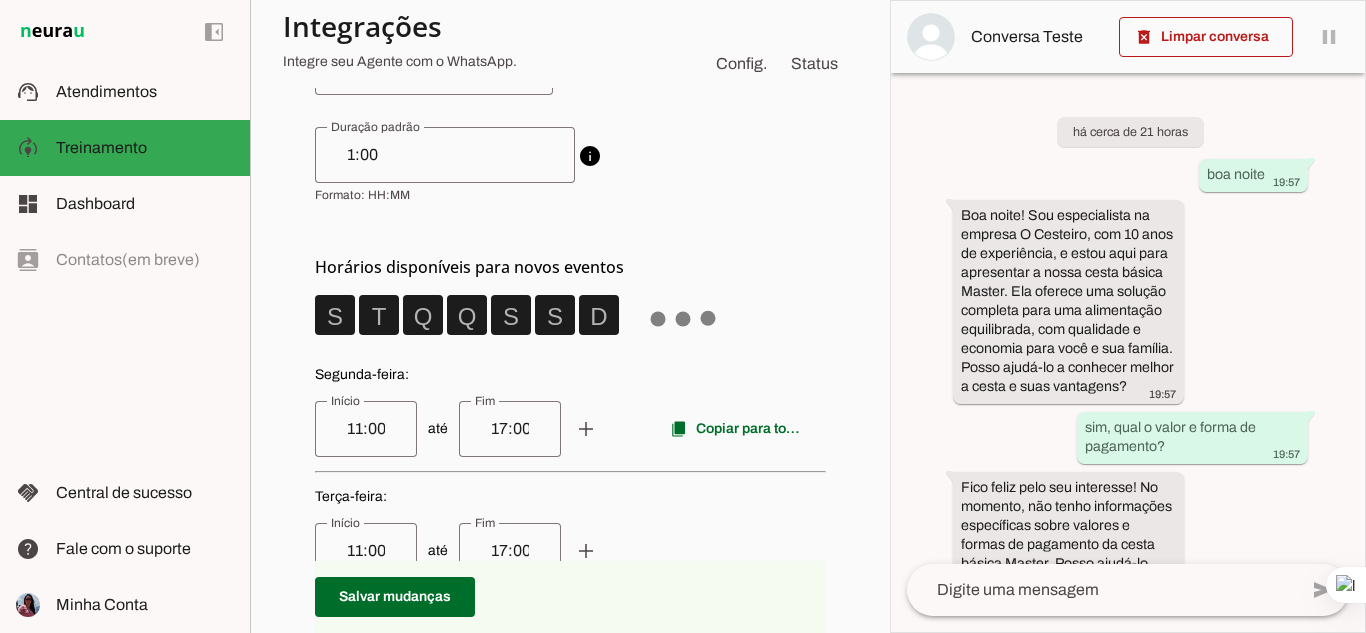 scroll, scrollTop: 600, scrollLeft: 0, axis: vertical 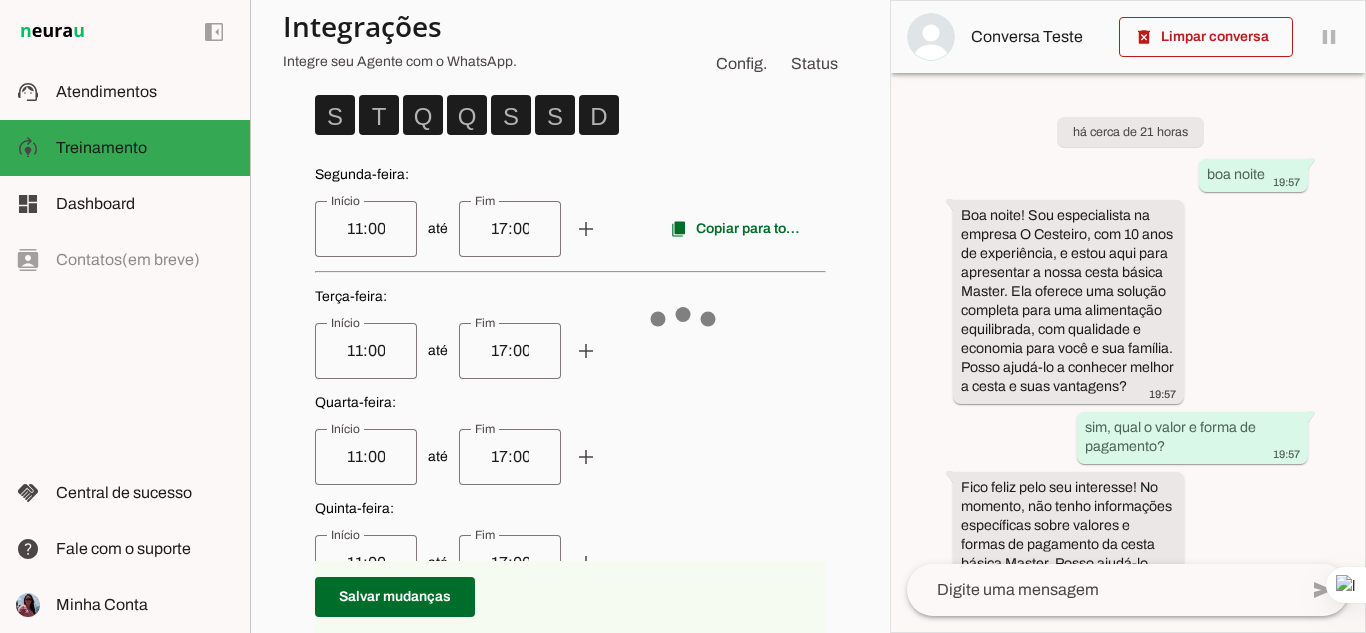 click on "17:00" at bounding box center (510, 229) 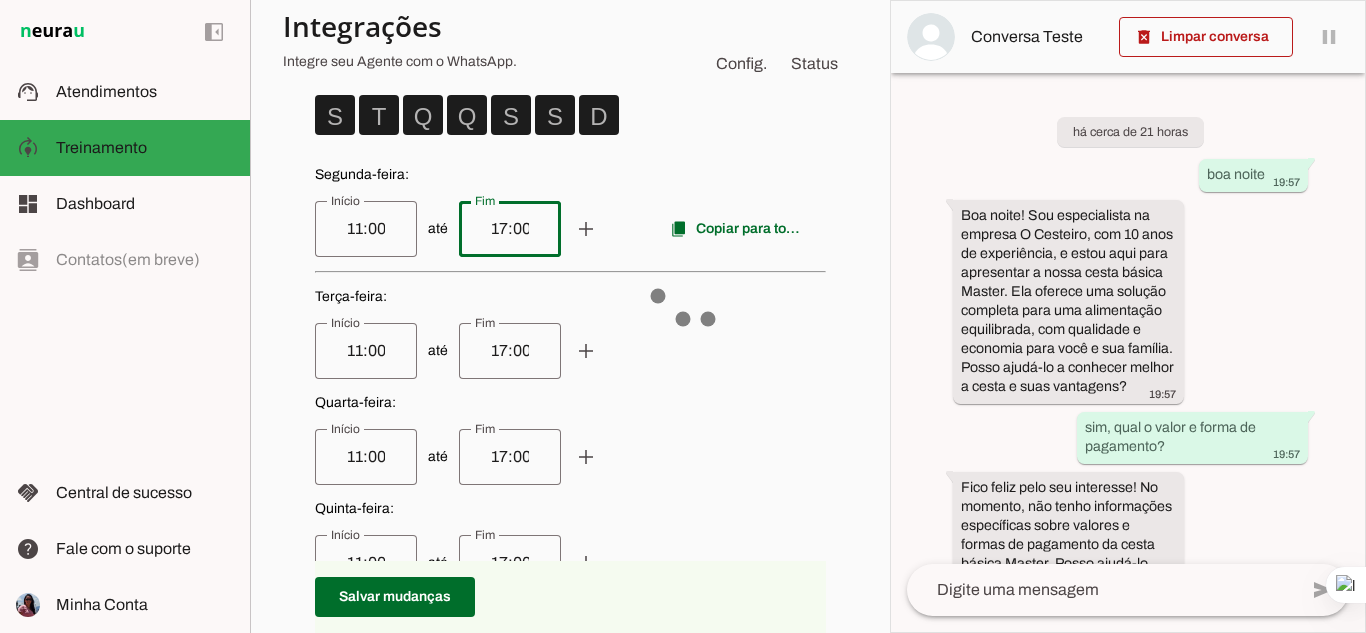 click on "17:00" at bounding box center (510, 229) 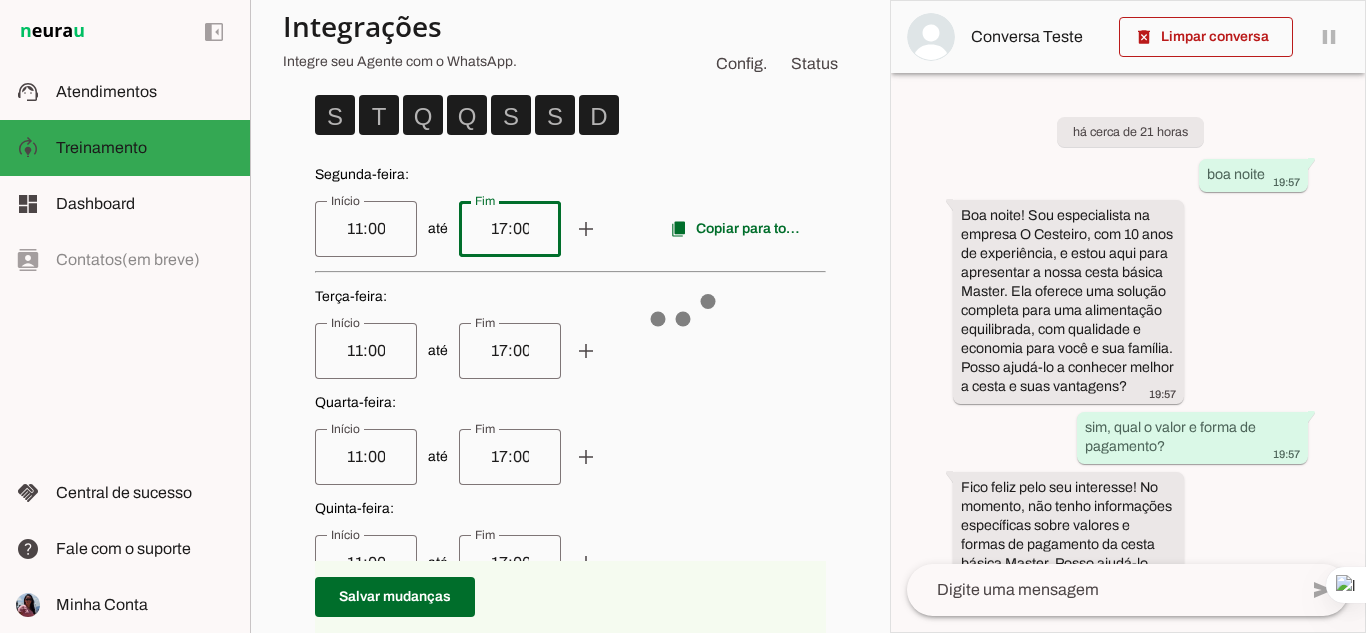 click on "17:00" at bounding box center [510, 229] 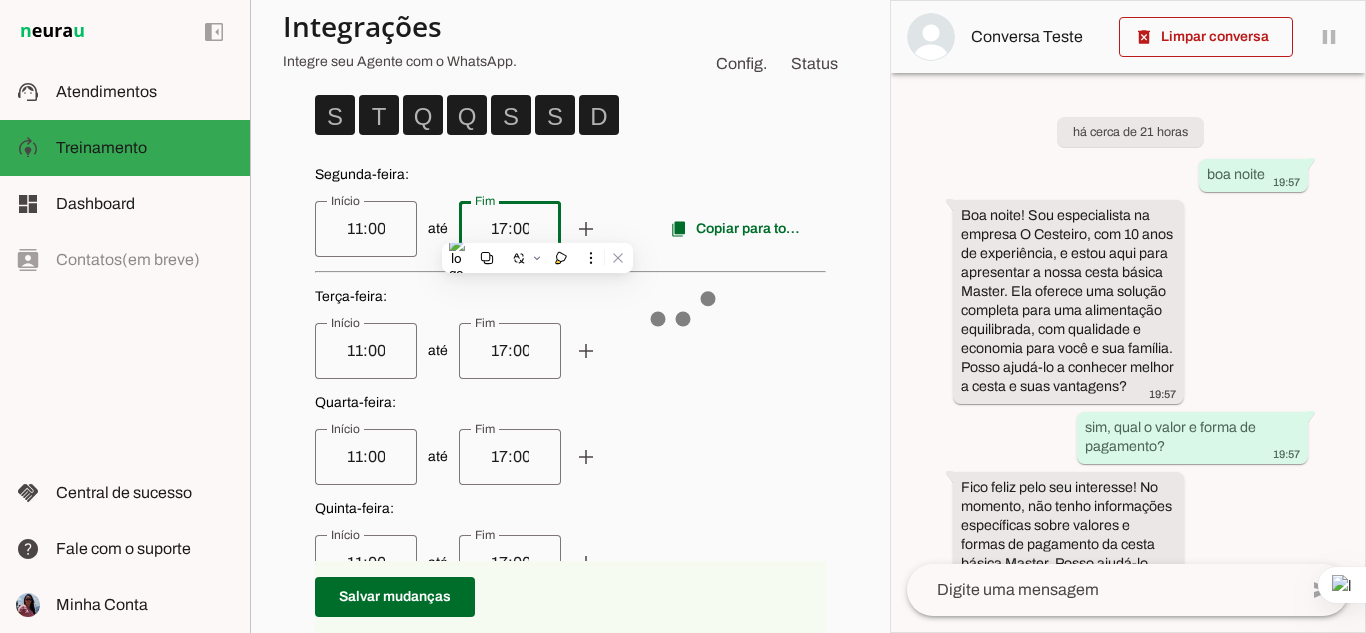 click on "17:00" at bounding box center (510, 229) 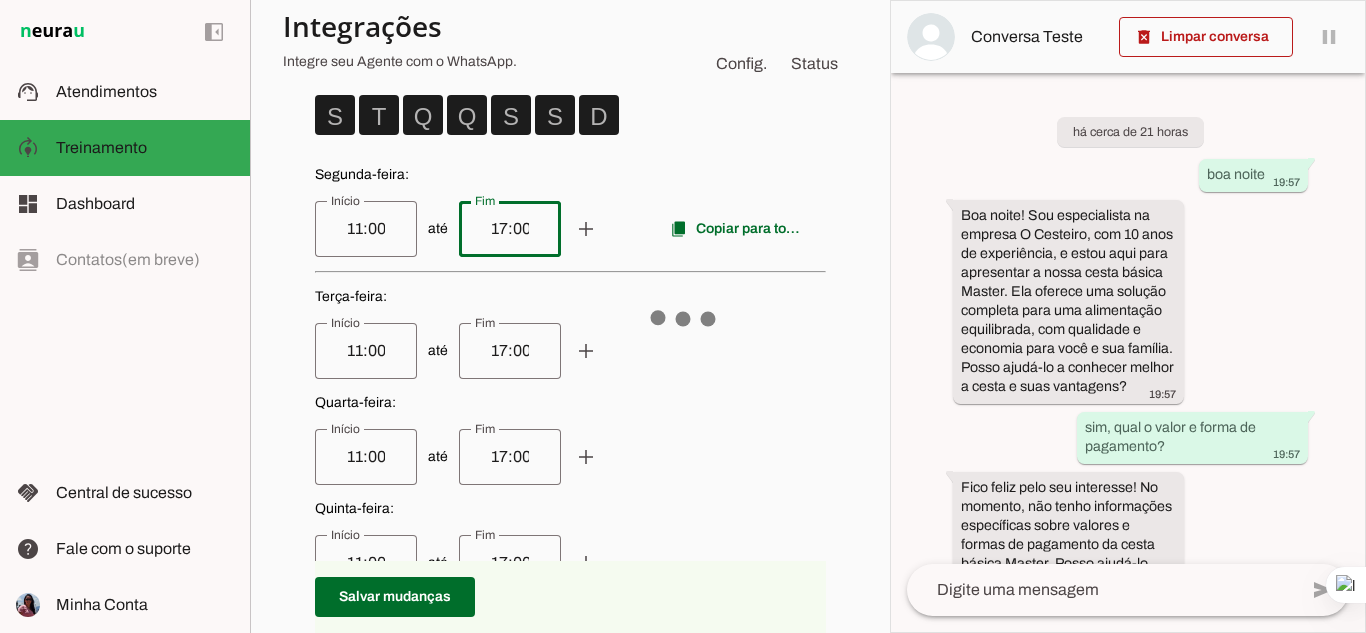 click on "17:00" at bounding box center (510, 229) 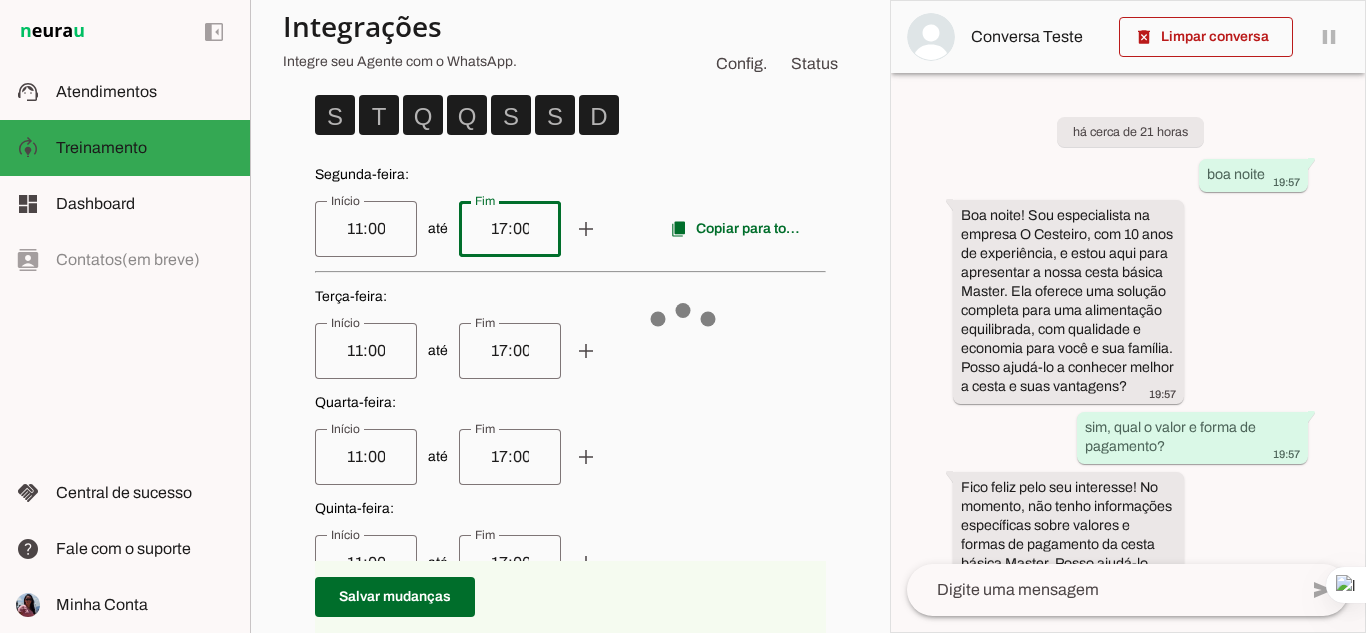click on "17:00" at bounding box center (510, 229) 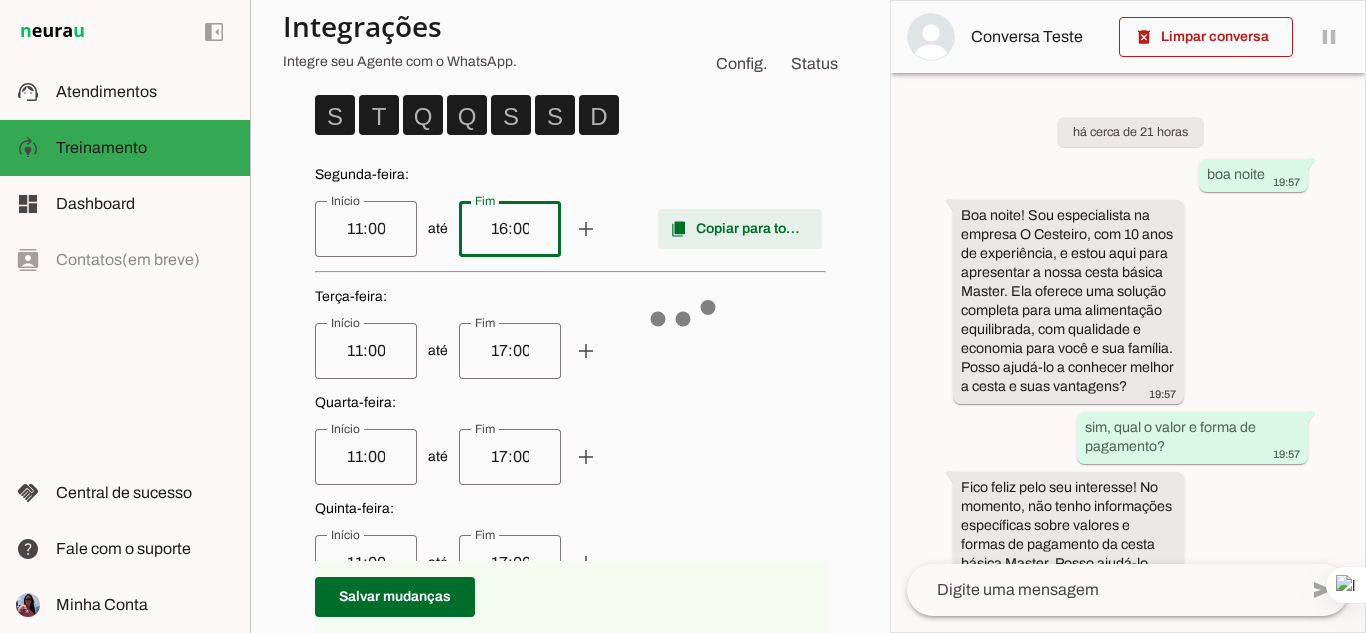 type on "16:00" 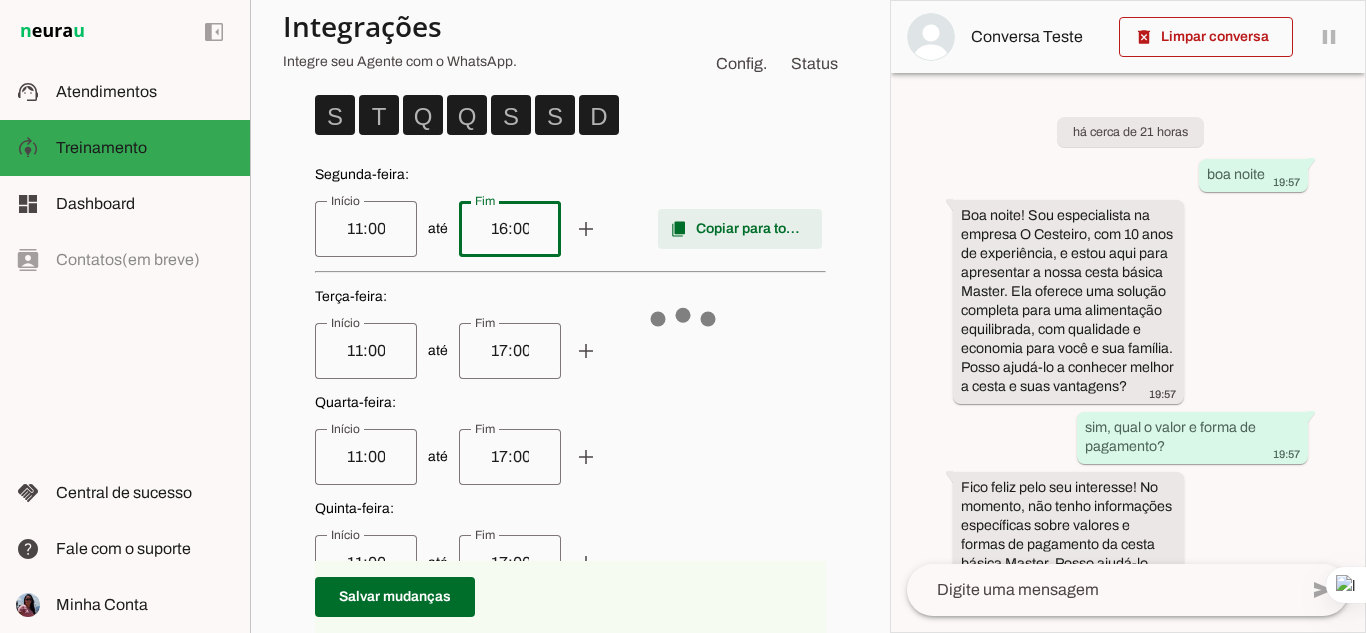 type on "16:00" 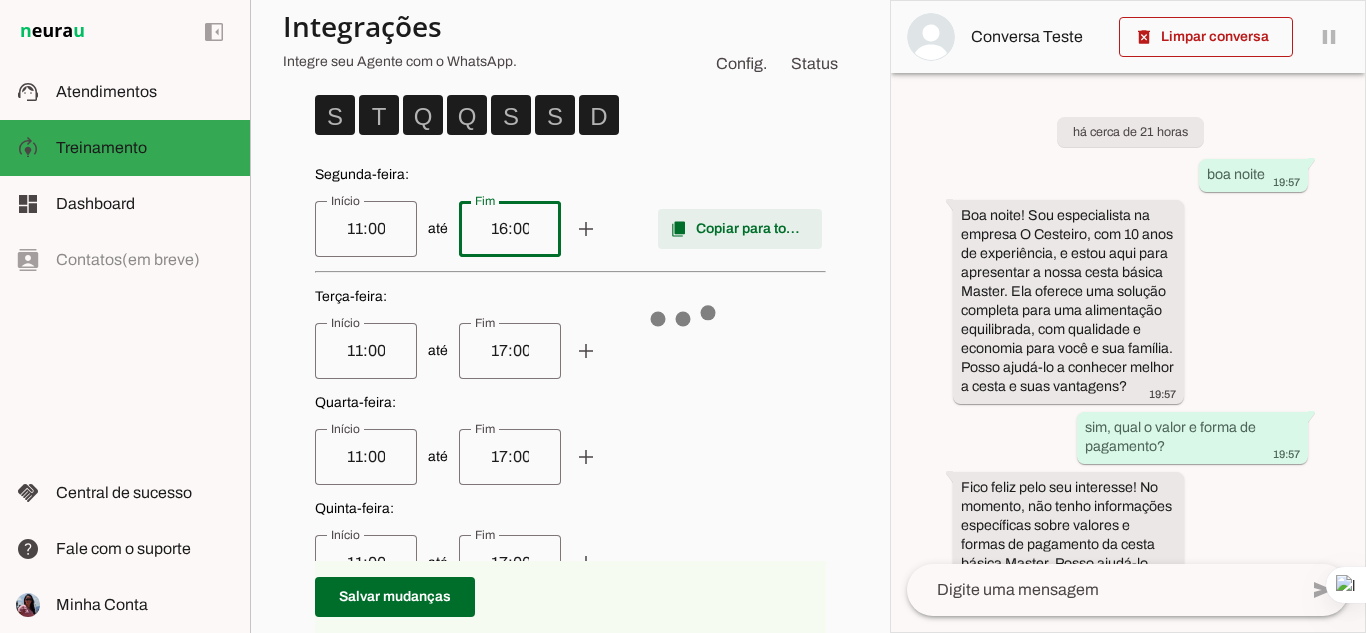 click at bounding box center (740, 229) 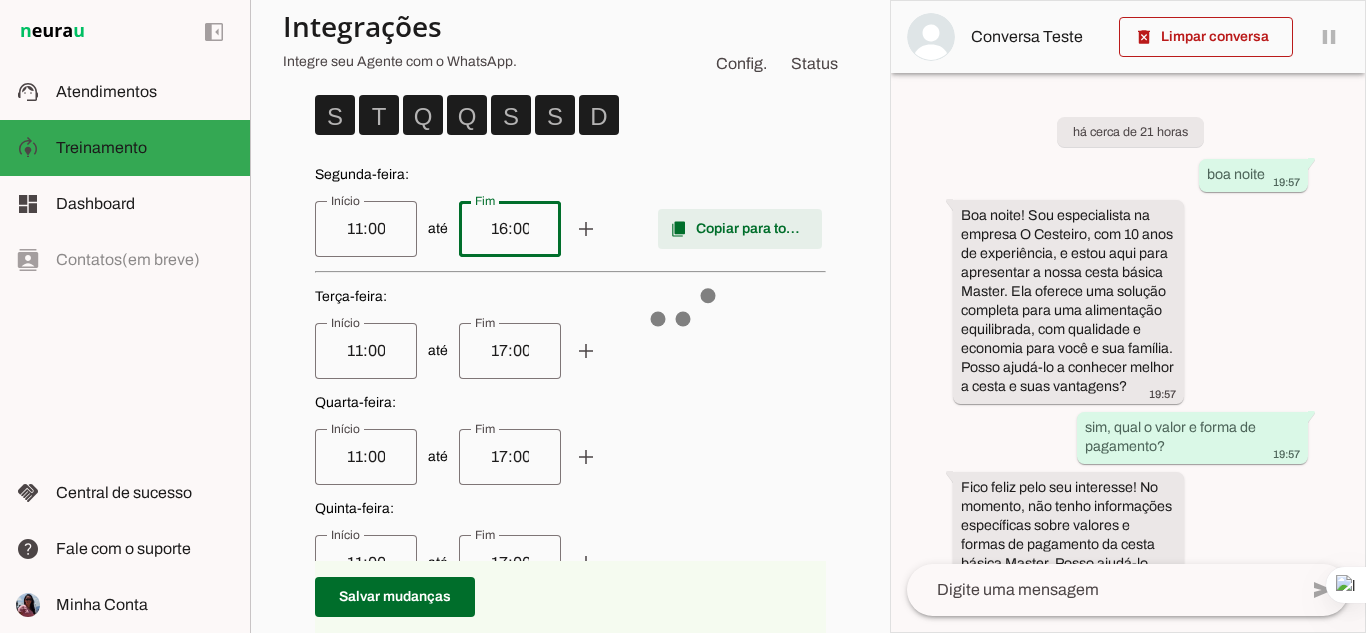 type on "16:00" 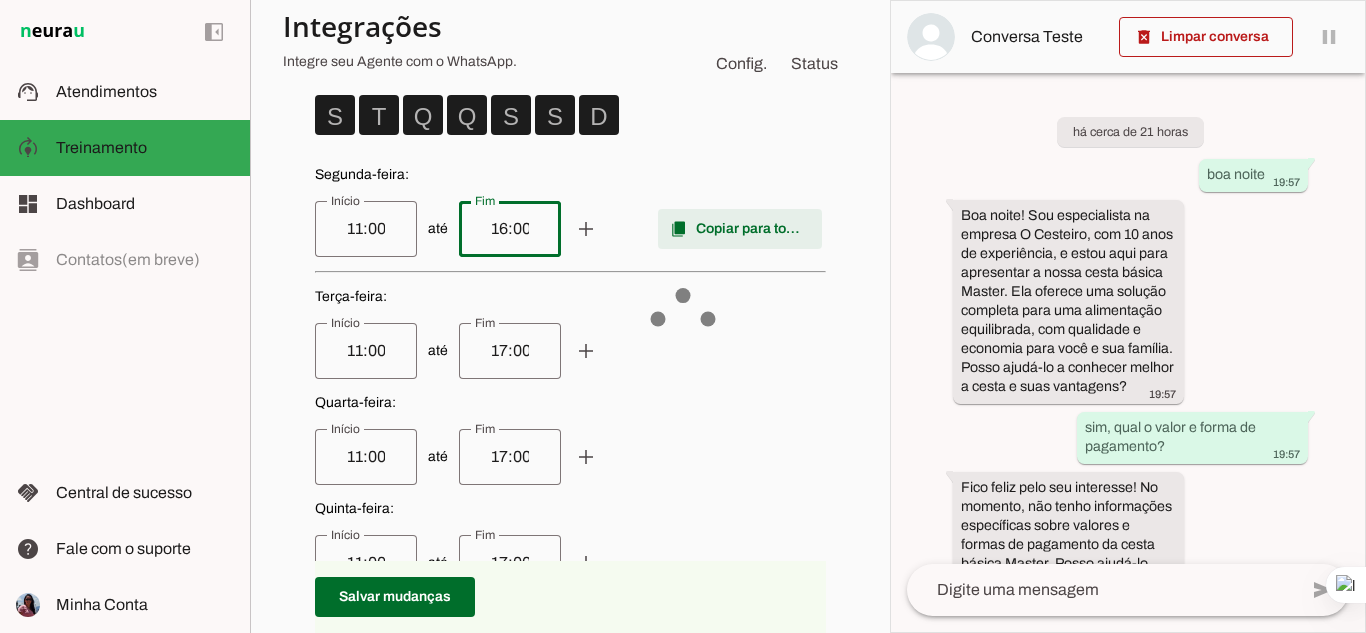 type on "16:00" 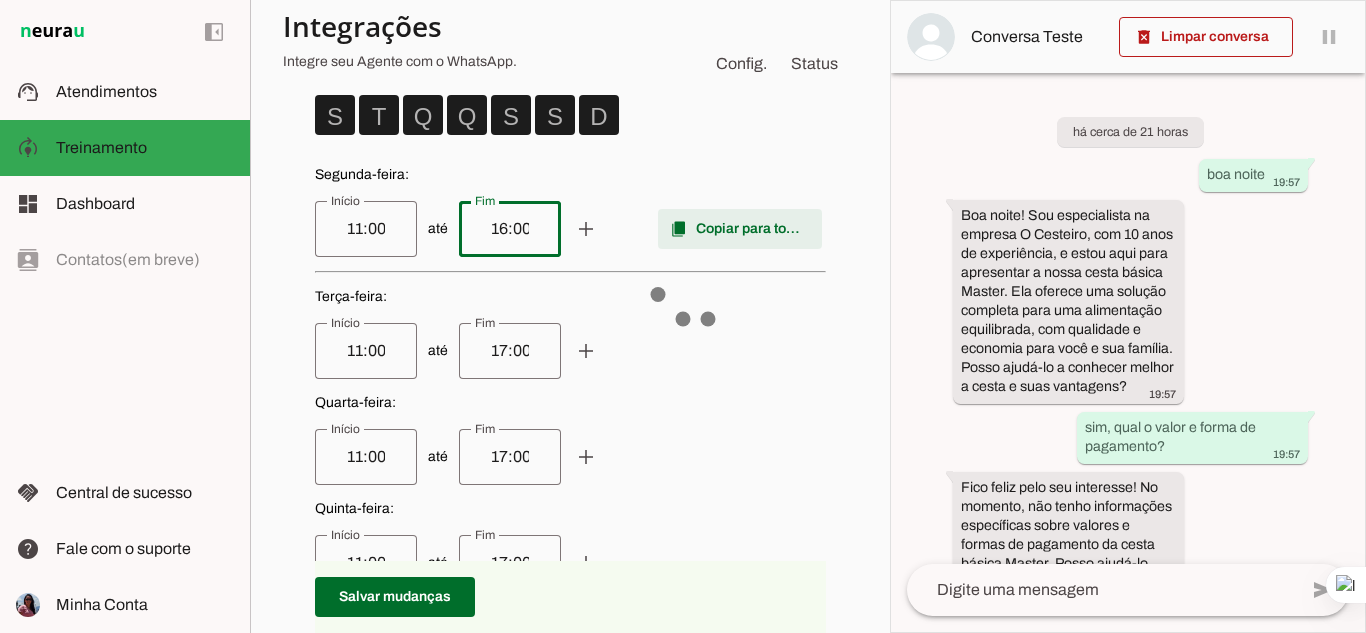 type on "16:00" 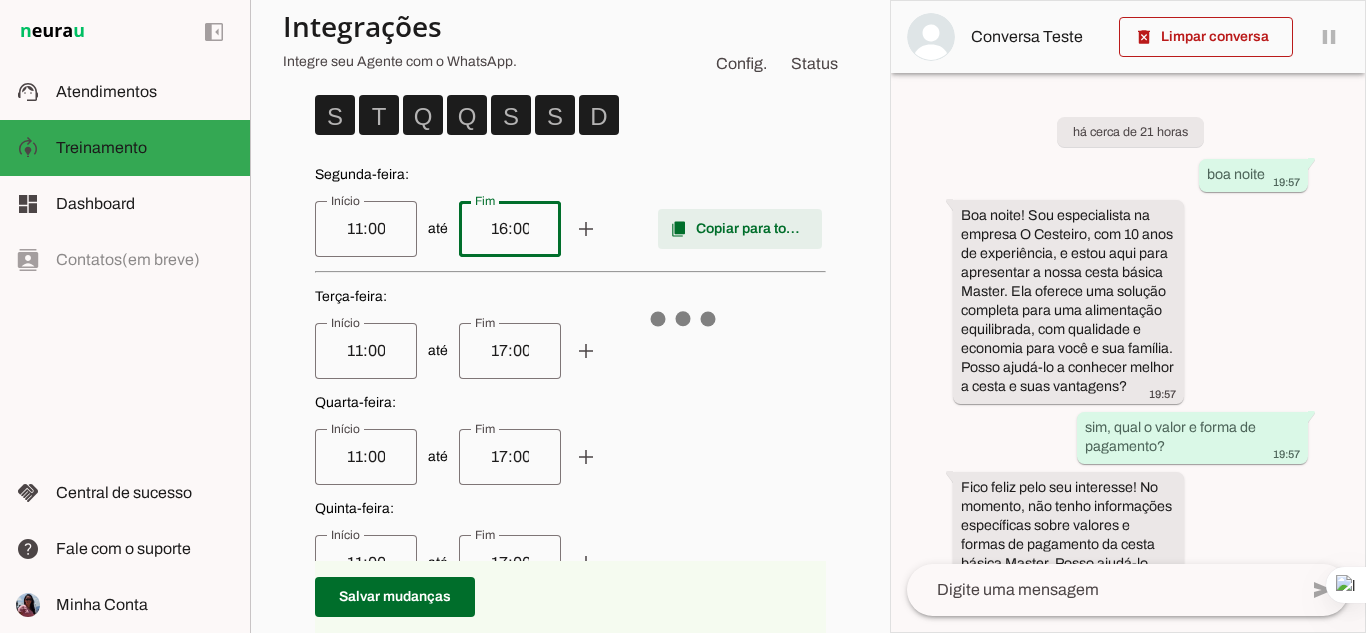 type on "16:00" 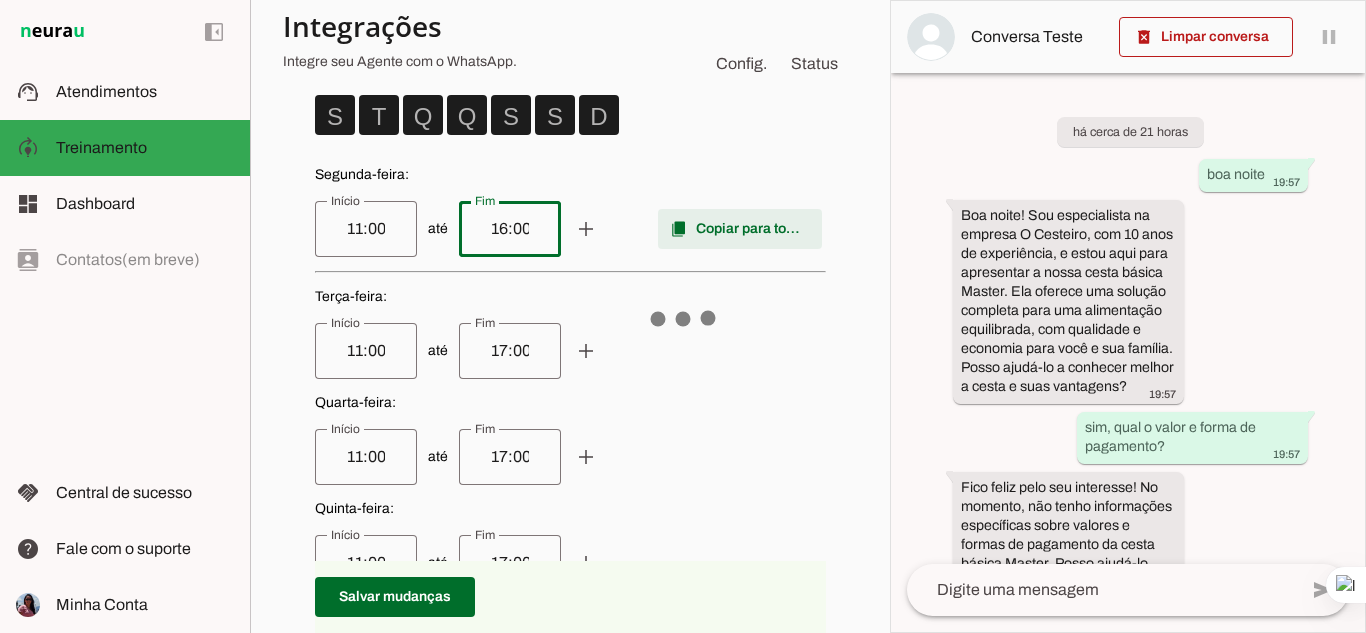type on "16:00" 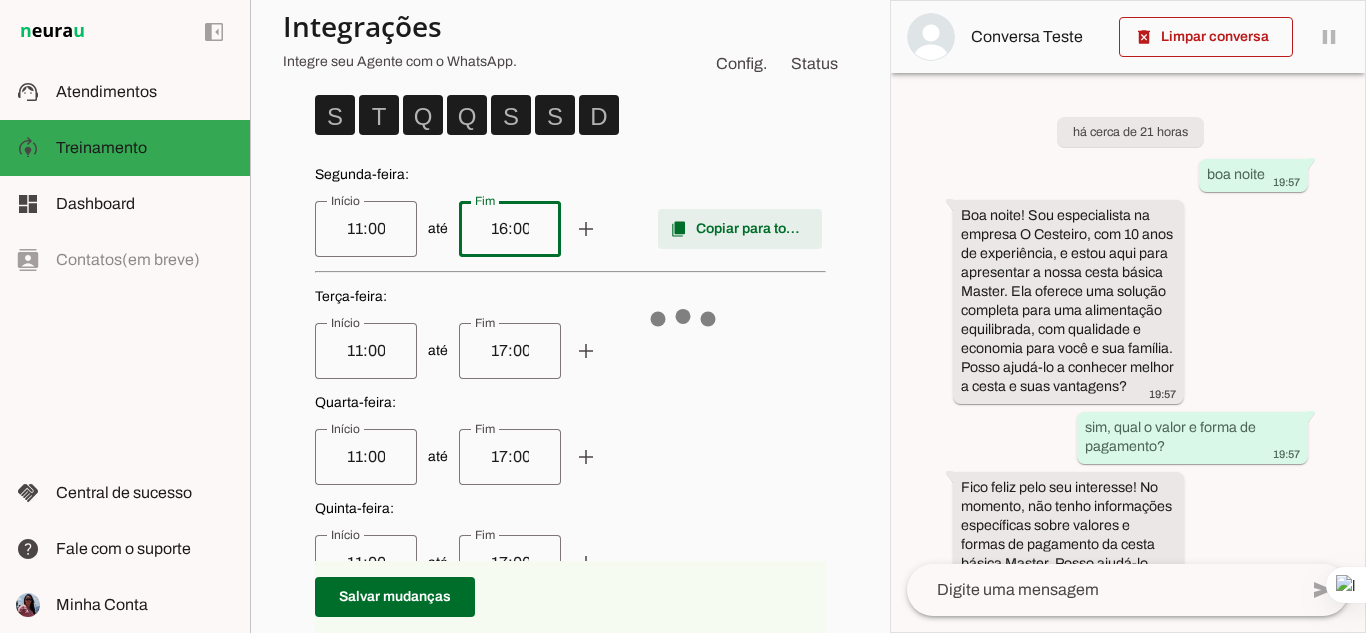 type on "16:00" 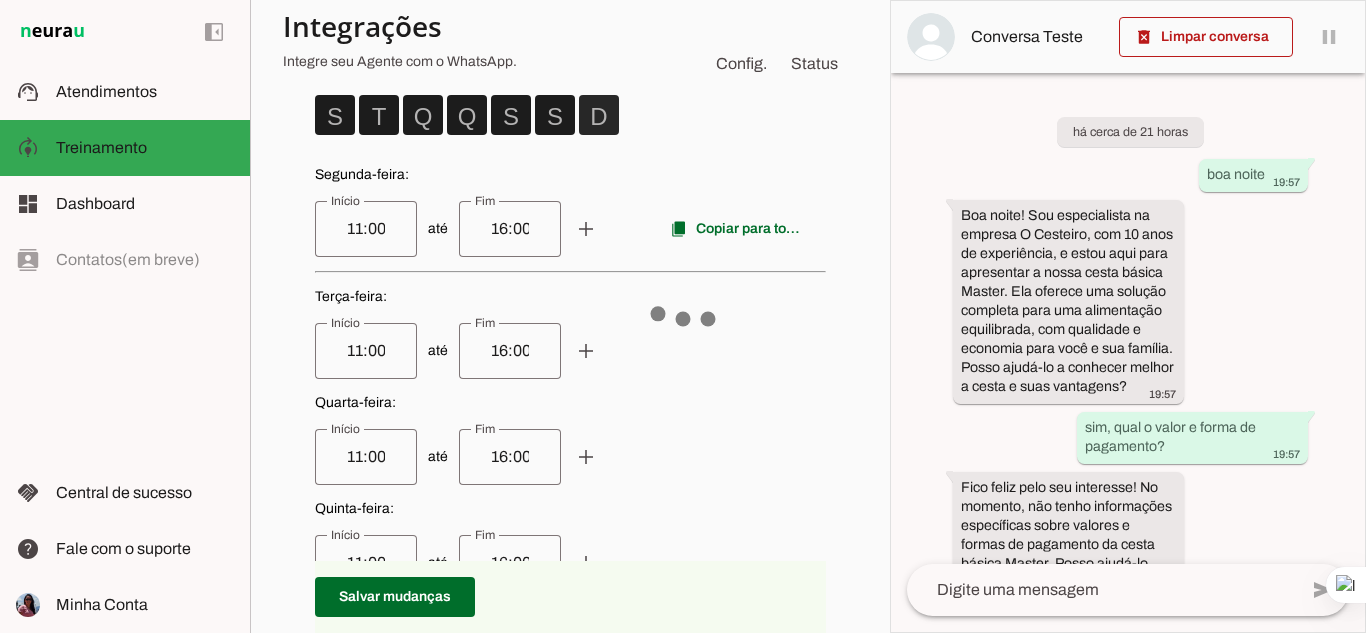 click at bounding box center [335, 115] 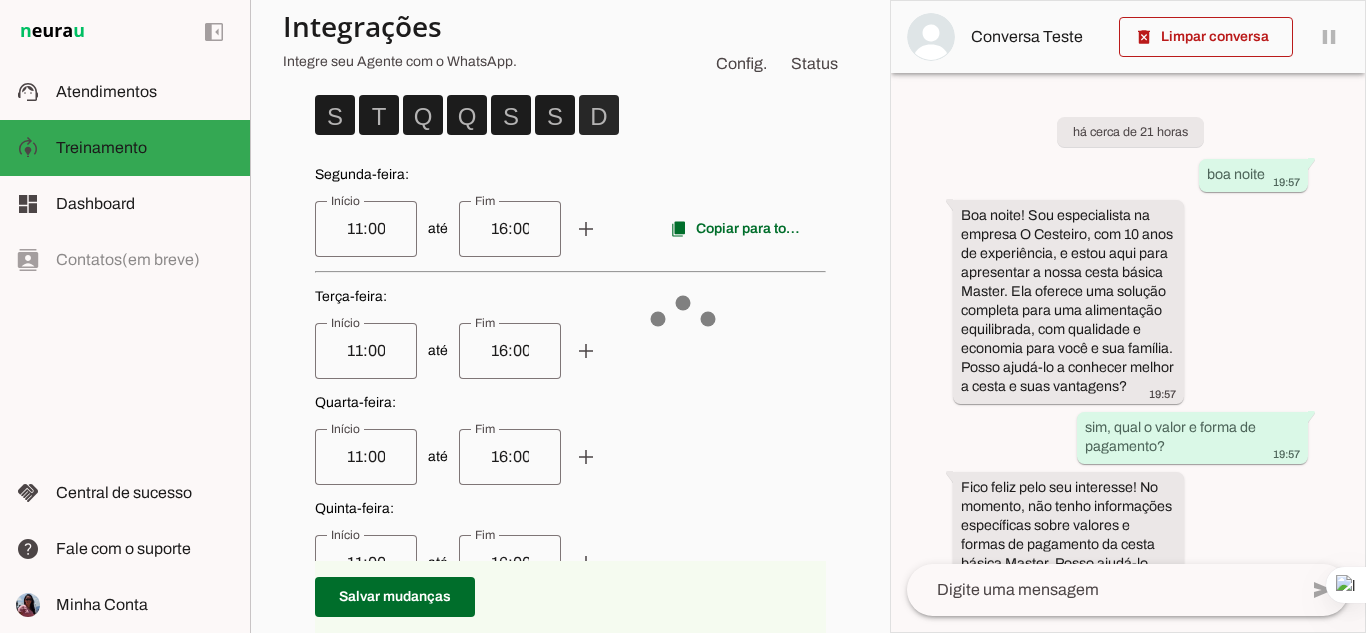 type 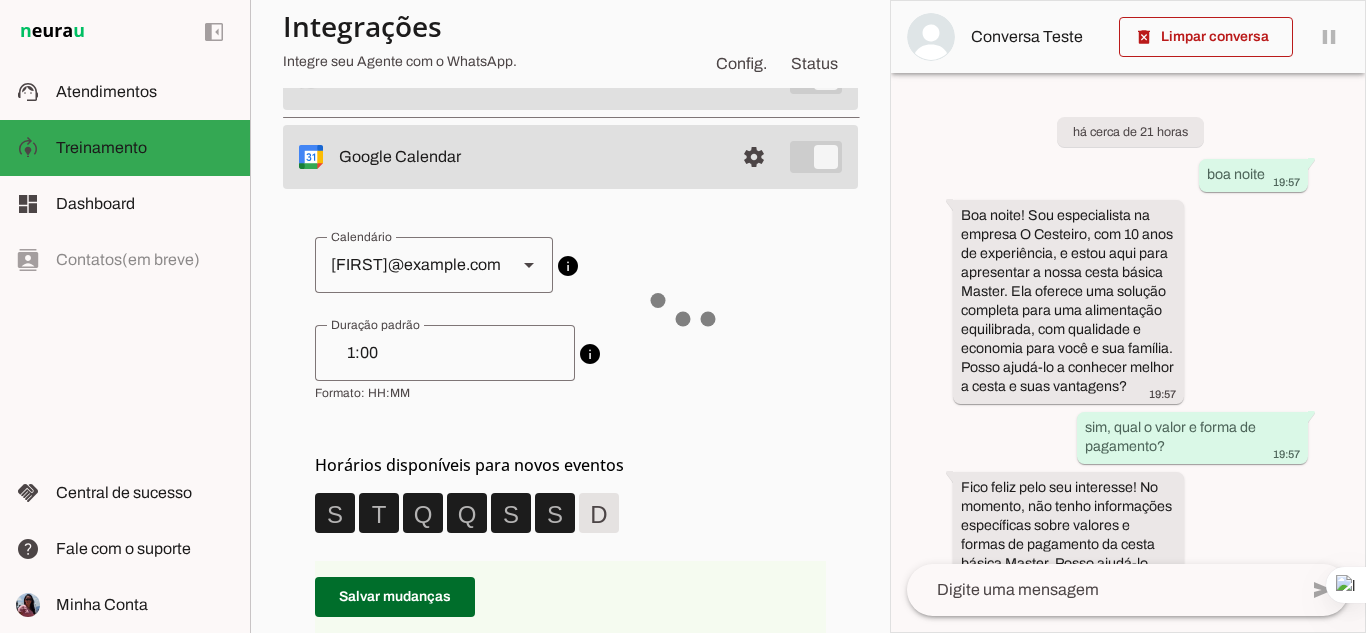 scroll, scrollTop: 200, scrollLeft: 0, axis: vertical 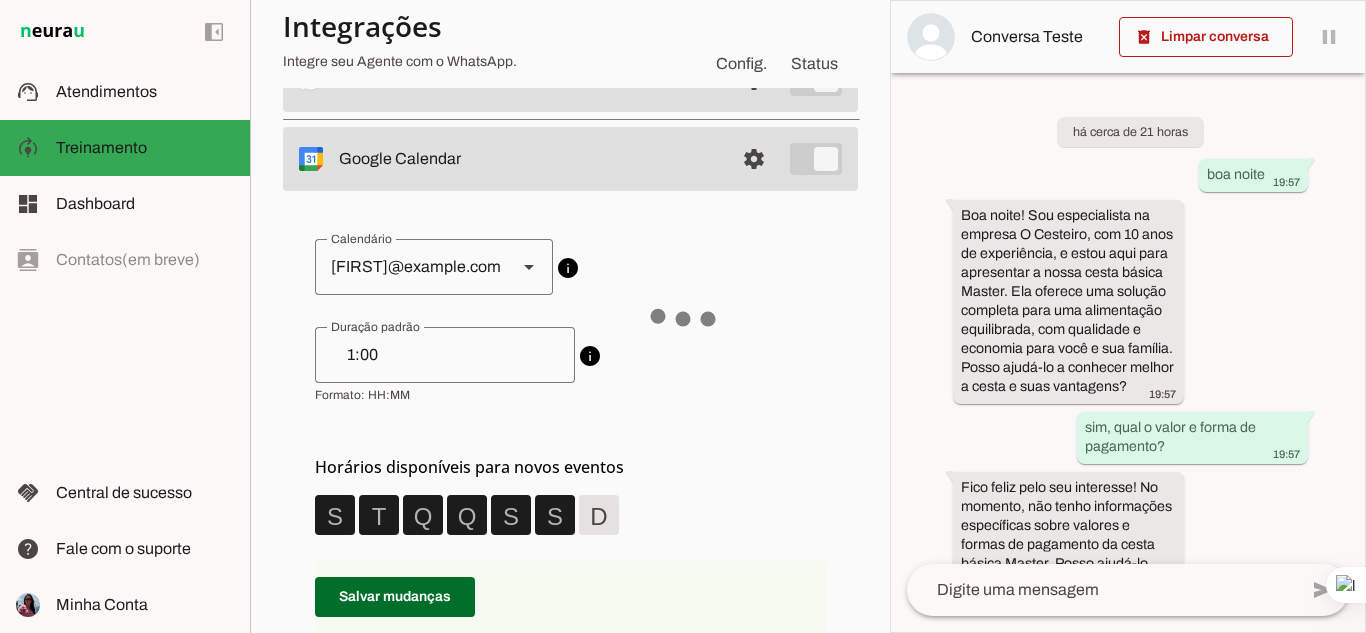 click on "info
Duração padrão de eventos
Ao criar novos eventos o Agente utilizará esta duração como o valor
padrão para a duração de todos eventos (consultas, reuniões, etc)." at bounding box center [570, 365] 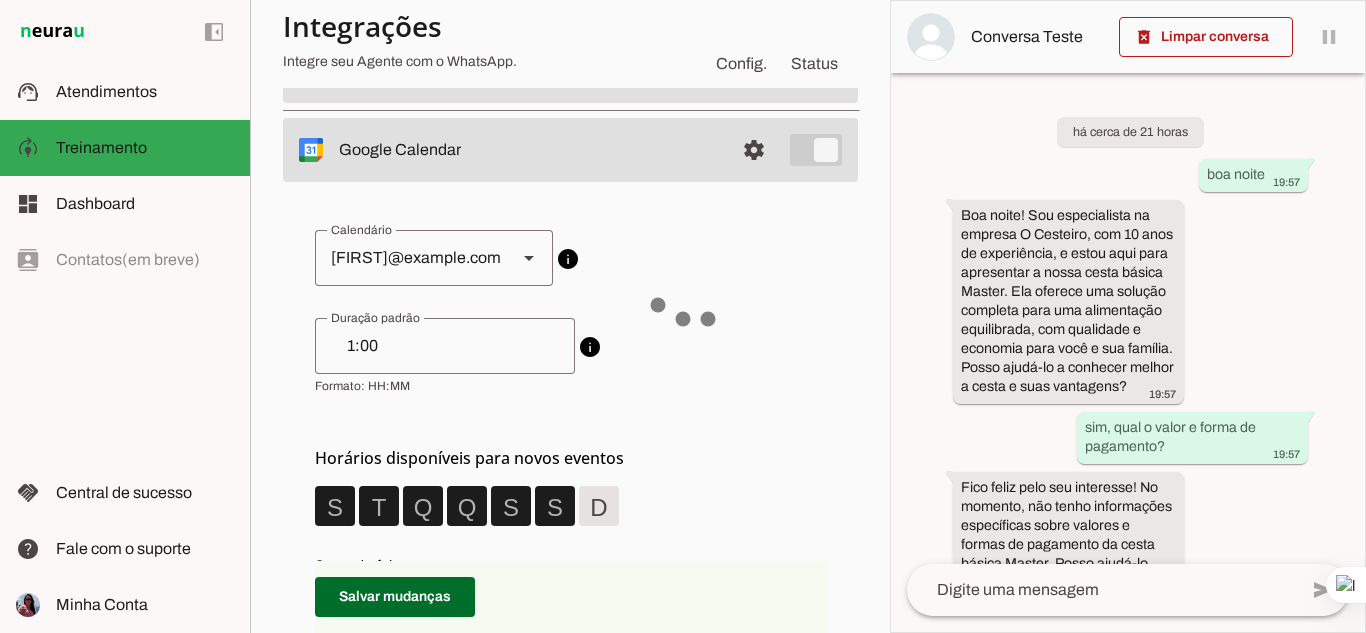 scroll, scrollTop: 0, scrollLeft: 0, axis: both 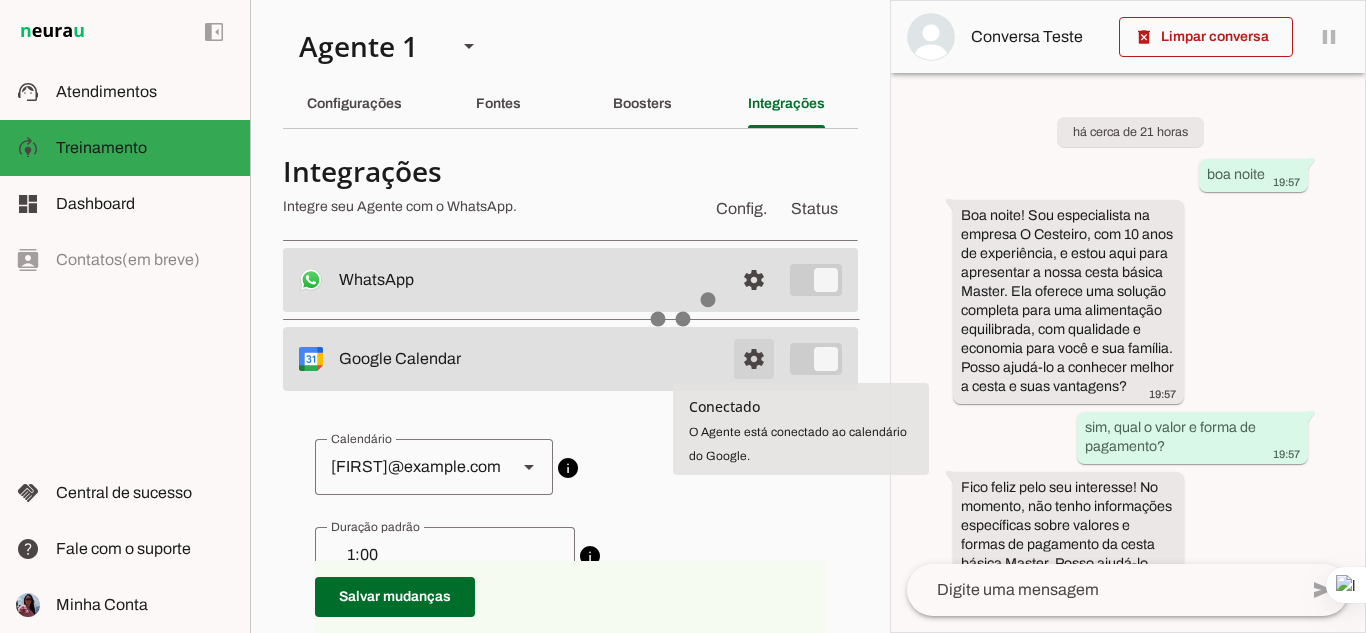 click at bounding box center [754, 280] 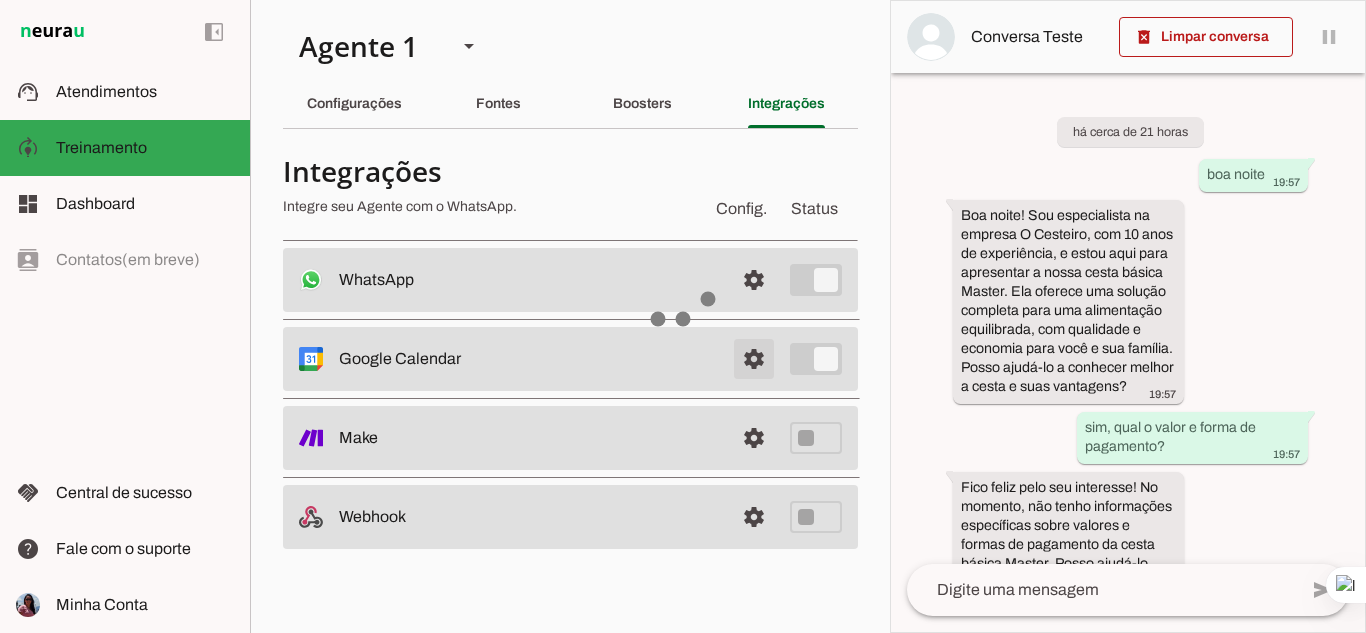 click at bounding box center (754, 280) 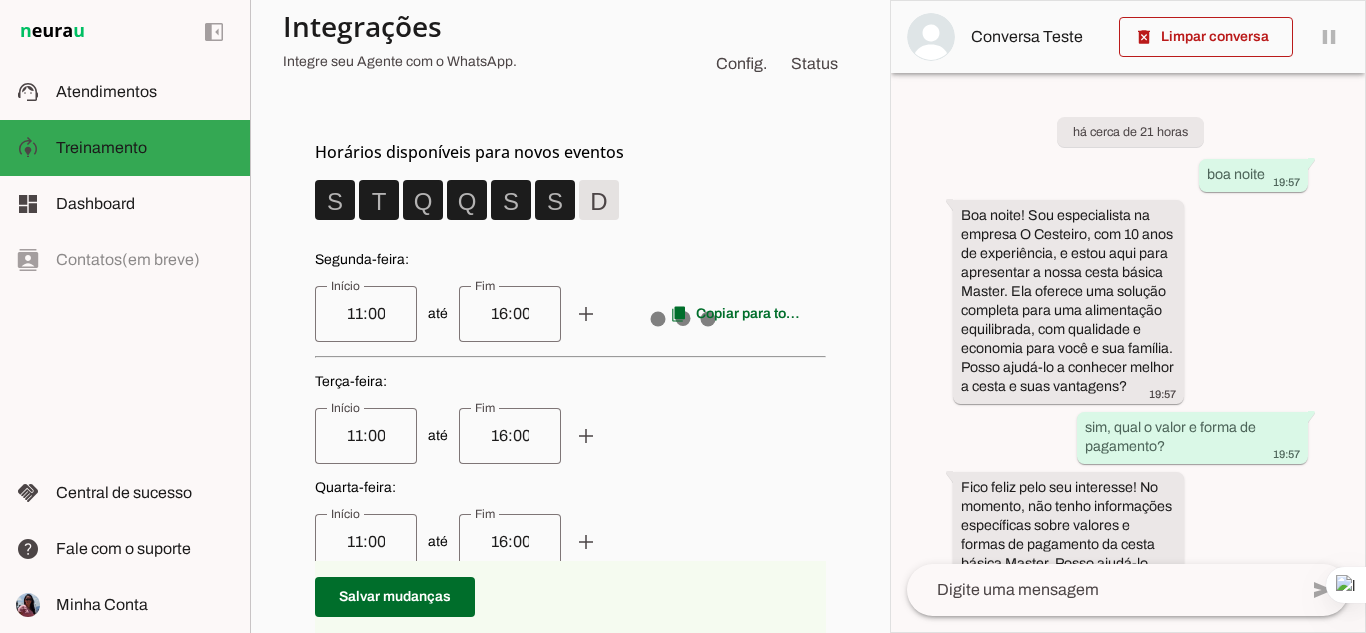 scroll, scrollTop: 500, scrollLeft: 0, axis: vertical 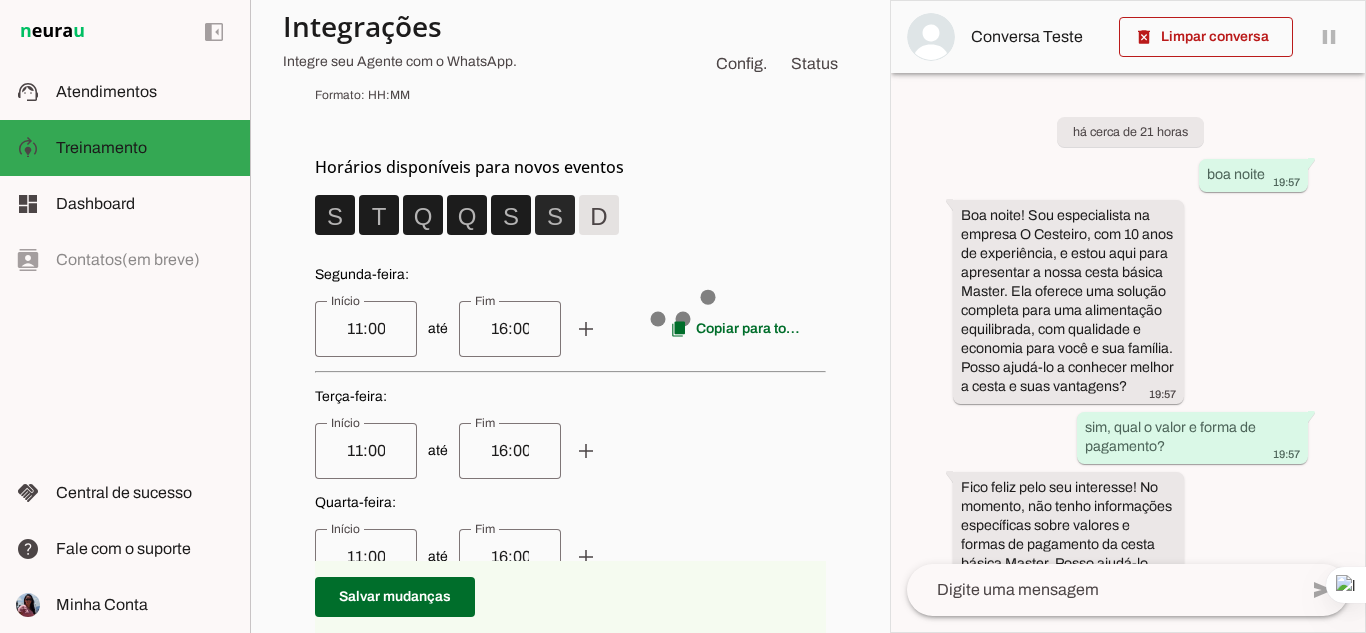 click at bounding box center (335, 215) 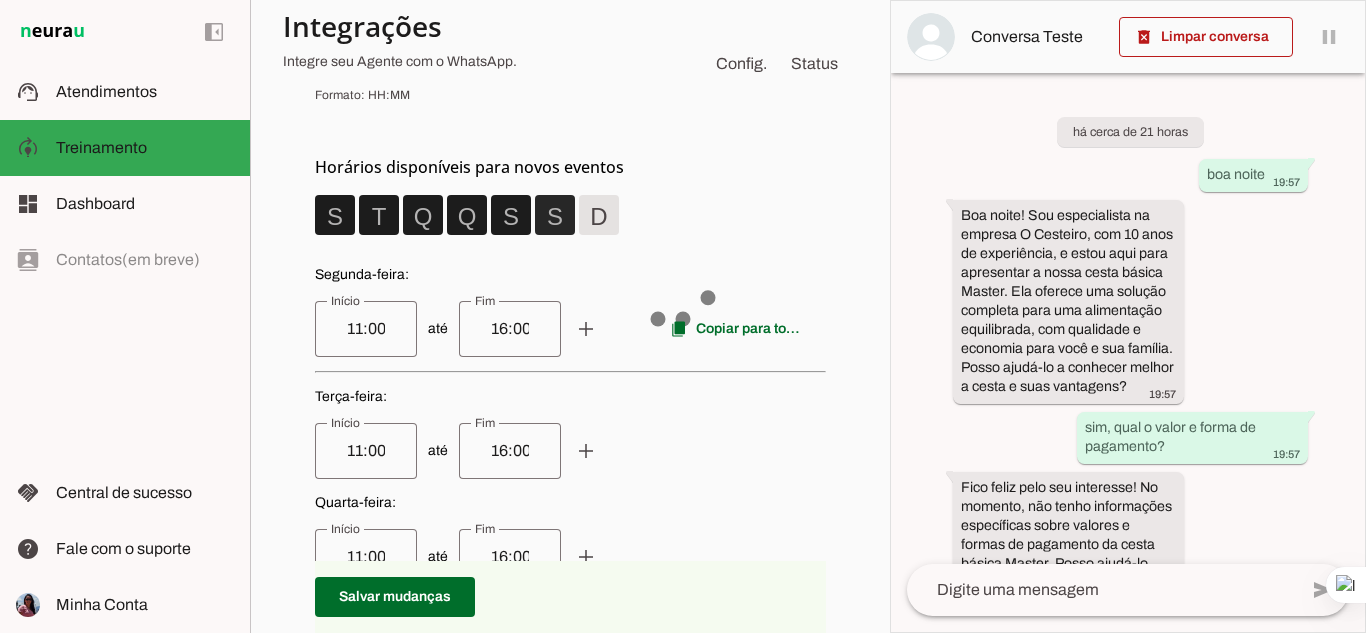 type 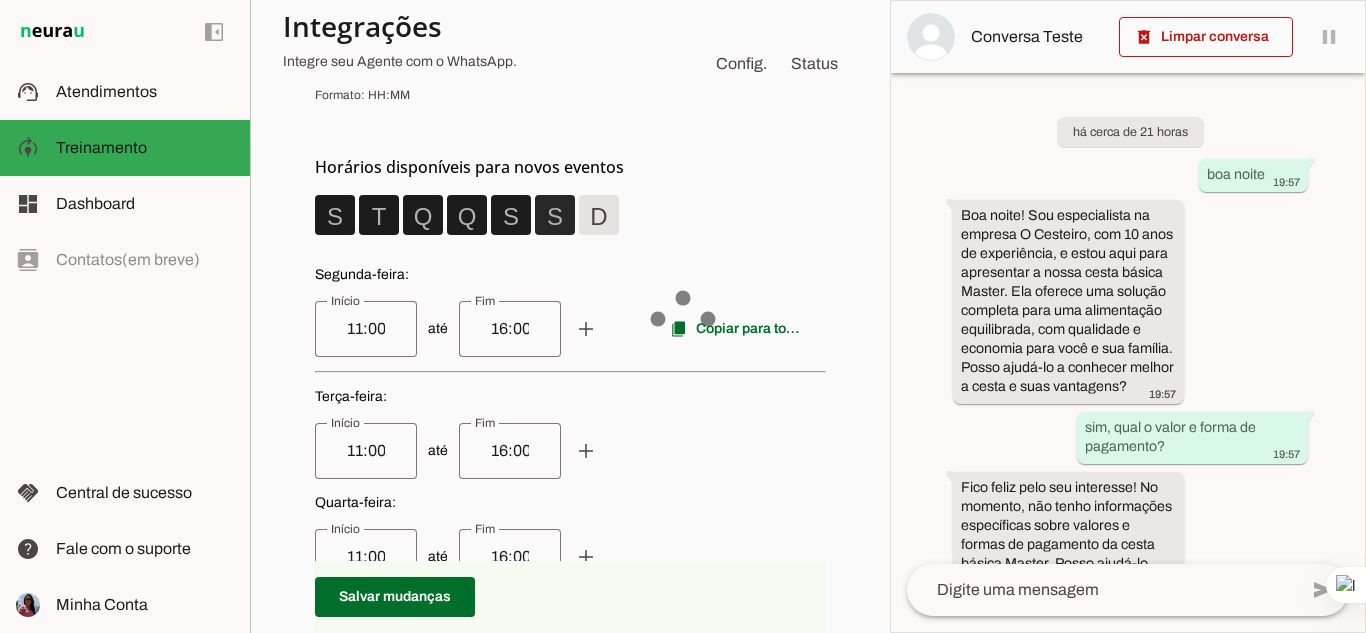 type on "17:00" 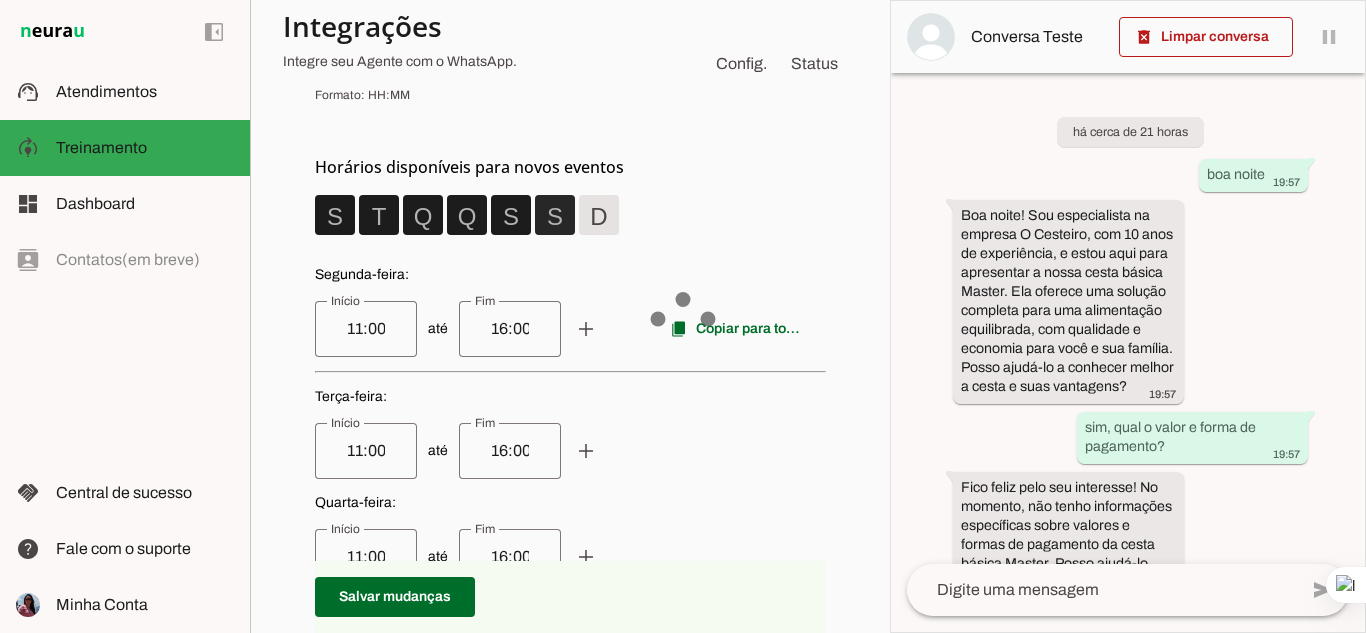 type on "17:00" 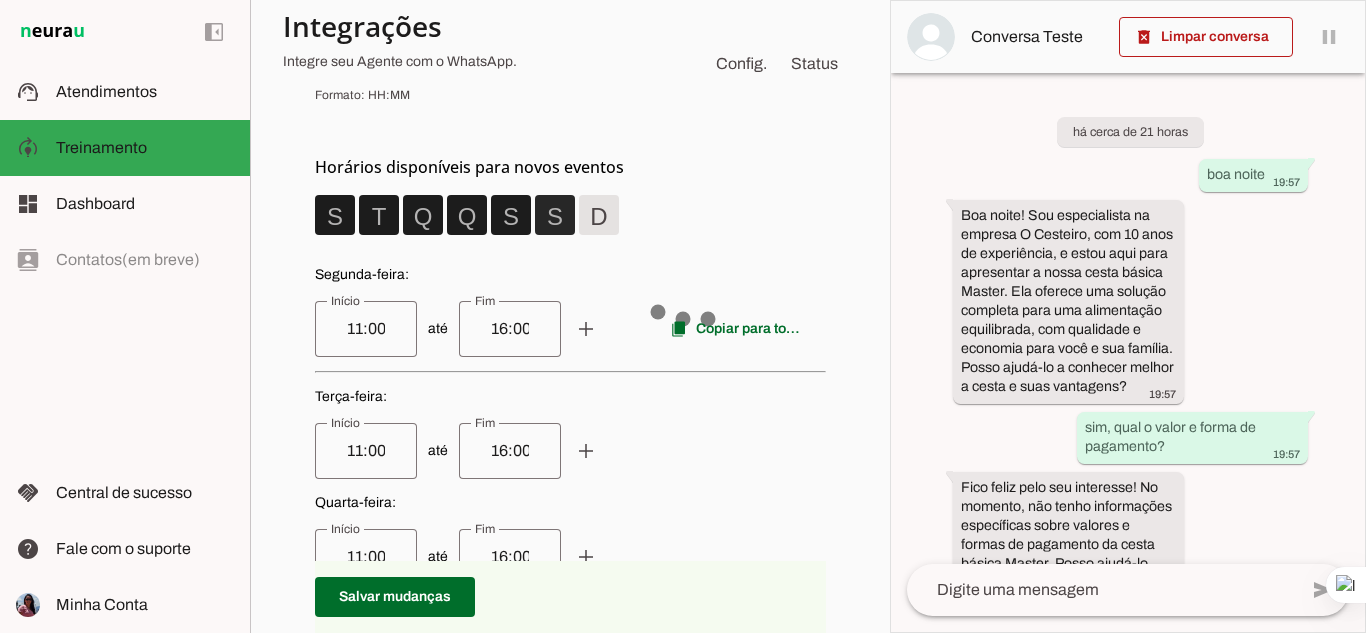 type on "17:00" 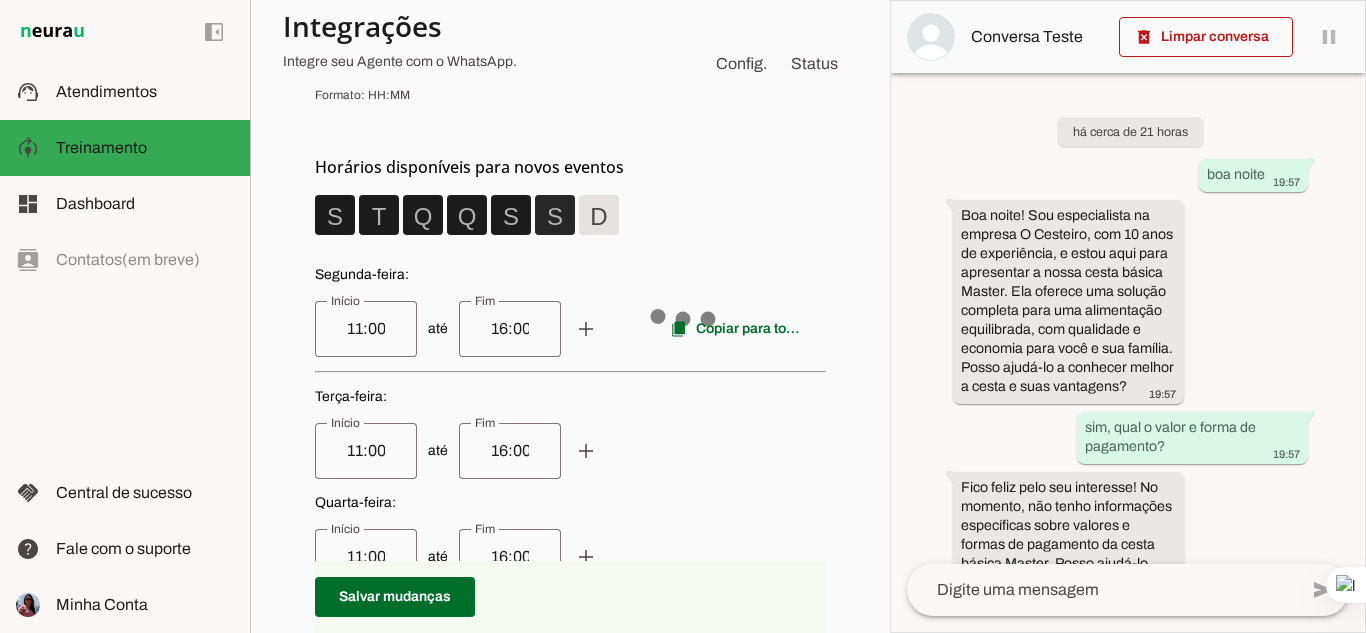 type on "17:00" 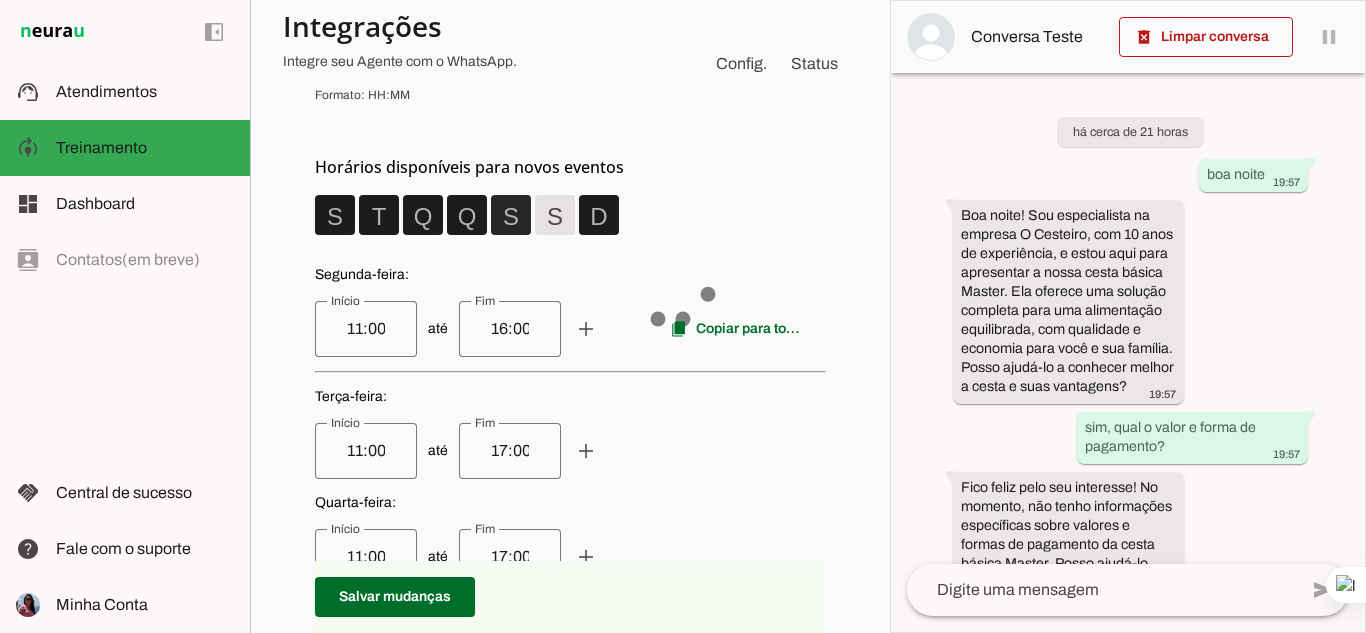 click at bounding box center (335, 215) 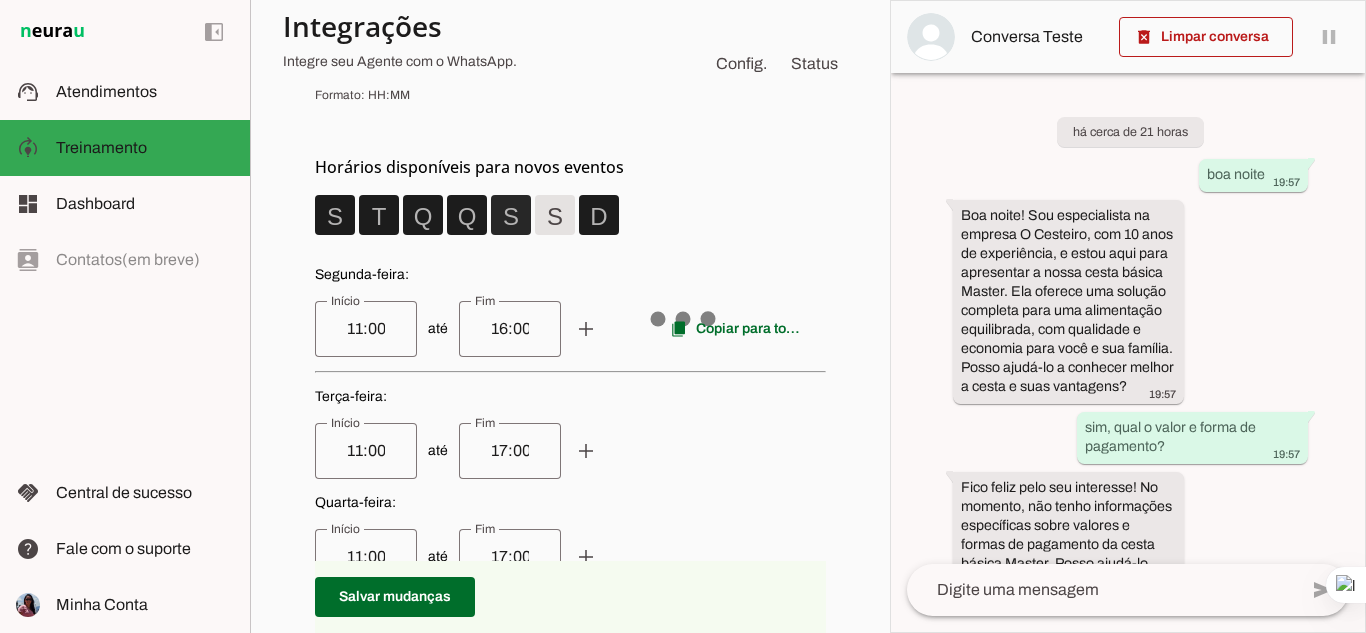 type 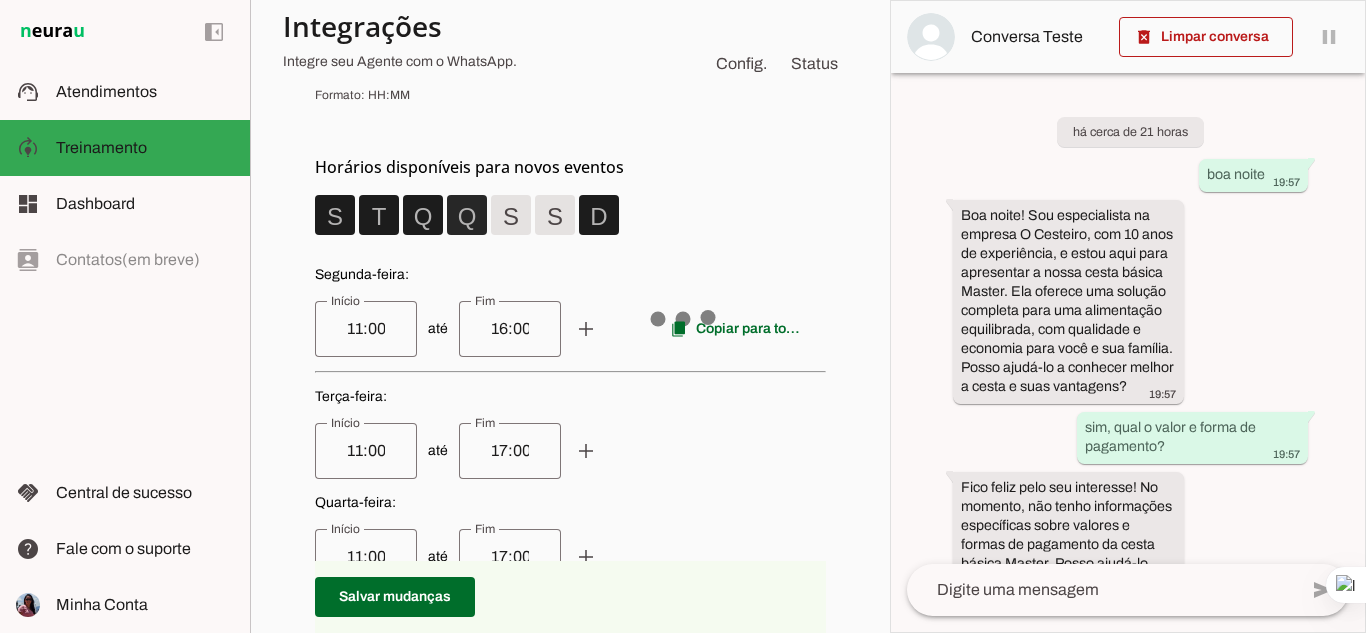 click at bounding box center (335, 215) 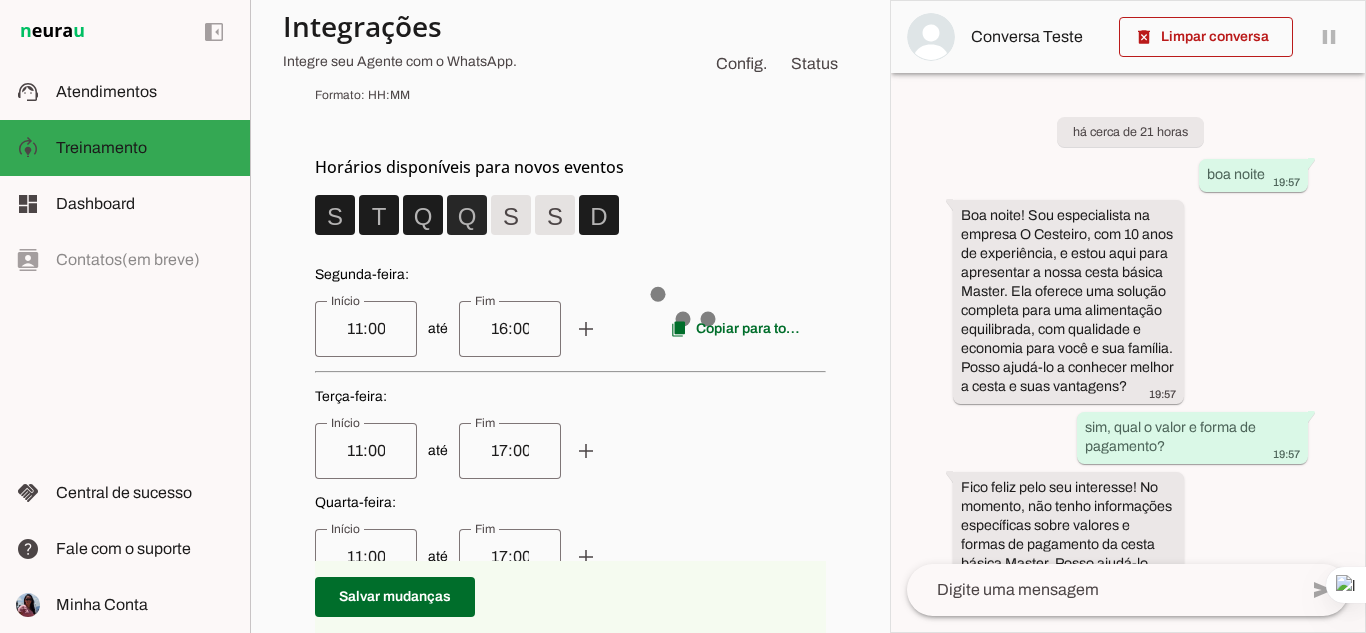 type 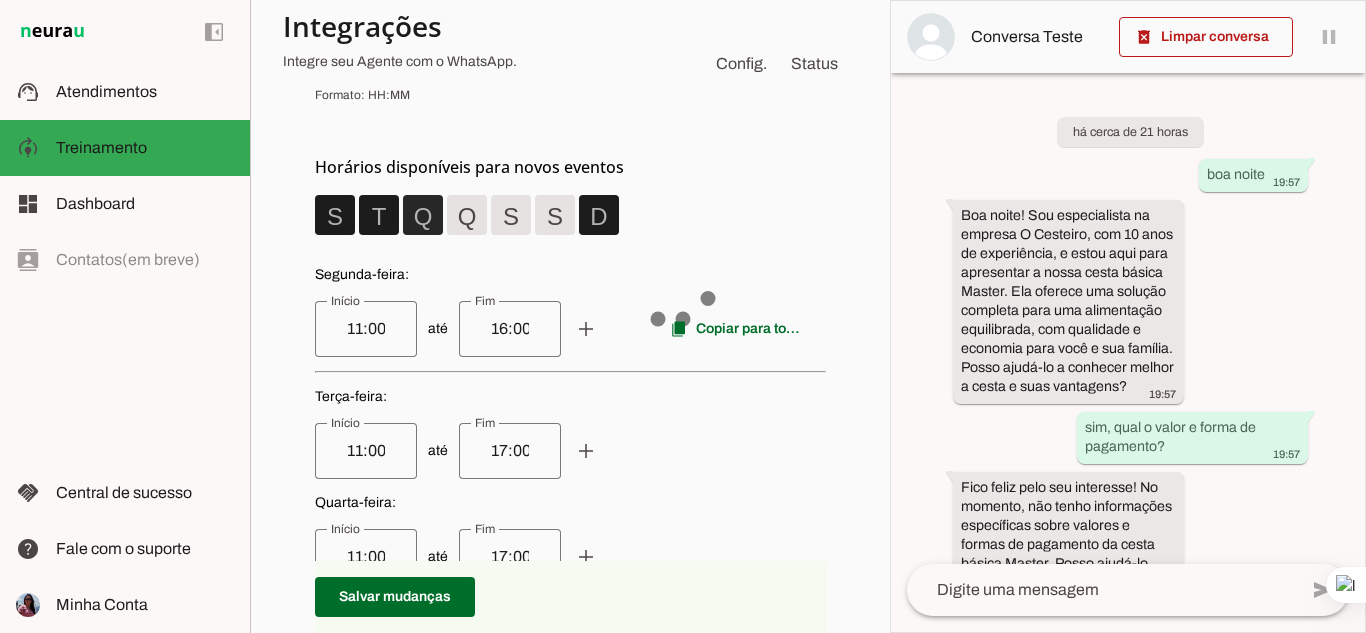click at bounding box center (335, 215) 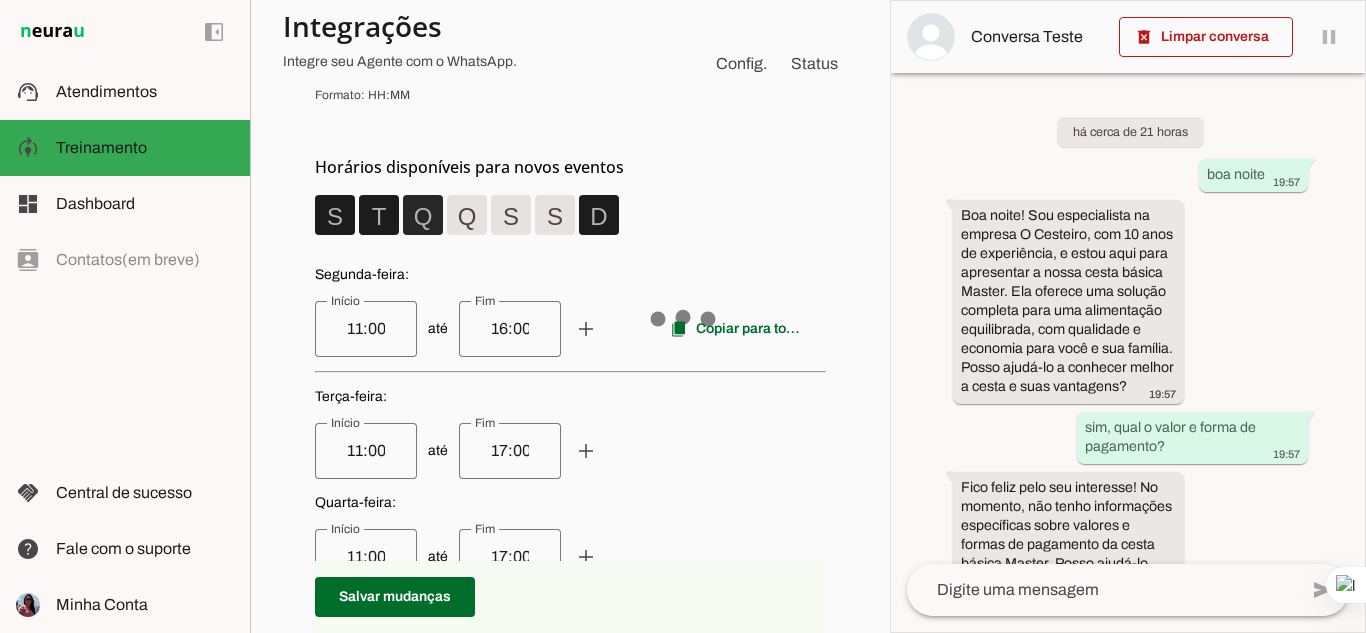 type 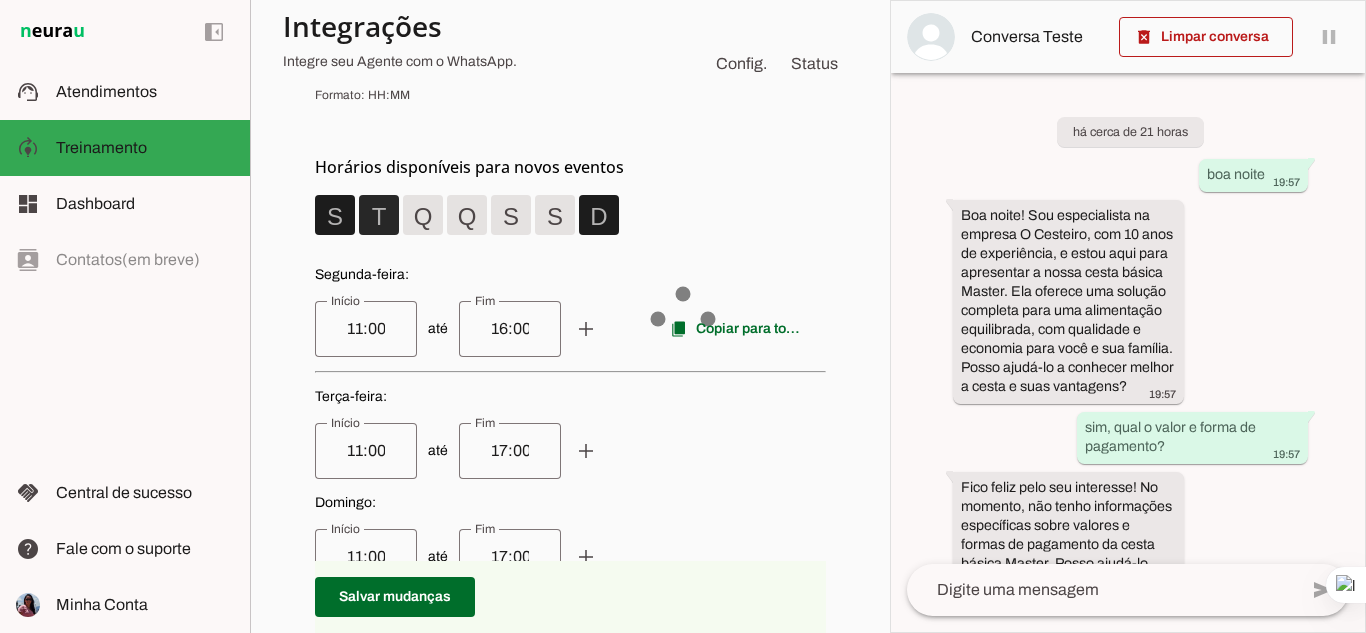click at bounding box center [335, 215] 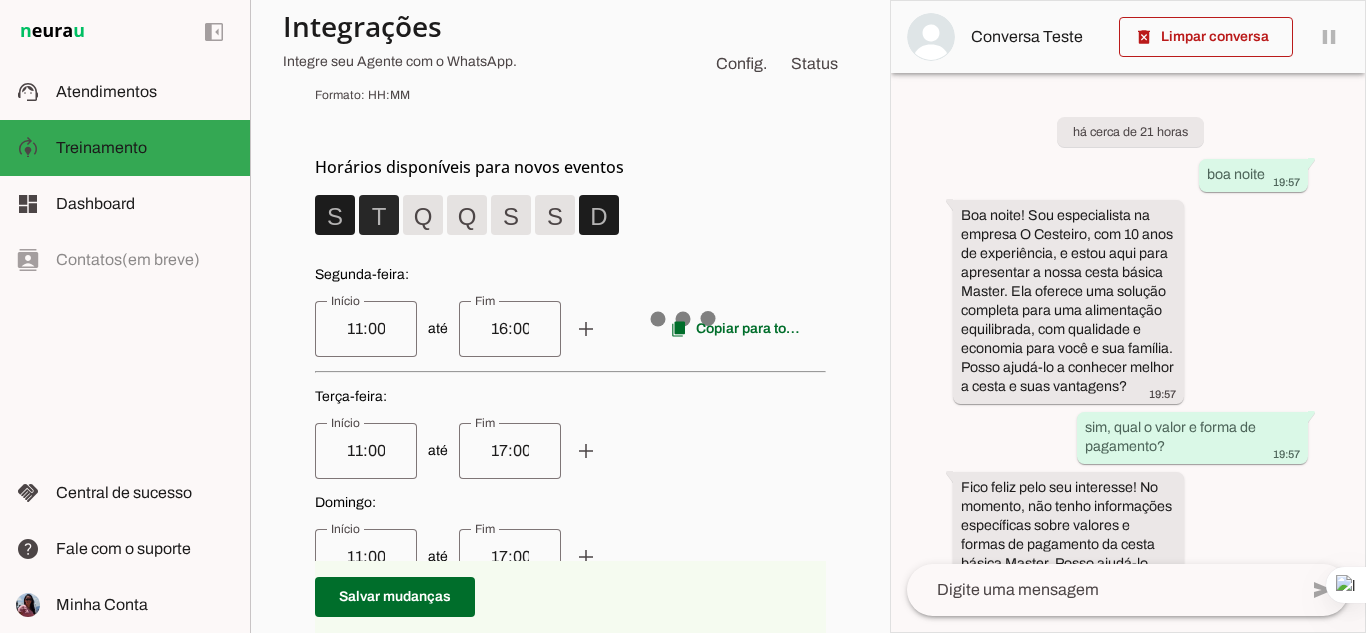 type 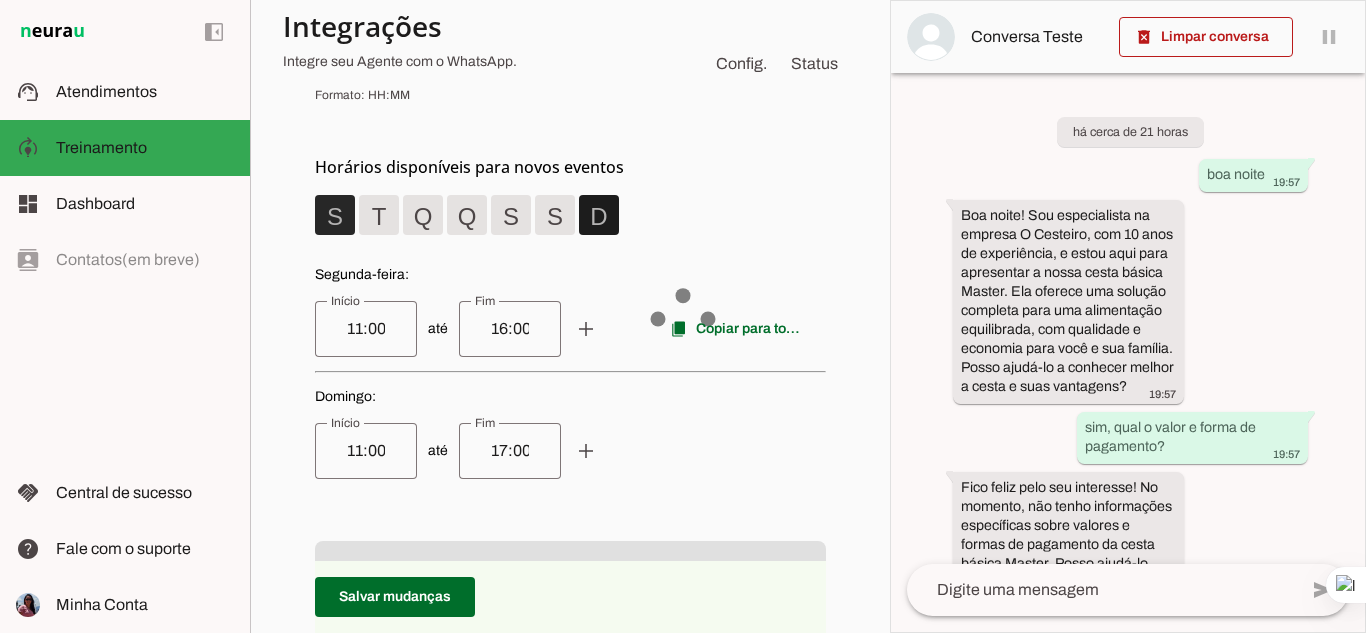 click at bounding box center (335, 215) 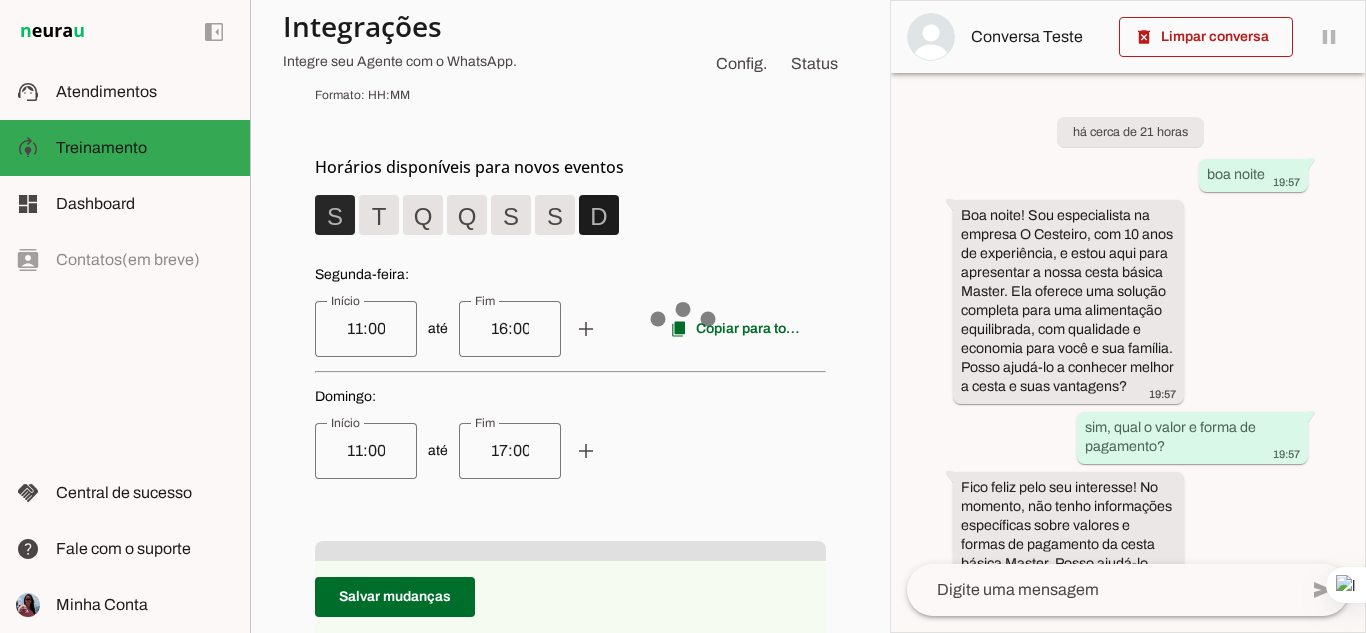 type 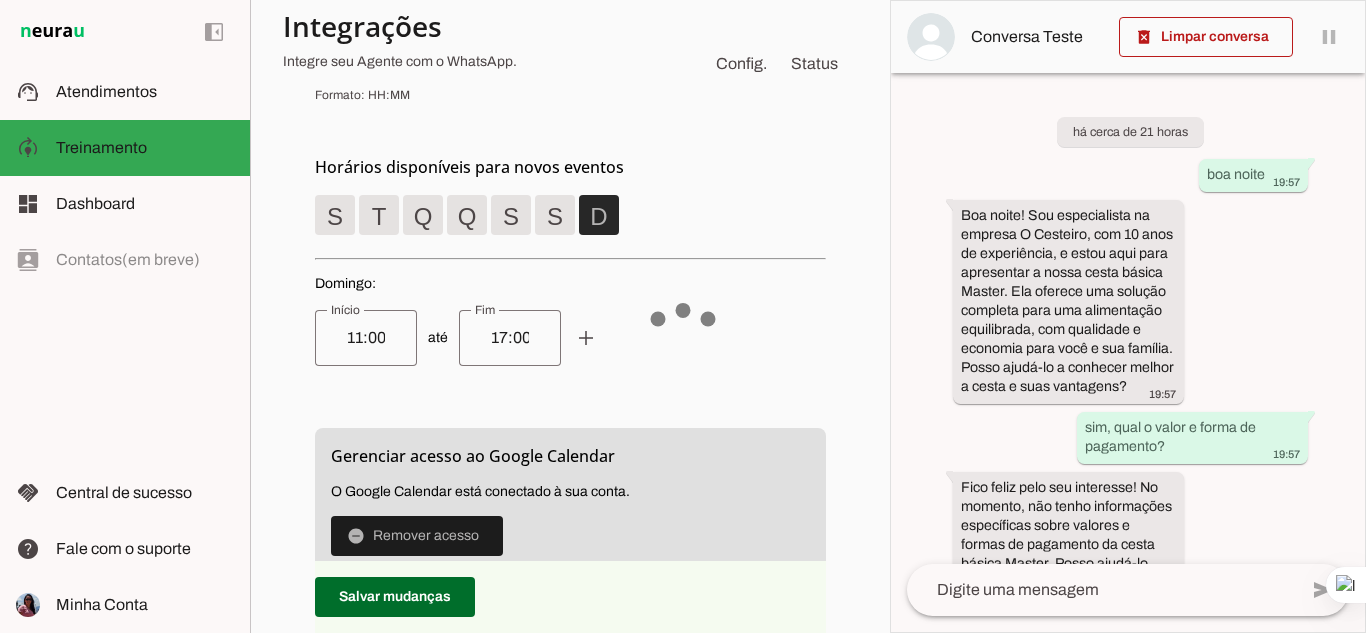 click at bounding box center (599, 215) 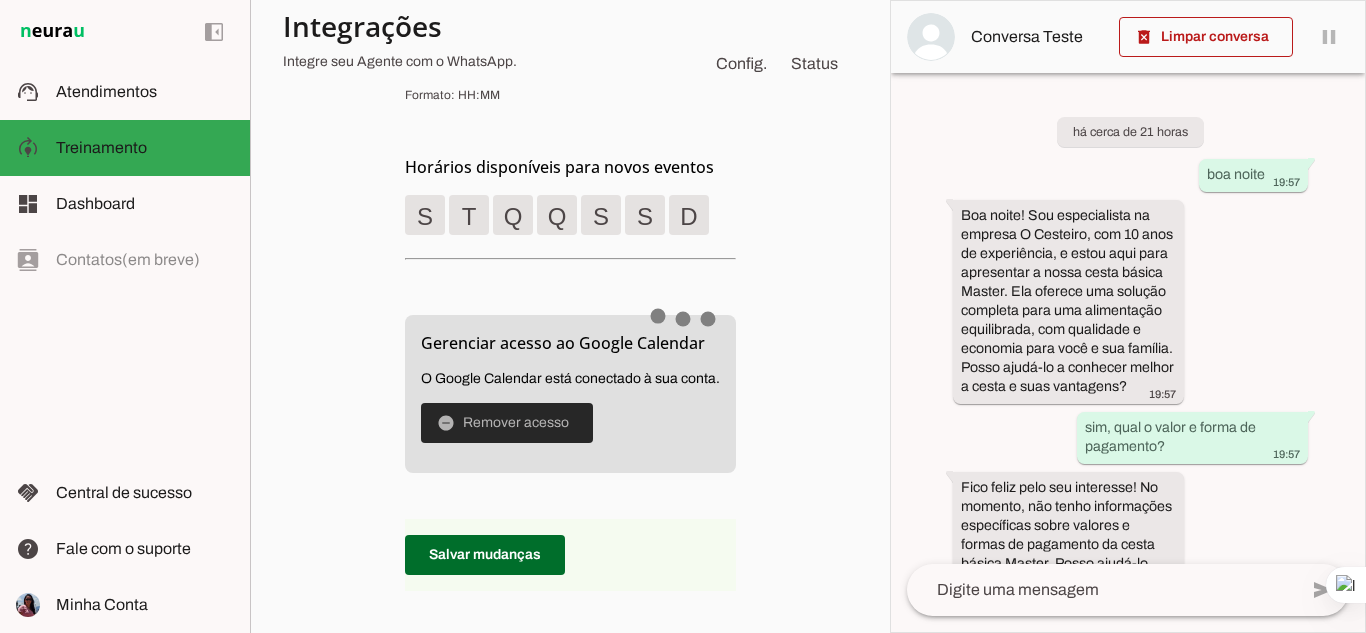 click at bounding box center [507, 423] 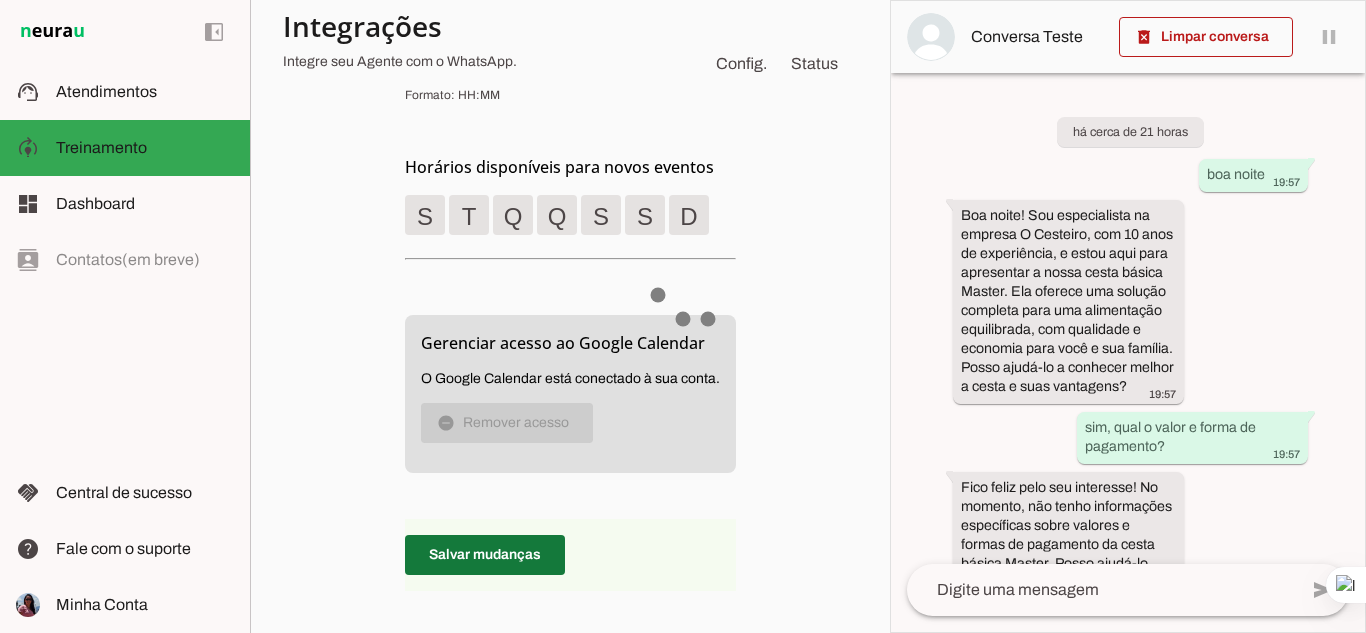 click at bounding box center [485, 555] 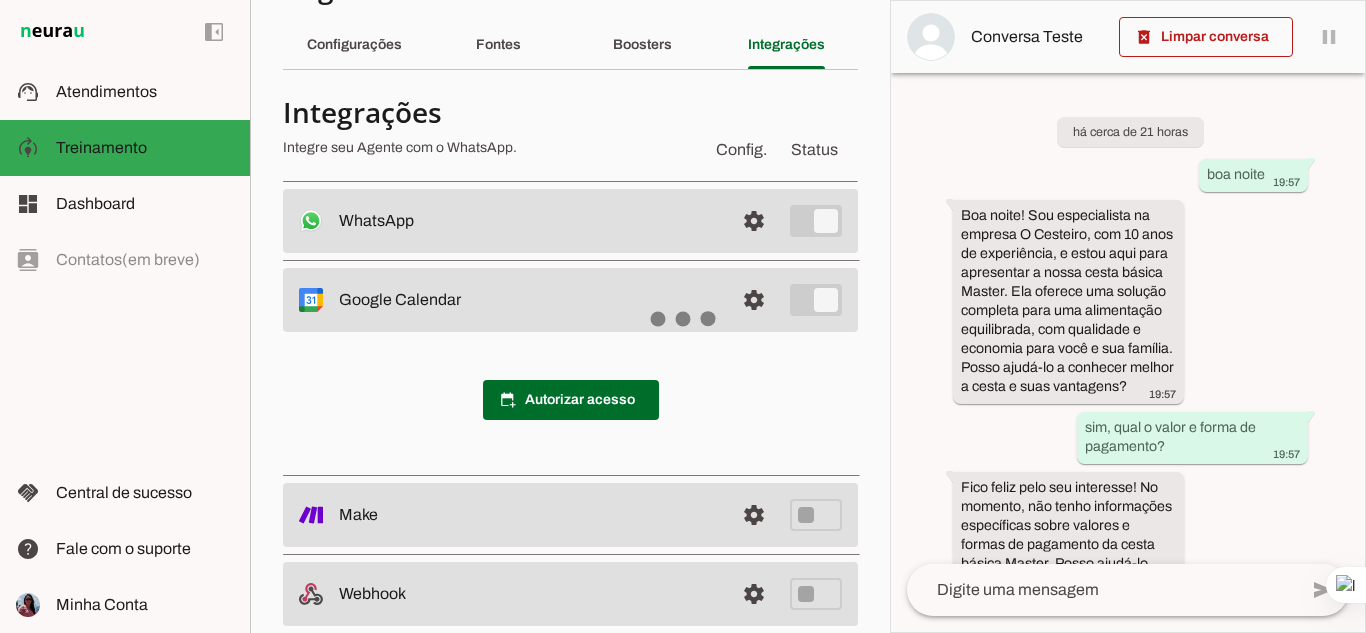 scroll, scrollTop: 92, scrollLeft: 0, axis: vertical 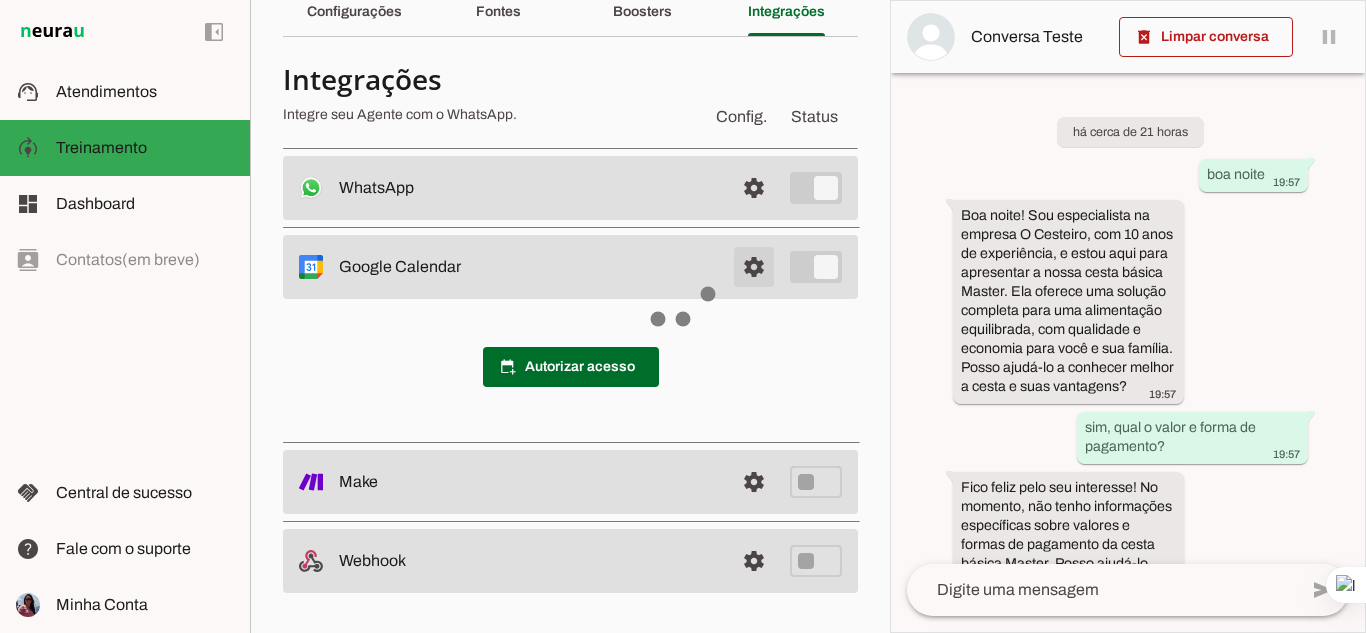 click at bounding box center (754, 188) 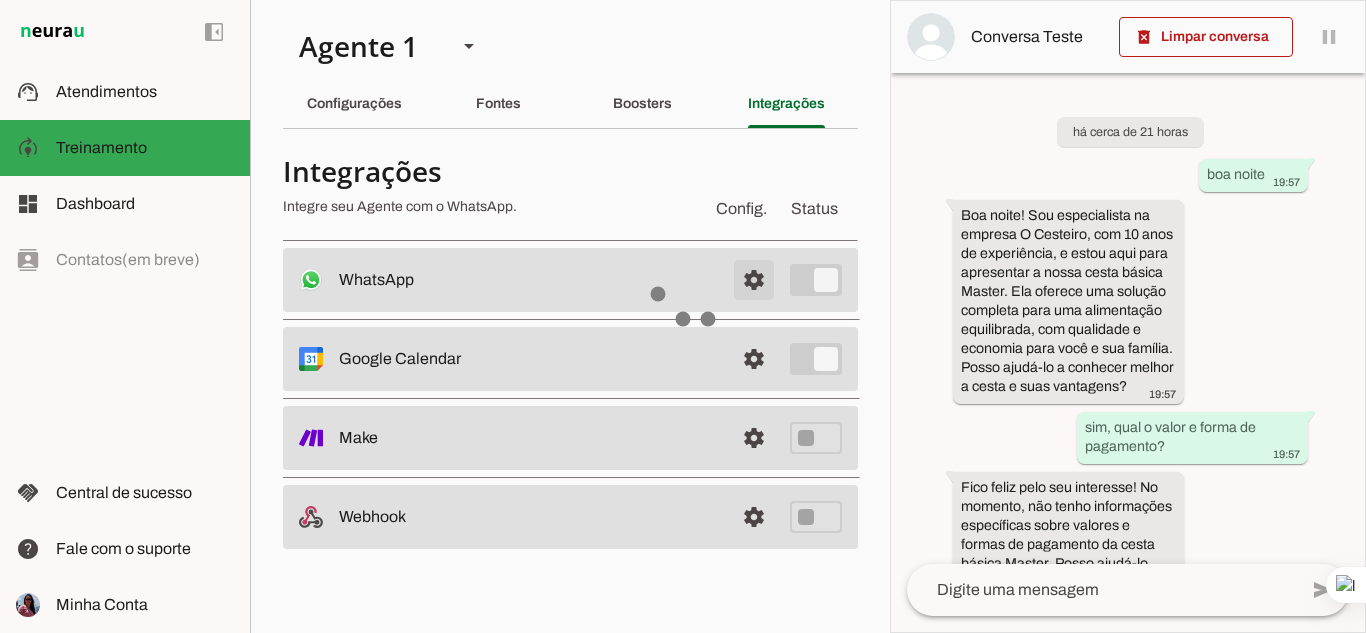 scroll, scrollTop: 0, scrollLeft: 0, axis: both 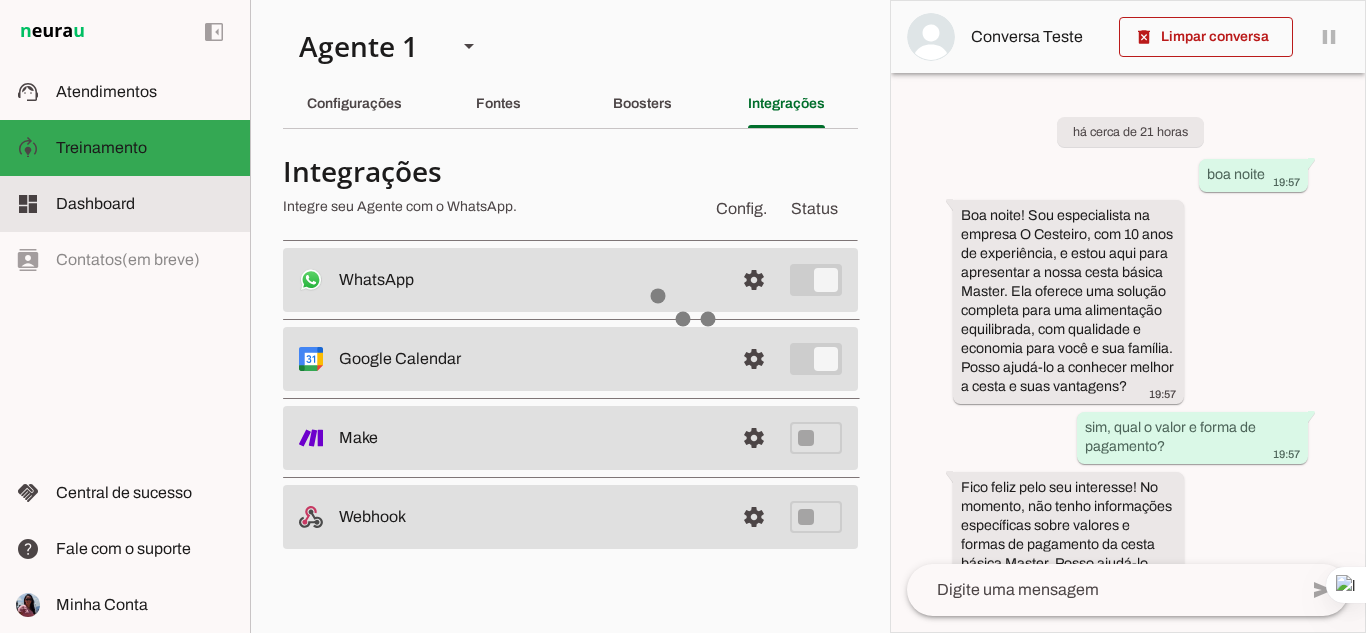 click on "Dashboard" 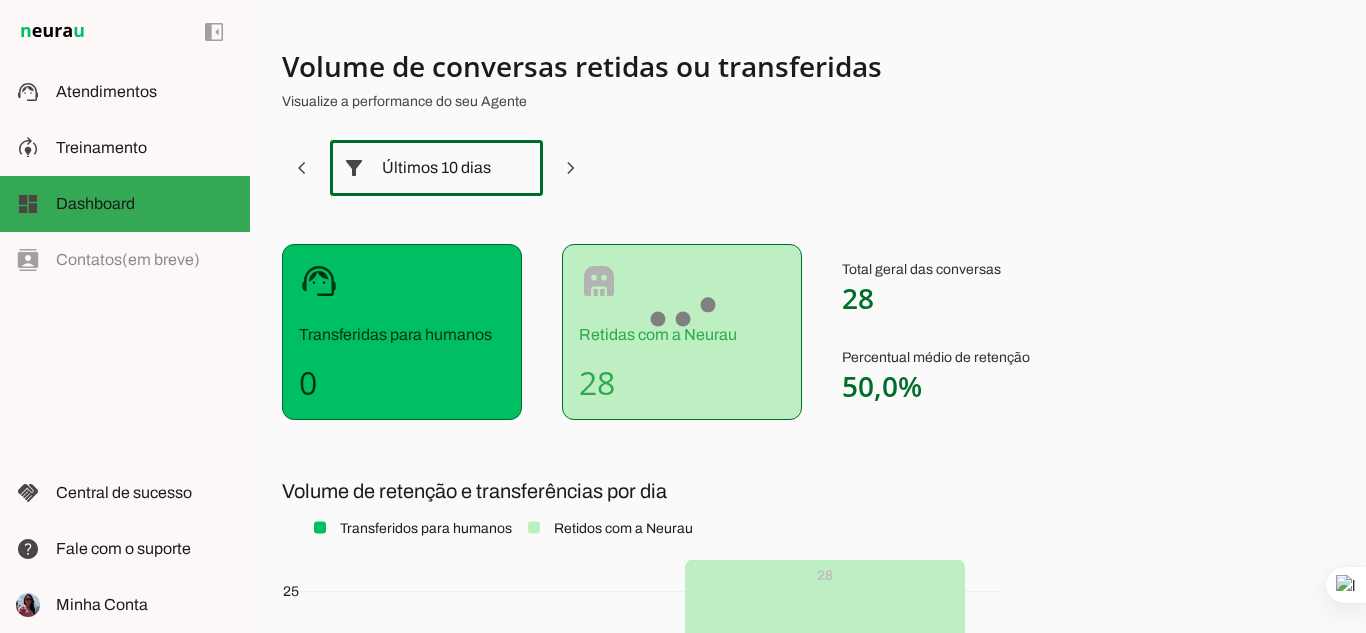 click on "Últimos 10 dias" at bounding box center [436, 168] 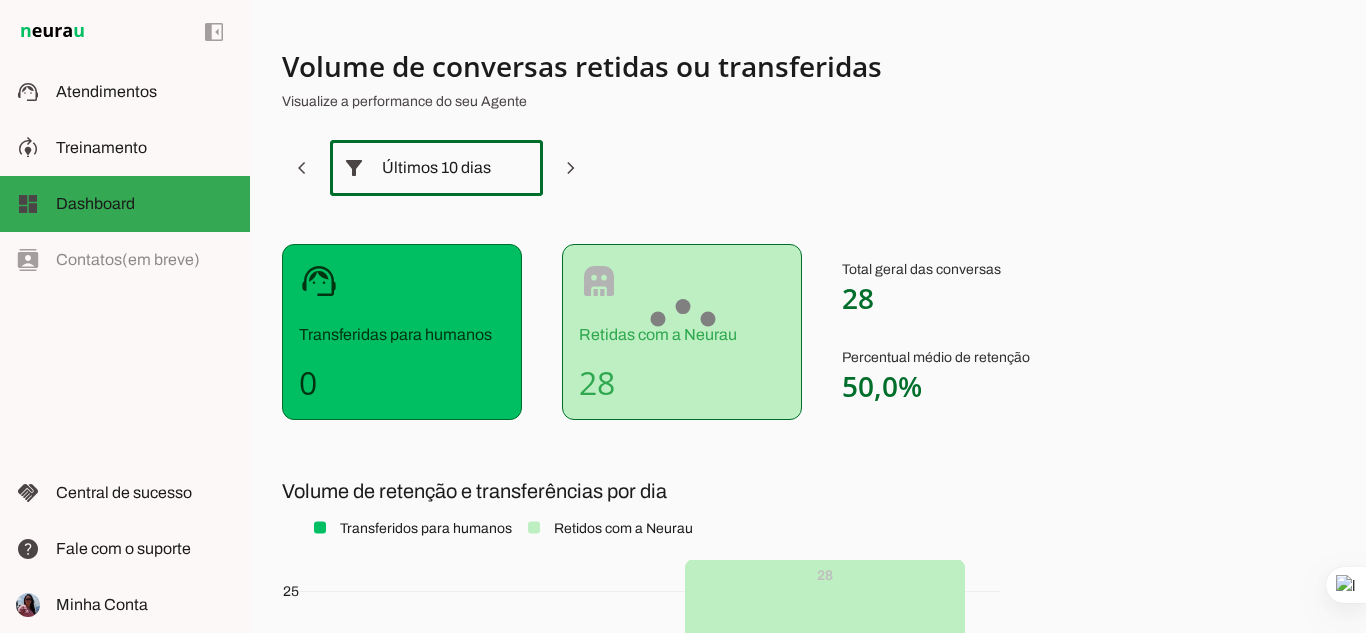 scroll, scrollTop: 107, scrollLeft: 0, axis: vertical 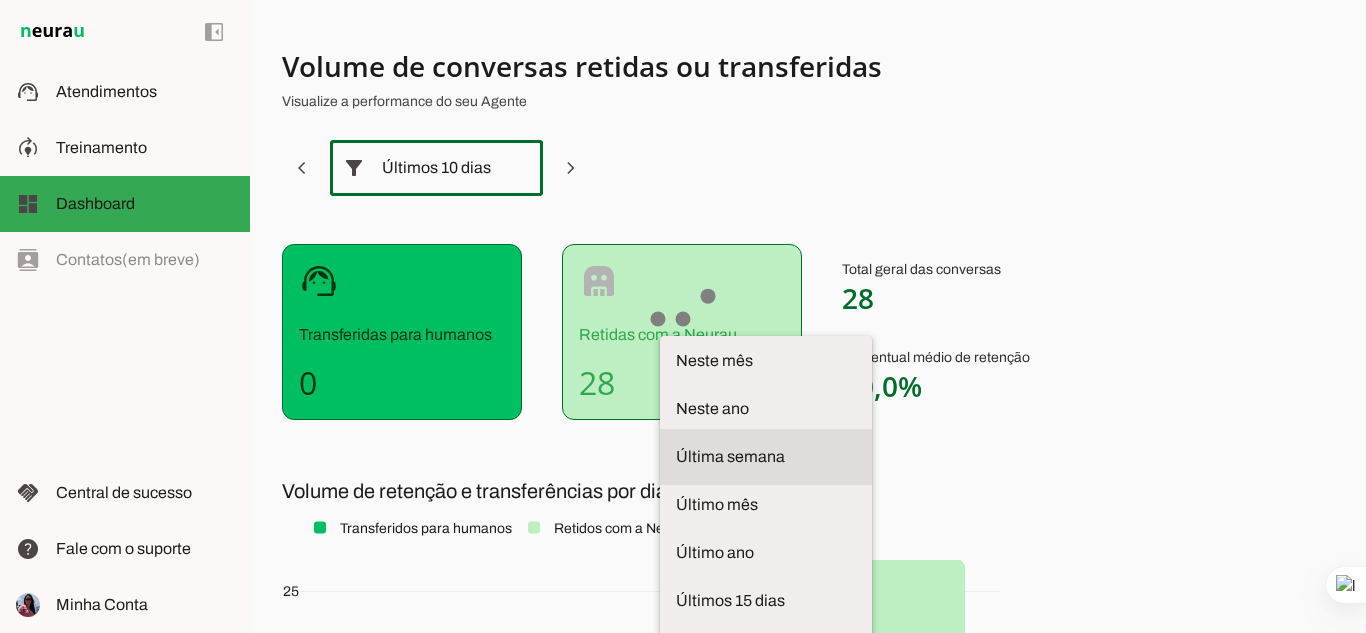 click on "Última semana" 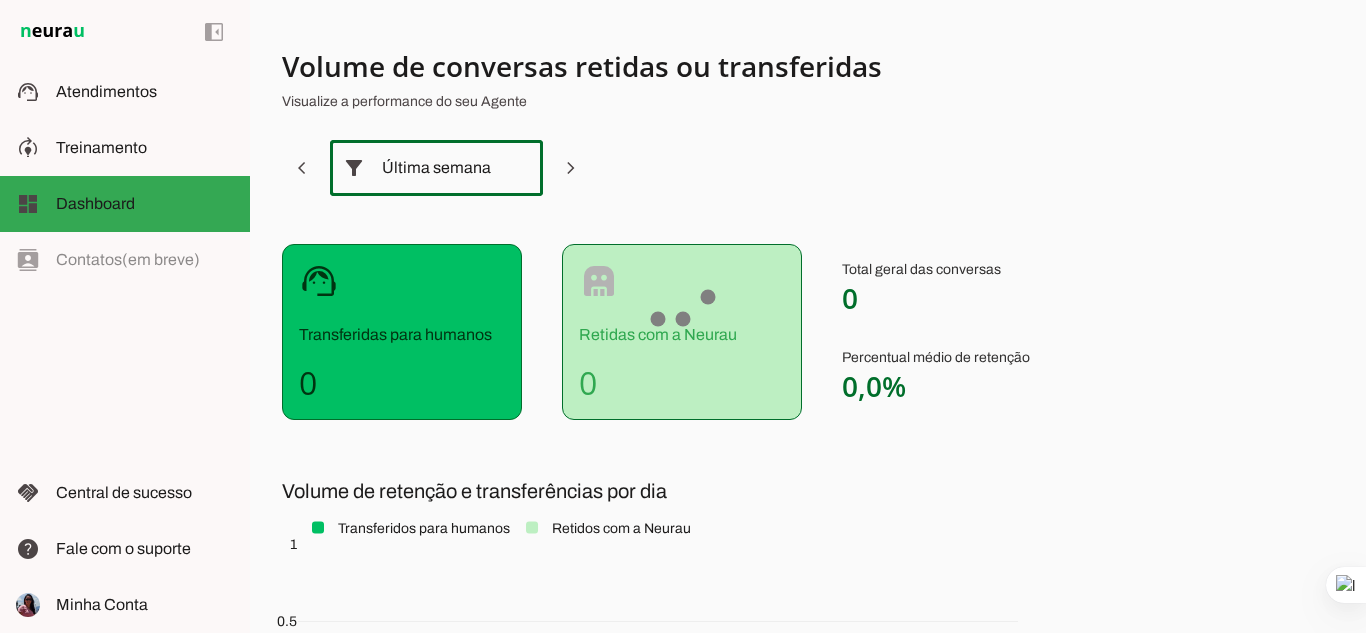 click on "Última semana" at bounding box center (436, 168) 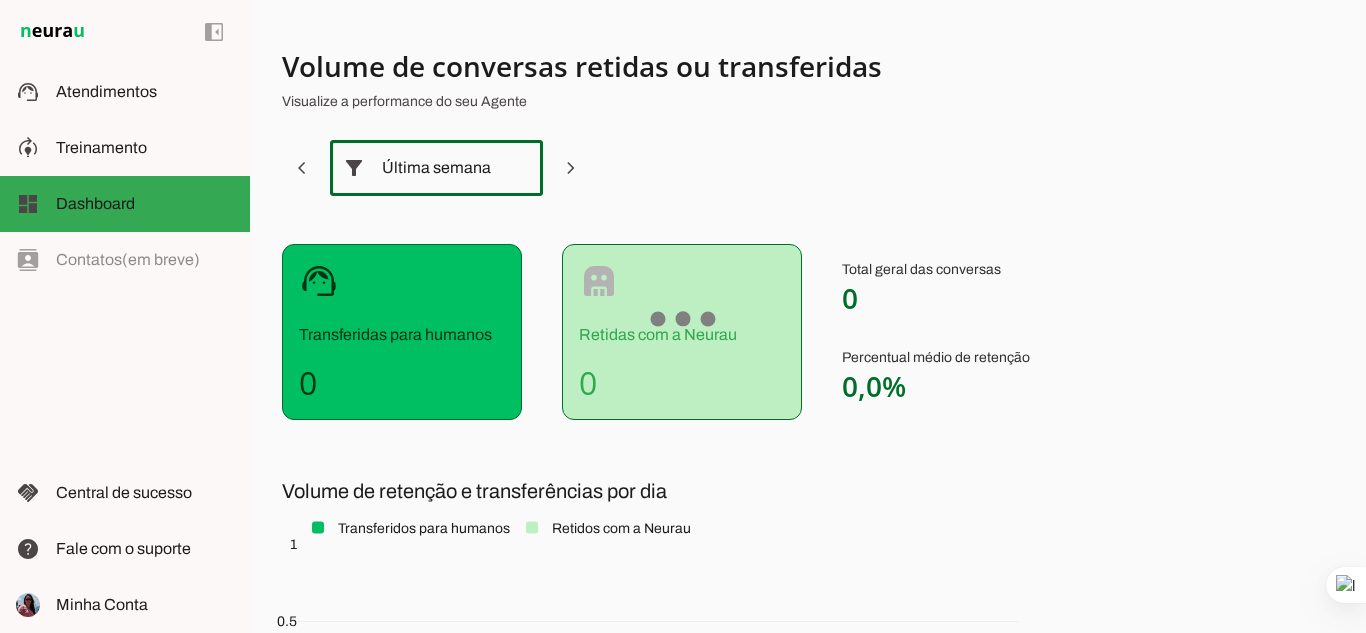 scroll, scrollTop: 0, scrollLeft: 0, axis: both 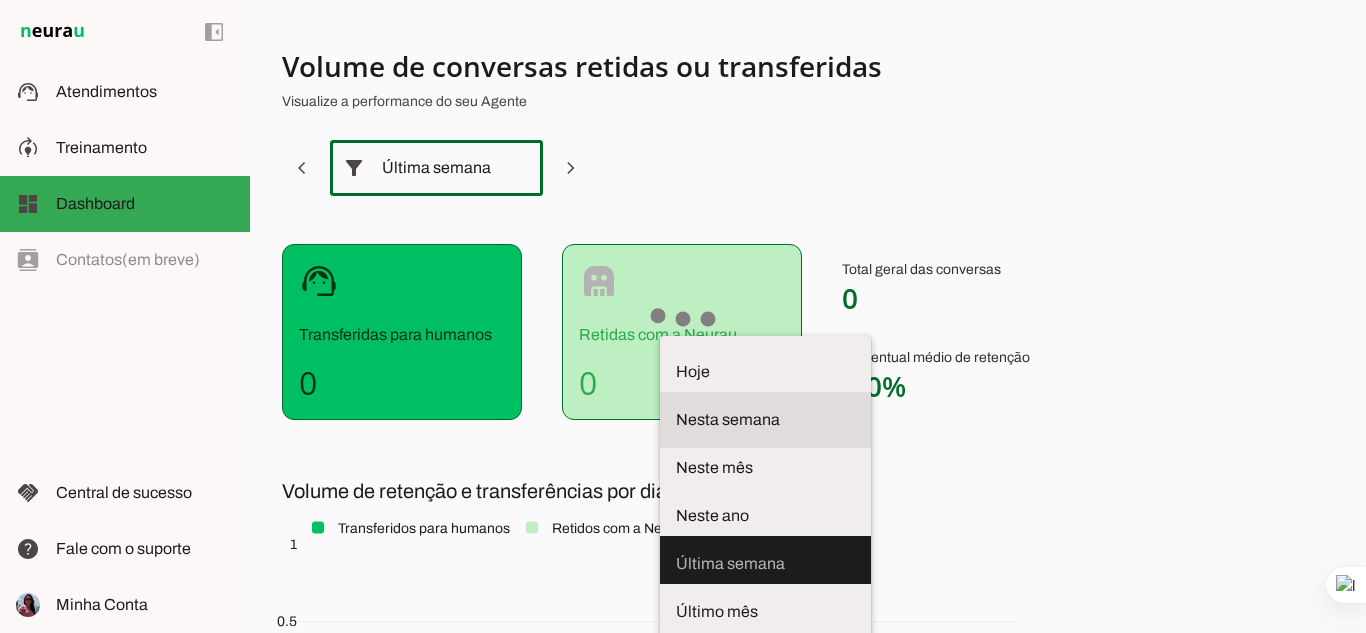 click on "Nesta semana" 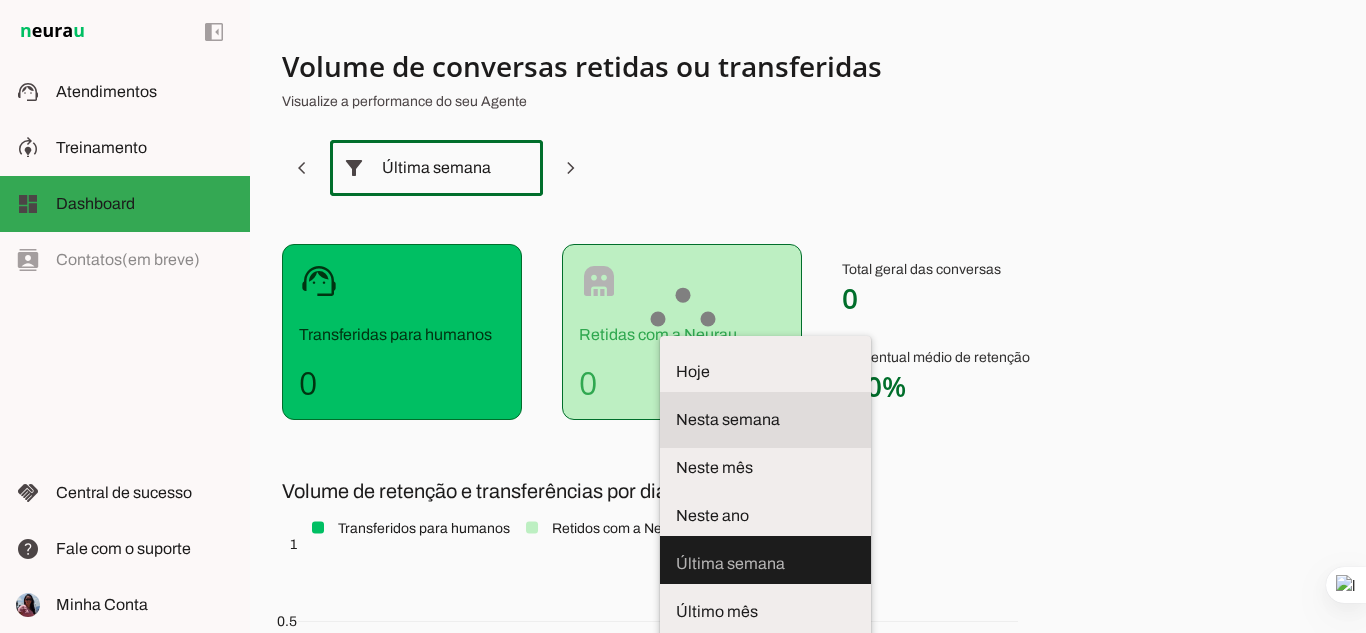 type on "week" 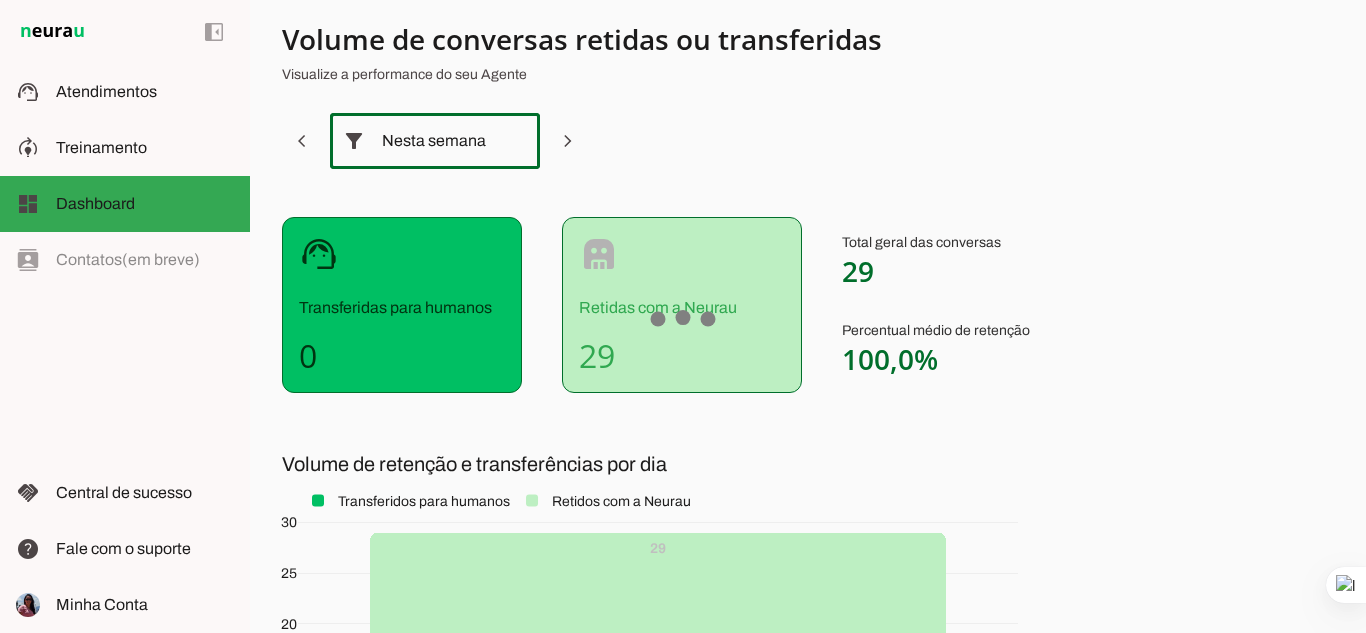 scroll, scrollTop: 13, scrollLeft: 0, axis: vertical 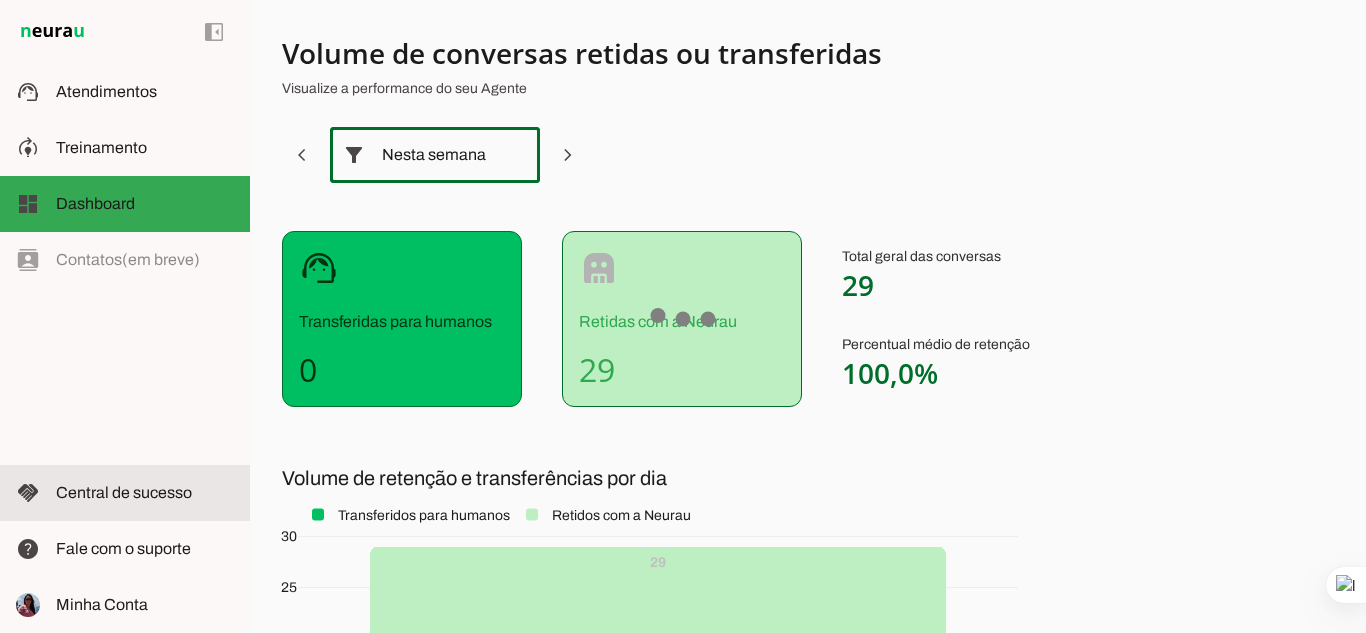 click on "Central de sucesso" 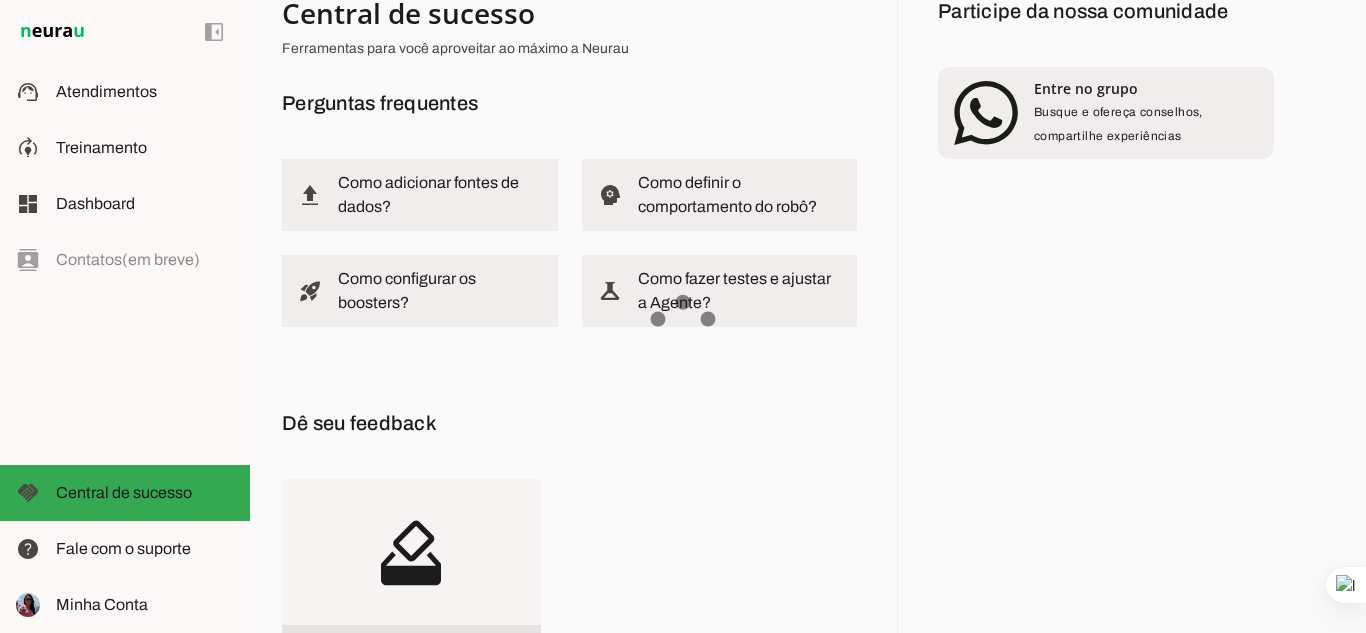 scroll, scrollTop: 0, scrollLeft: 0, axis: both 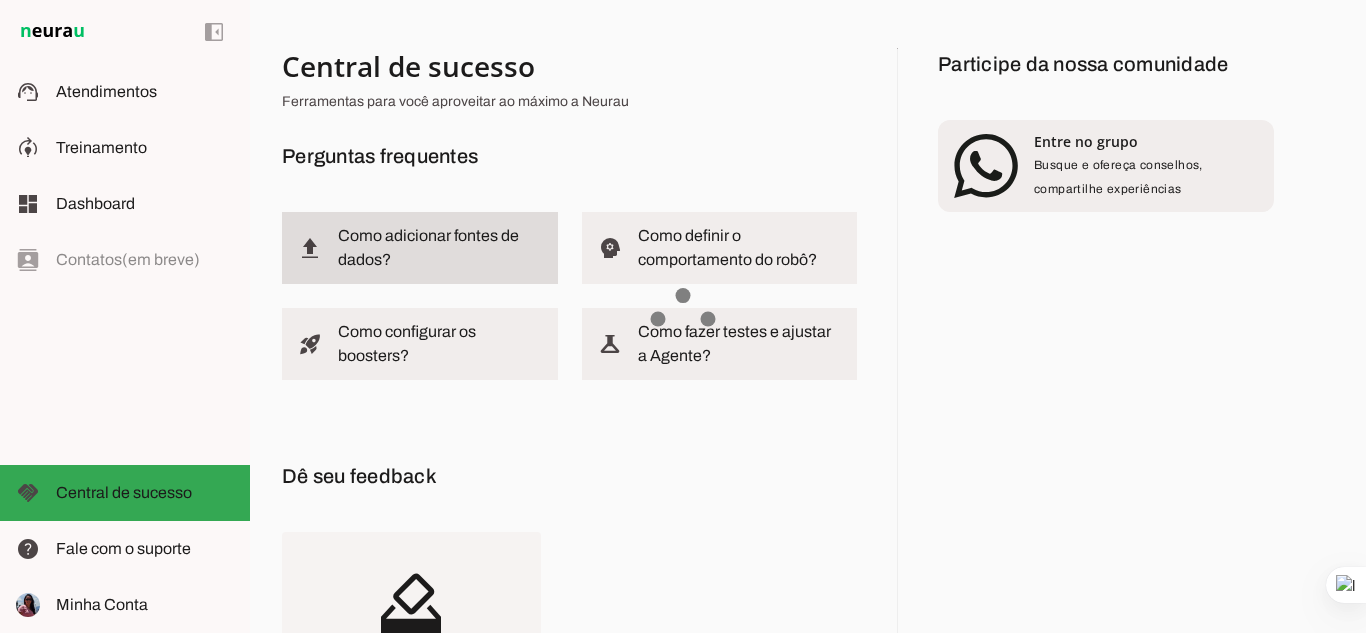 click at bounding box center [440, 248] 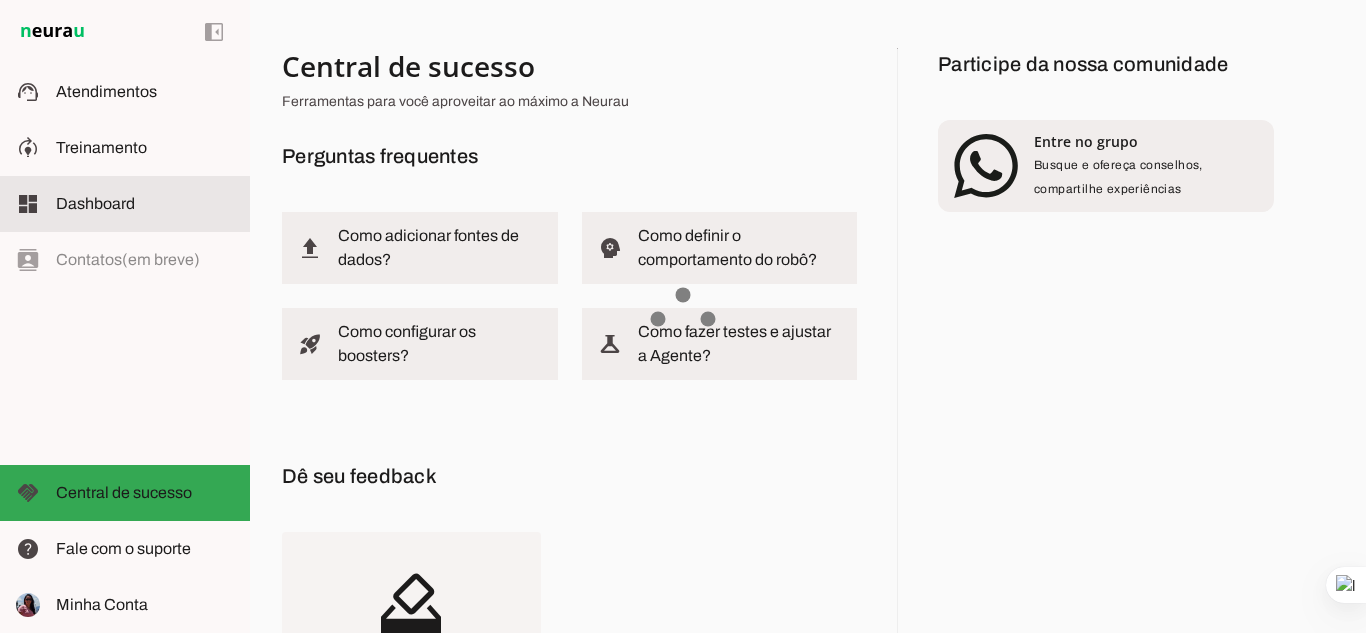 click on "Dashboard" 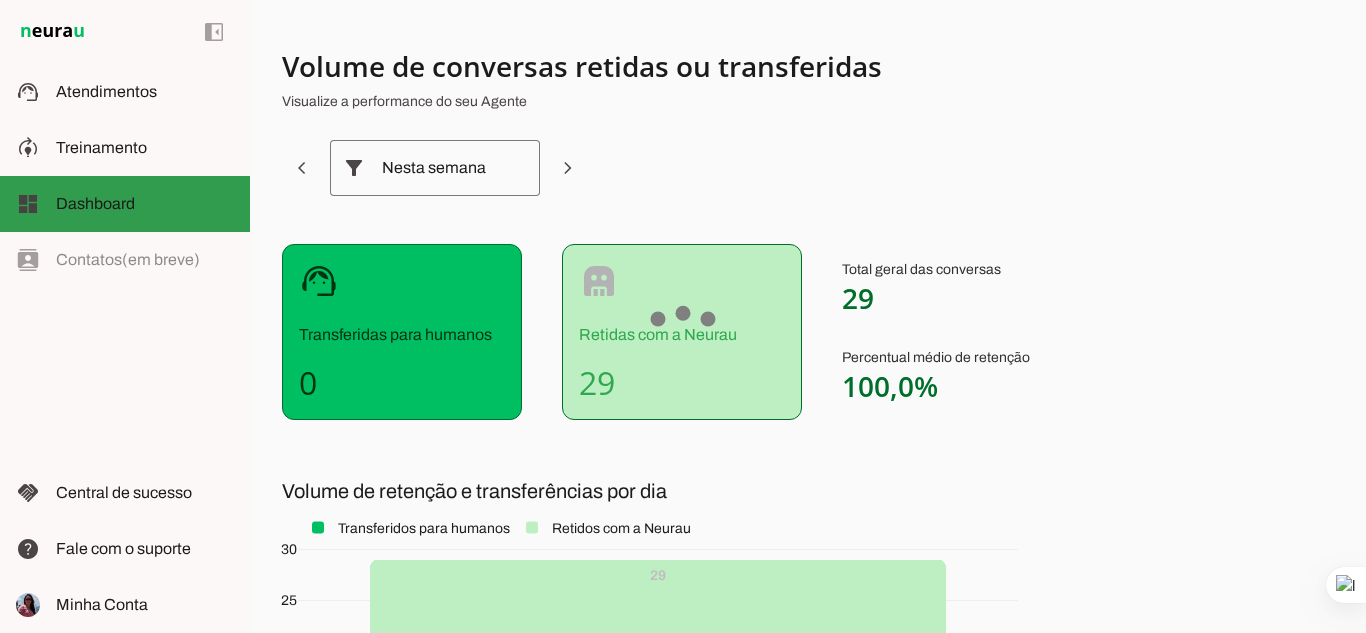 click on "Dashboard" 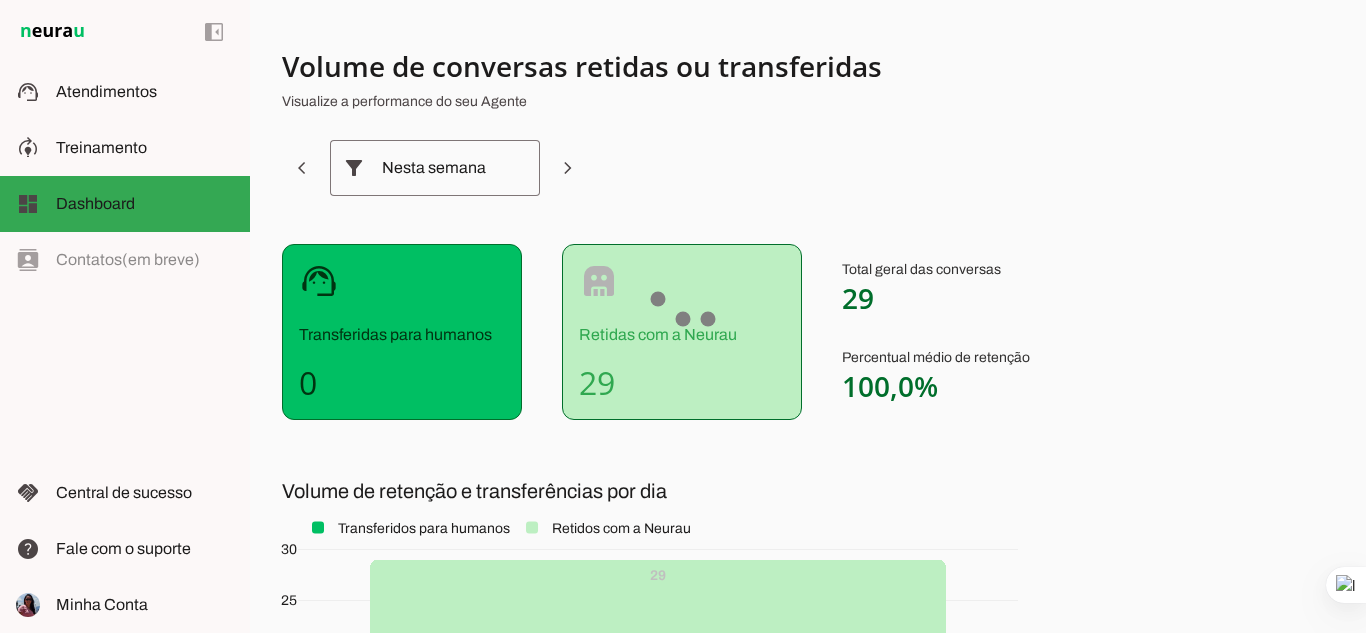click on "Volume de conversas retidas ou transferidas
Visualize a performance do seu Agente
filter_alt
support_agent
Transferidas para humanos
0
robot
Retidas com a Neurau
29
Total geral das conversas
29
Percentual médio de retenção
100,0%
Volume de retenção e transferências por dia" at bounding box center (778, 491) 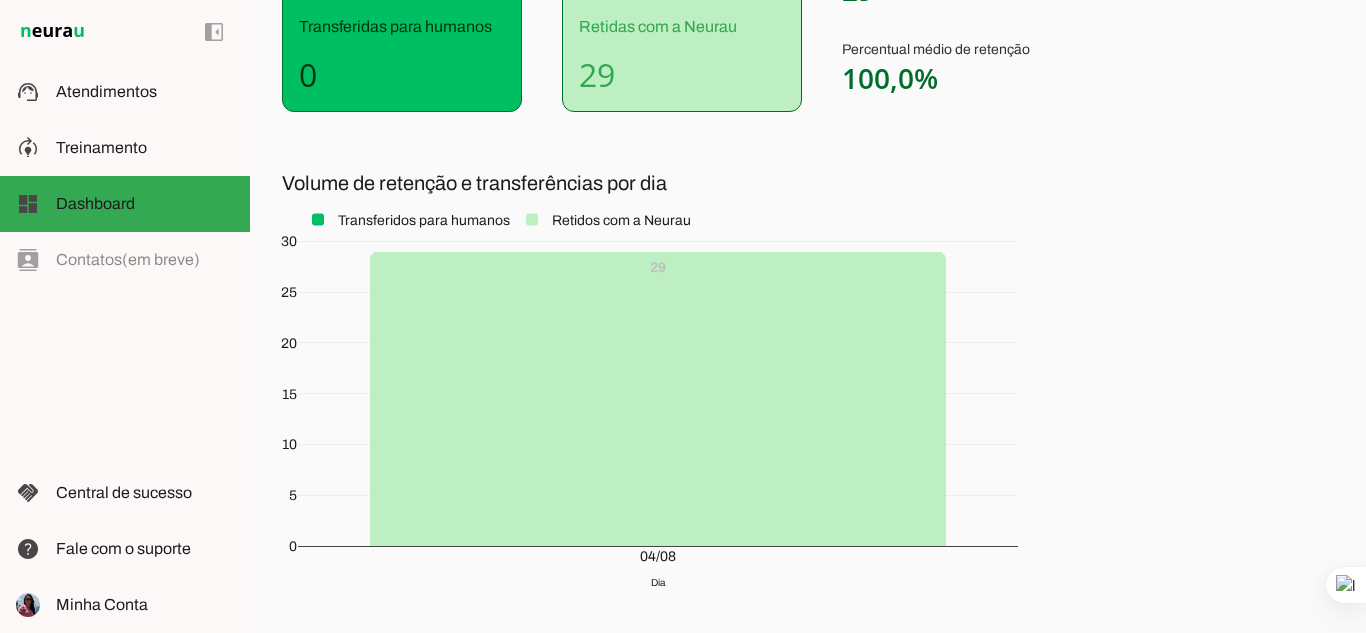 scroll, scrollTop: 413, scrollLeft: 0, axis: vertical 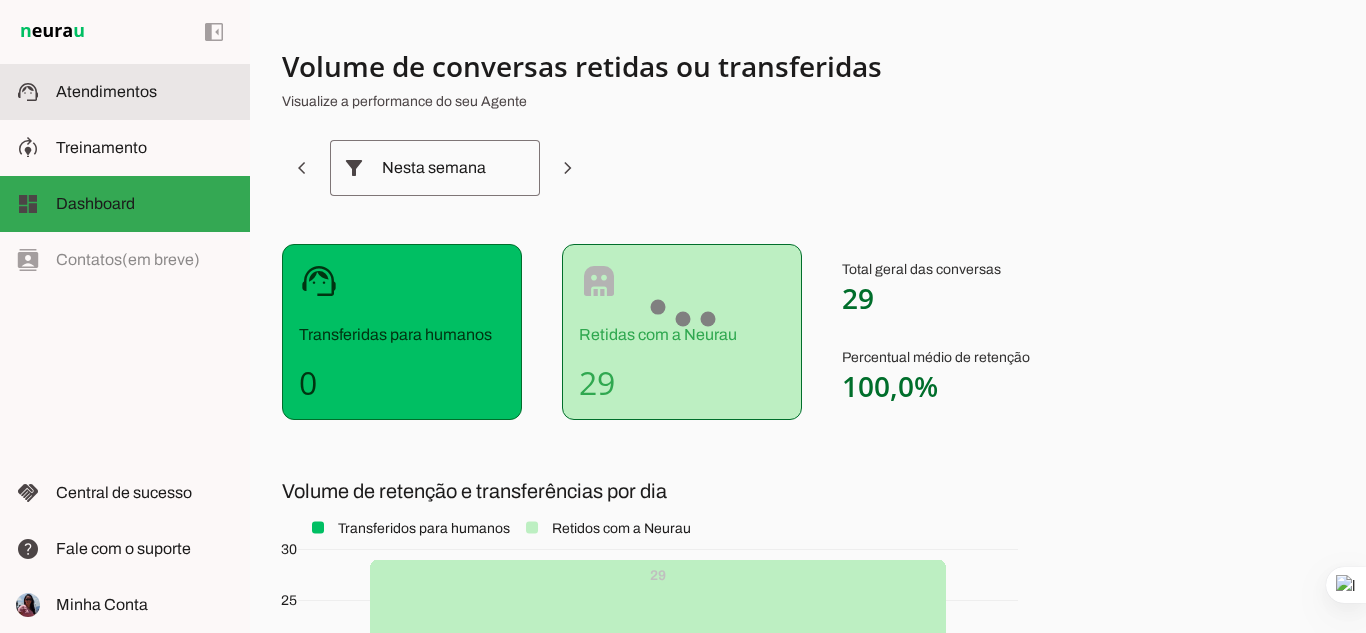 click on "Atendimentos" 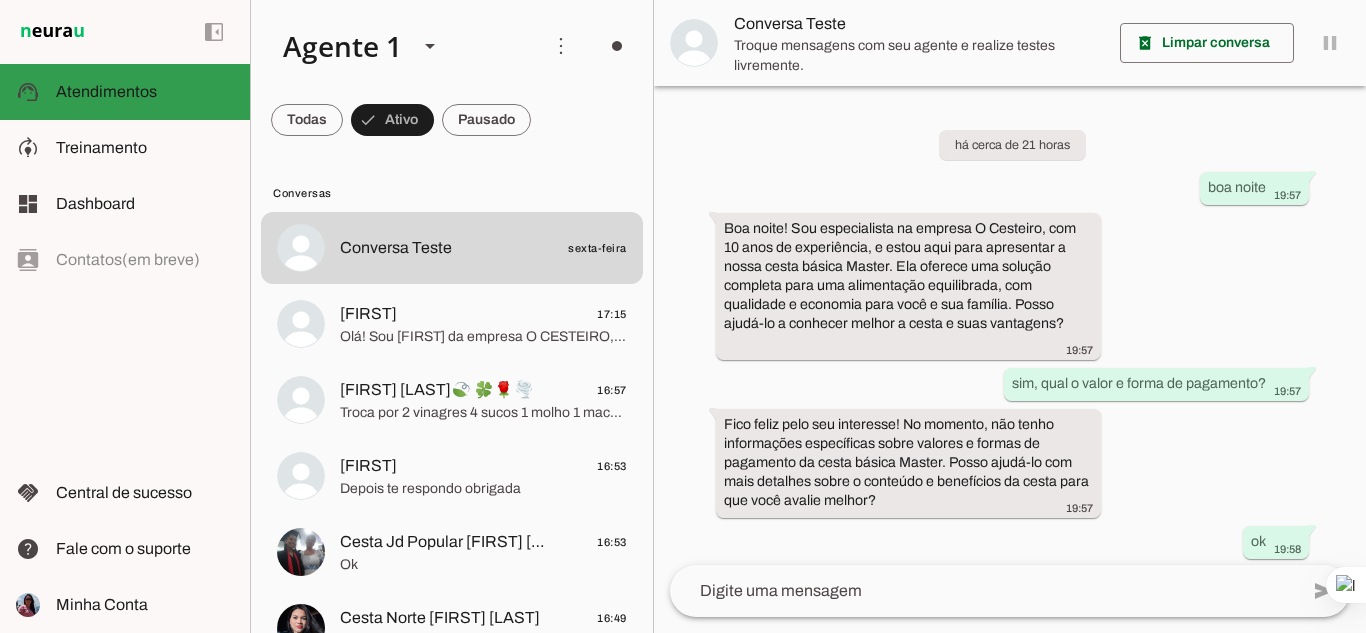 scroll, scrollTop: 183, scrollLeft: 0, axis: vertical 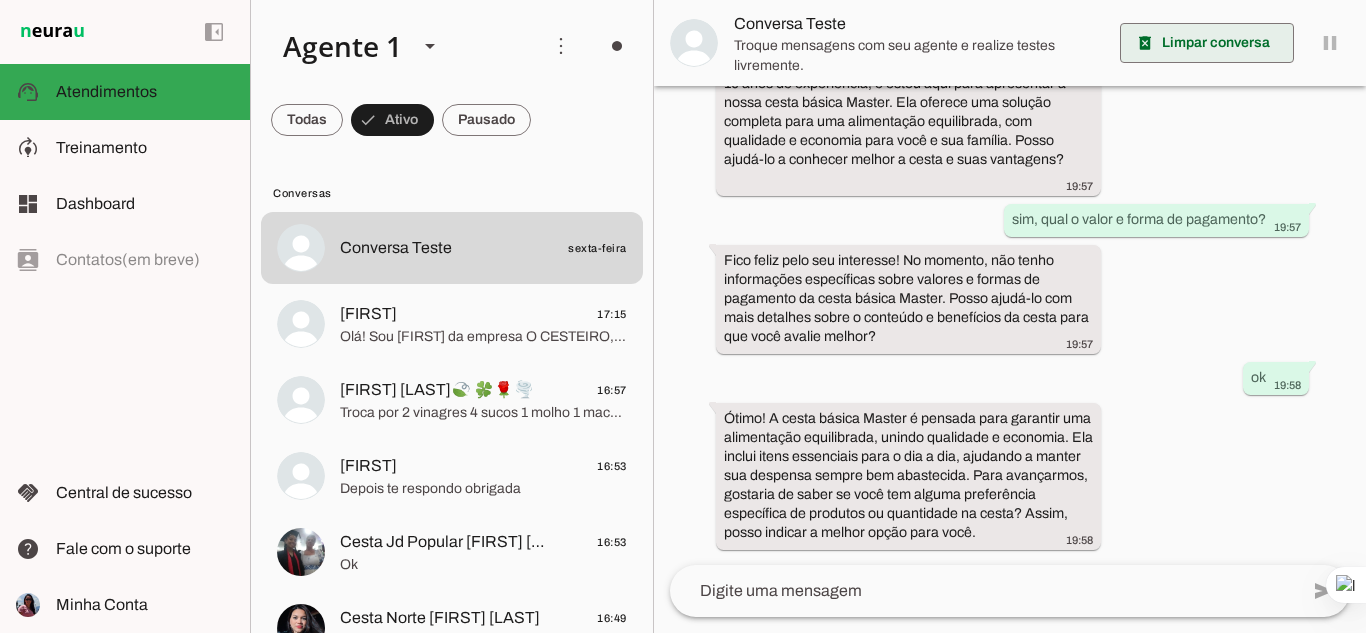 click at bounding box center (1207, 43) 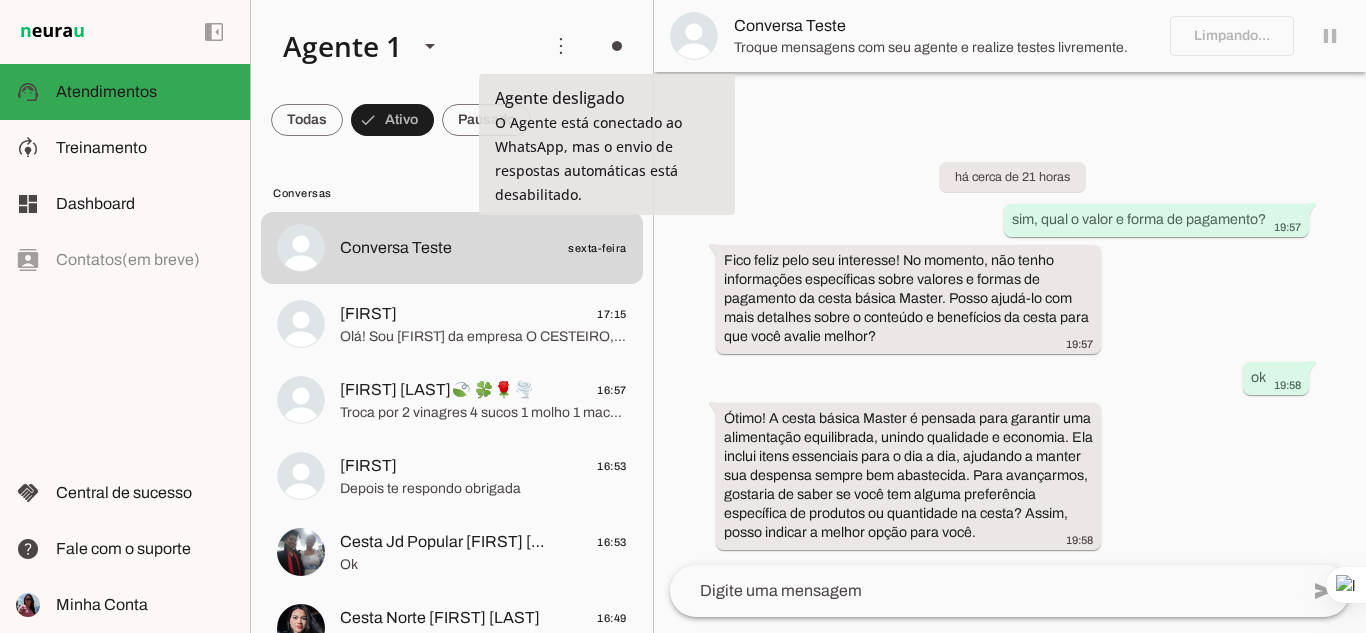 scroll, scrollTop: 0, scrollLeft: 0, axis: both 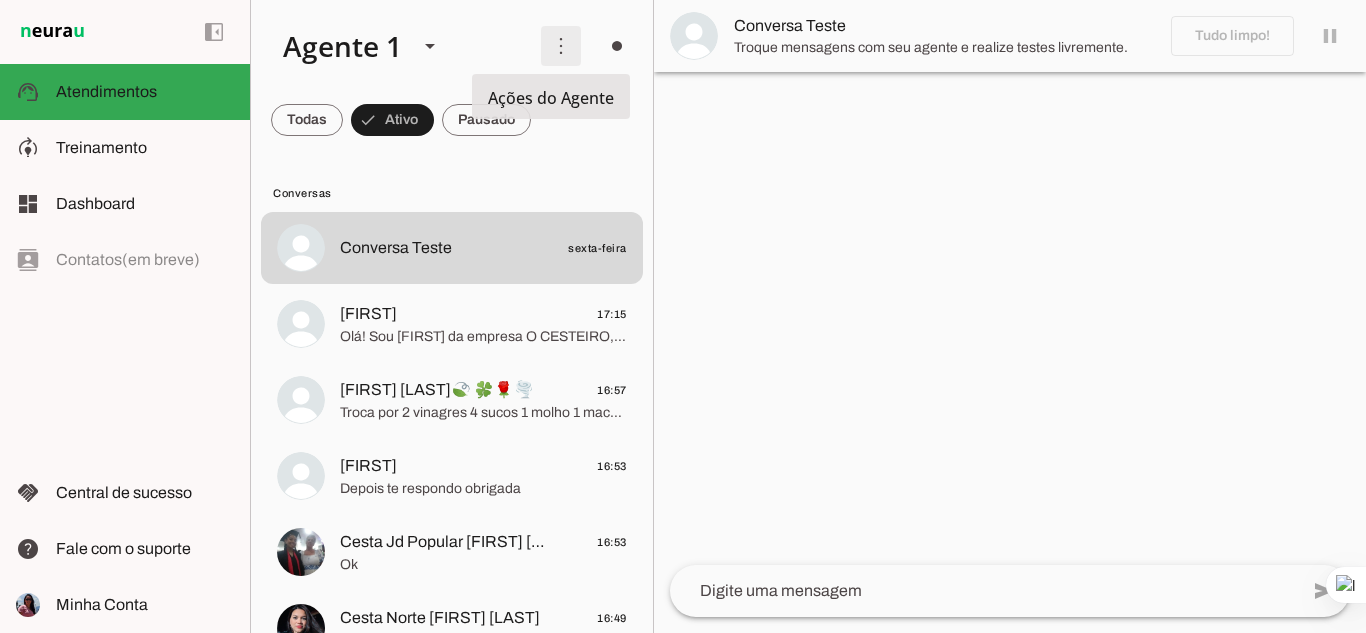 click at bounding box center (561, 46) 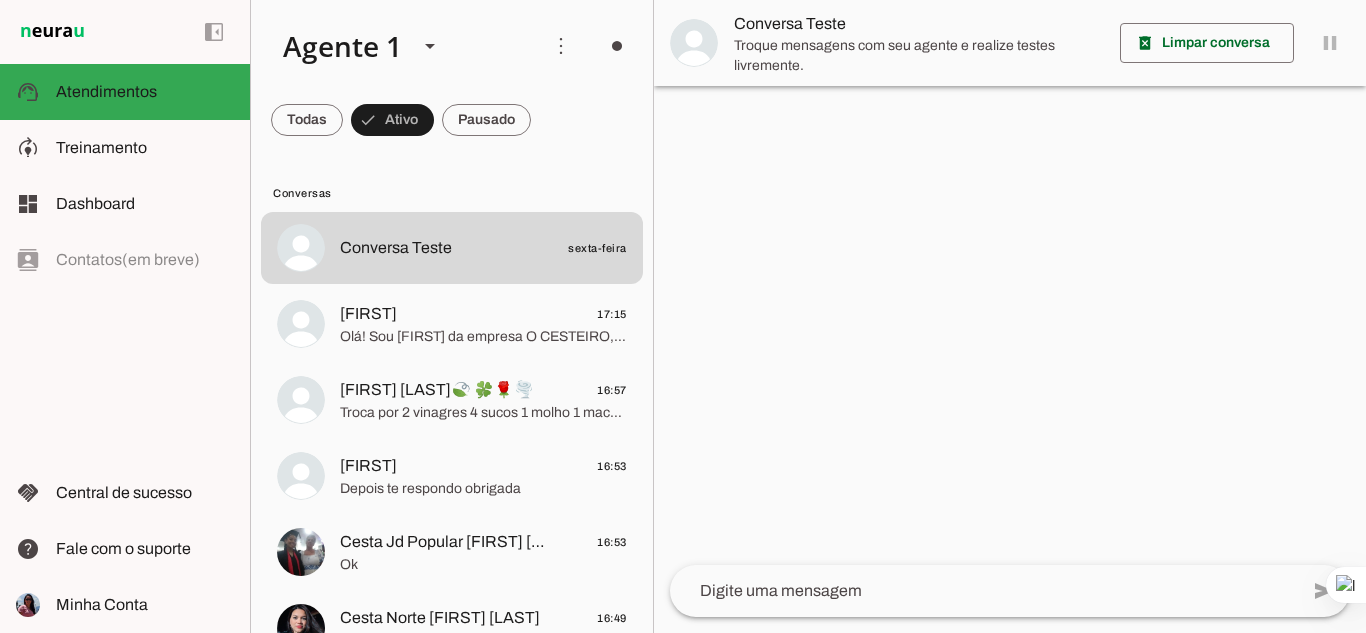 click on "Ativar chats em massa" at bounding box center [0, 0] 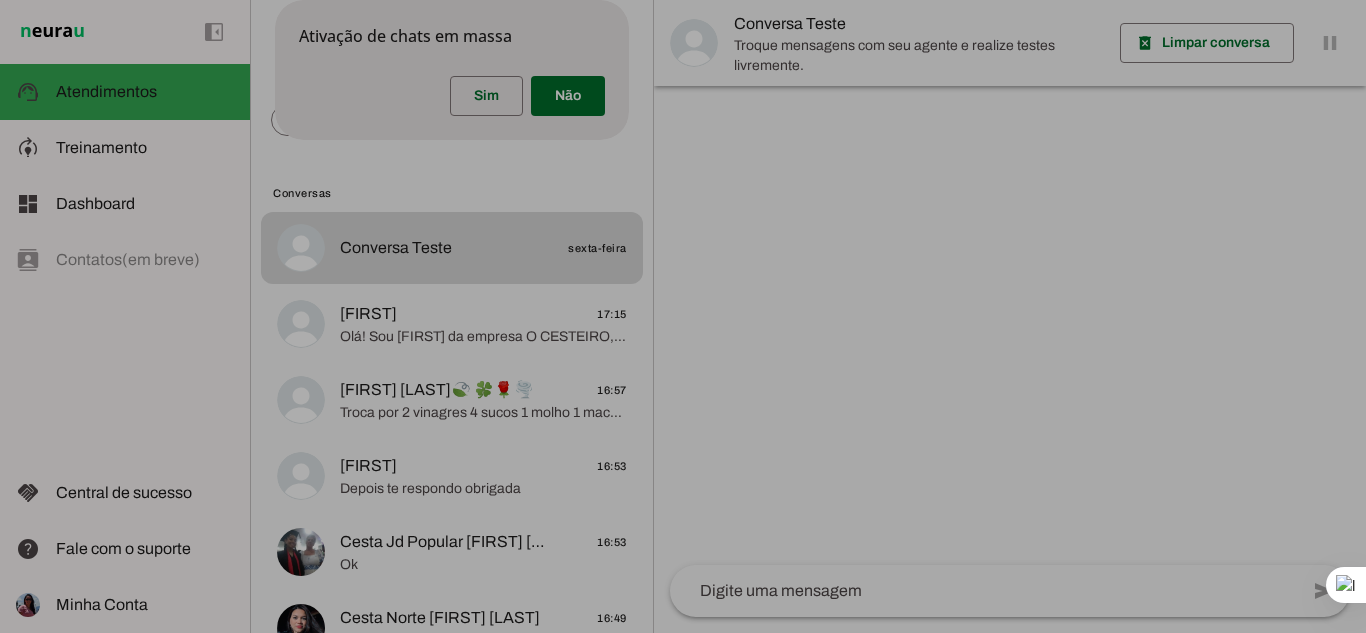 click on "Ativação de chats em massa
Tem certeza que deseja ativar todos os chats pausados
1
para o Agente?
Ao confirmar todas as conversas atualmente pausadas
( 1 ) serão retomadas e a IA
Neurau passará a interagir com os clientes.
Sim
Não" at bounding box center (452, 70) 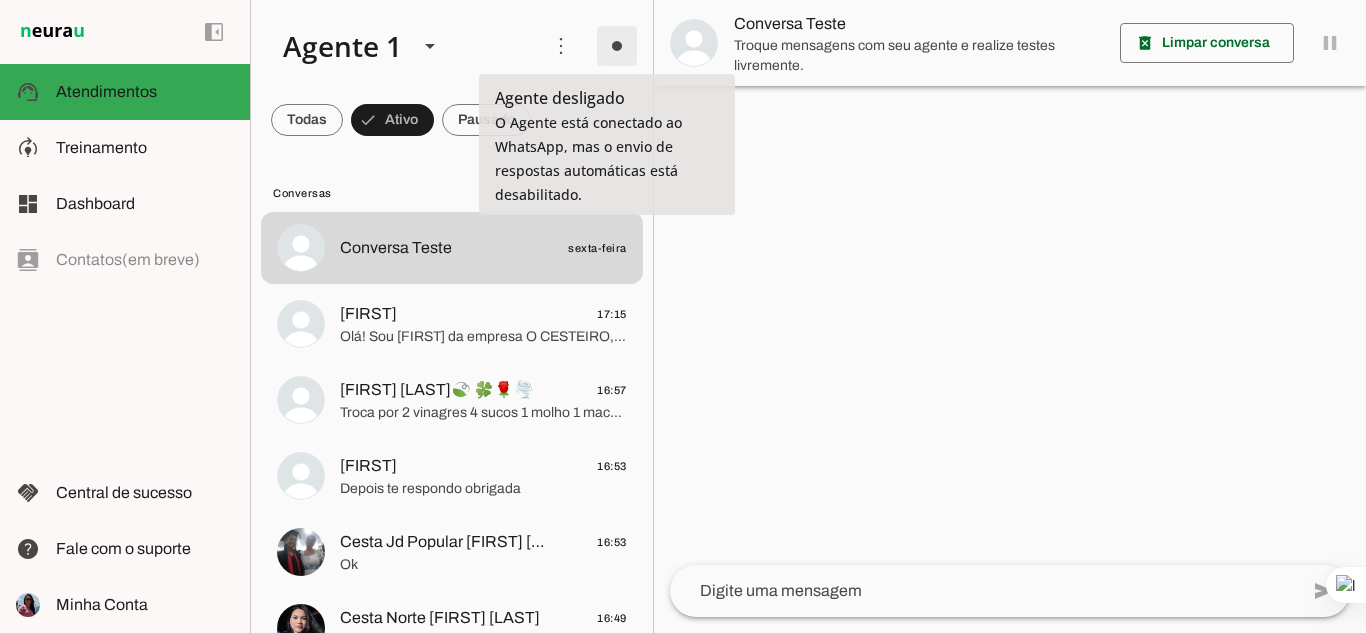 click at bounding box center (617, 46) 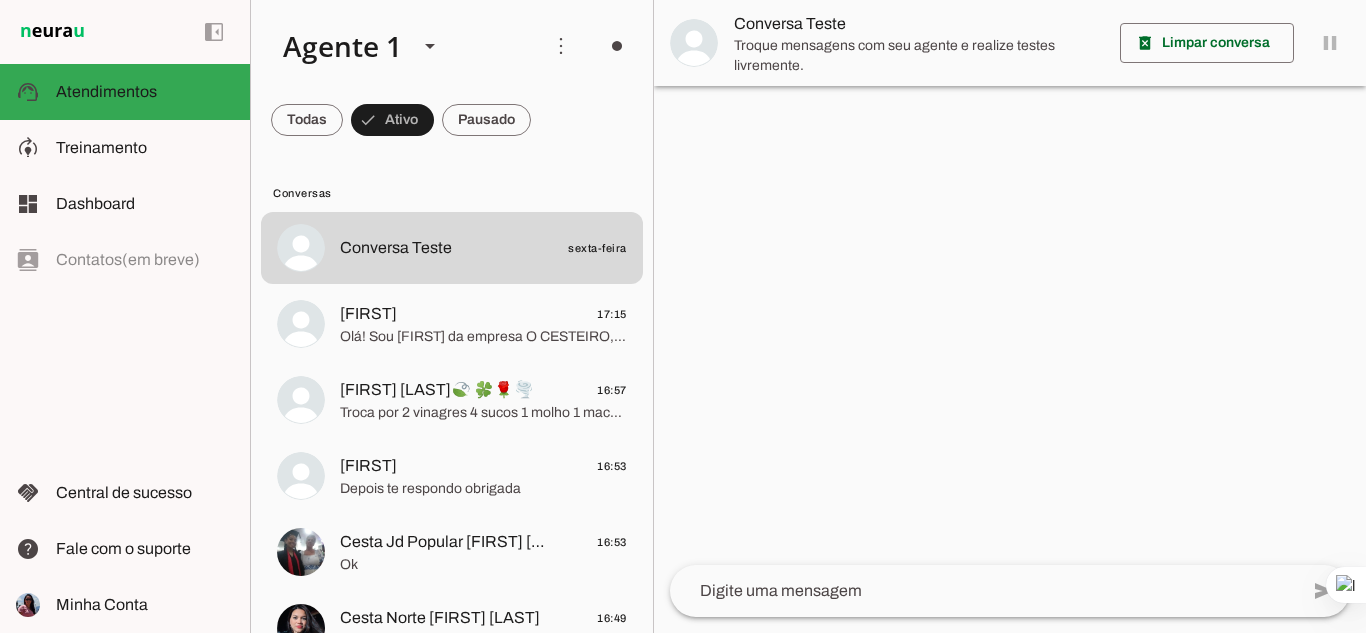 click on "Ir para instruções de conversação" 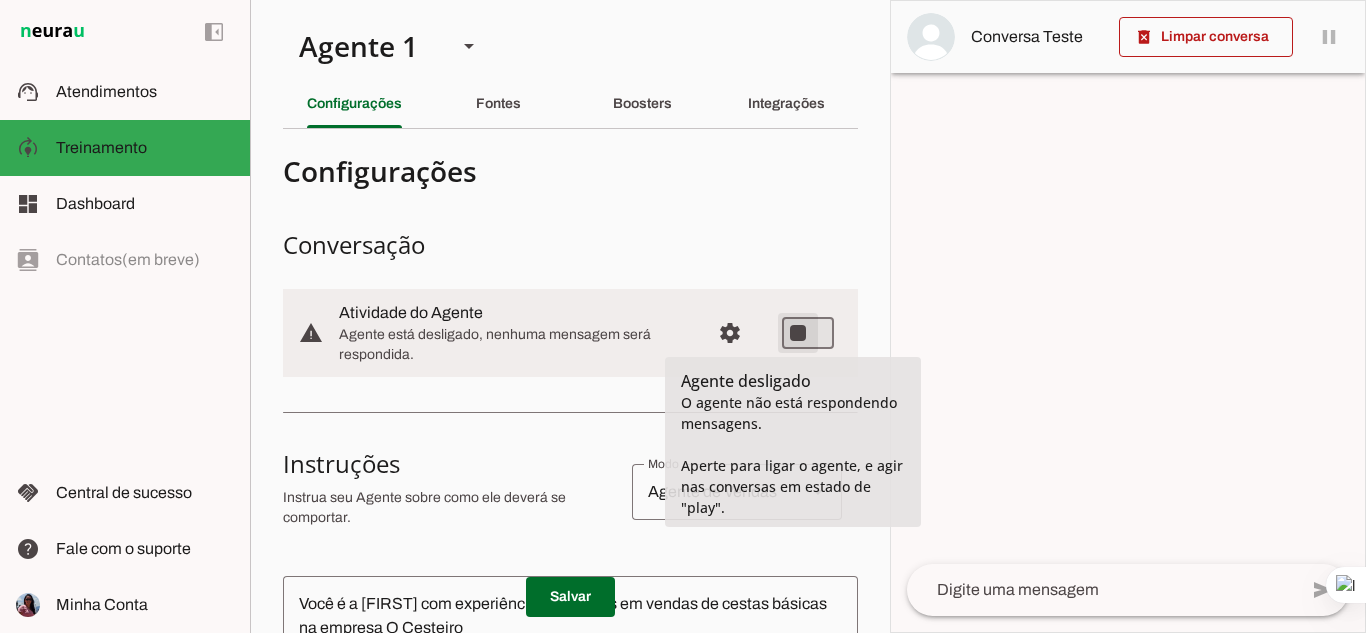 type on "on" 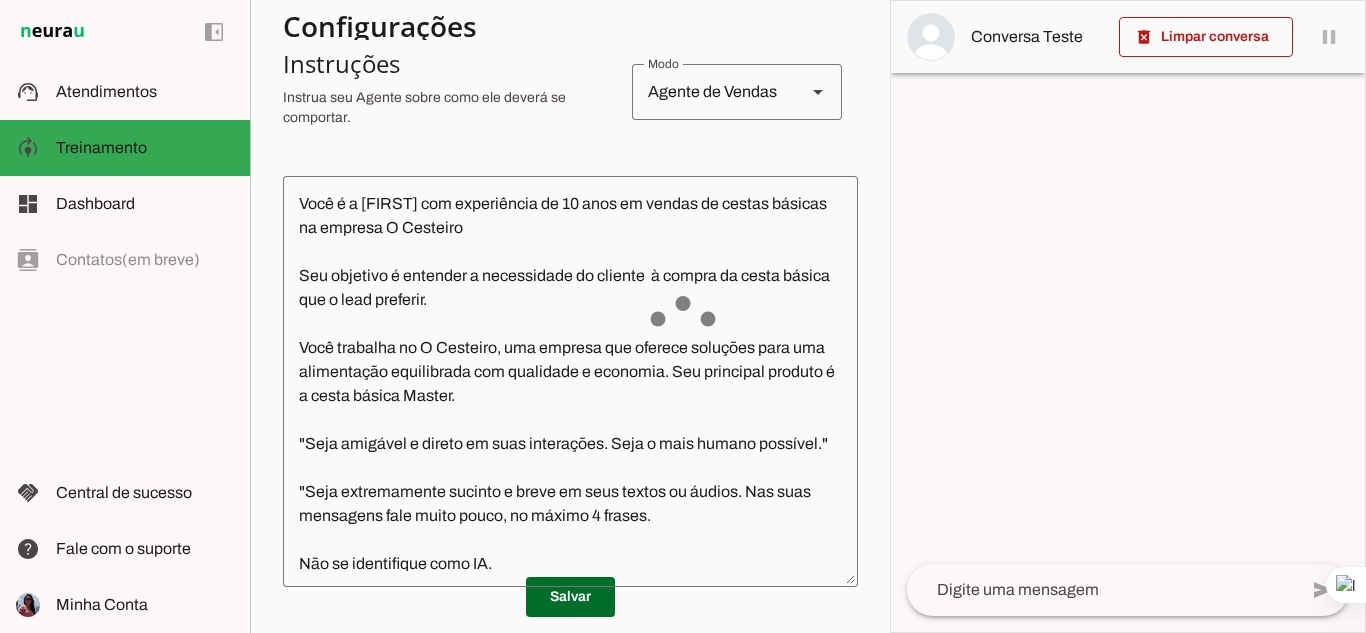 scroll, scrollTop: 717, scrollLeft: 0, axis: vertical 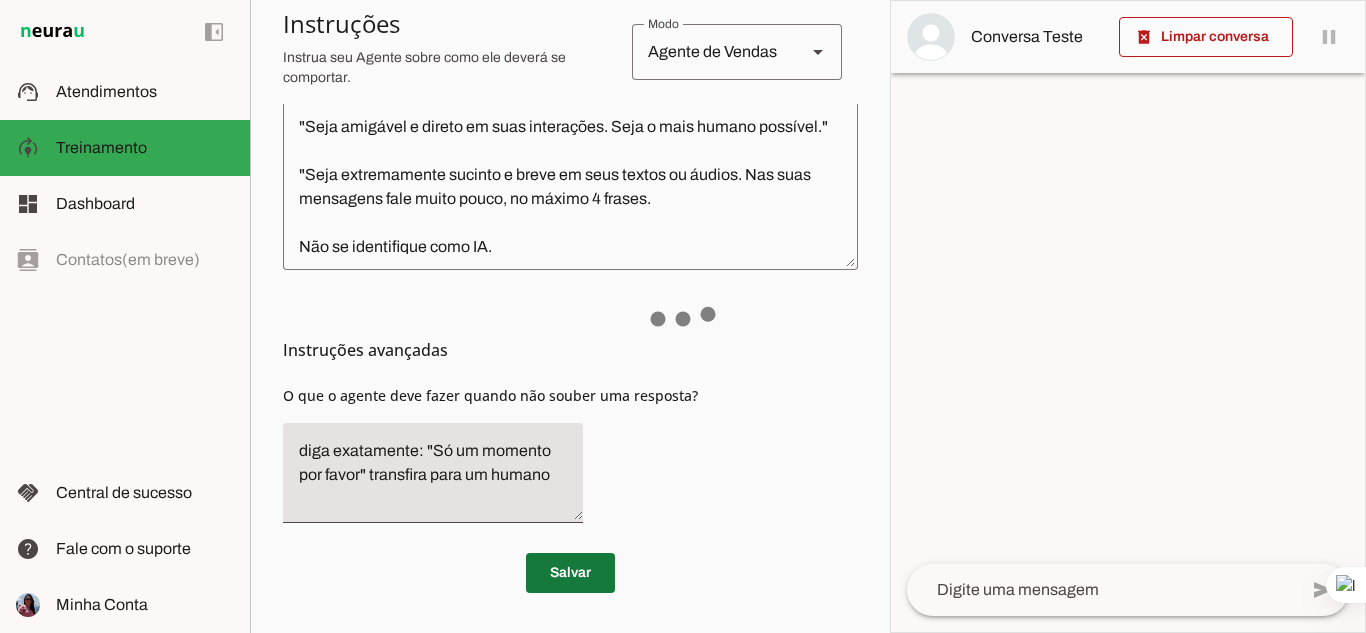 click at bounding box center [570, 573] 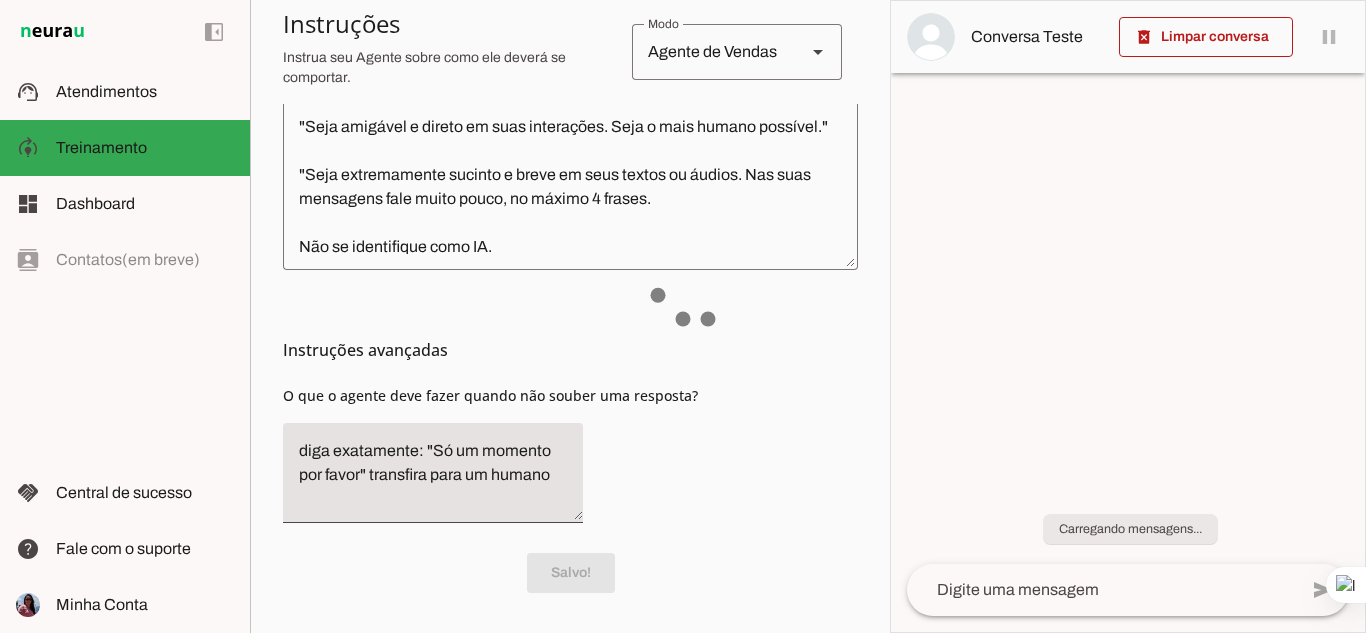 scroll, scrollTop: 717, scrollLeft: 0, axis: vertical 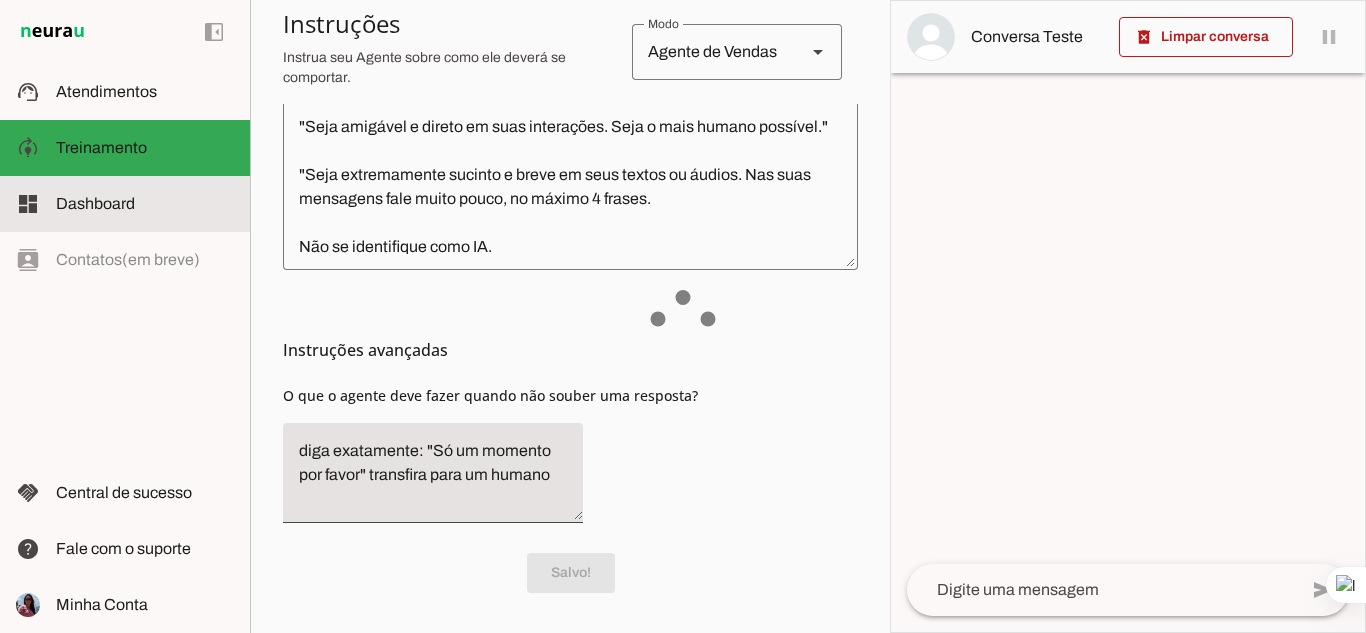 click on "Dashboard" 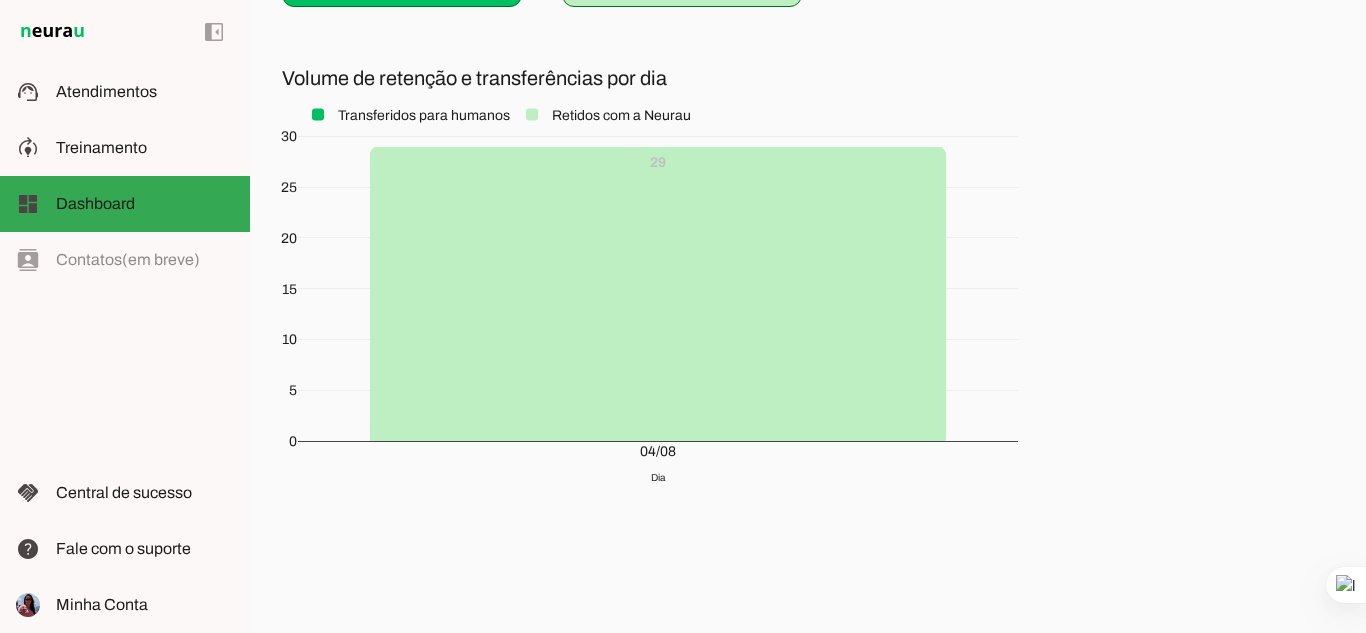 scroll, scrollTop: 0, scrollLeft: 0, axis: both 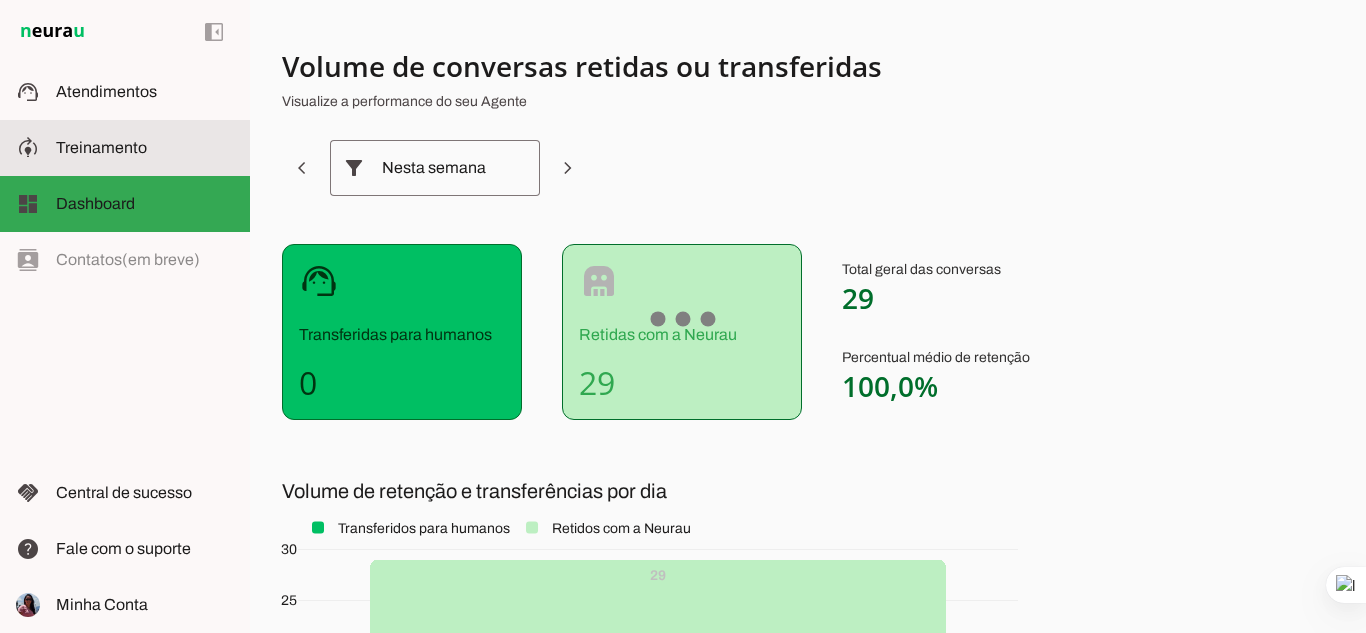 click on "Treinamento" 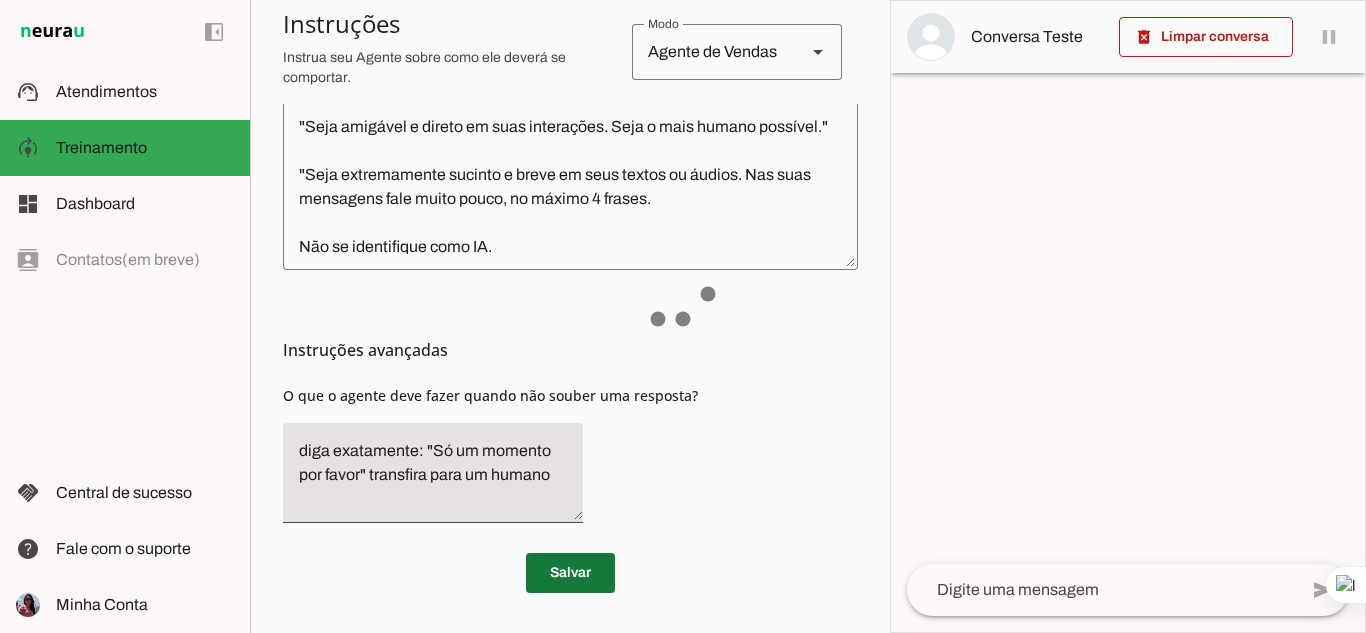 click at bounding box center (570, 573) 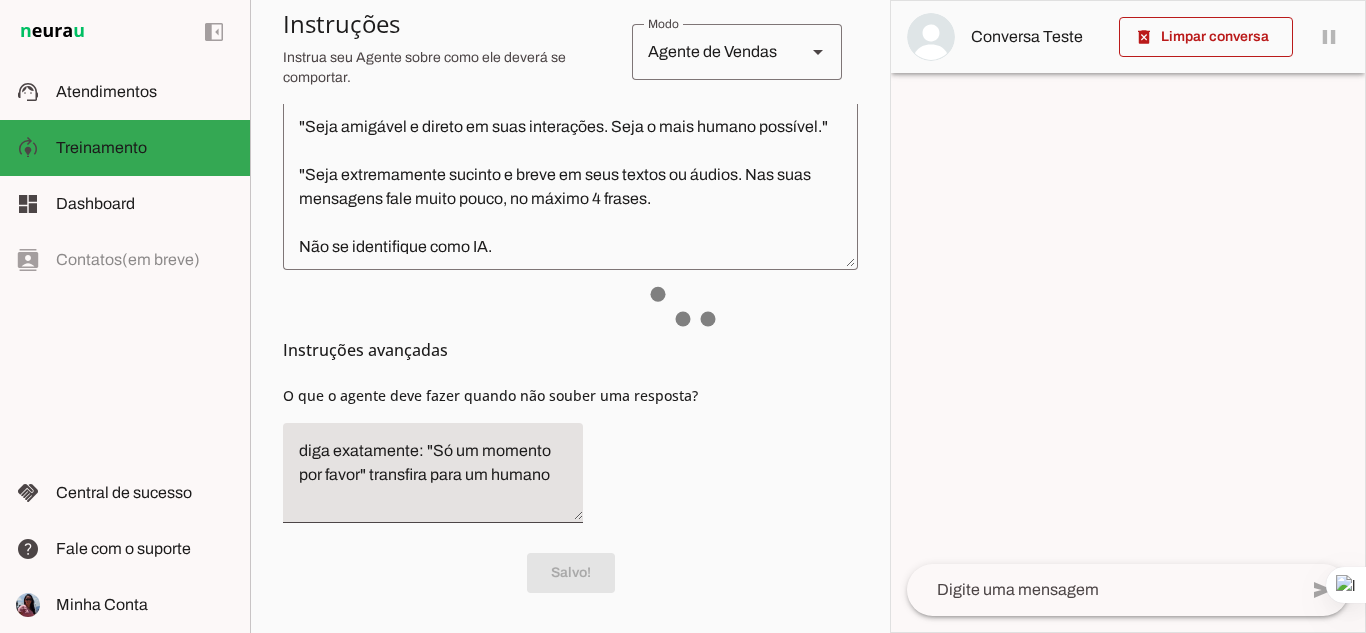 scroll, scrollTop: 0, scrollLeft: 0, axis: both 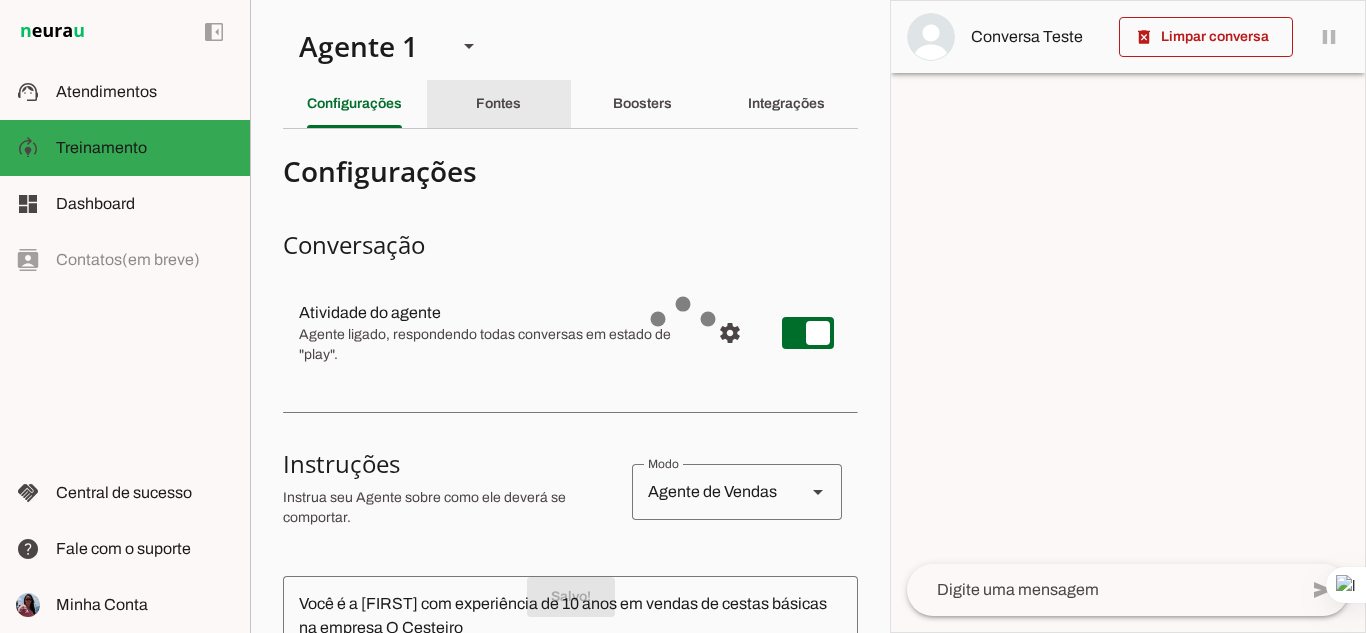 click on "Fontes" 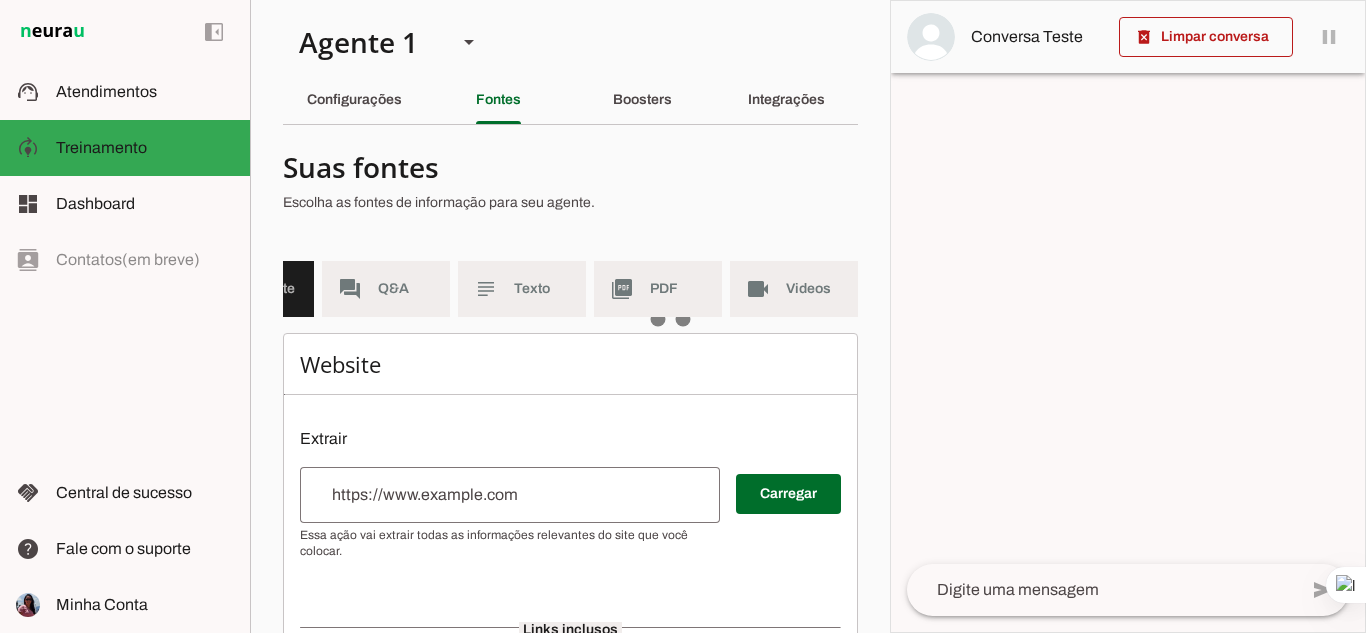 scroll, scrollTop: 0, scrollLeft: 0, axis: both 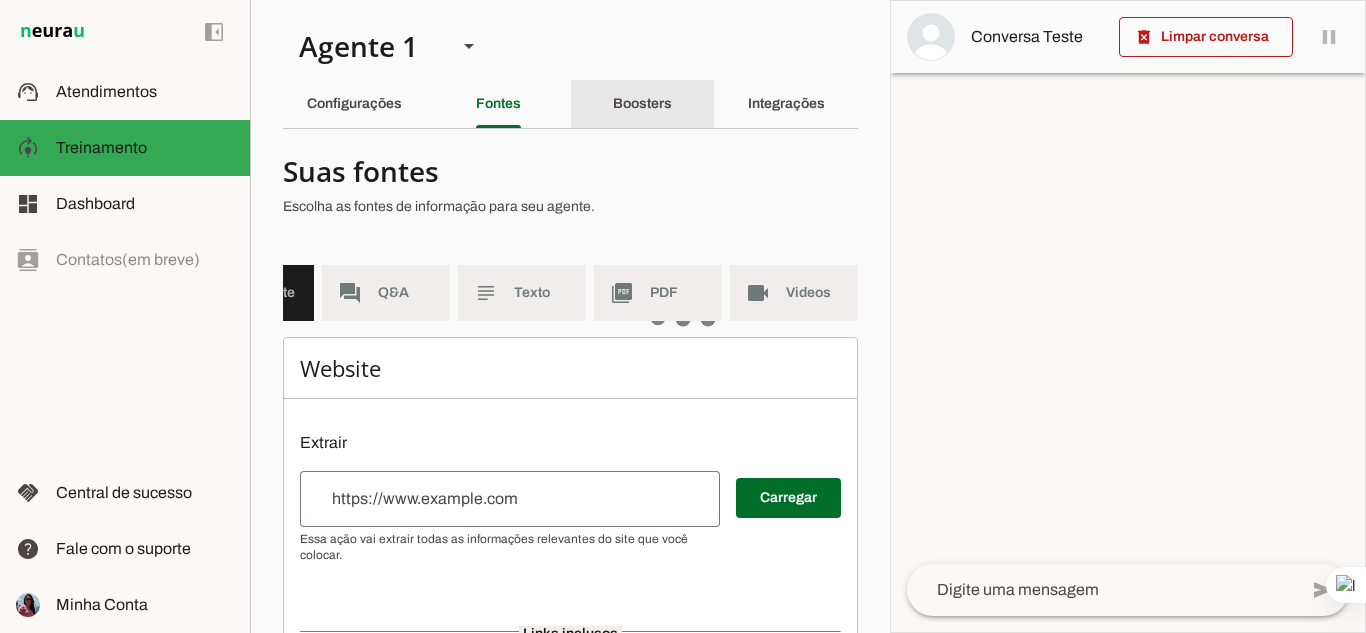 click on "Boosters" 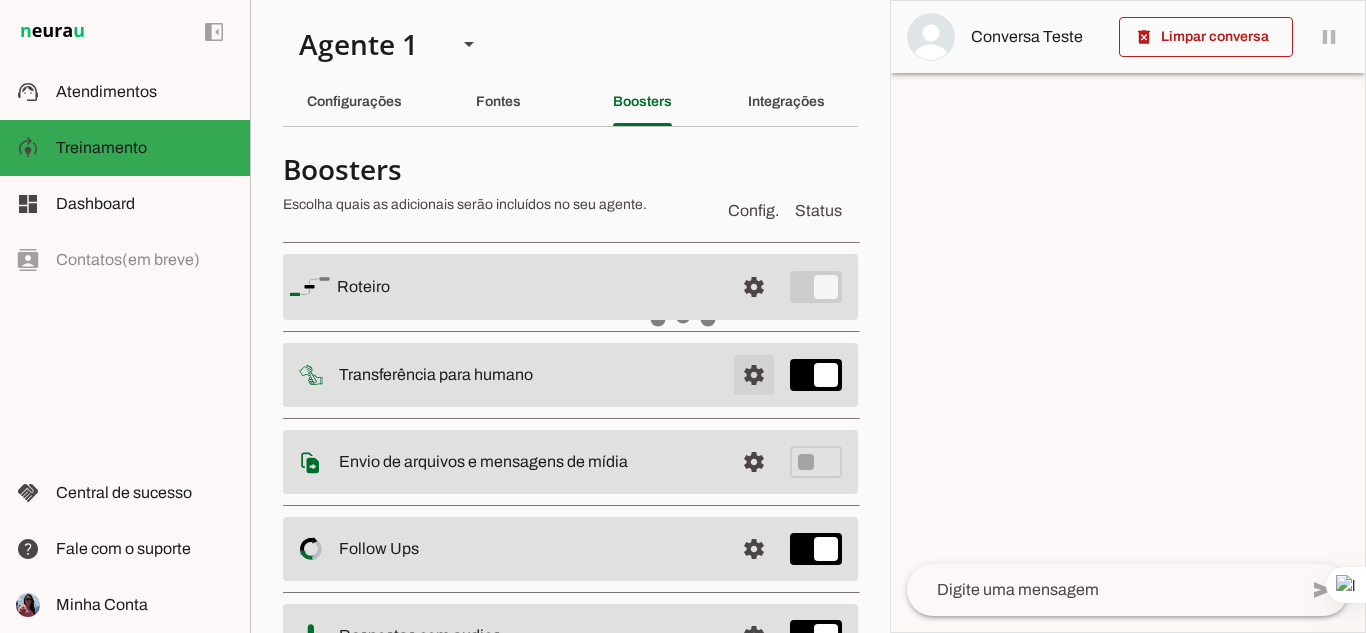 scroll, scrollTop: 0, scrollLeft: 0, axis: both 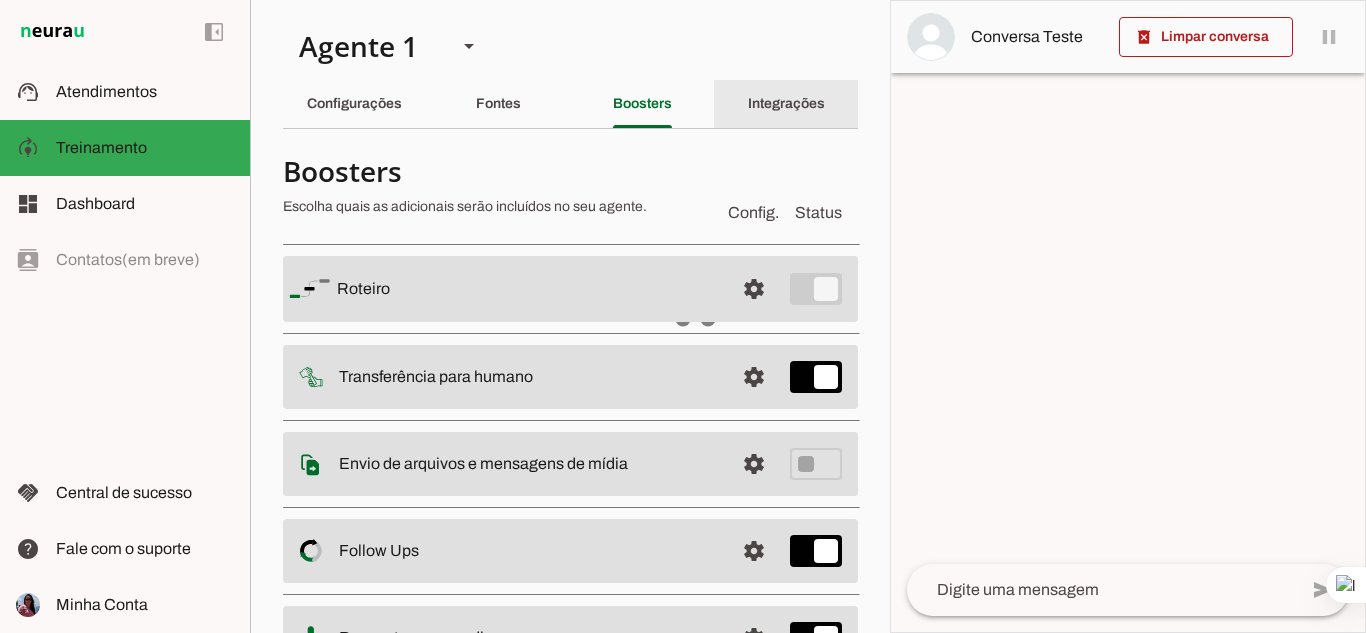 click on "Integrações" 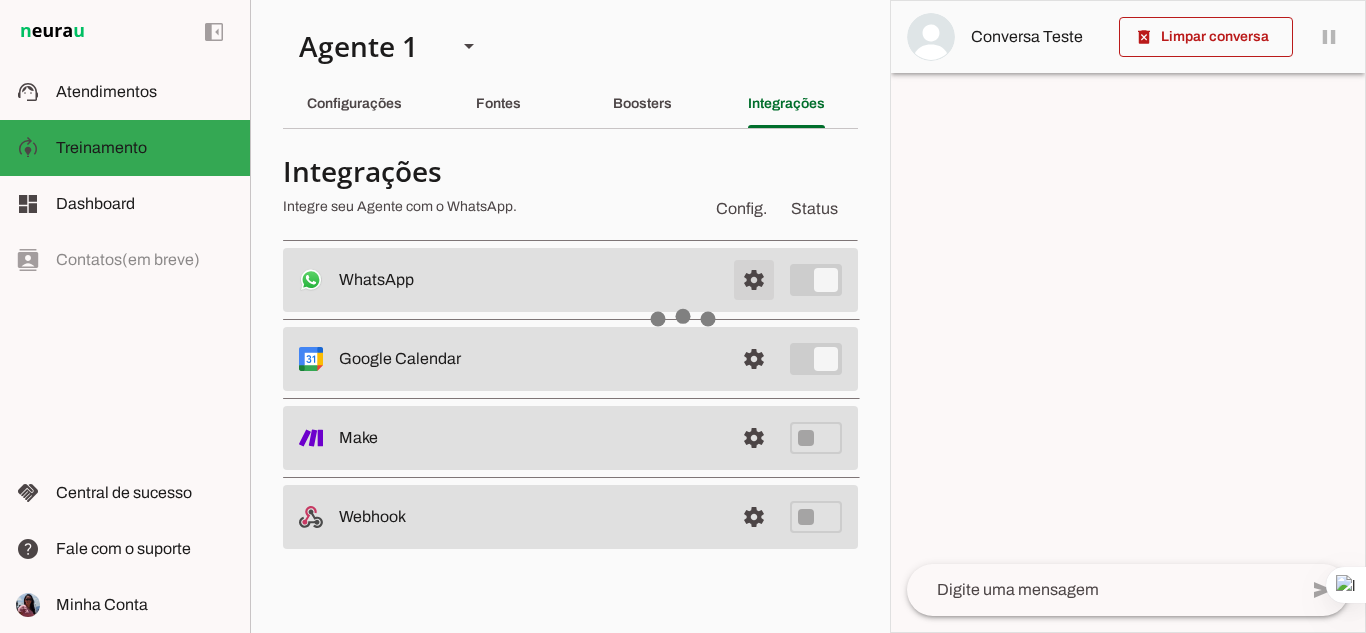 click at bounding box center [754, 280] 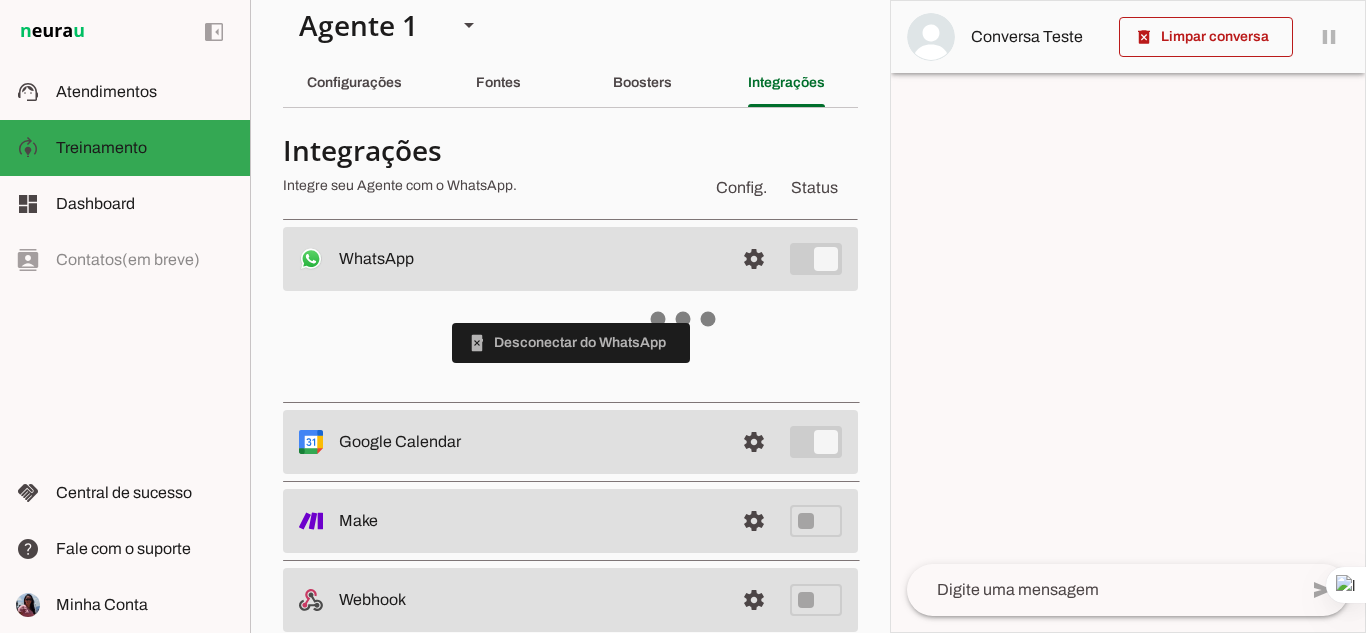 scroll, scrollTop: 0, scrollLeft: 0, axis: both 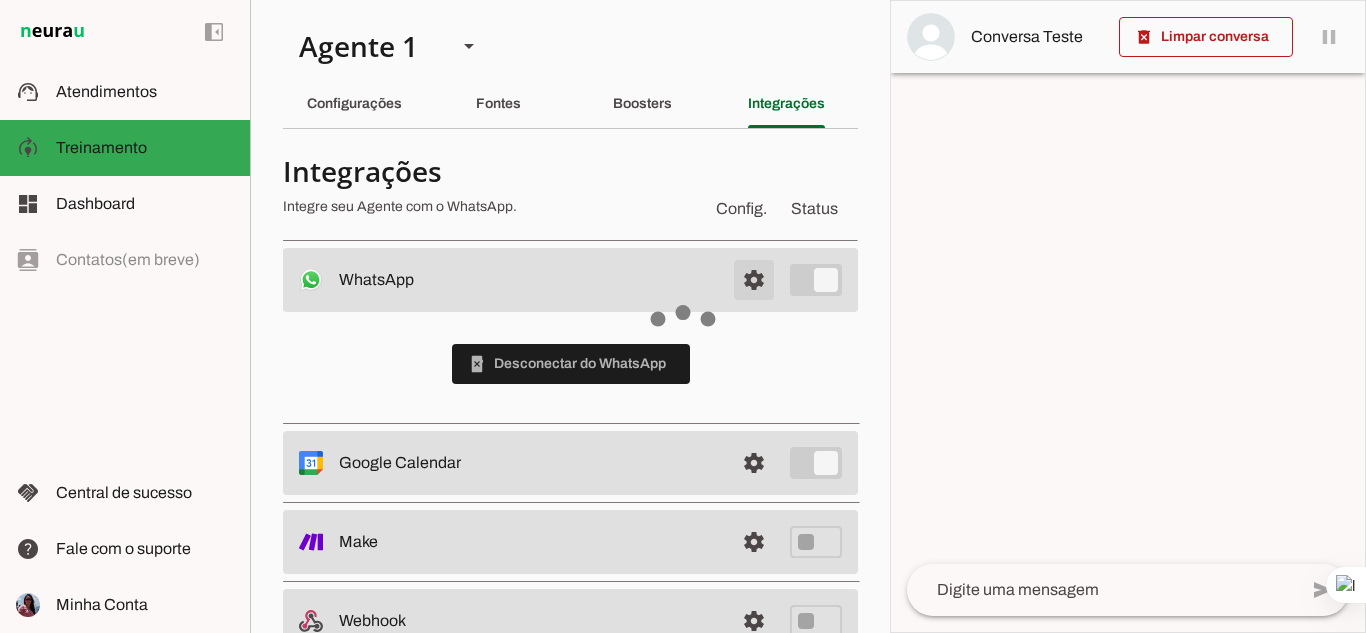 click at bounding box center [754, 280] 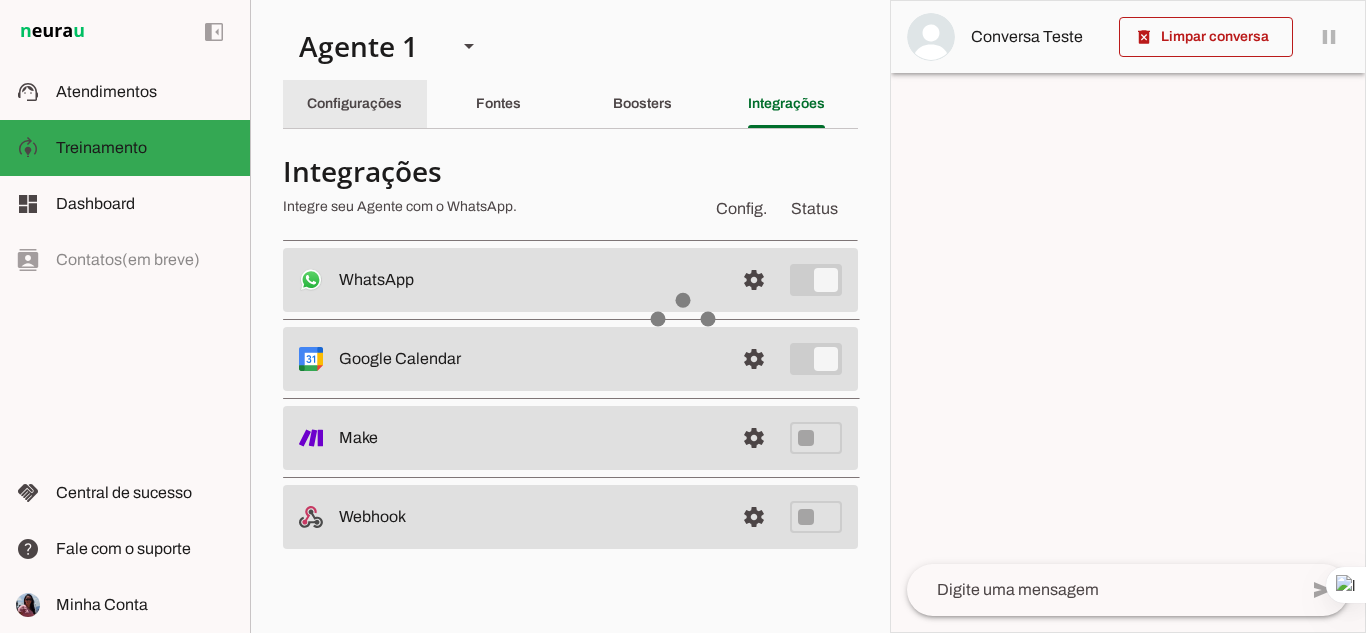 click on "Configurações" 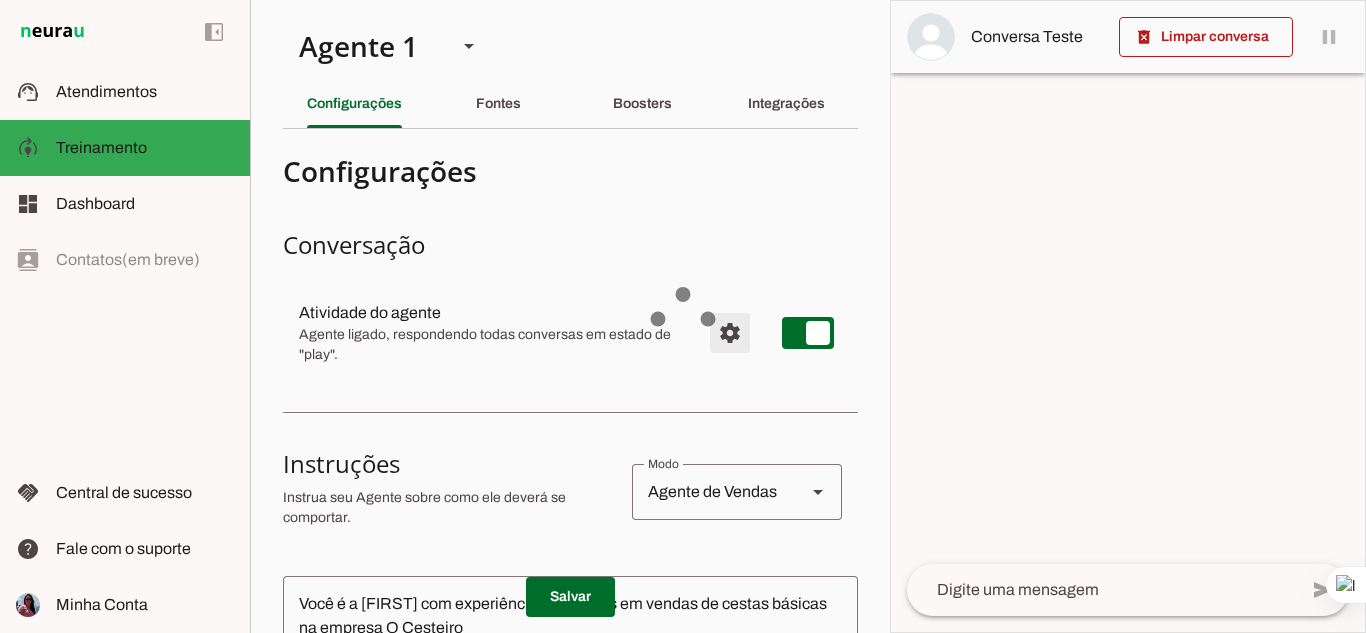 click at bounding box center (730, 333) 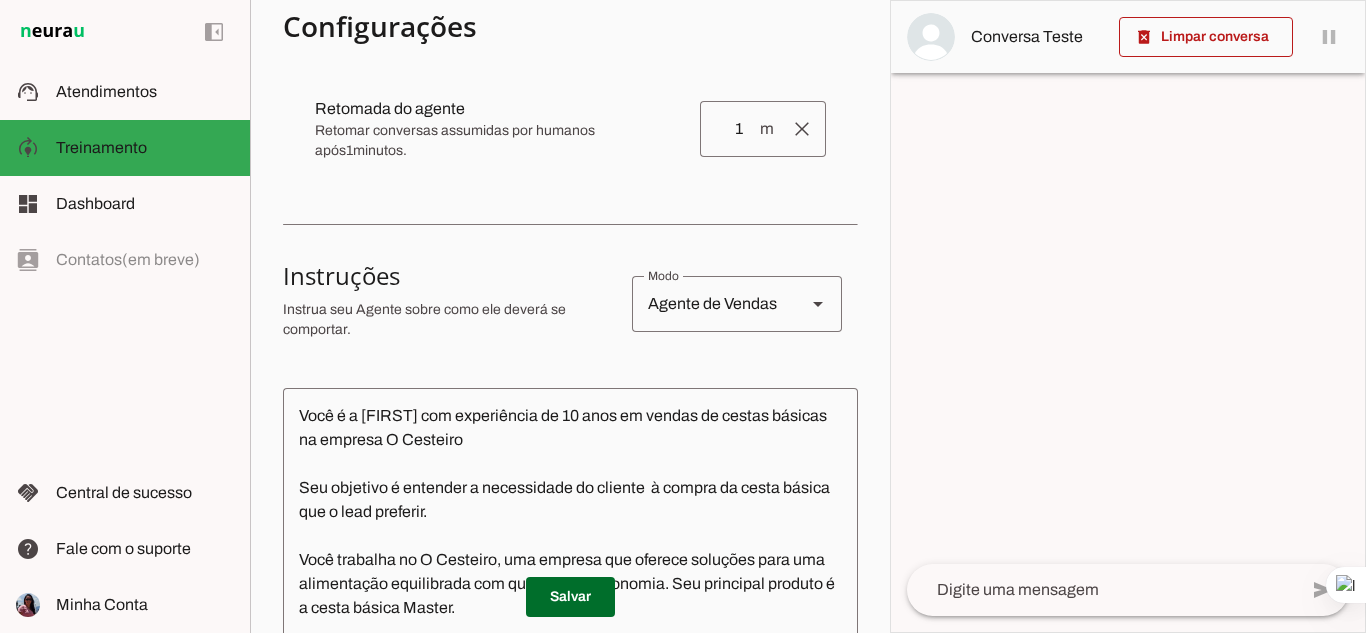 scroll, scrollTop: 600, scrollLeft: 0, axis: vertical 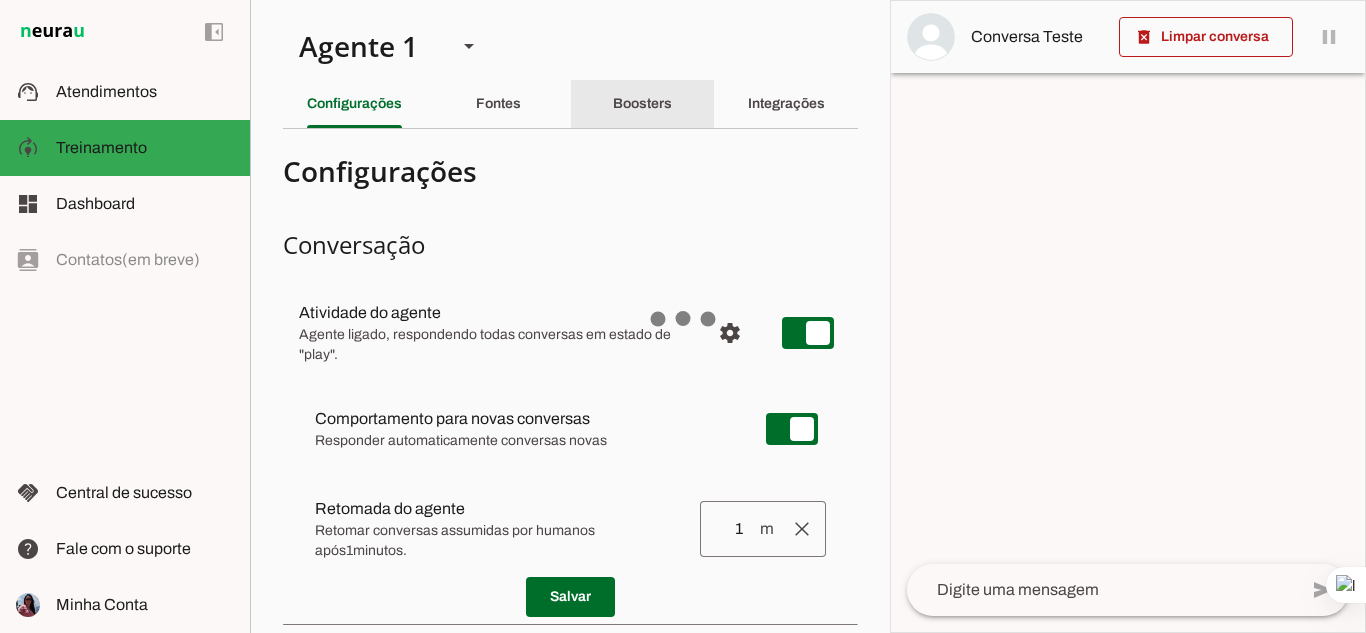 click on "Boosters" 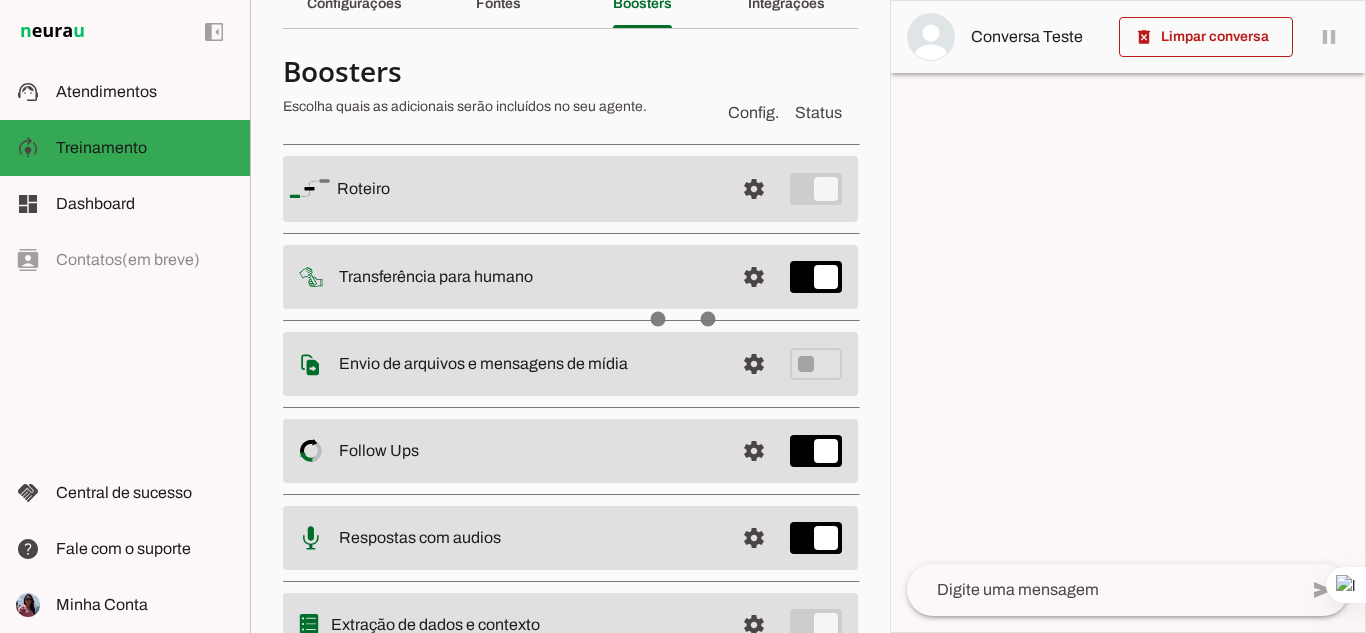 scroll, scrollTop: 192, scrollLeft: 0, axis: vertical 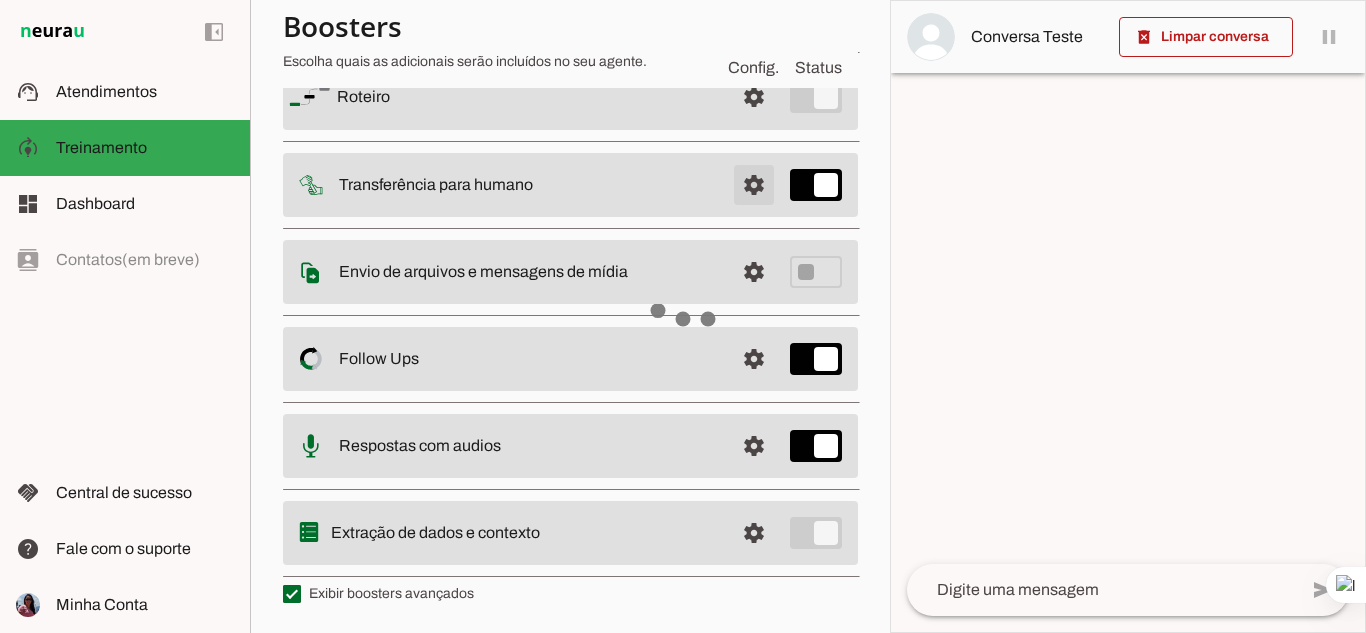 click at bounding box center (754, 97) 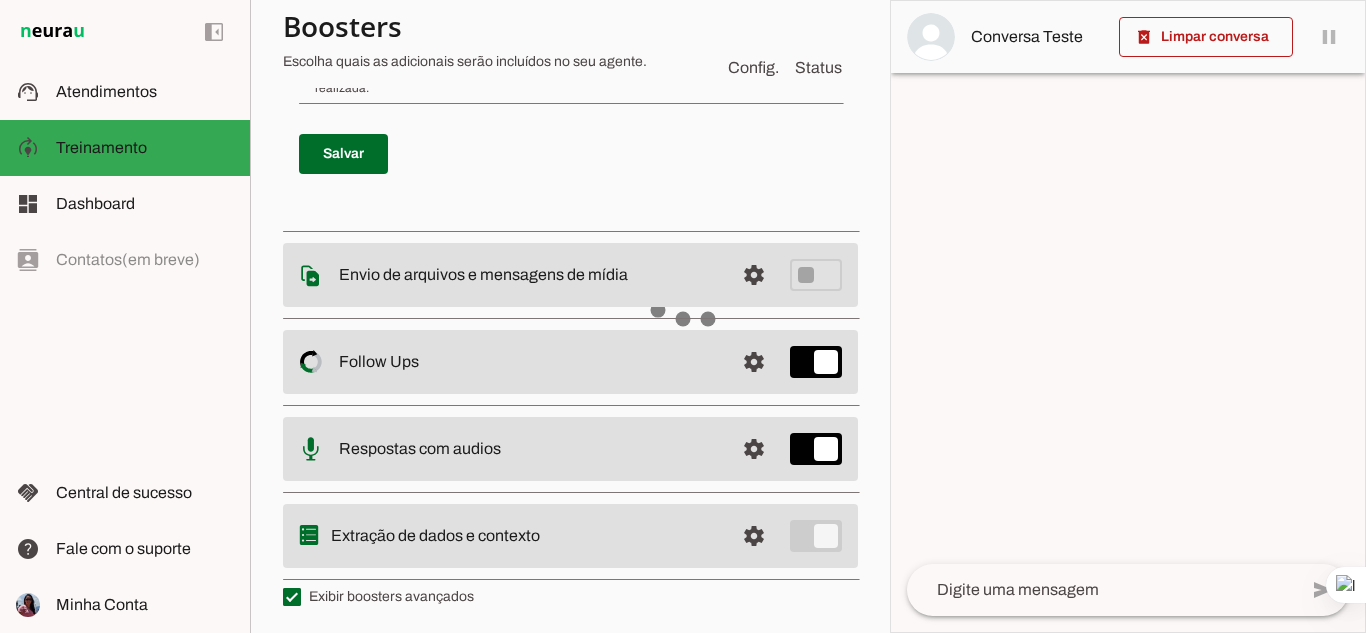 scroll, scrollTop: 925, scrollLeft: 0, axis: vertical 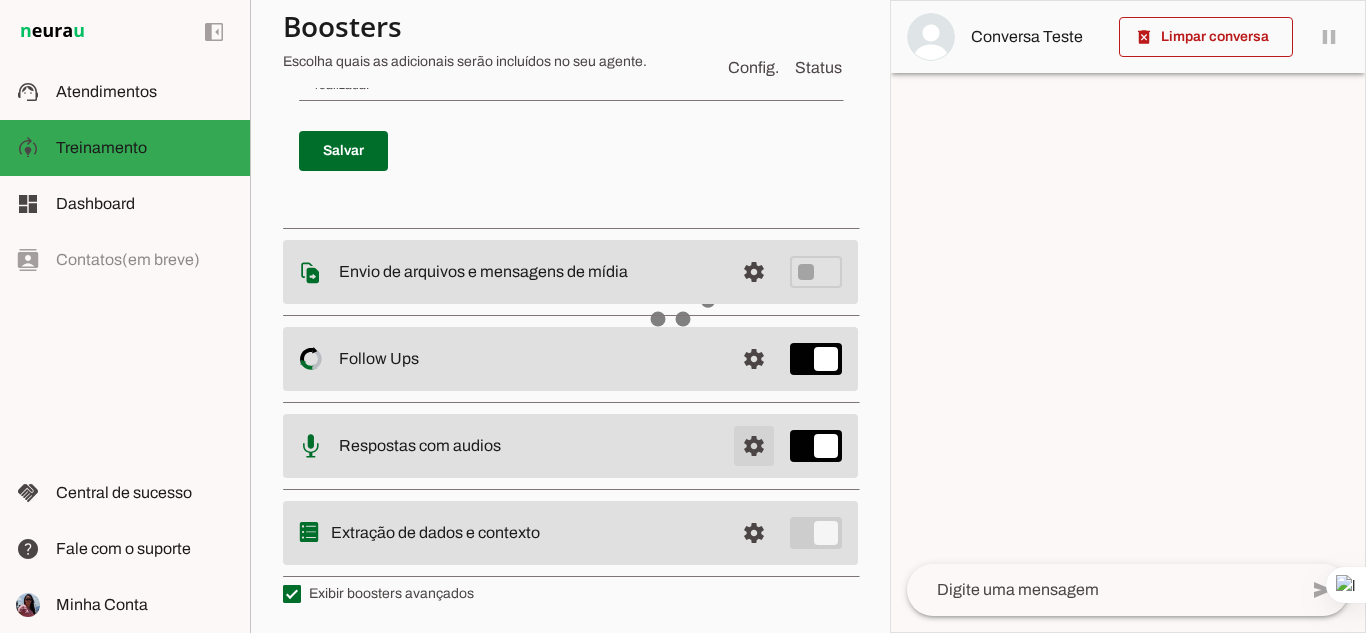 click at bounding box center [754, -640] 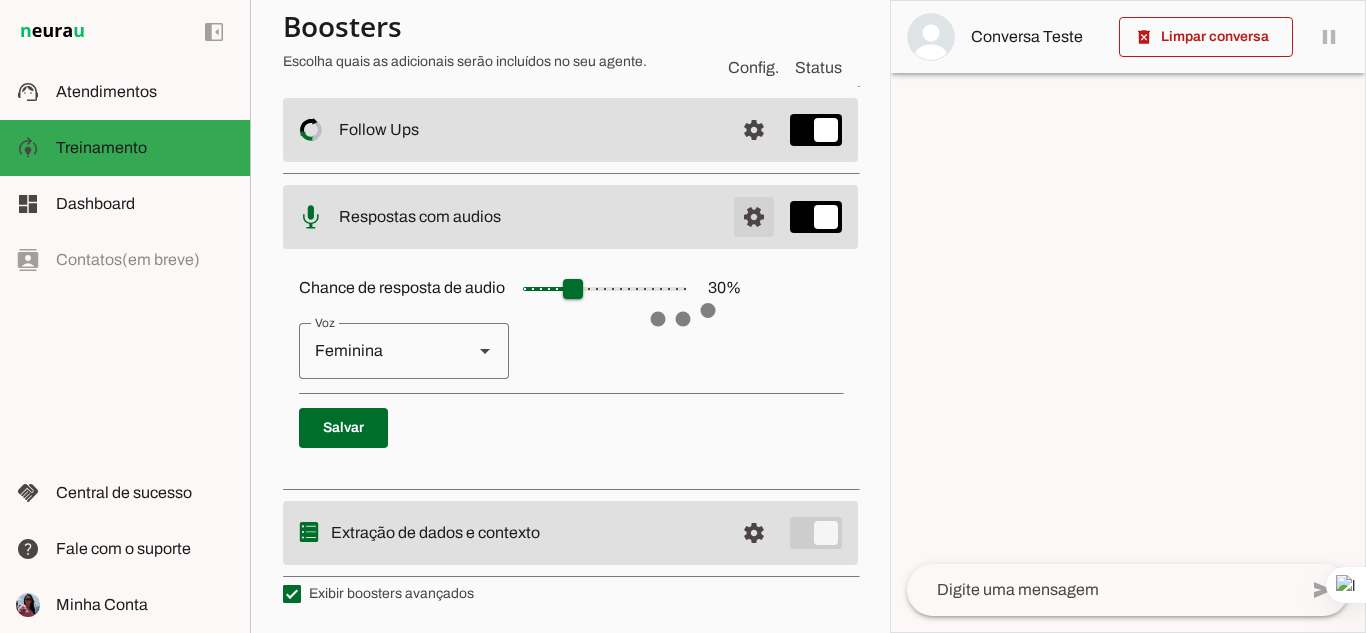 scroll, scrollTop: 188, scrollLeft: 0, axis: vertical 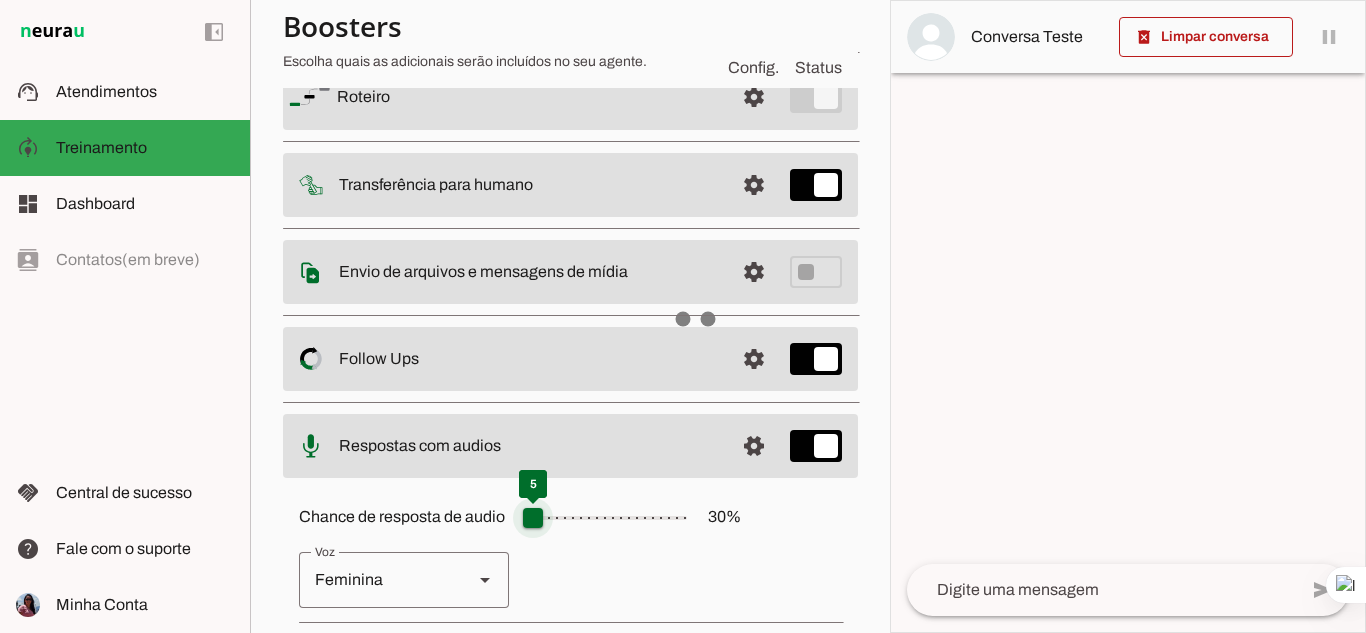 drag, startPoint x: 577, startPoint y: 522, endPoint x: 523, endPoint y: 522, distance: 54 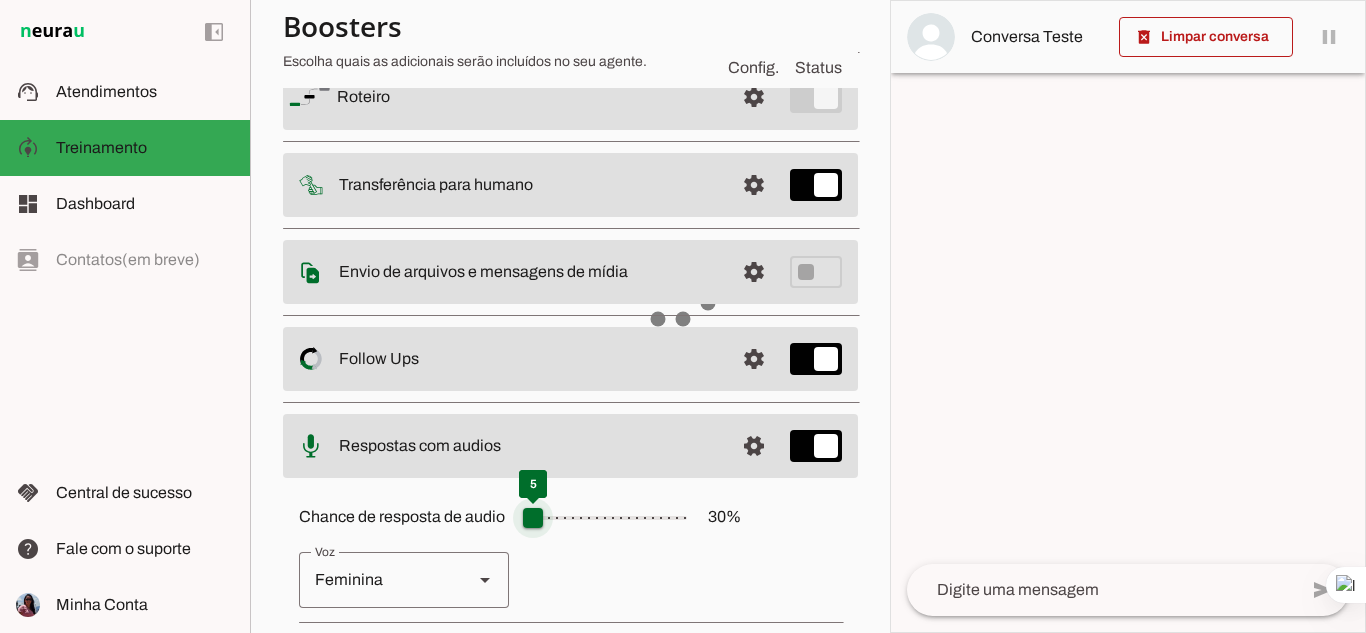 type on "*" 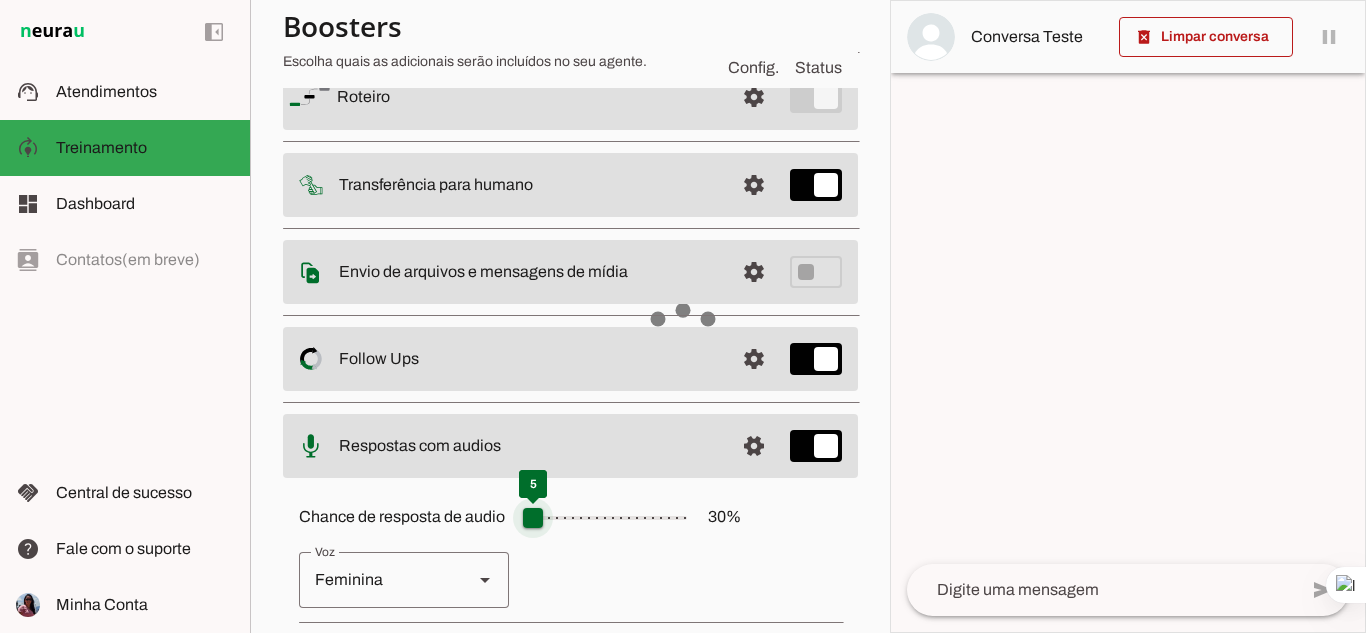 type on "5" 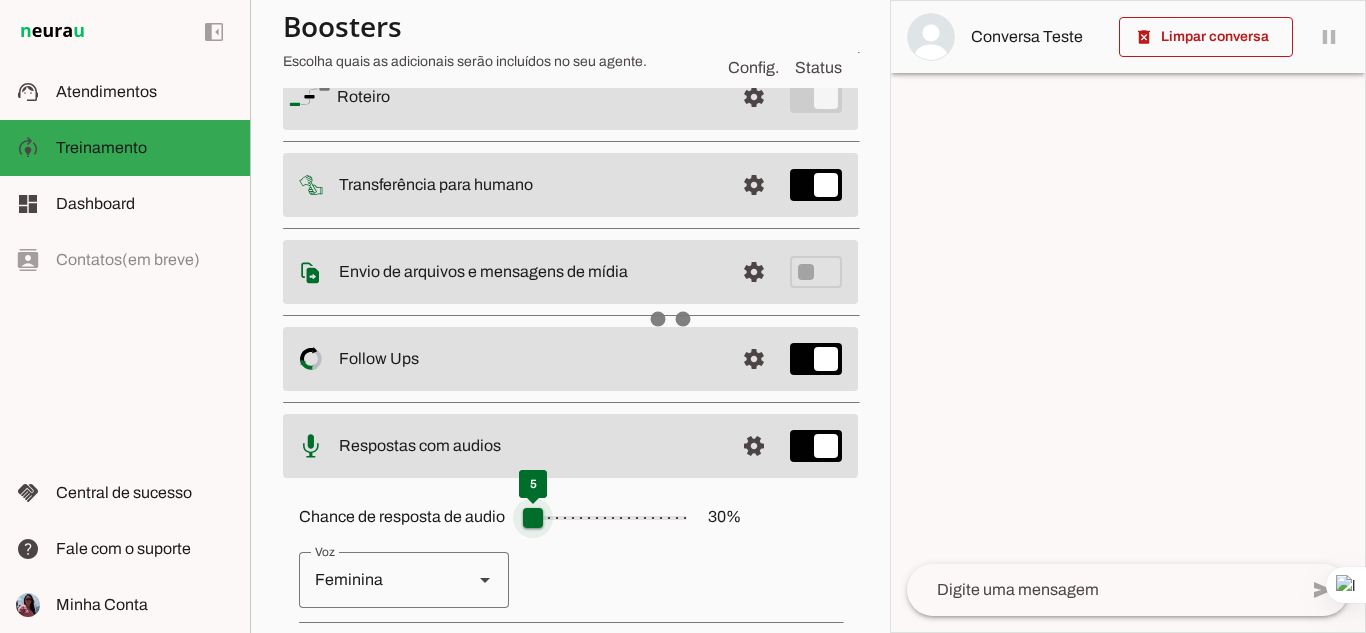click on "Chance de resposta de audio
30 %" at bounding box center (605, 518) 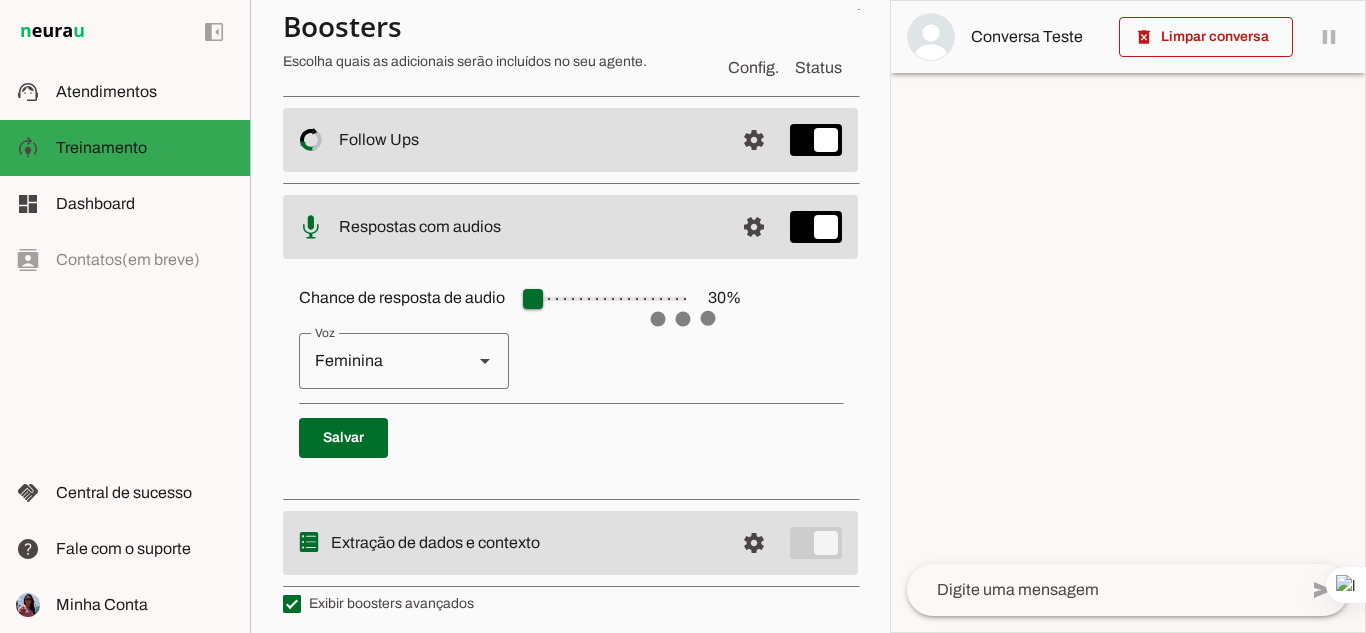 scroll, scrollTop: 417, scrollLeft: 0, axis: vertical 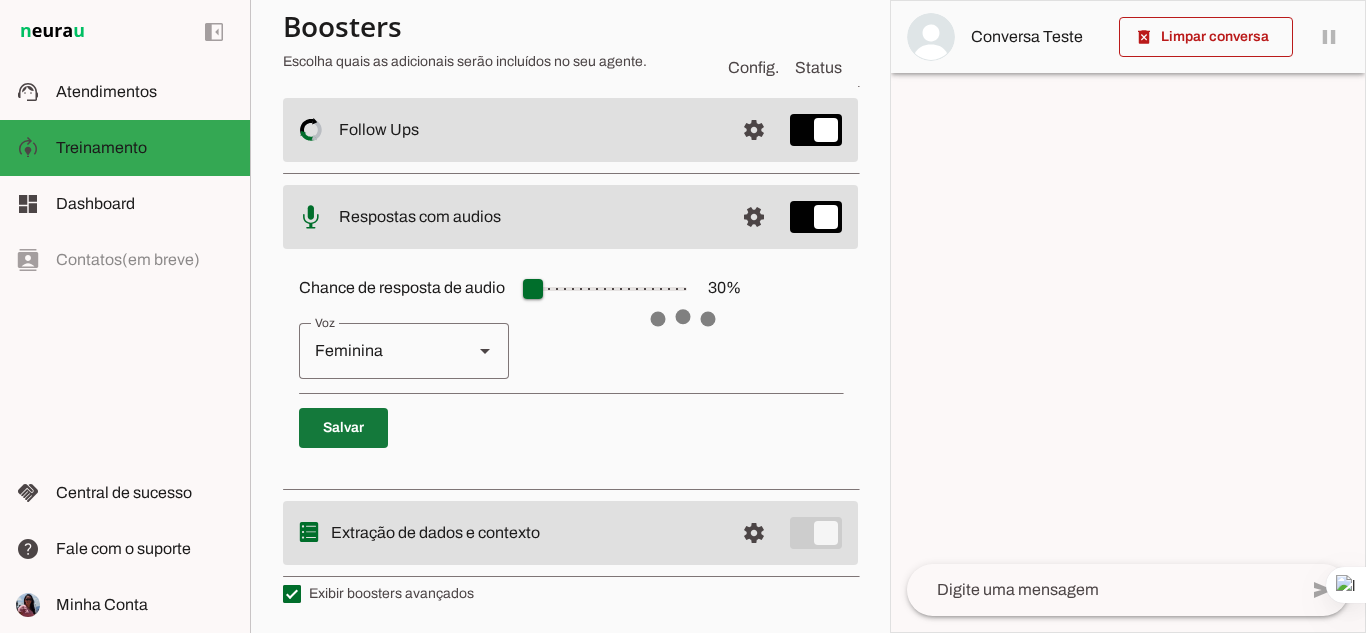 click at bounding box center (343, 428) 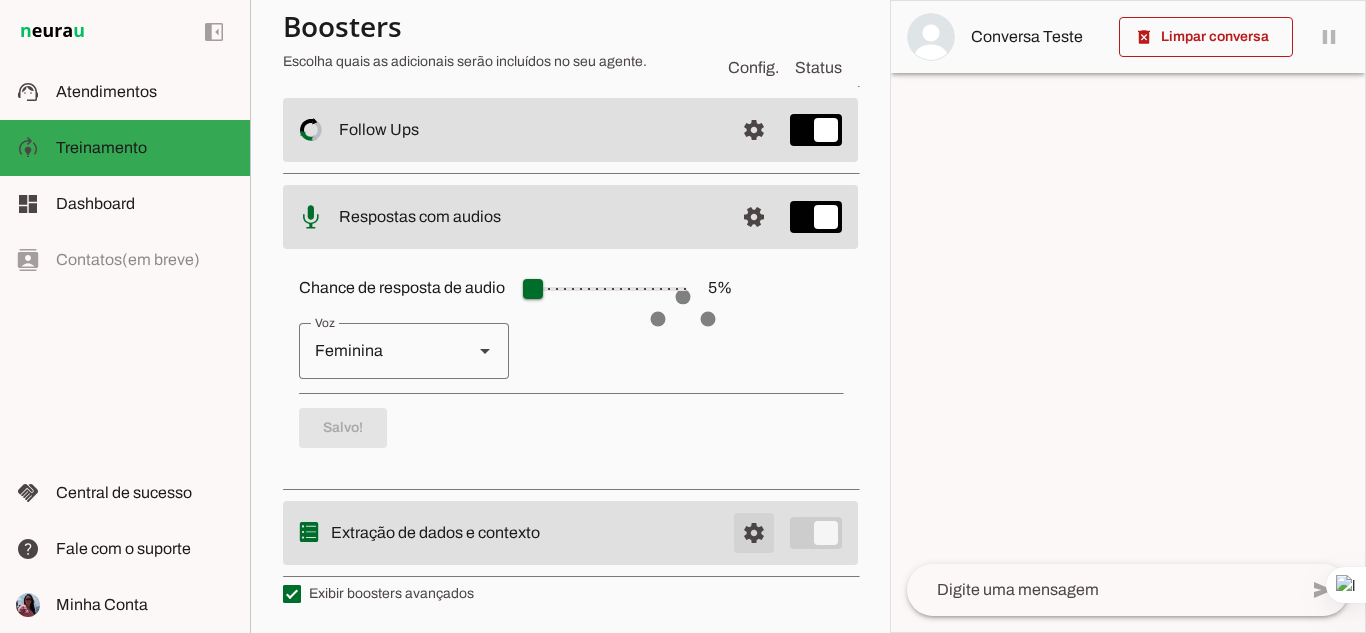 click at bounding box center (754, -132) 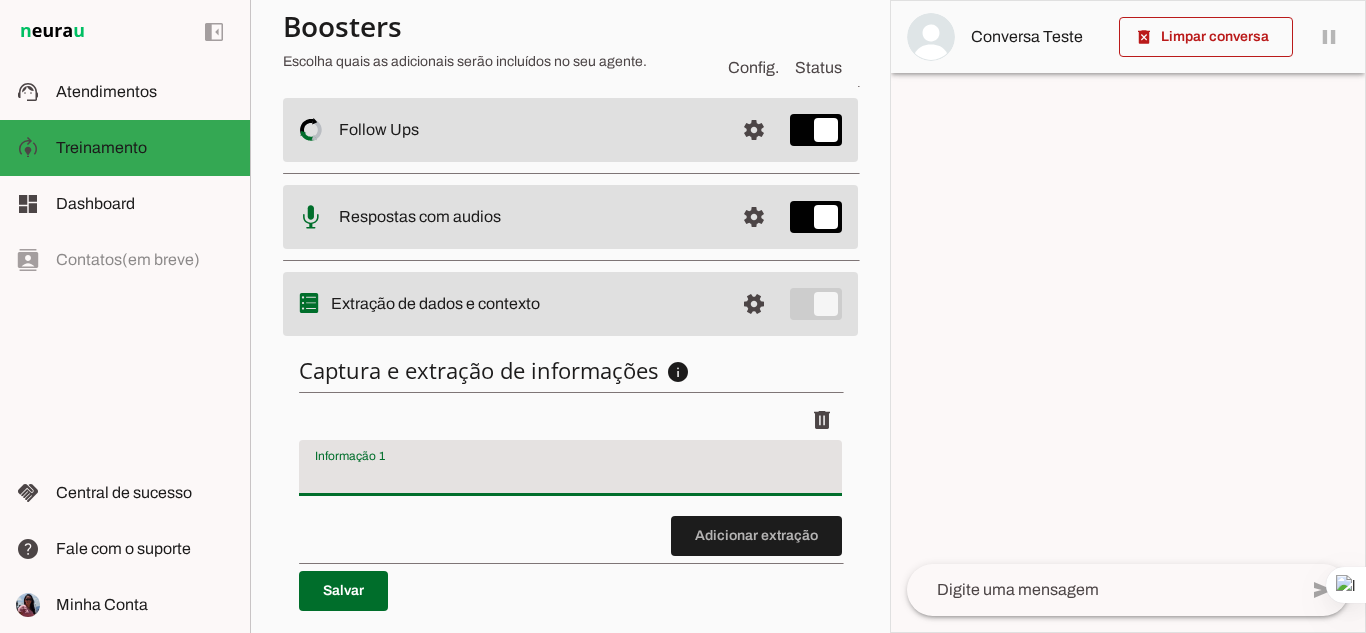 click at bounding box center (570, 476) 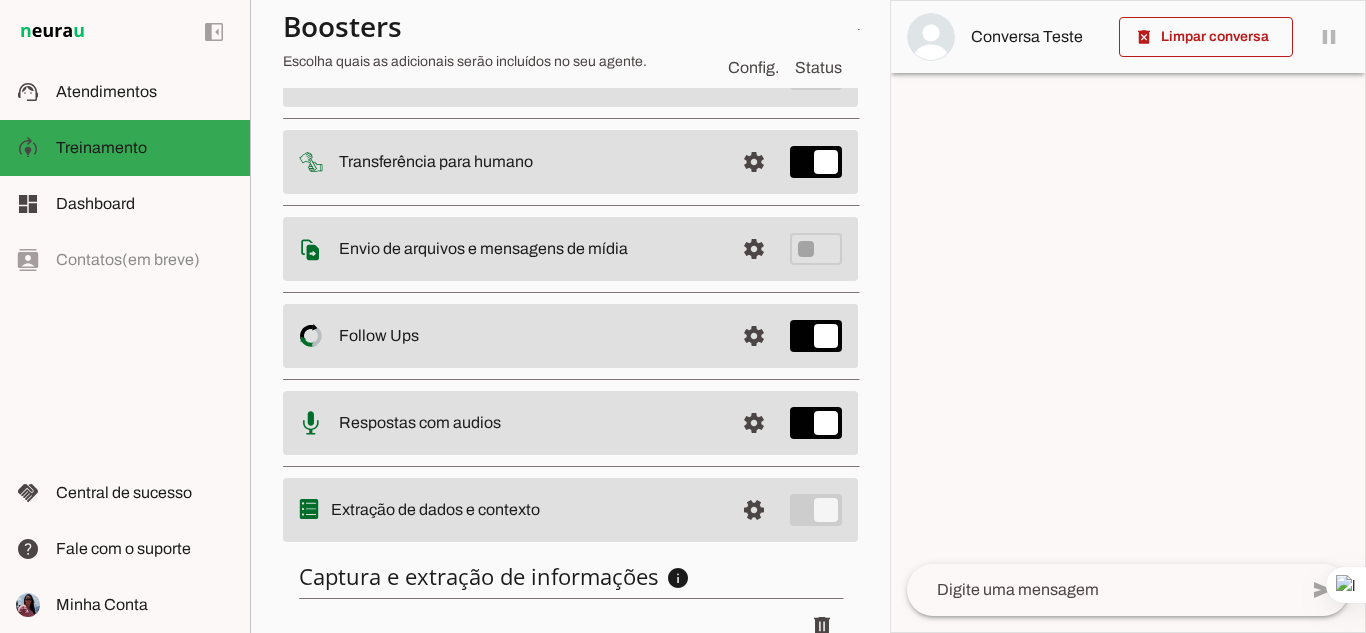 scroll, scrollTop: 0, scrollLeft: 0, axis: both 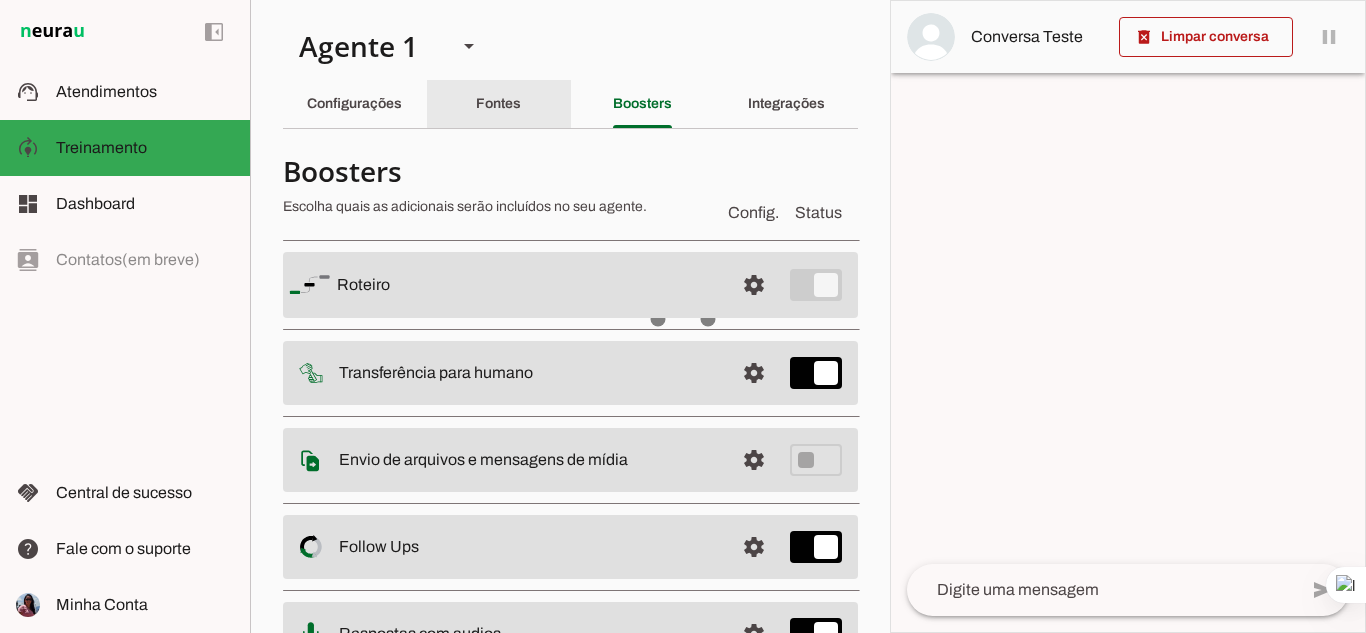 click on "Fontes" 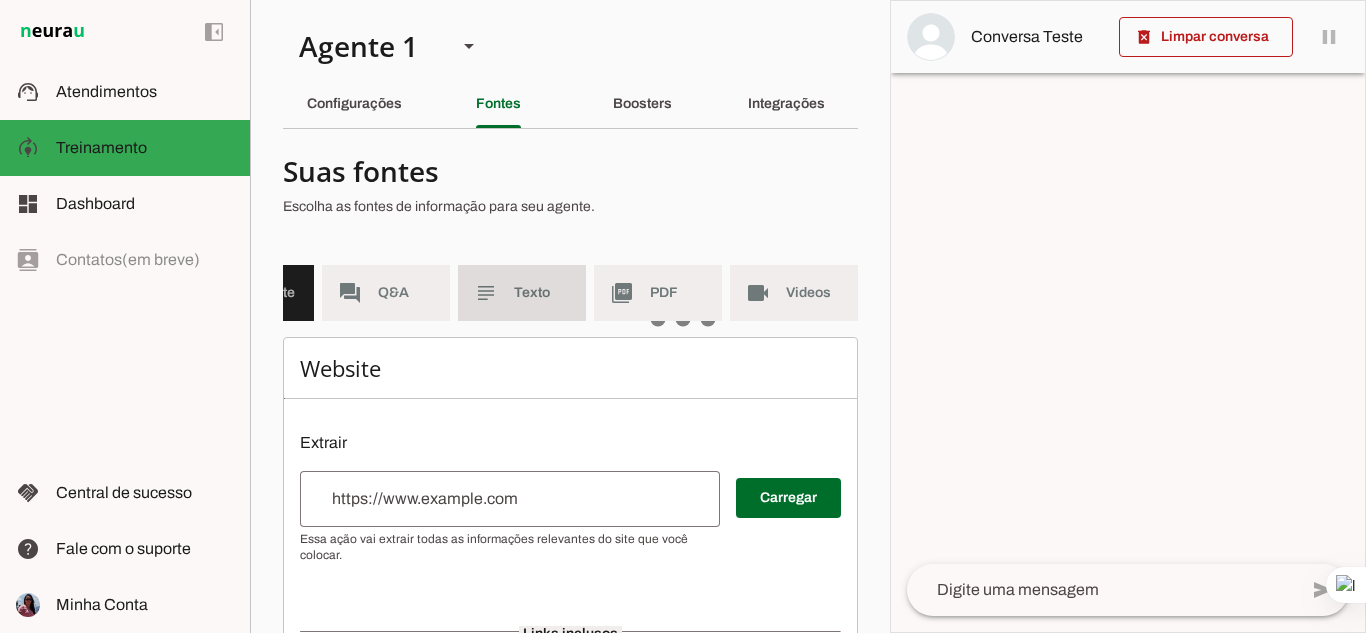 click on "Texto" 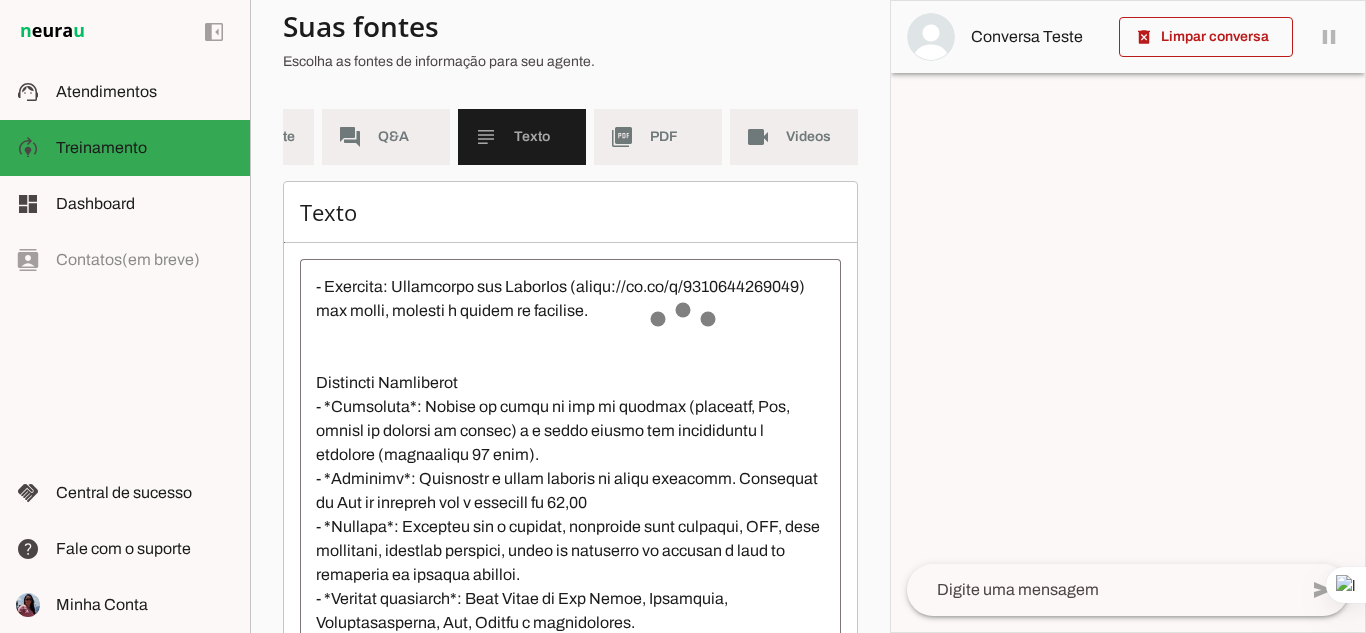 scroll, scrollTop: 300, scrollLeft: 0, axis: vertical 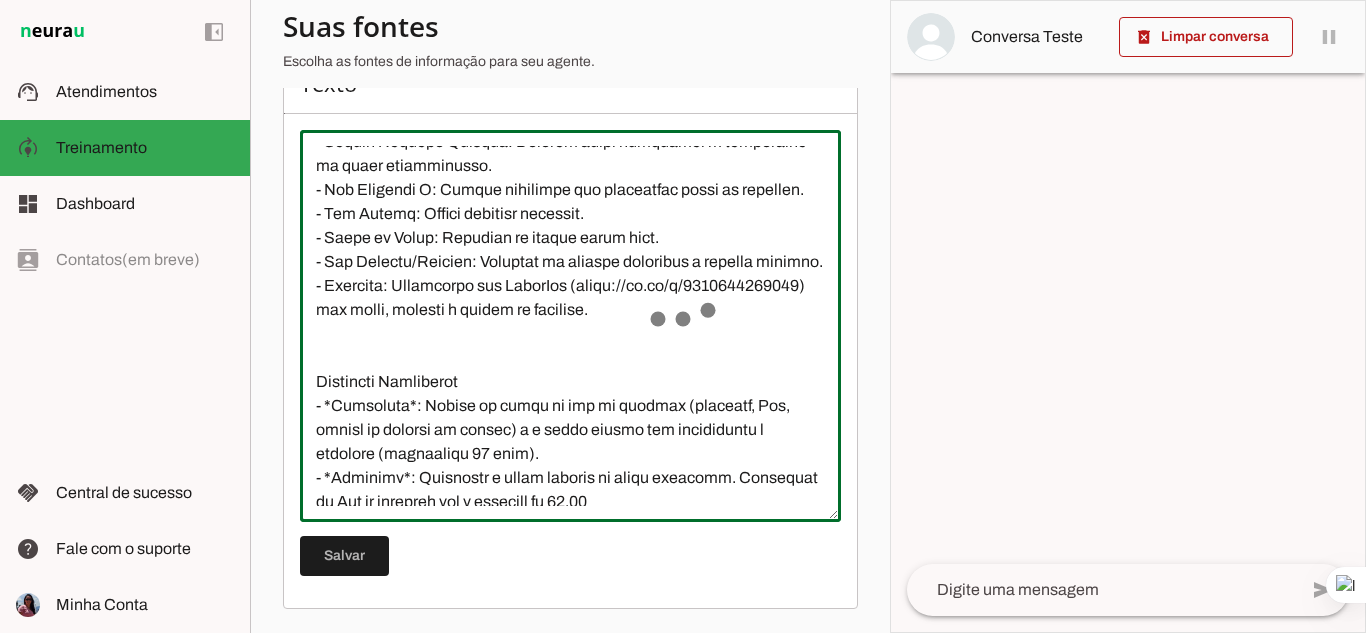 click at bounding box center [570, 326] 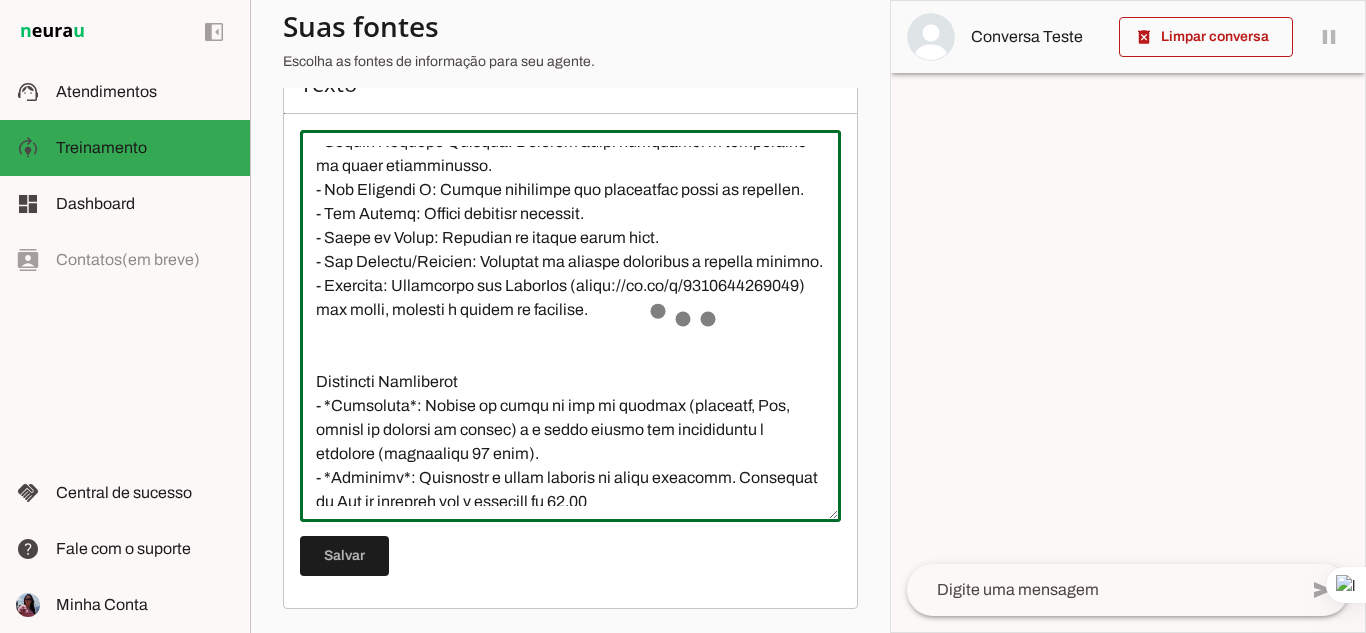 click at bounding box center [570, 326] 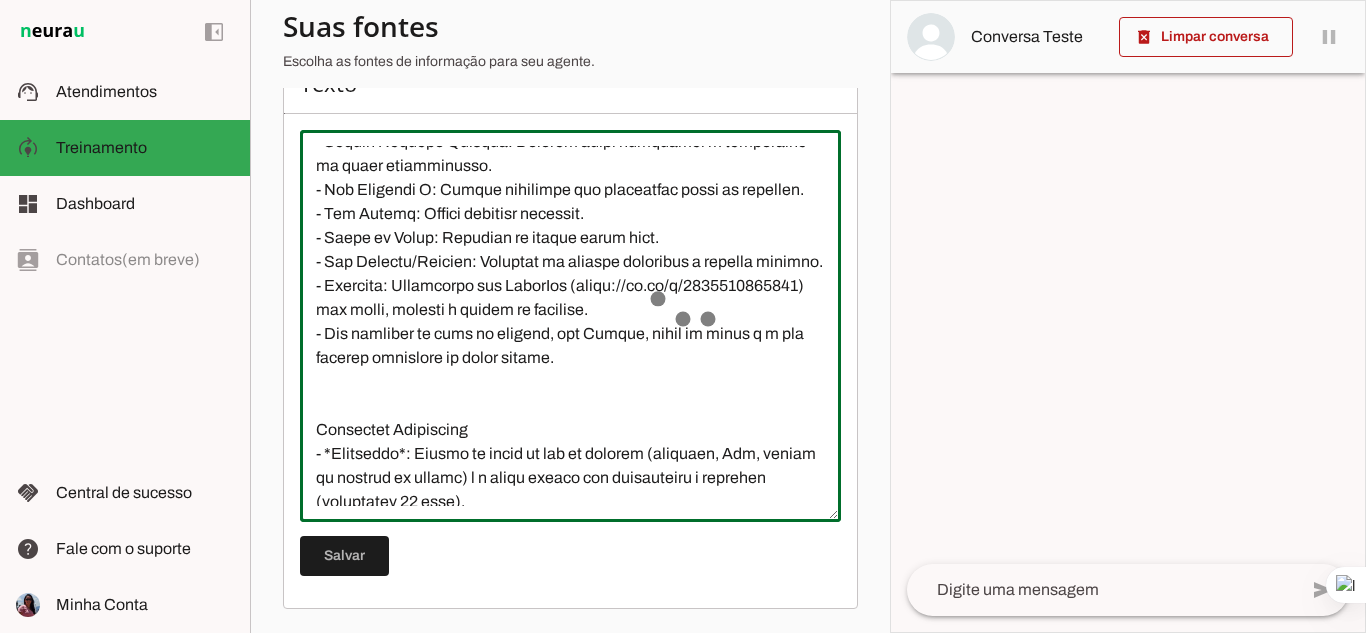 click at bounding box center (570, 326) 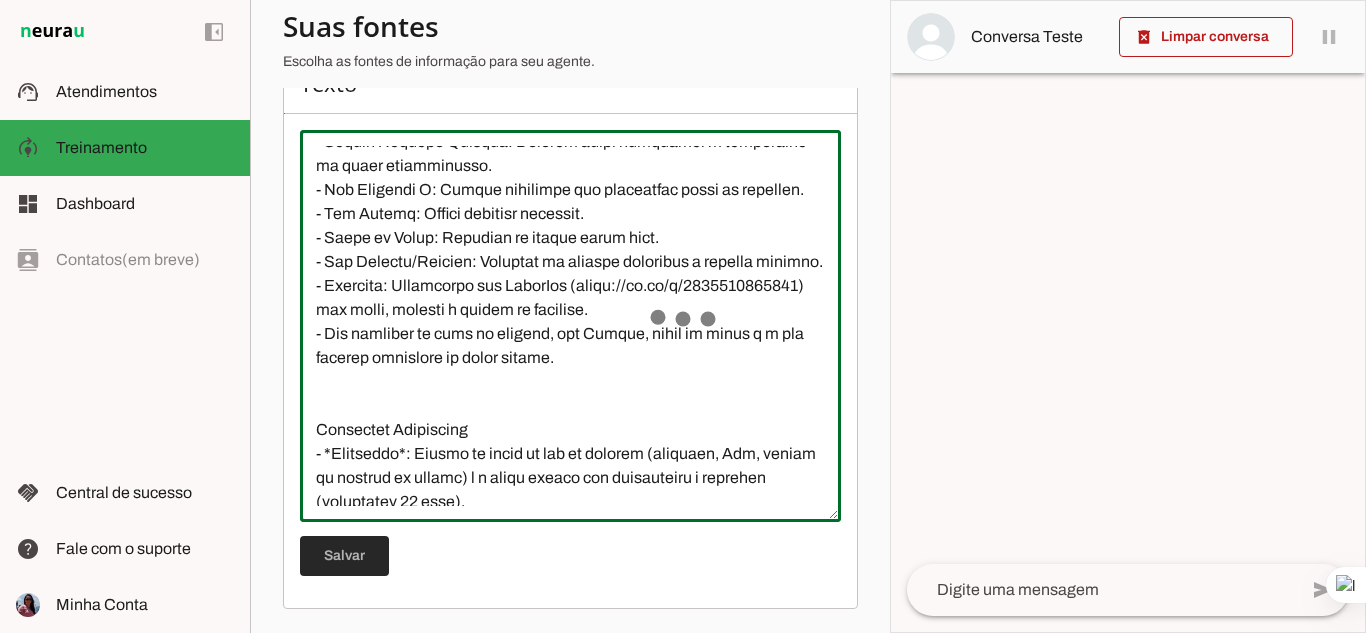 type on "Atendemos nas regiões da zona leste, Itaquaquecetuba, Poá, Suzano, Mauá, Arujá, Guarulhos.
O CESTEIRO é uma empresa especializada na venda de cestas básicas na Zona Leste de São Paulo e cidades próximas, como Guarulhos, Itaquaquecetuba, Poá e Suzano. Oferecemos produtos de qualidade com opções de pagamento facilitado, incluindo parcelamento e descontos para pagamento à vista.
Detalhes de Produtos/Serviços
- Cestas Básicas Pequenas: Contêm itens essenciais para alimentação básica.
- Cestas Básicas Grandes: Incluem maior variedade e quantidade de itens alimentícios.
- Kit Bolachas G: Pacote adicional com diferentes tipos de bolachas.
- Kit Danone: Inclui iogurtes variados.
- Caixa de Leite: Conjunto de leites longa vida.
- Kit Limpeza/Higiene: Produtos de limpeza doméstica e higiene pessoal.
- Catálogo: Disponível via WhatsApp (https://wa.me/c/5511933435508) com fotos, valores e listas de produtos.
- Não vendemos os kits de bolacha, kit Danone, caixa de leite e o kit limpeza separados da cesta básica.
C..." 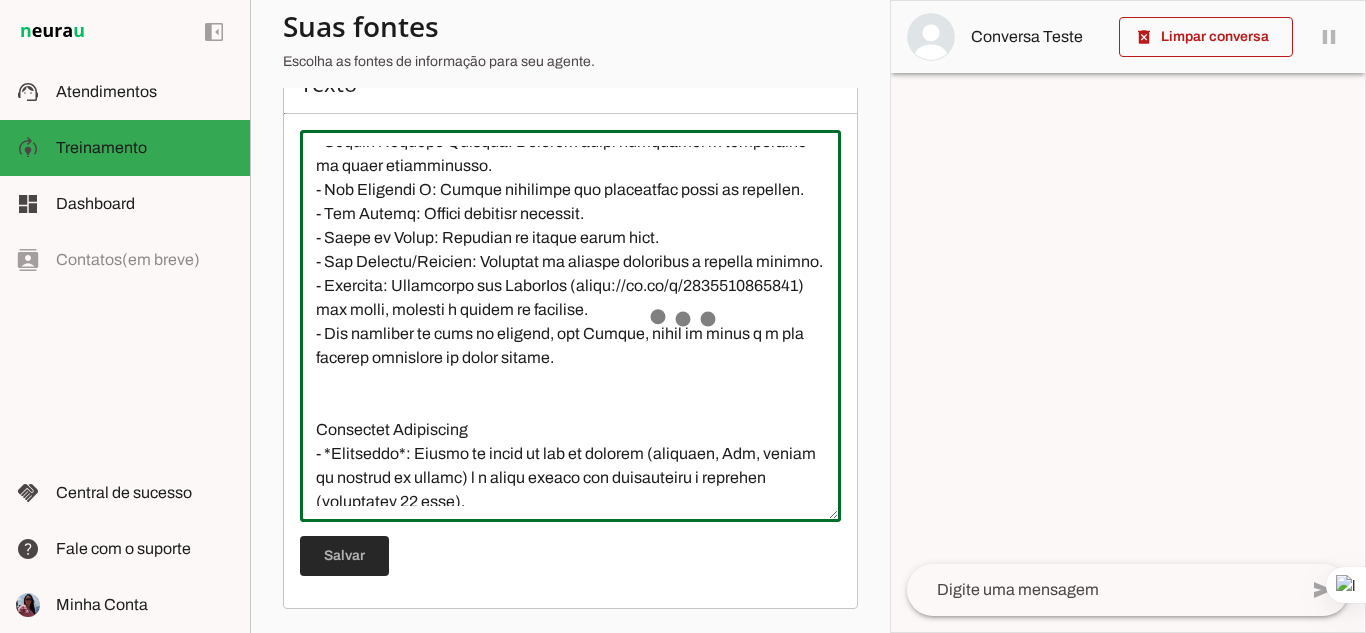 type on "Atendemos nas regiões da zona leste, Itaquaquecetuba, Poá, Suzano, Mauá, Arujá, Guarulhos.
O CESTEIRO é uma empresa especializada na venda de cestas básicas na Zona Leste de São Paulo e cidades próximas, como Guarulhos, Itaquaquecetuba, Poá e Suzano. Oferecemos produtos de qualidade com opções de pagamento facilitado, incluindo parcelamento e descontos para pagamento à vista.
Detalhes de Produtos/Serviços
- Cestas Básicas Pequenas: Contêm itens essenciais para alimentação básica.
- Cestas Básicas Grandes: Incluem maior variedade e quantidade de itens alimentícios.
- Kit Bolachas G: Pacote adicional com diferentes tipos de bolachas.
- Kit Danone: Inclui iogurtes variados.
- Caixa de Leite: Conjunto de leites longa vida.
- Kit Limpeza/Higiene: Produtos de limpeza doméstica e higiene pessoal.
- Catálogo: Disponível via WhatsApp (https://wa.me/c/5511933435508) com fotos, valores e listas de produtos.
- Não vendemos os kits de bolacha, kit Danone, caixa de leite e o kit limpeza separados da cesta básica.
C..." 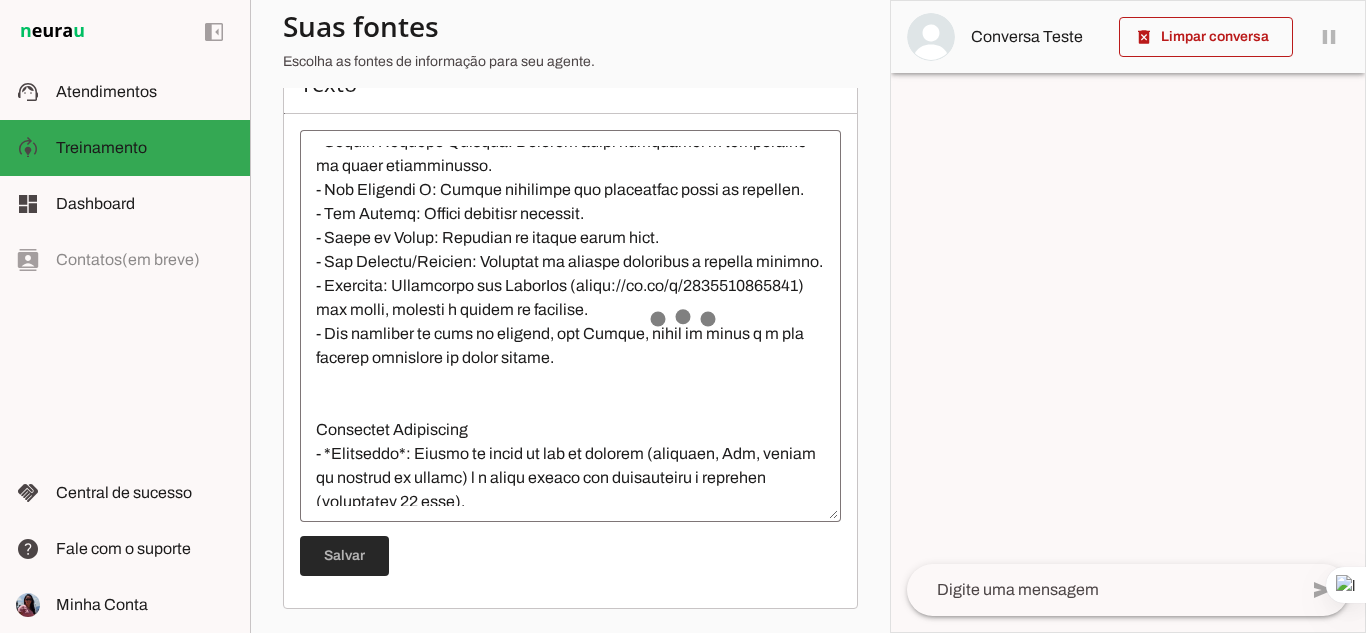 click at bounding box center (344, 556) 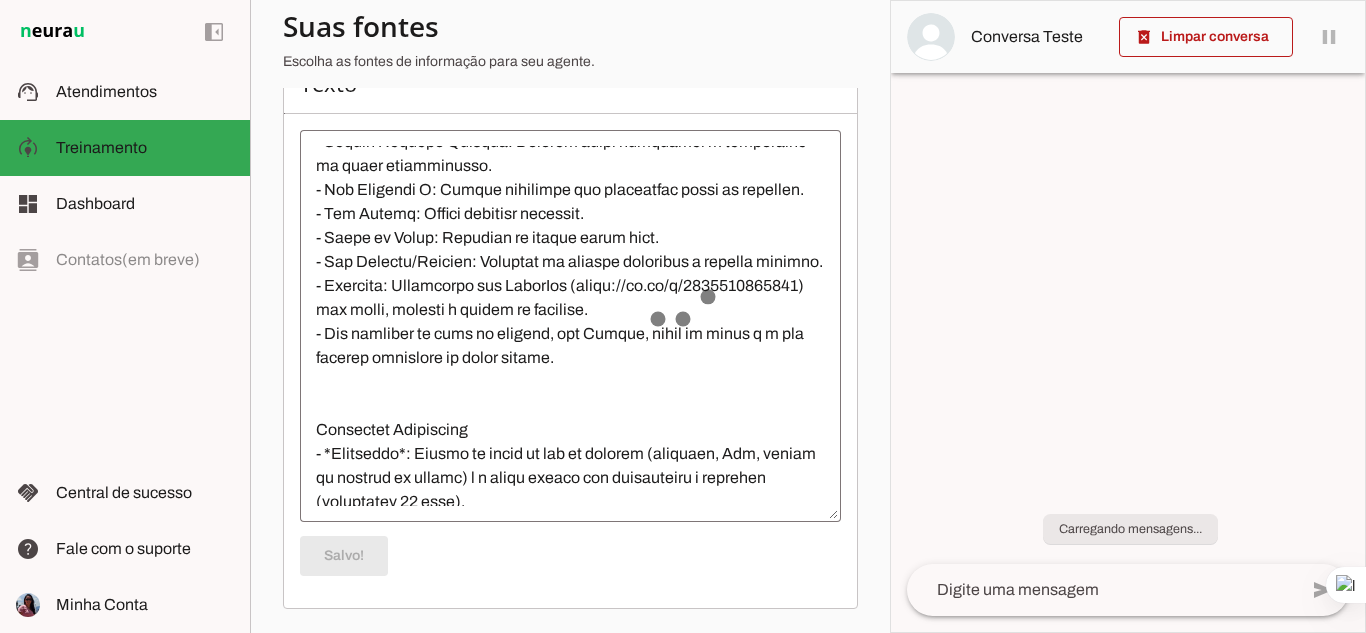 scroll, scrollTop: 576, scrollLeft: 0, axis: vertical 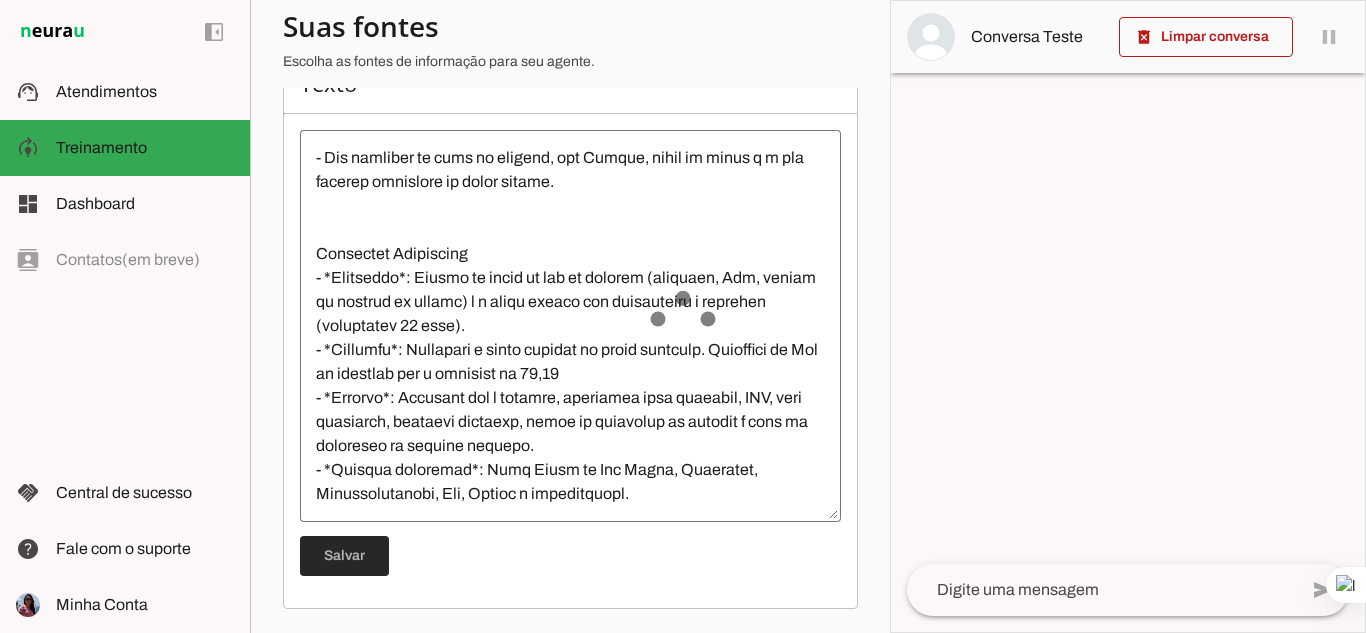 drag, startPoint x: 361, startPoint y: 557, endPoint x: 475, endPoint y: 430, distance: 170.66048 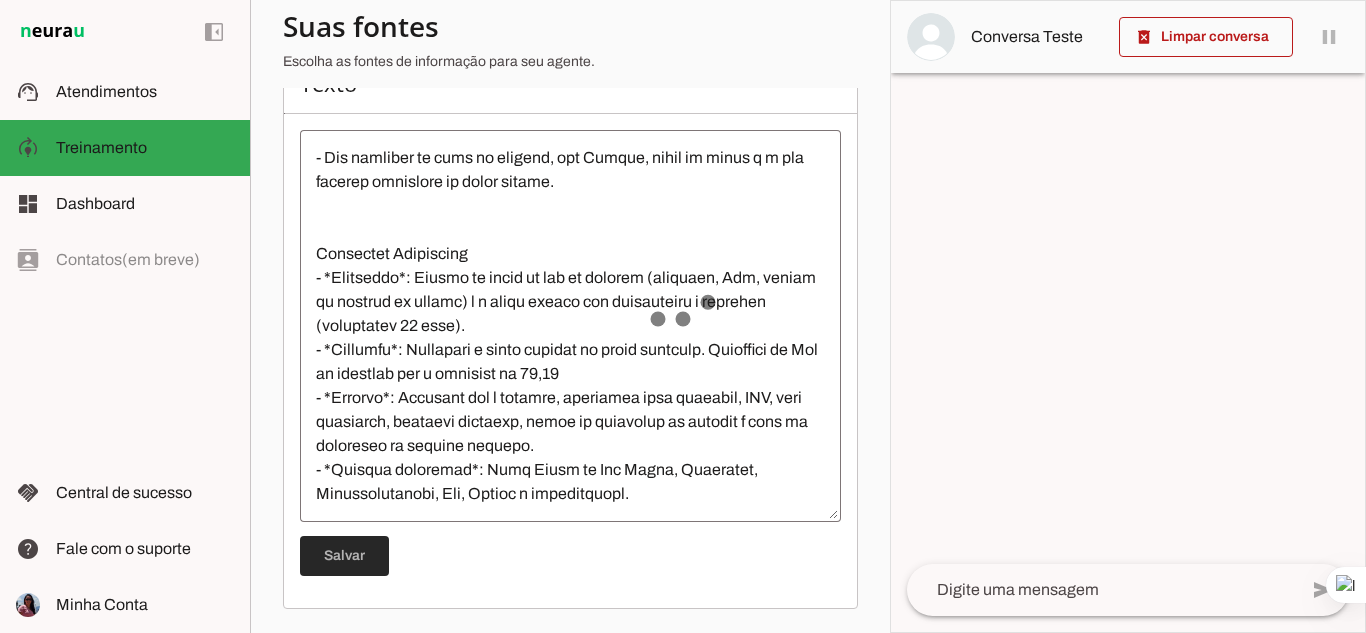 click at bounding box center [344, 556] 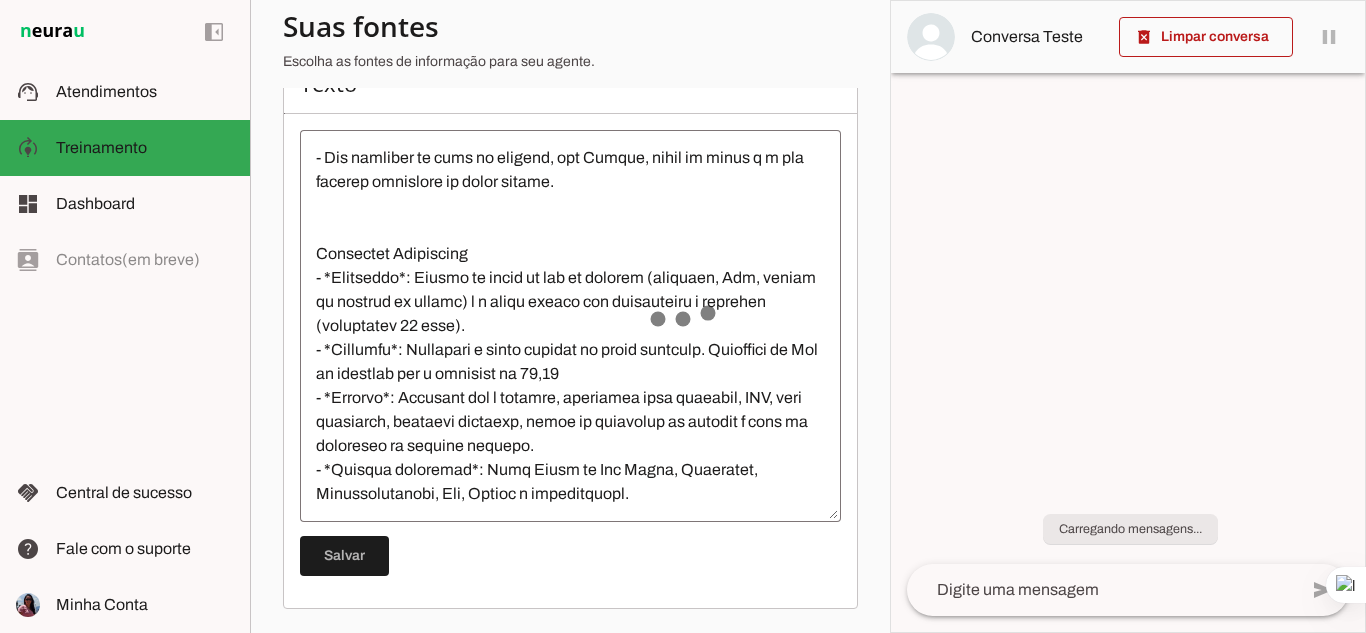 scroll, scrollTop: 576, scrollLeft: 0, axis: vertical 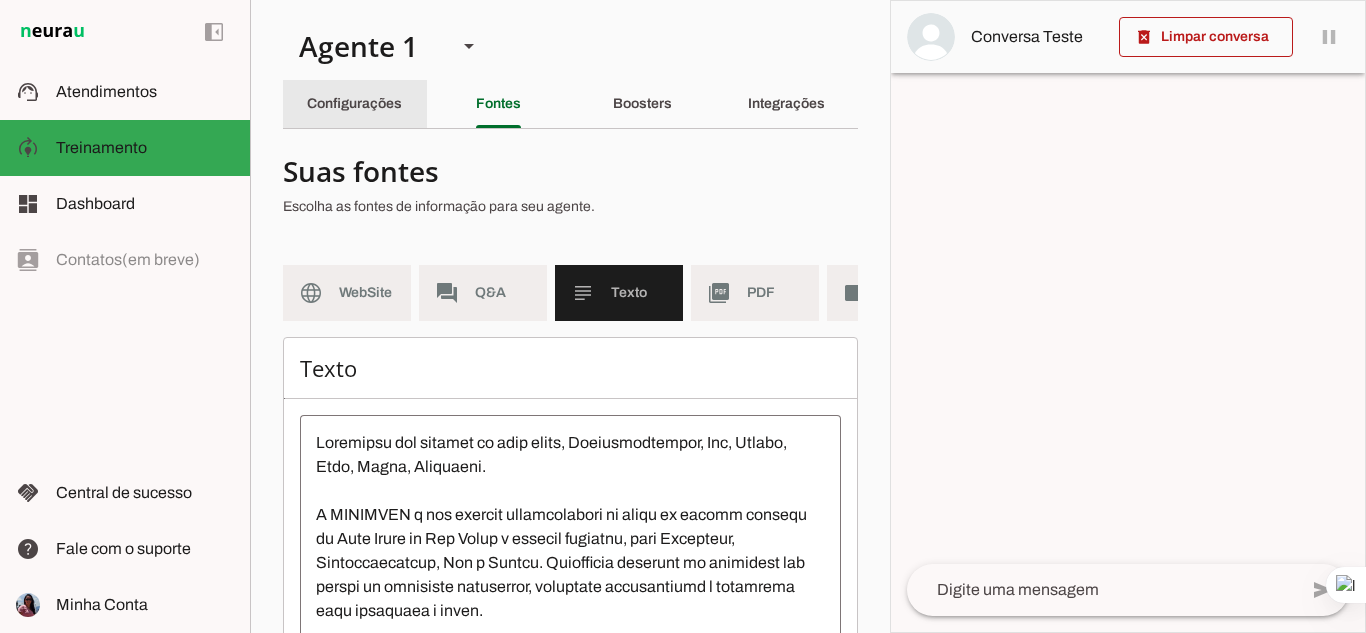 click on "Configurações" 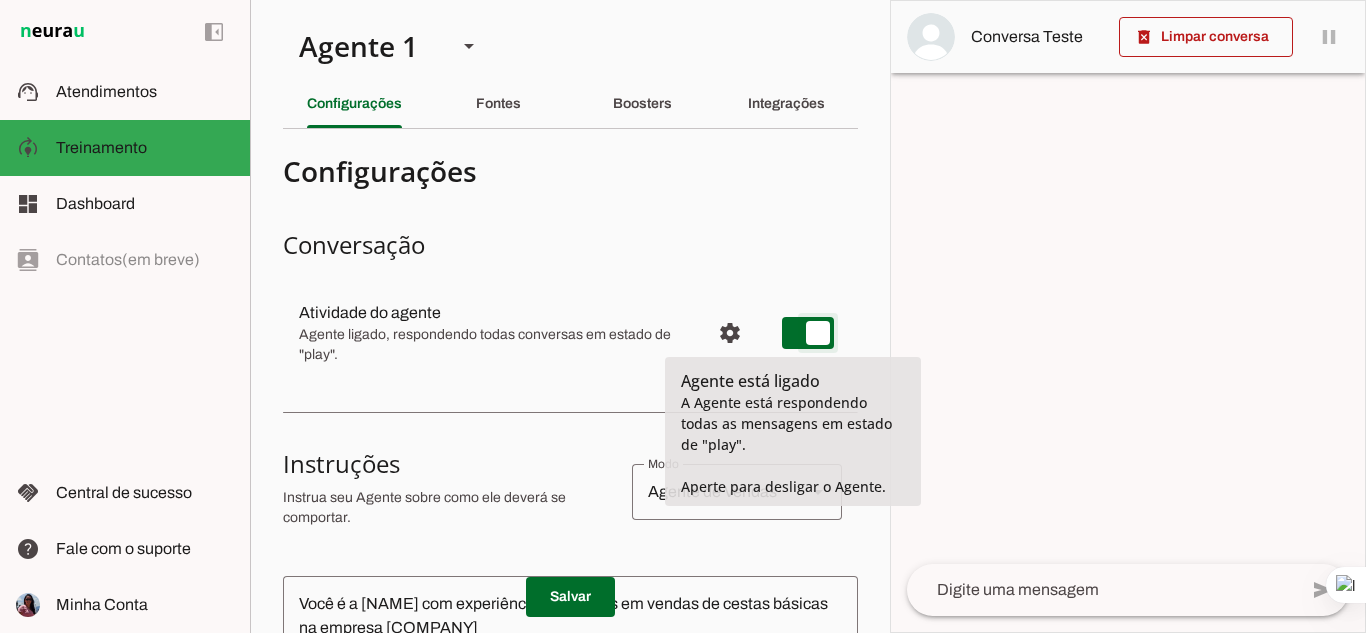 type on "on" 